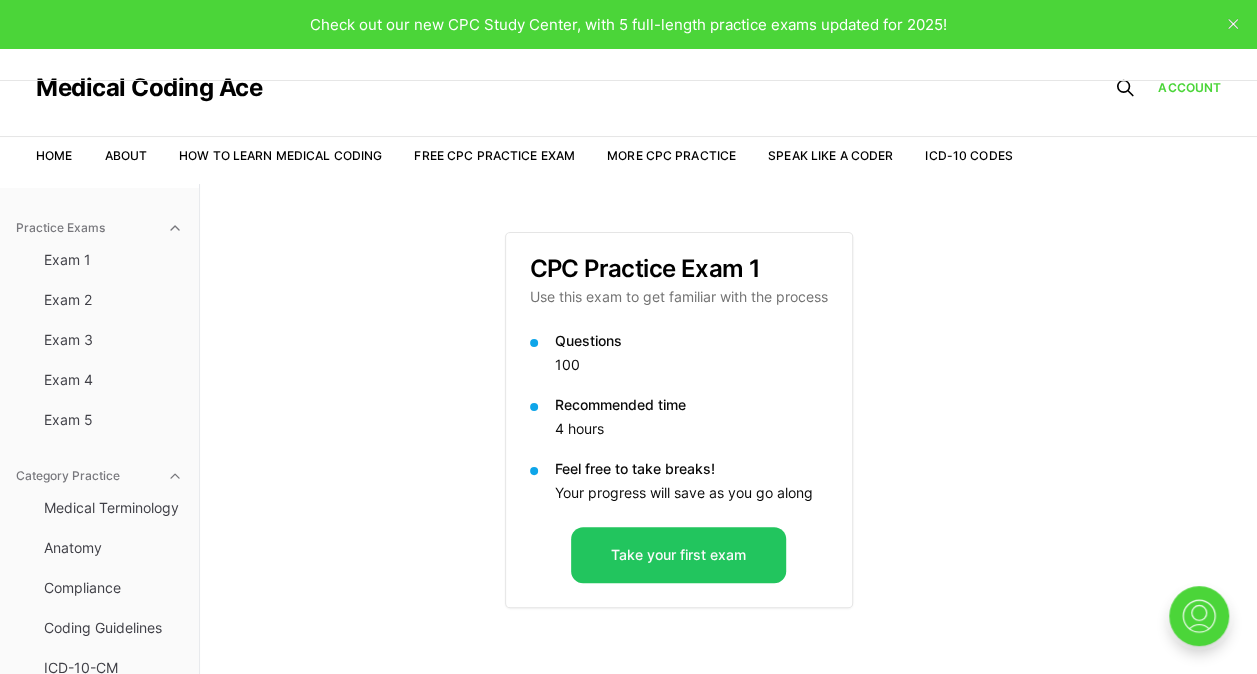 scroll, scrollTop: 0, scrollLeft: 0, axis: both 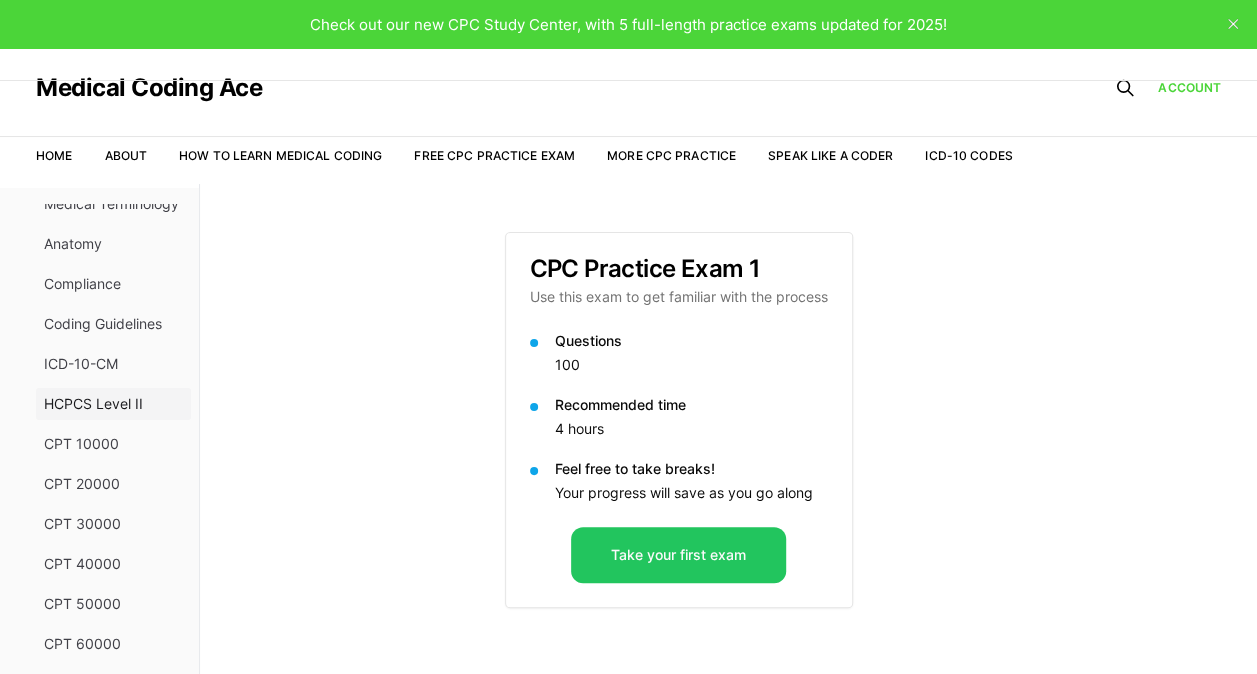 click on "HCPCS Level II" at bounding box center (113, 404) 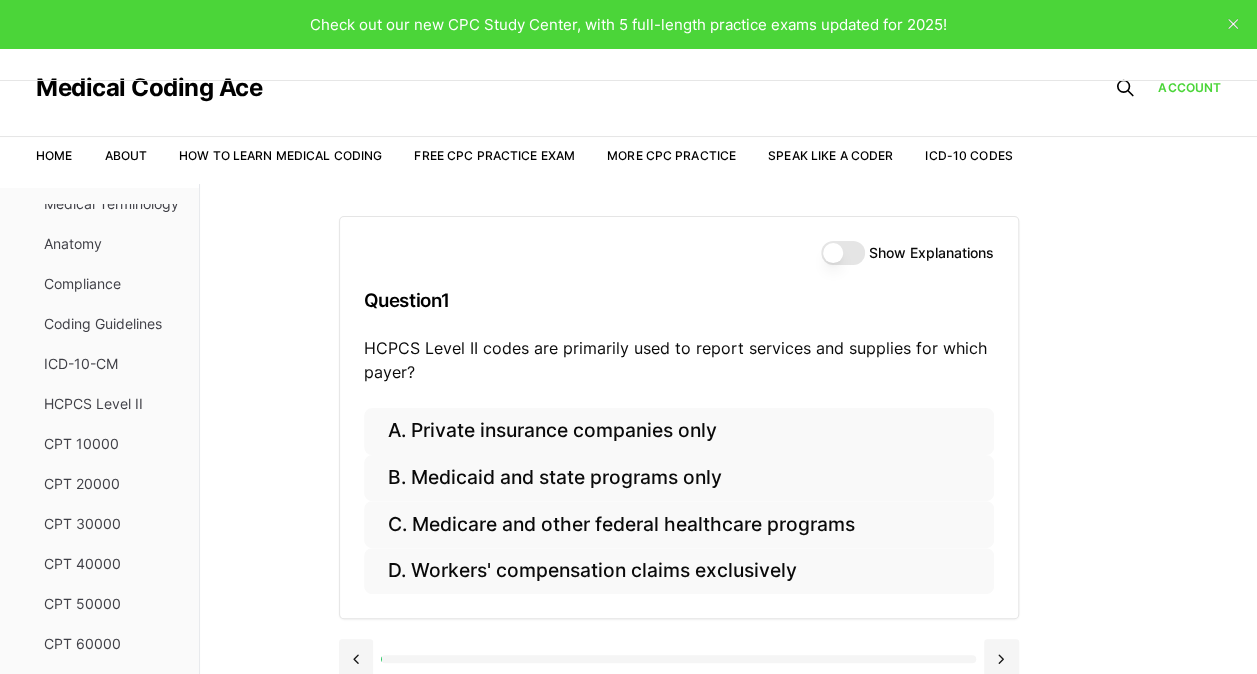 click on "Show Explanations" at bounding box center (843, 253) 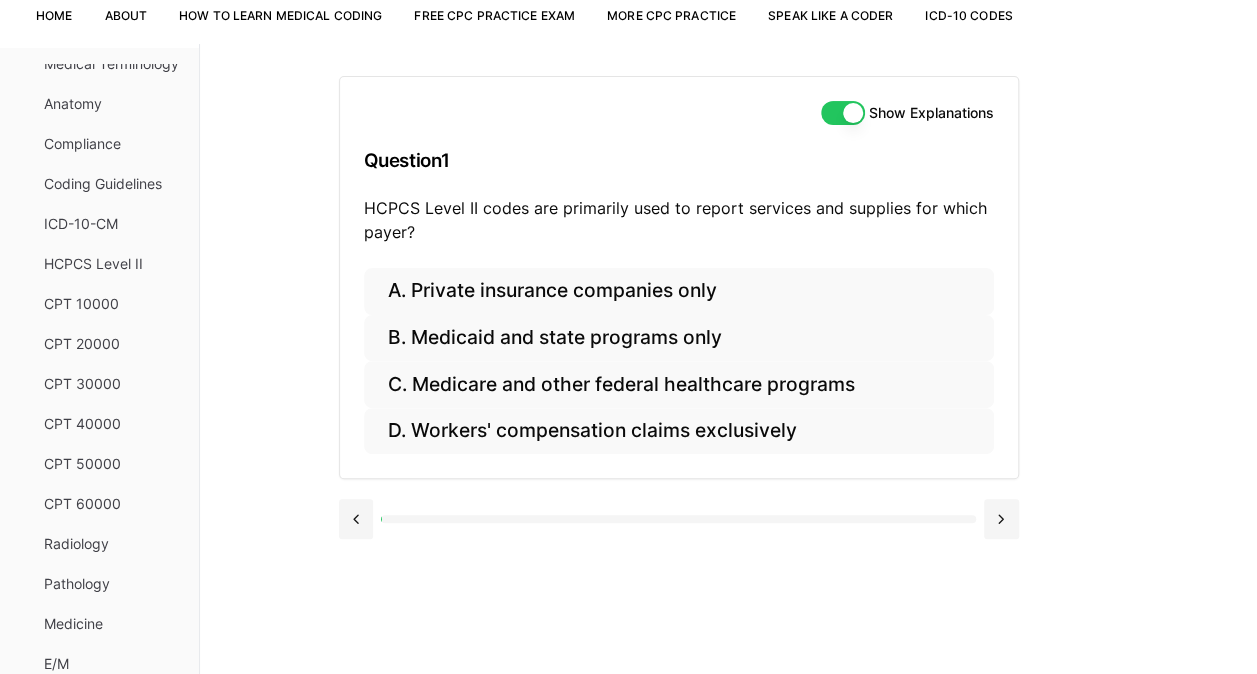 scroll, scrollTop: 134, scrollLeft: 0, axis: vertical 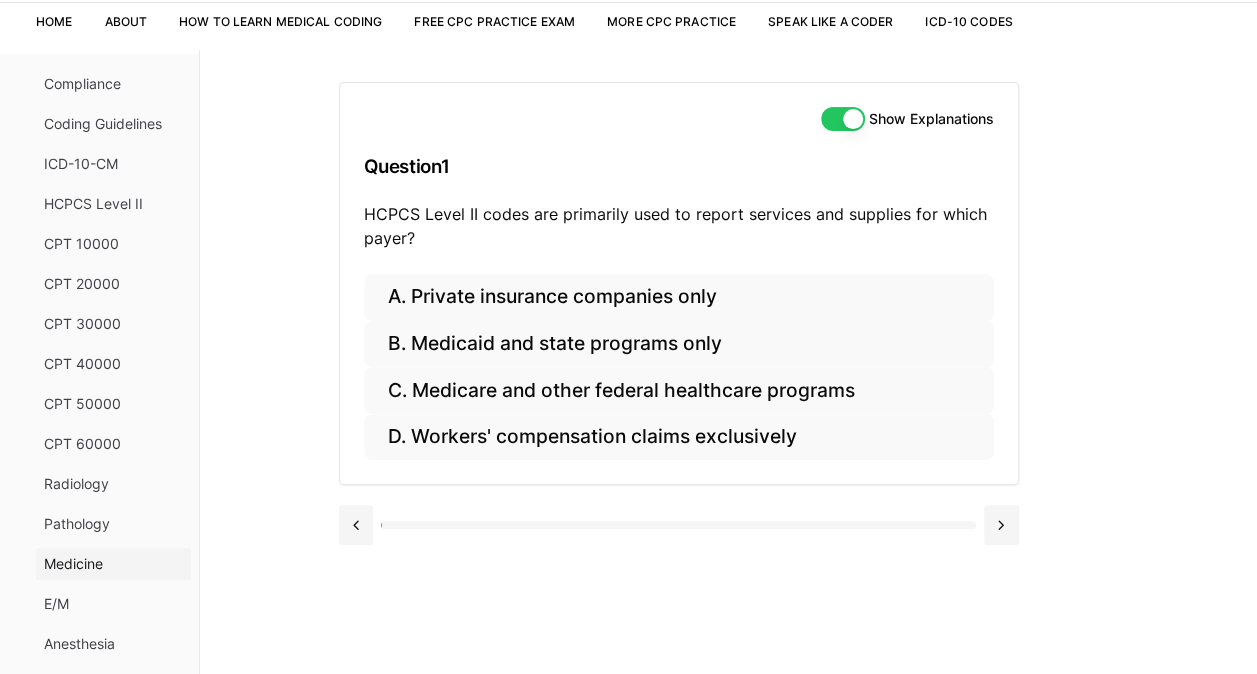 click on "Medicine" at bounding box center [113, 564] 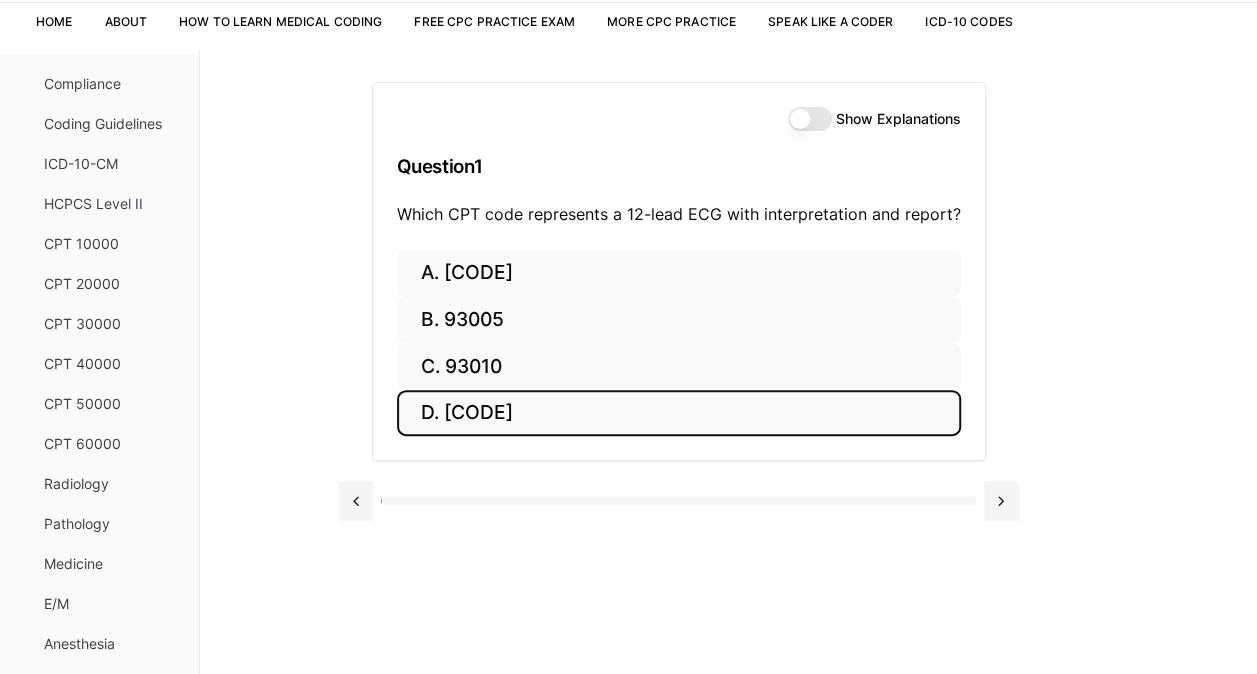 click on "D. [CODE]" at bounding box center [679, 413] 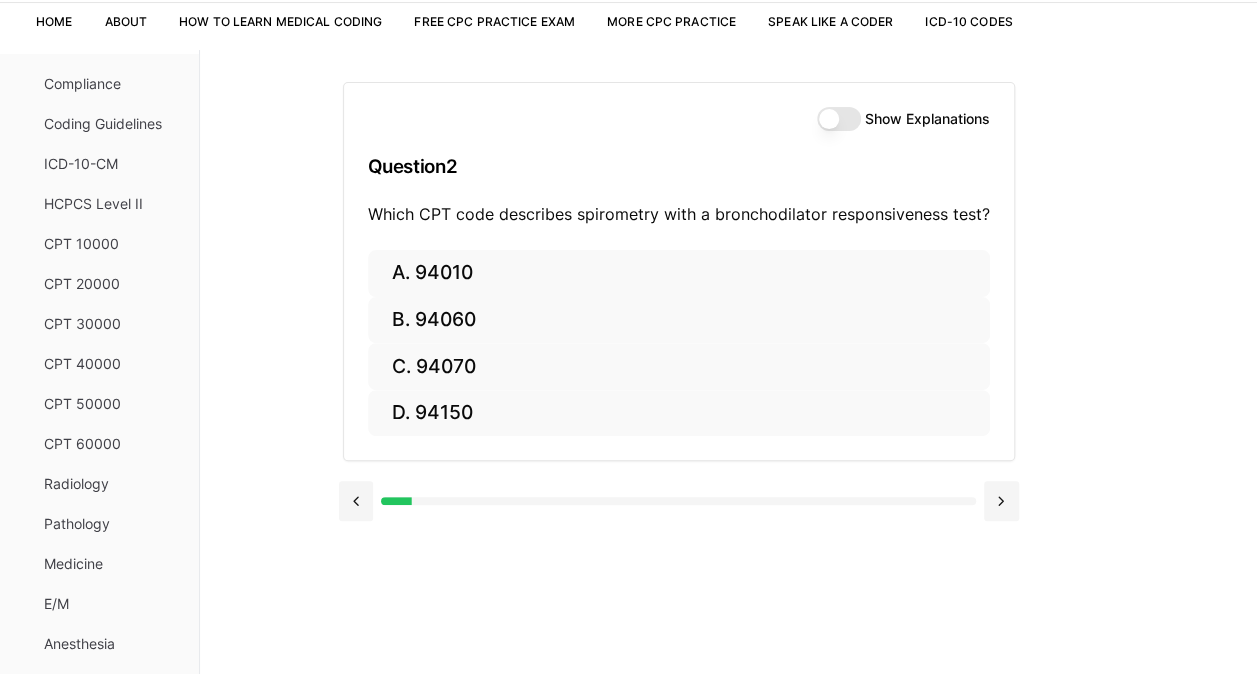 click on "Show Explanations" at bounding box center [839, 119] 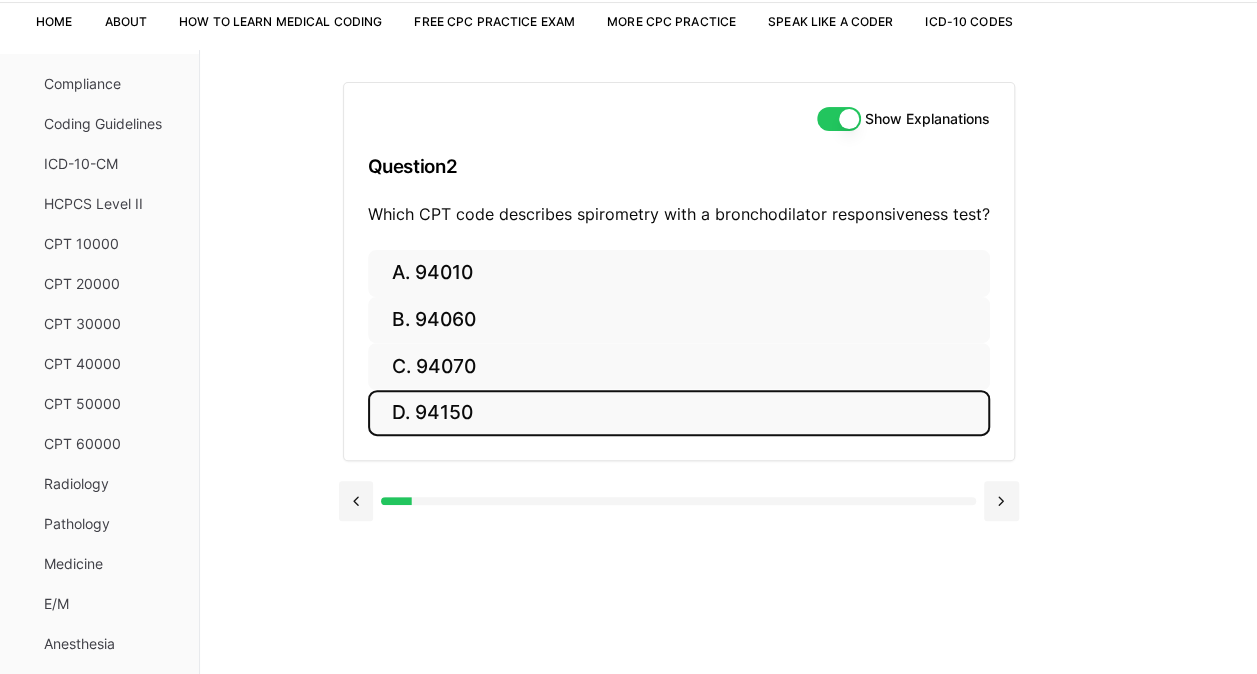 click on "D. 94150" at bounding box center [679, 413] 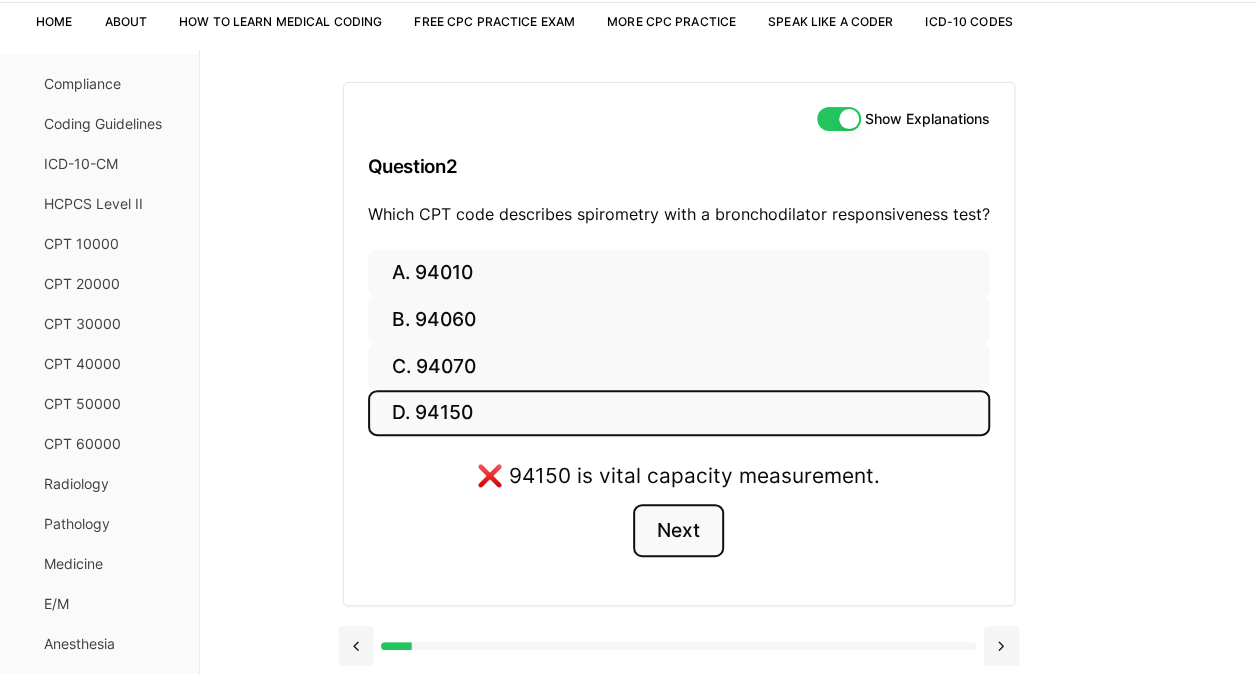 click on "Next" at bounding box center (678, 531) 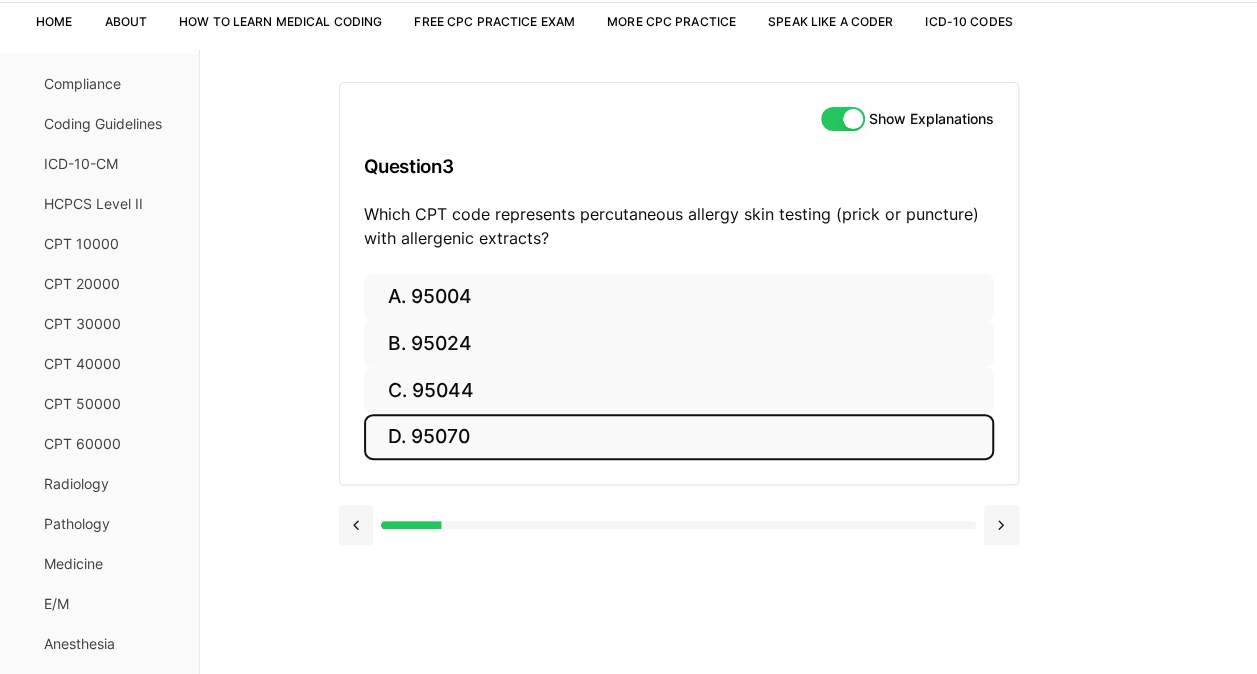 click on "D. 95070" at bounding box center [679, 437] 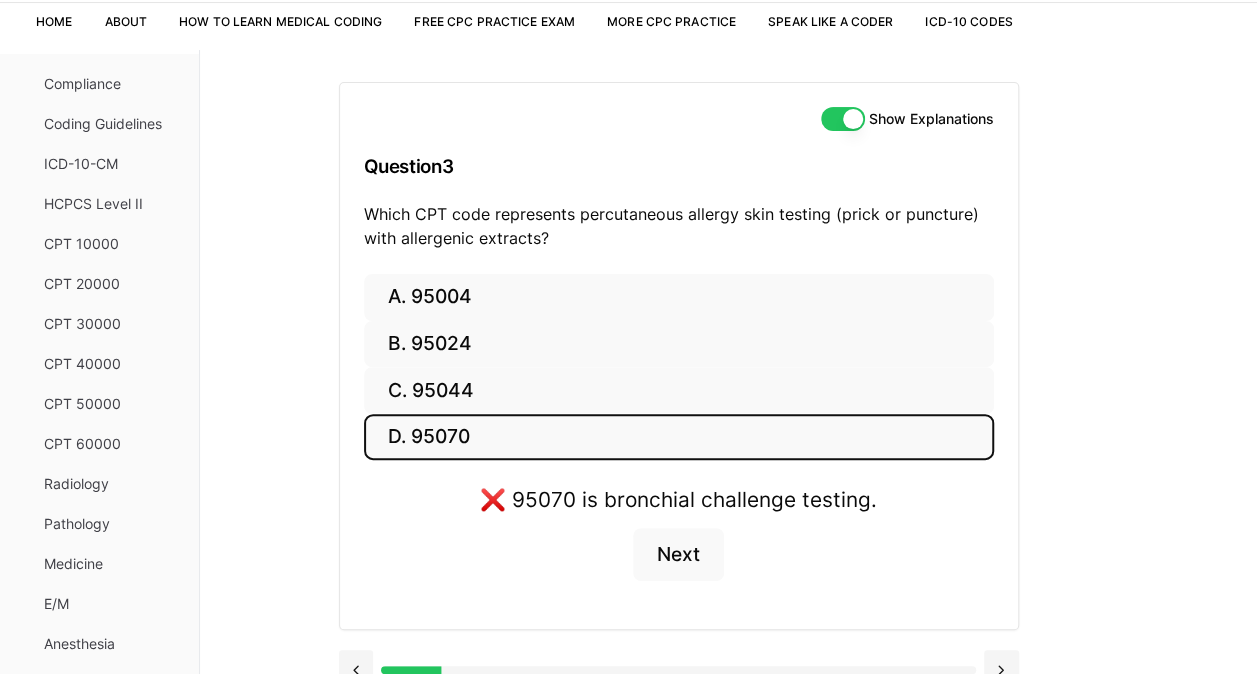 scroll, scrollTop: 184, scrollLeft: 0, axis: vertical 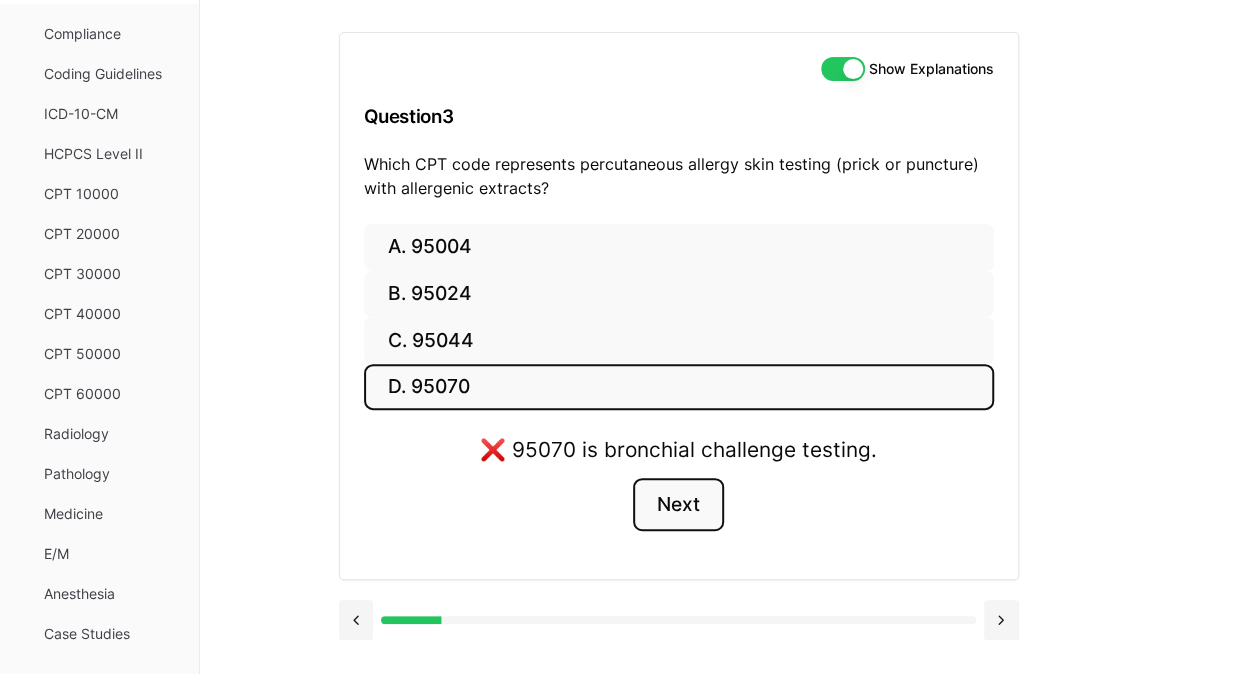 click on "Next" at bounding box center [678, 505] 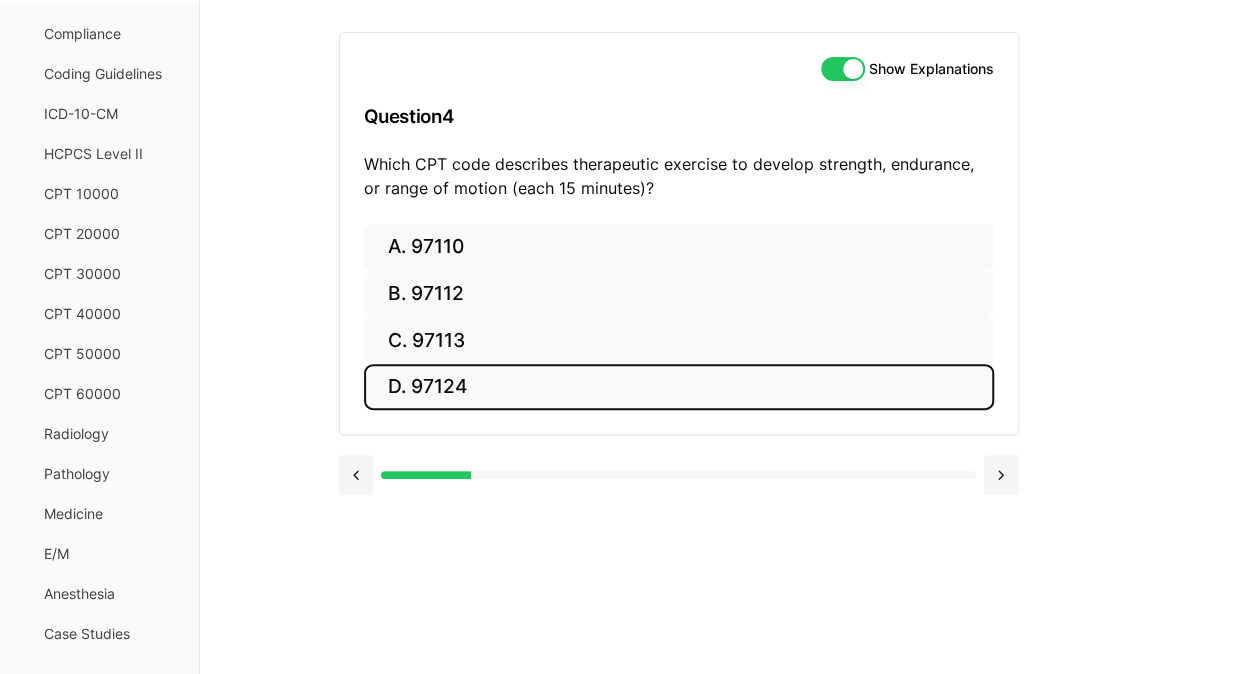 click on "D. 97124" at bounding box center (679, 387) 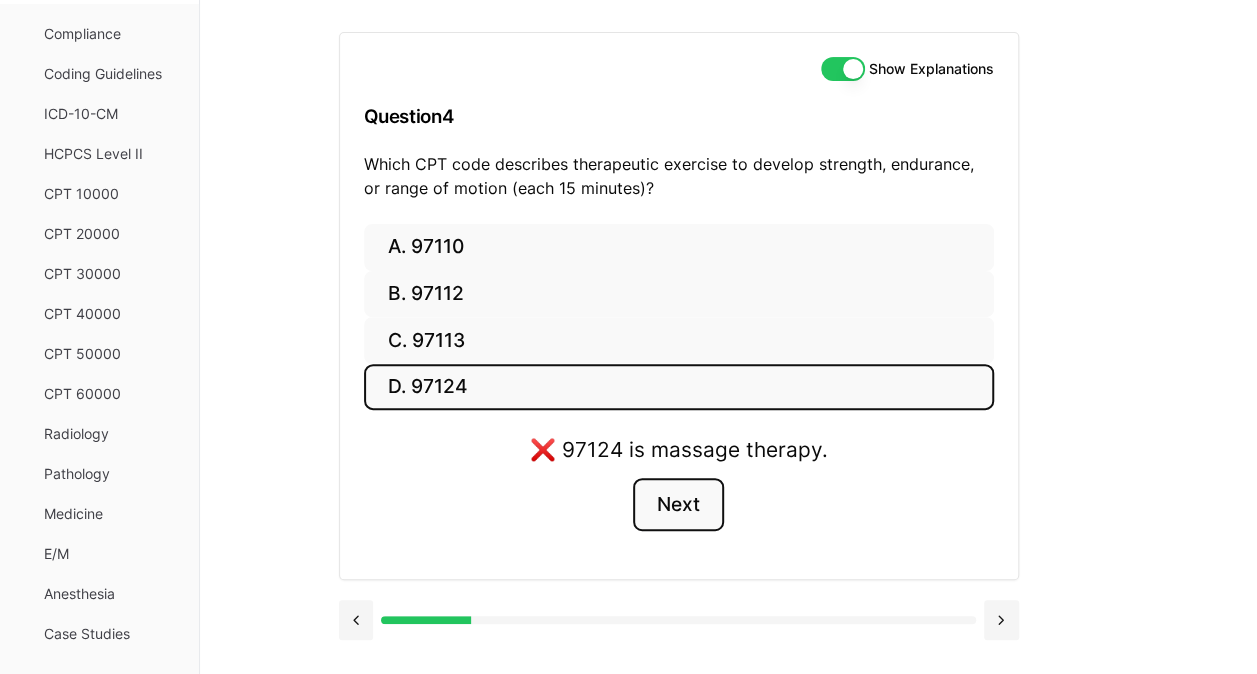 click on "Next" at bounding box center [678, 505] 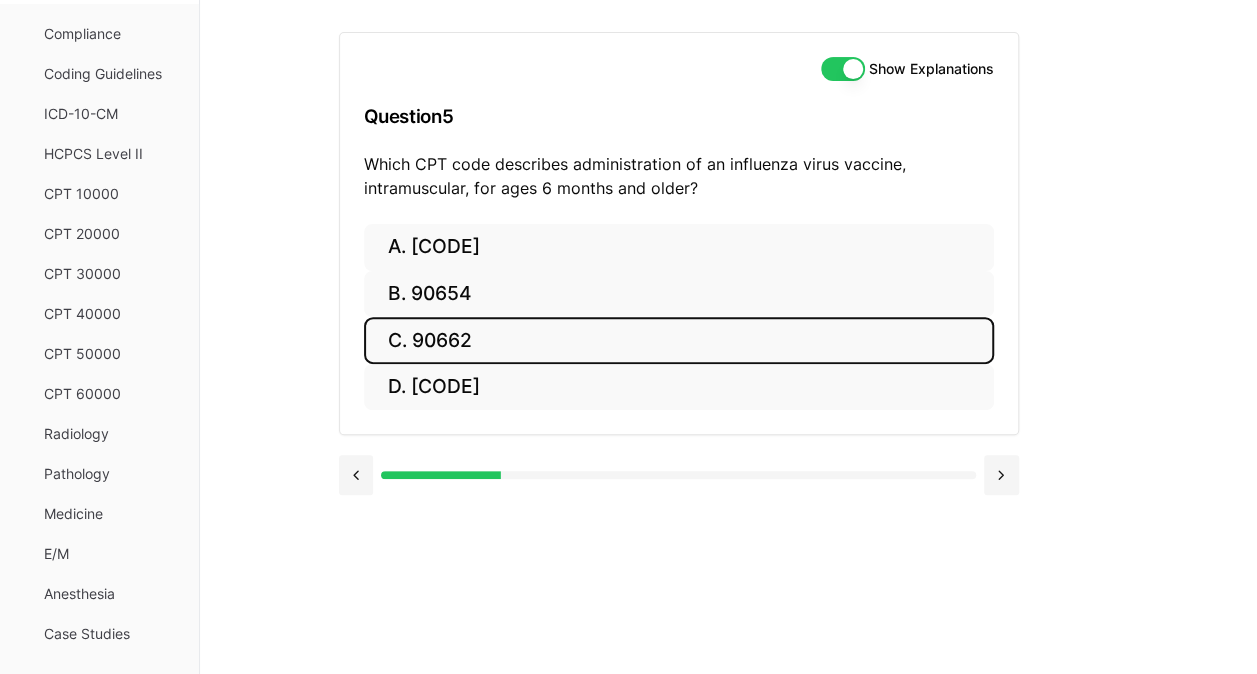 click on "C. 90662" at bounding box center [679, 340] 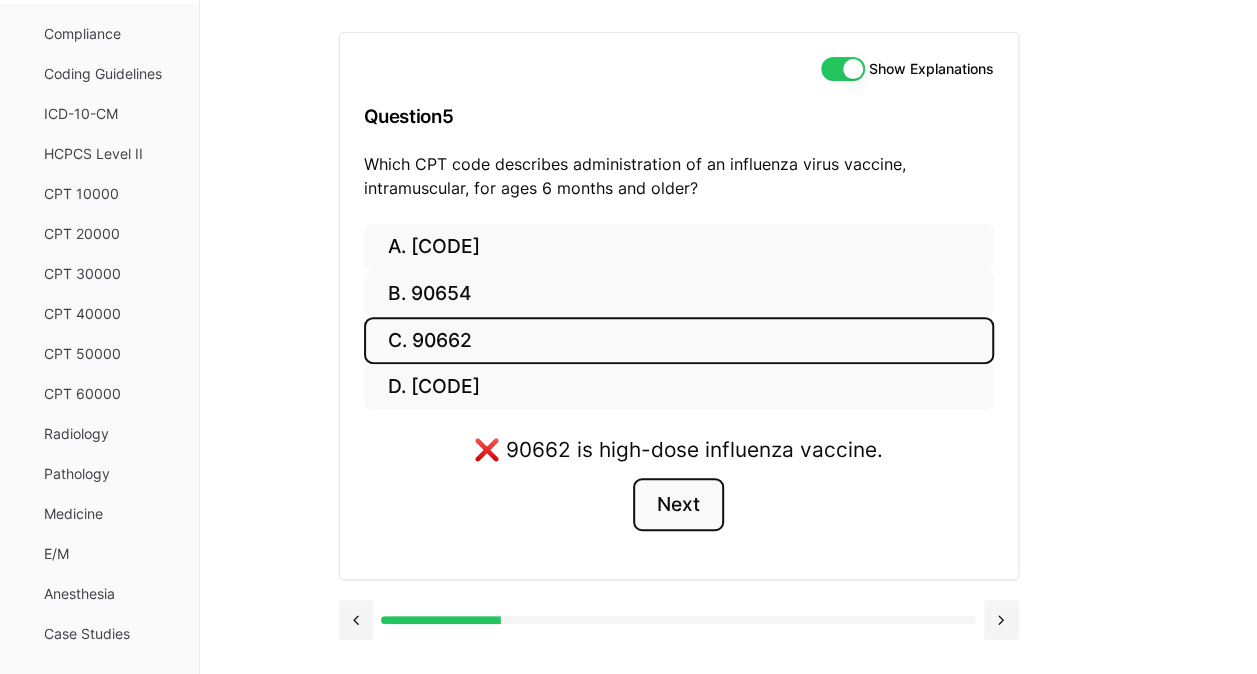 click on "Next" at bounding box center (678, 505) 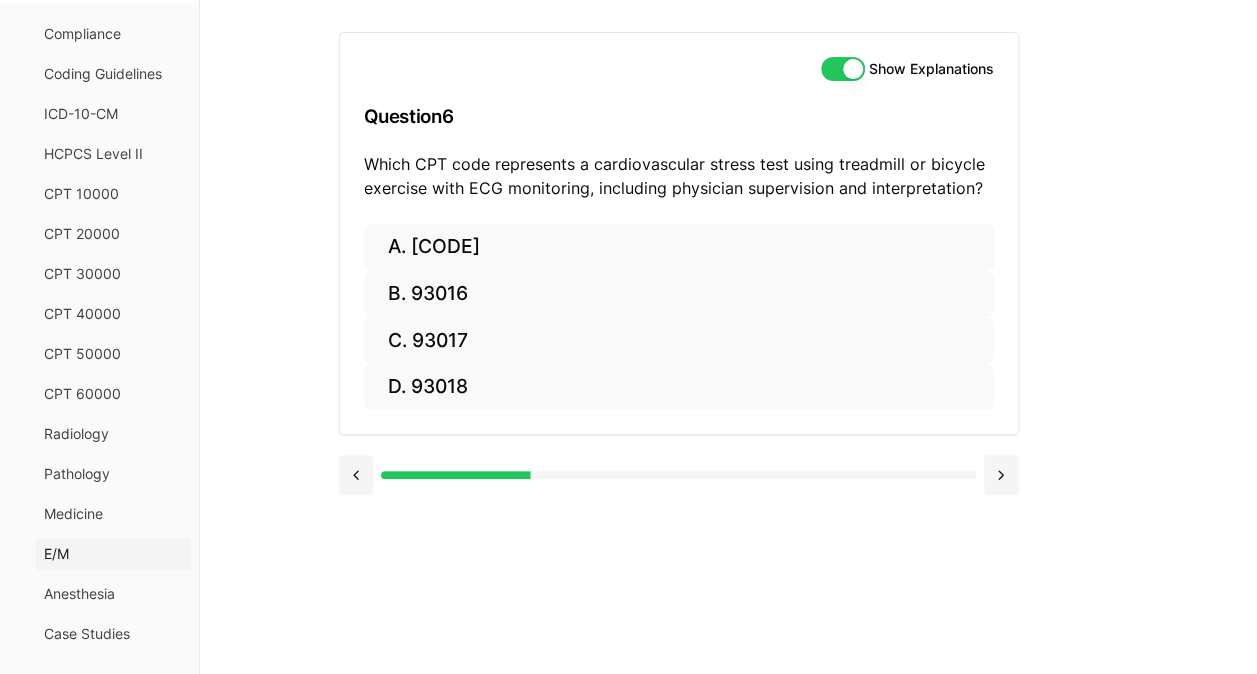 click on "E/M" at bounding box center [113, 554] 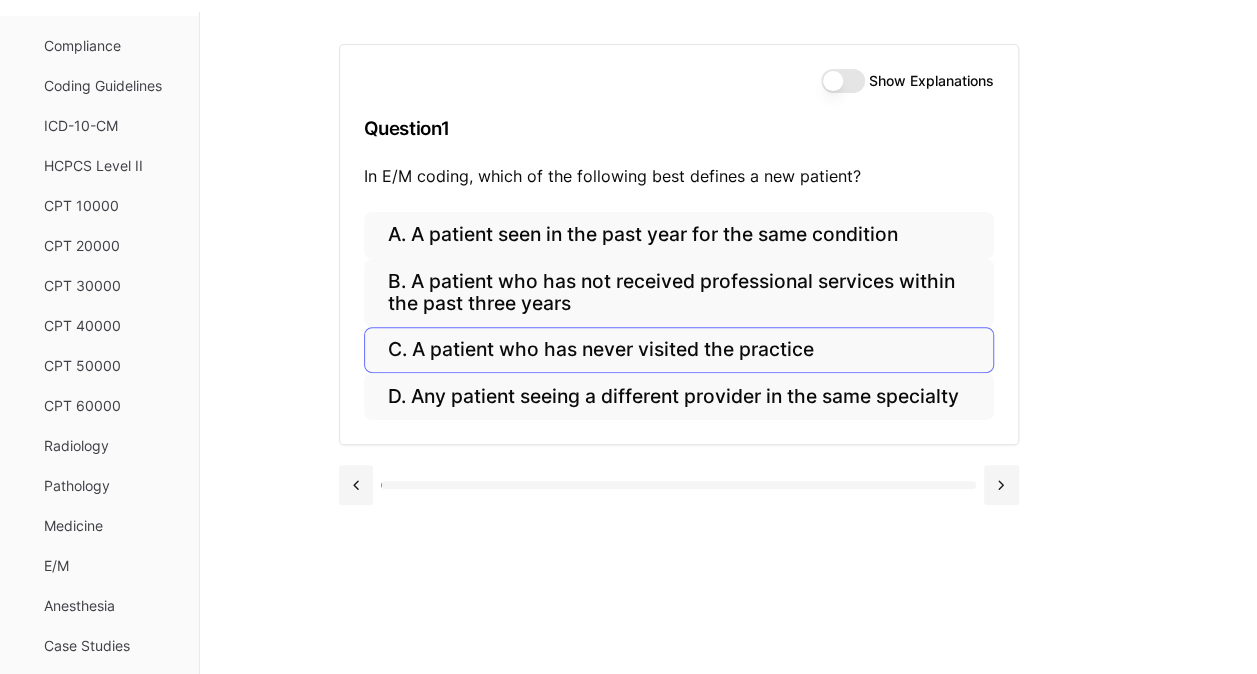 scroll, scrollTop: 172, scrollLeft: 0, axis: vertical 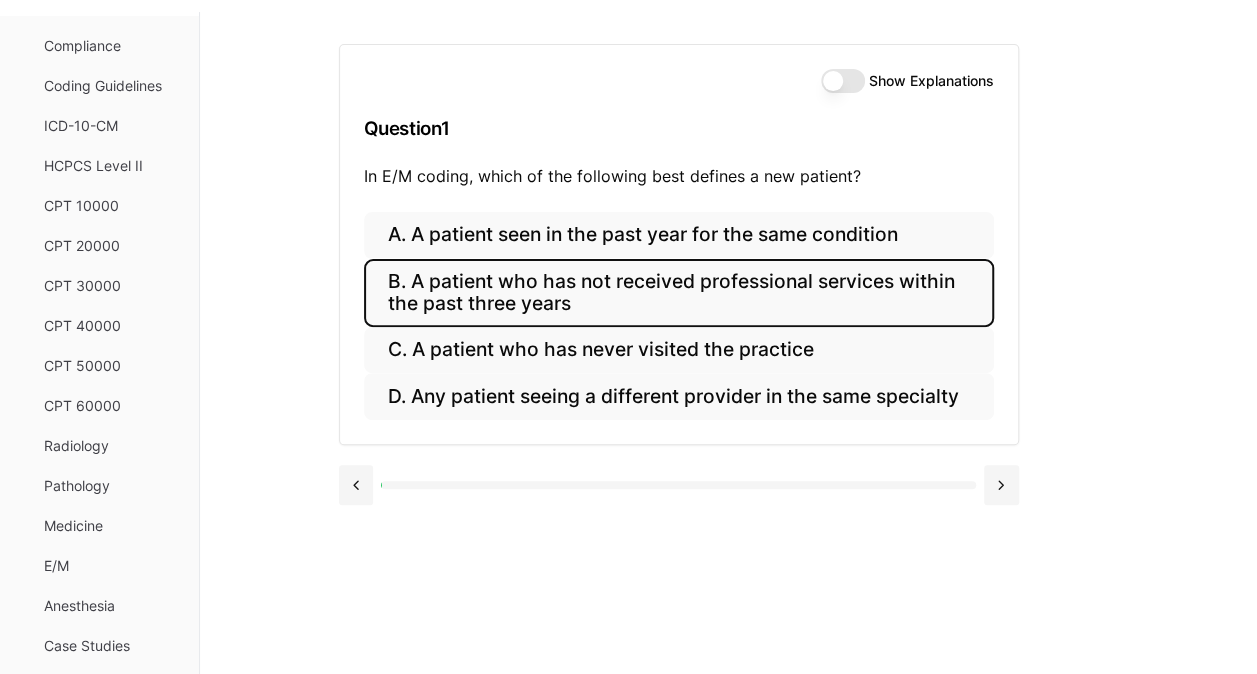 click on "B. A patient who has not received professional services within the past three years" at bounding box center (679, 293) 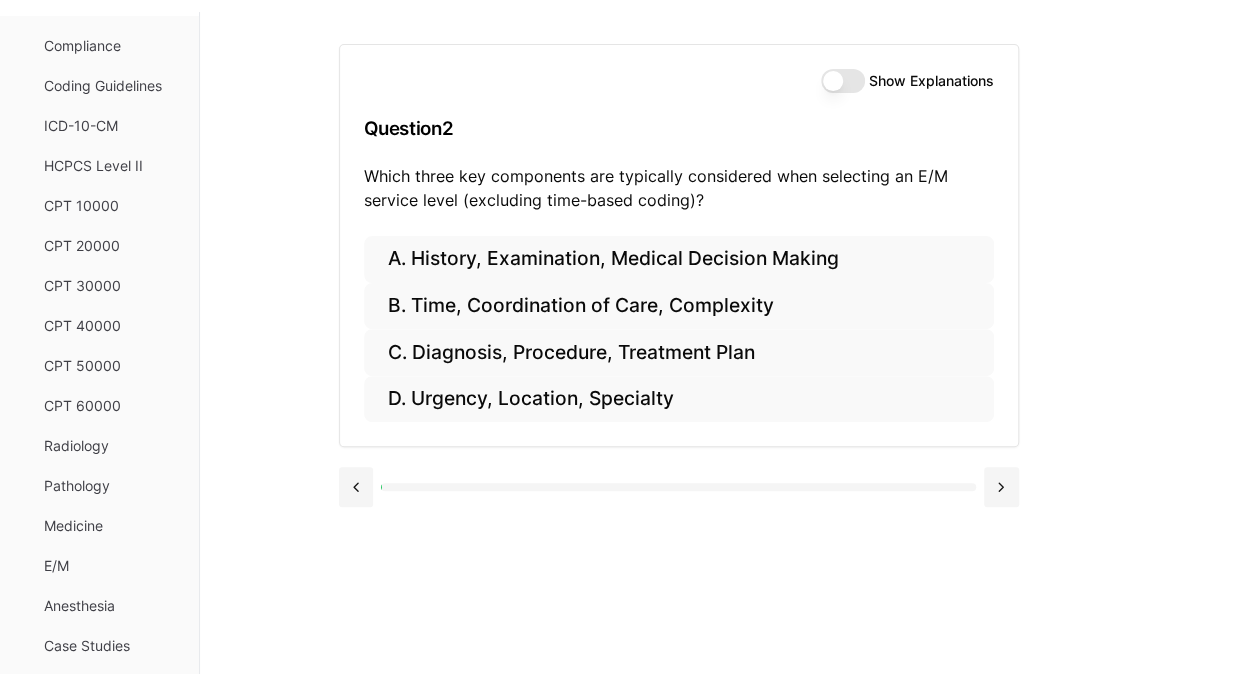click on "Show Explanations" at bounding box center (843, 81) 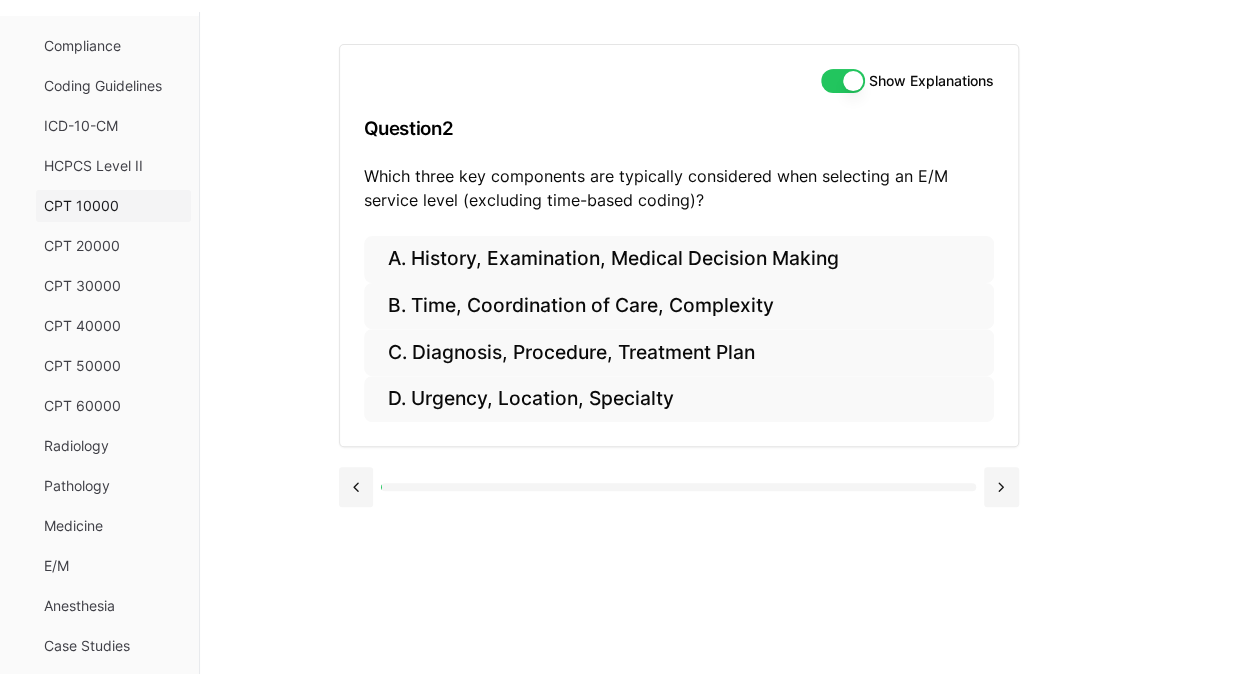 click on "CPT 10000" at bounding box center (113, 206) 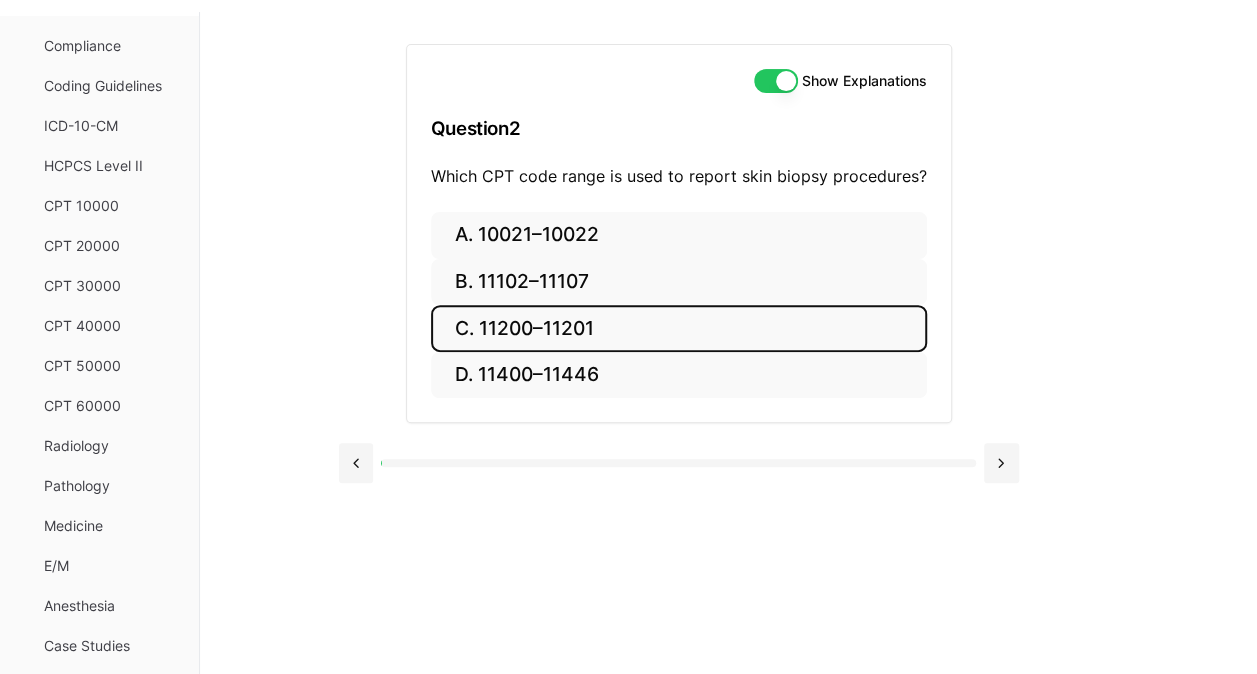 click on "C. 11200–11201" at bounding box center [679, 328] 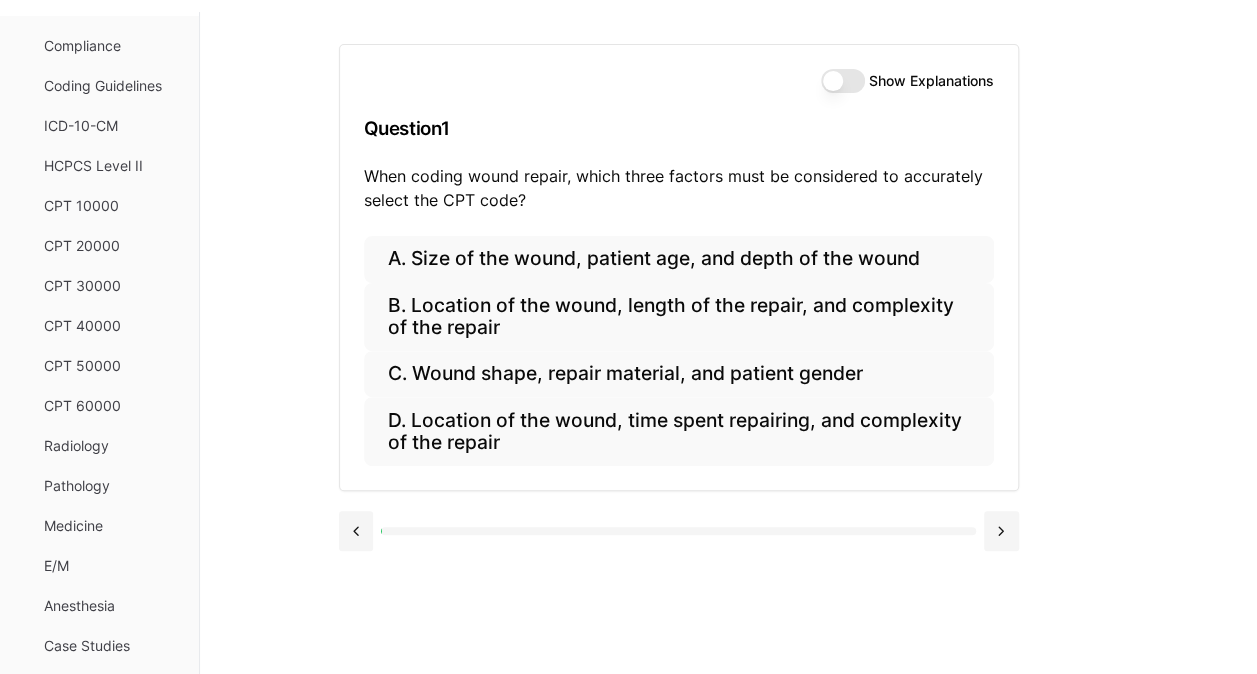 click on "Show Explanations" at bounding box center [843, 81] 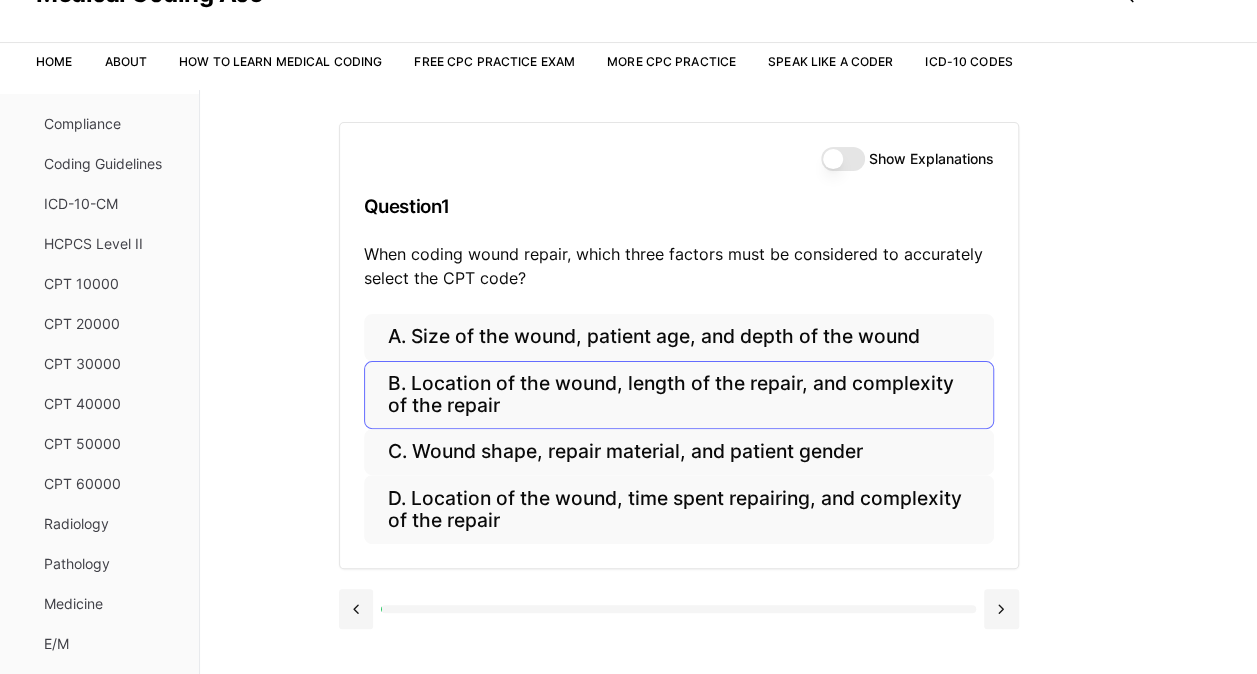scroll, scrollTop: 96, scrollLeft: 0, axis: vertical 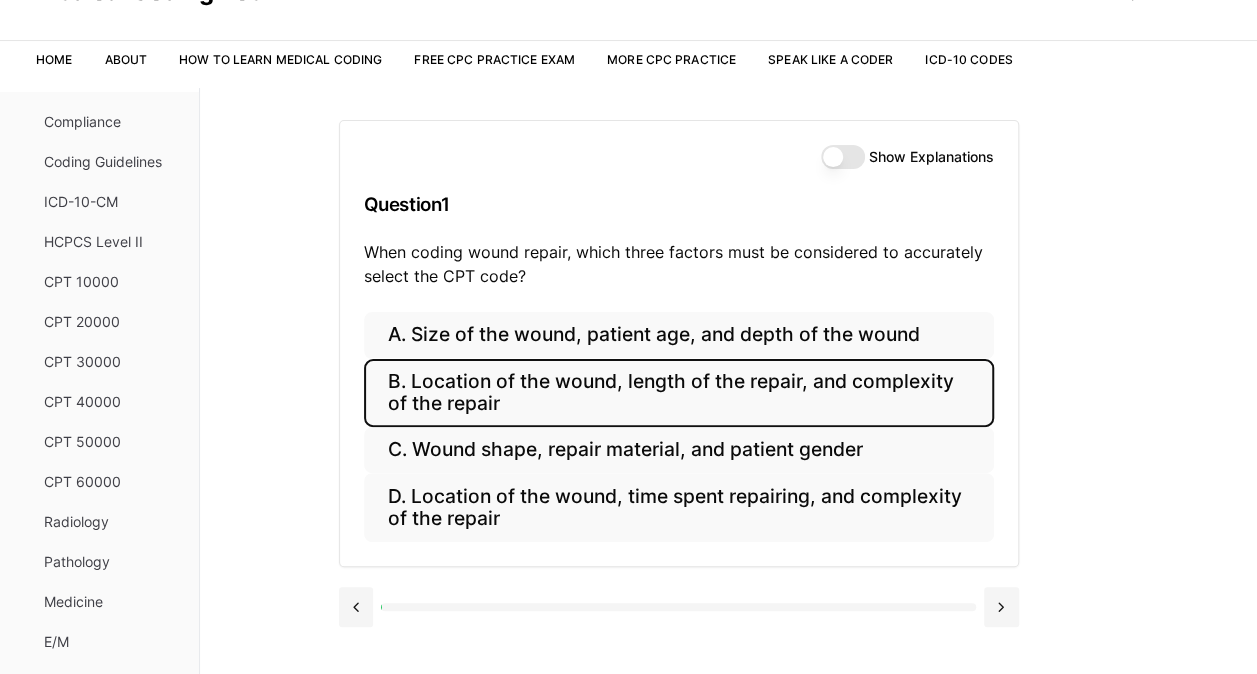 click on "B. Location of the wound, length of the repair, and complexity of the repair" at bounding box center [679, 393] 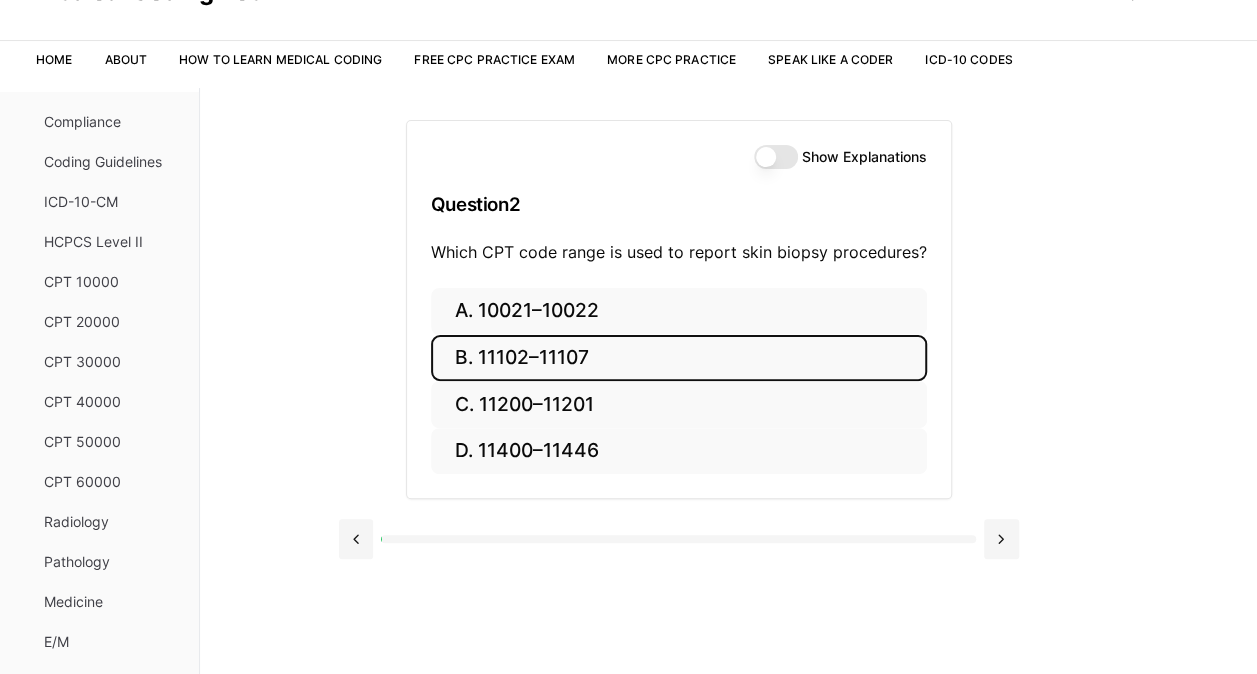 scroll, scrollTop: 102, scrollLeft: 0, axis: vertical 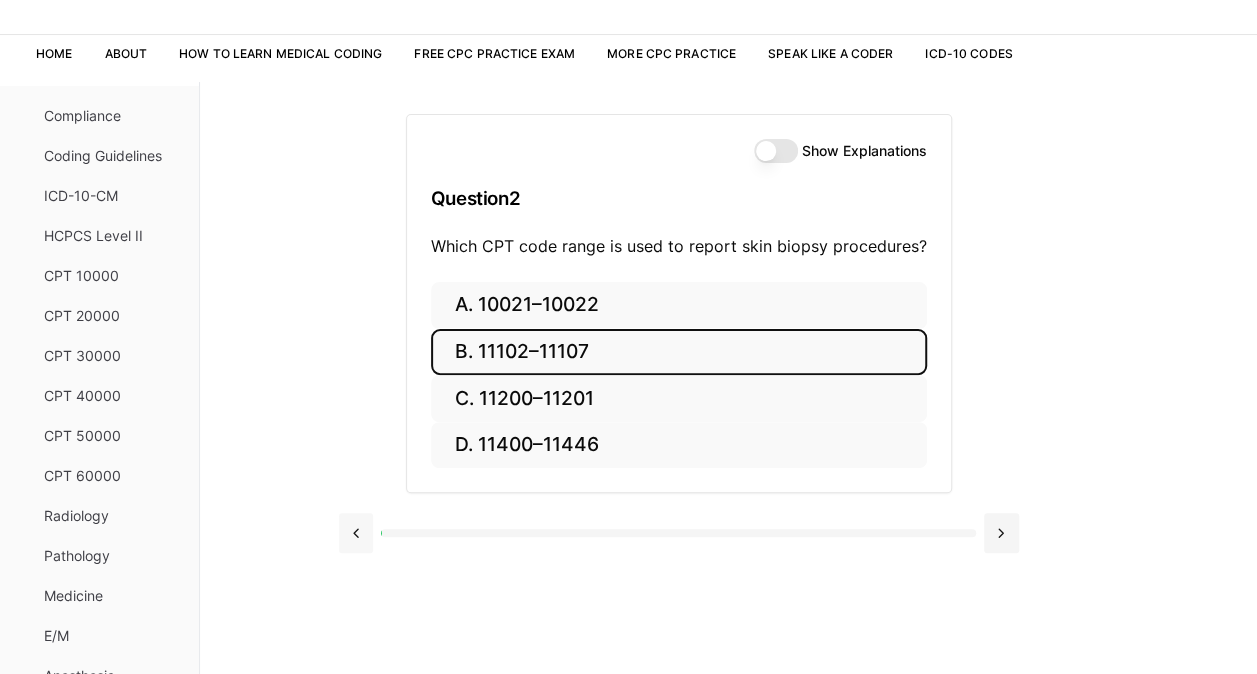 click at bounding box center (356, 533) 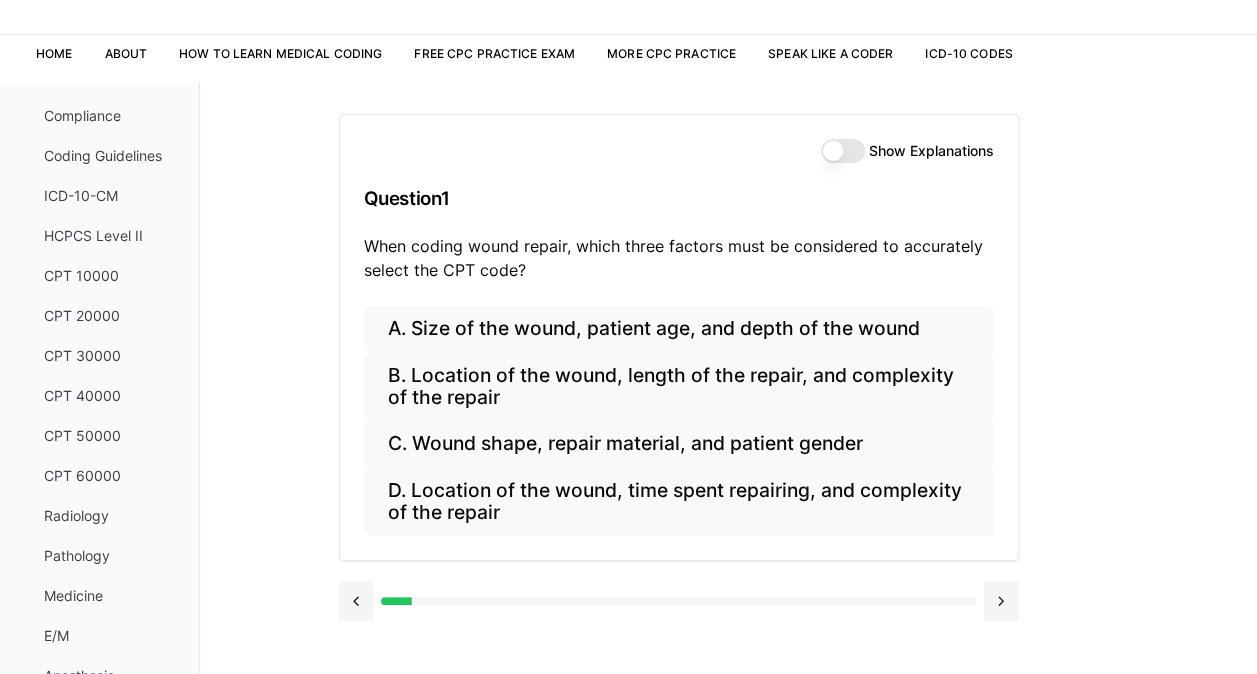 click on "Show Explanations" at bounding box center [843, 151] 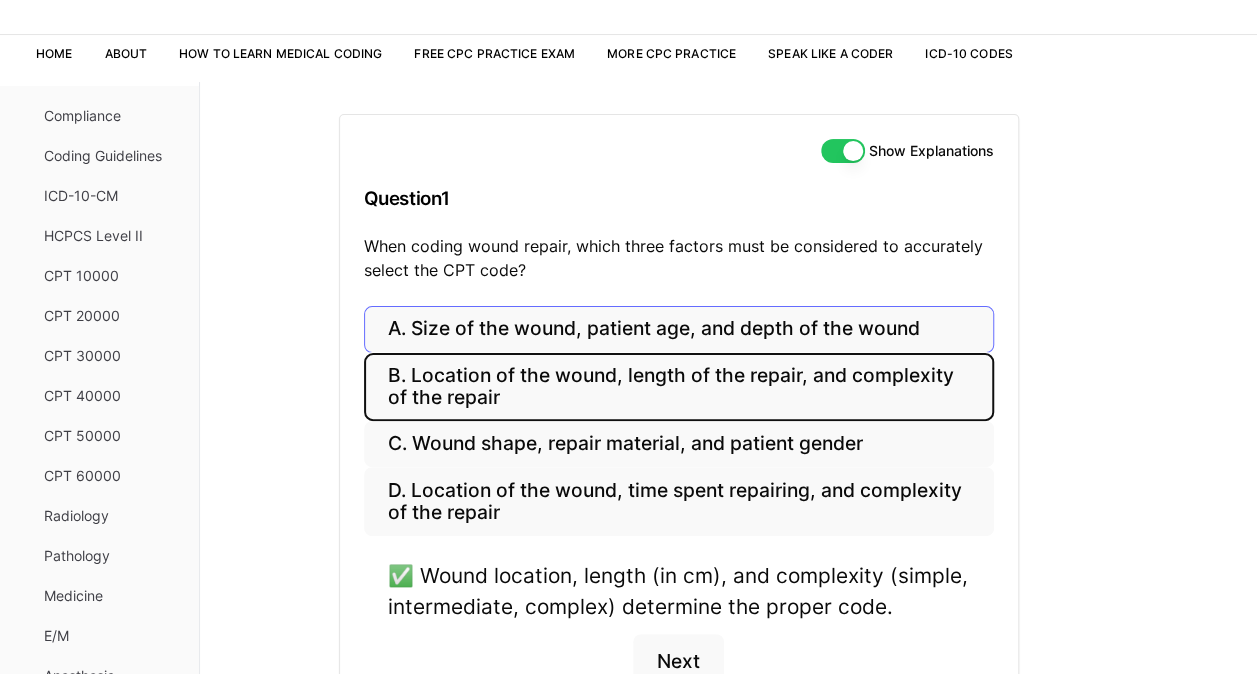 scroll, scrollTop: 236, scrollLeft: 0, axis: vertical 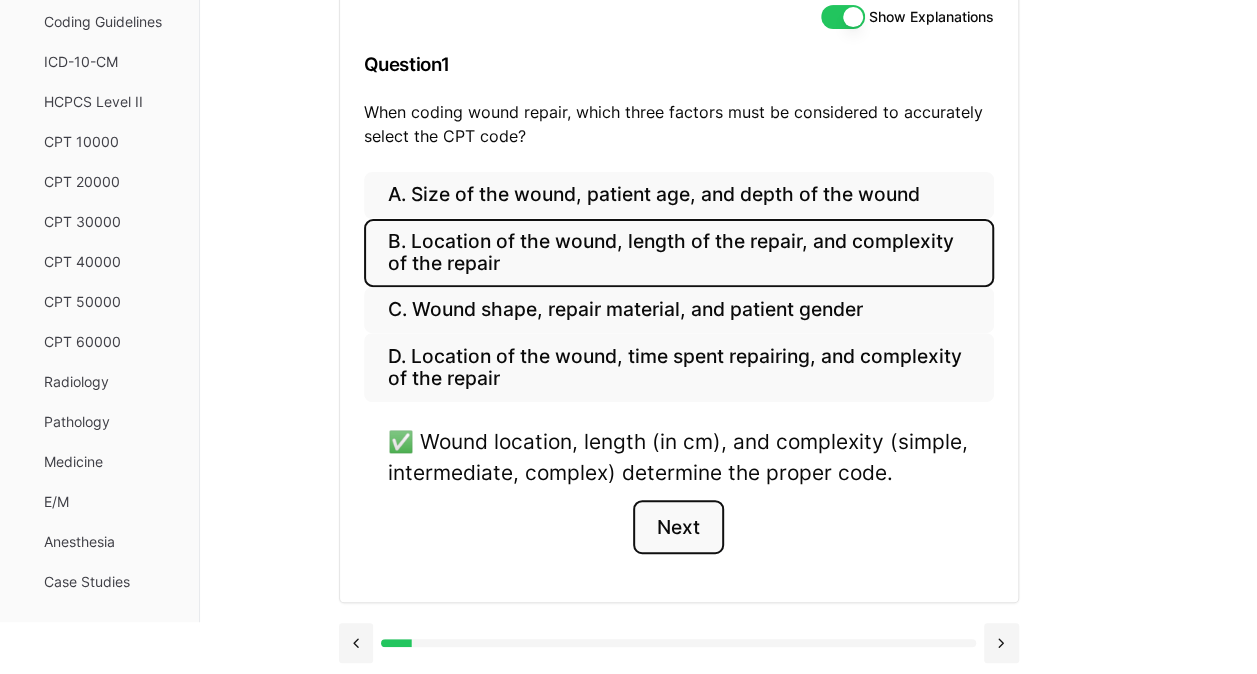 click on "Next" at bounding box center (678, 527) 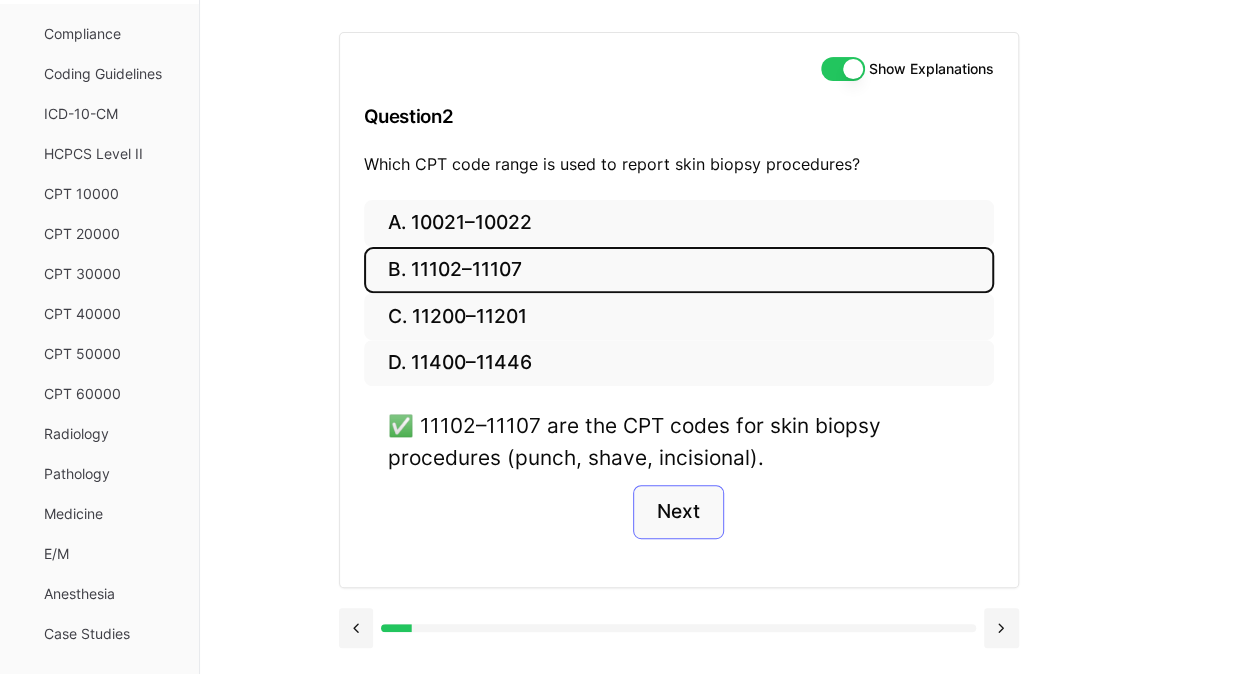 scroll, scrollTop: 184, scrollLeft: 0, axis: vertical 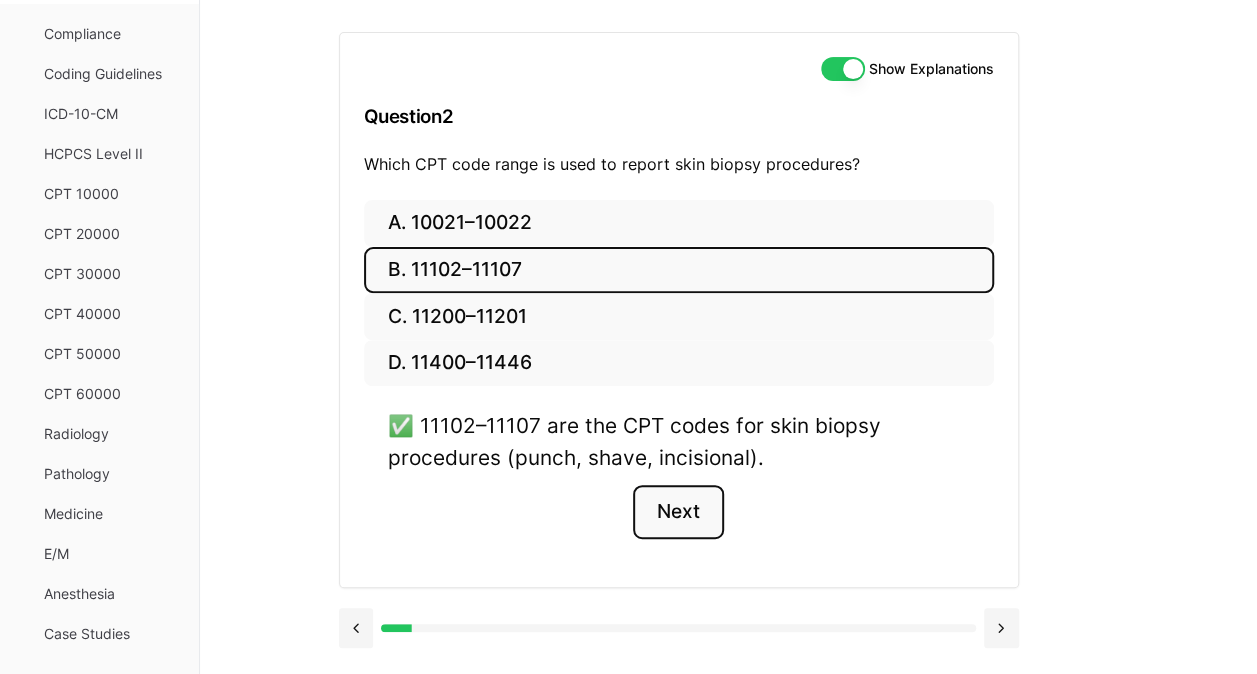click on "Next" at bounding box center (678, 512) 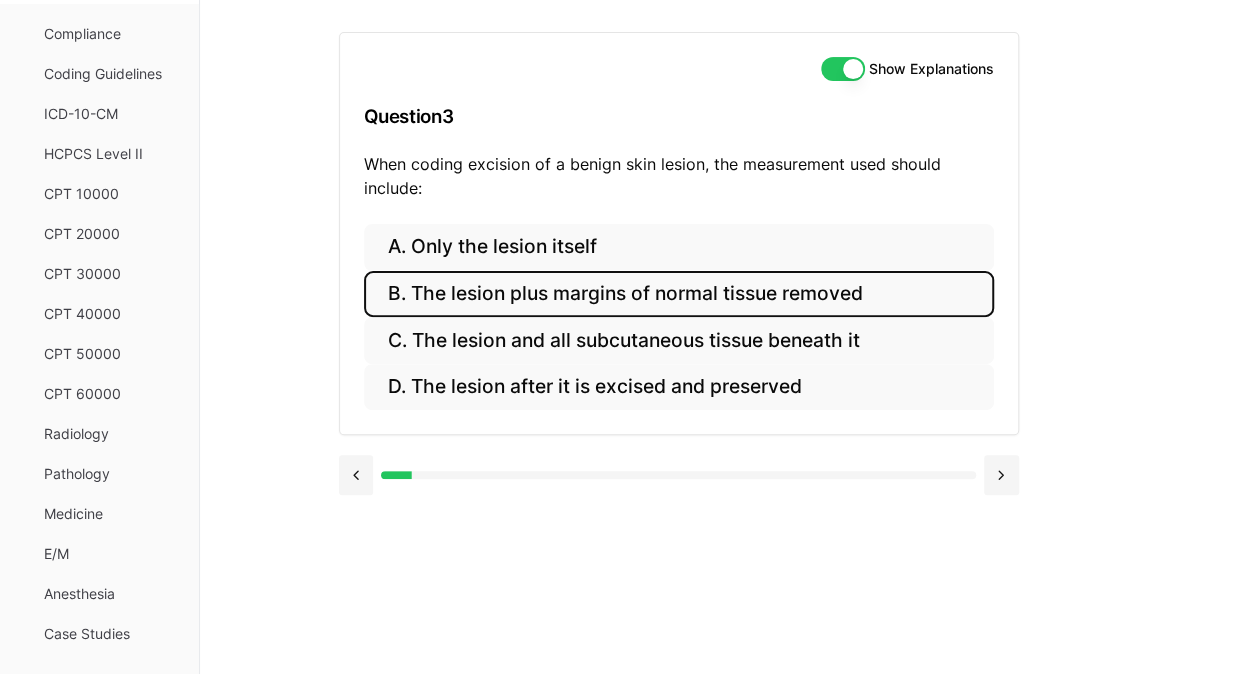 click on "B. The lesion plus margins of normal tissue removed" at bounding box center (679, 294) 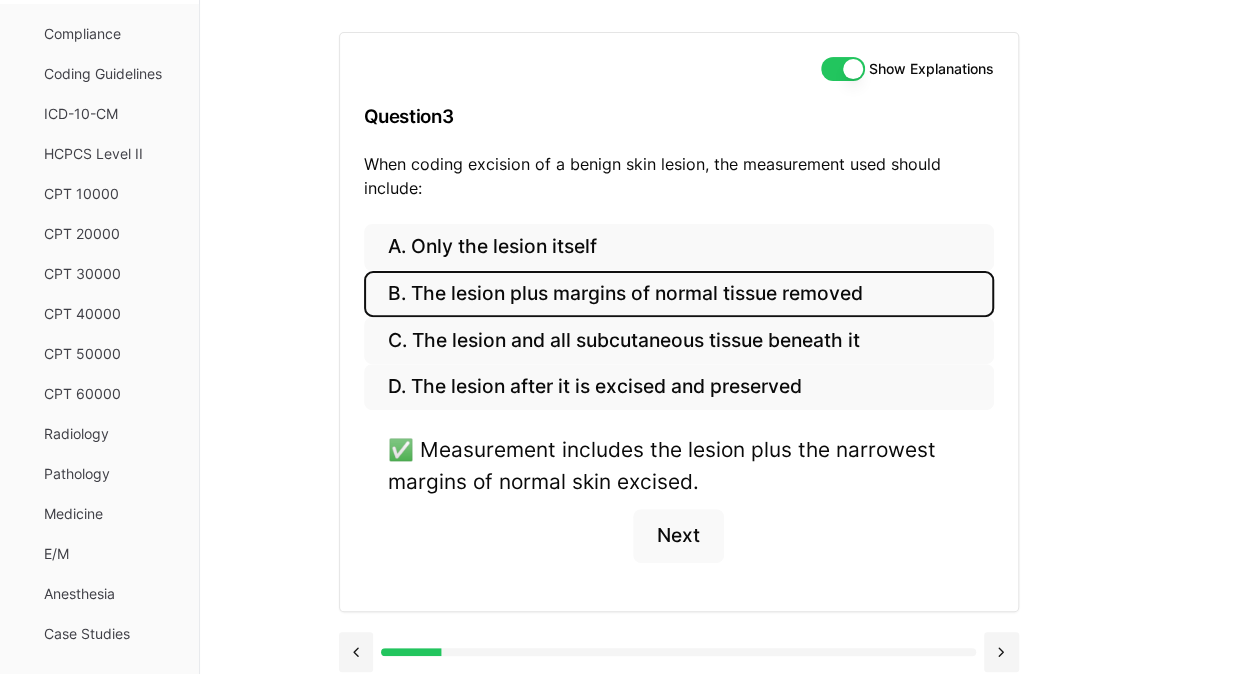 scroll, scrollTop: 193, scrollLeft: 0, axis: vertical 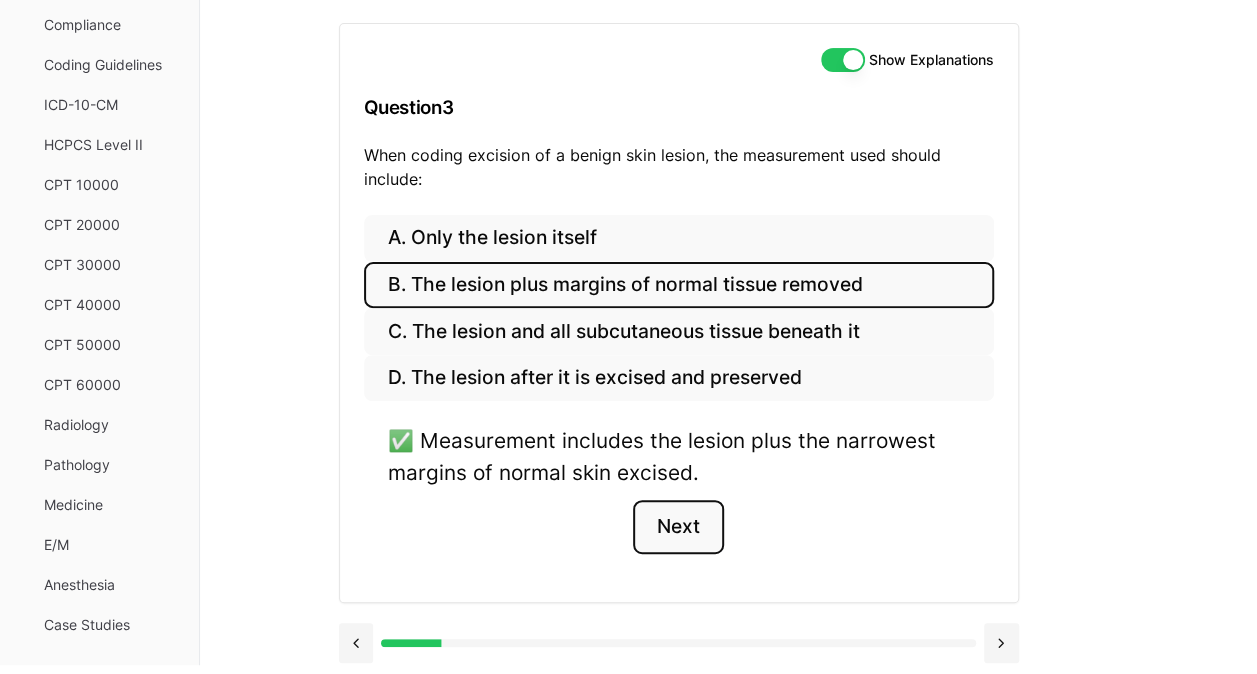 click on "Next" at bounding box center [678, 527] 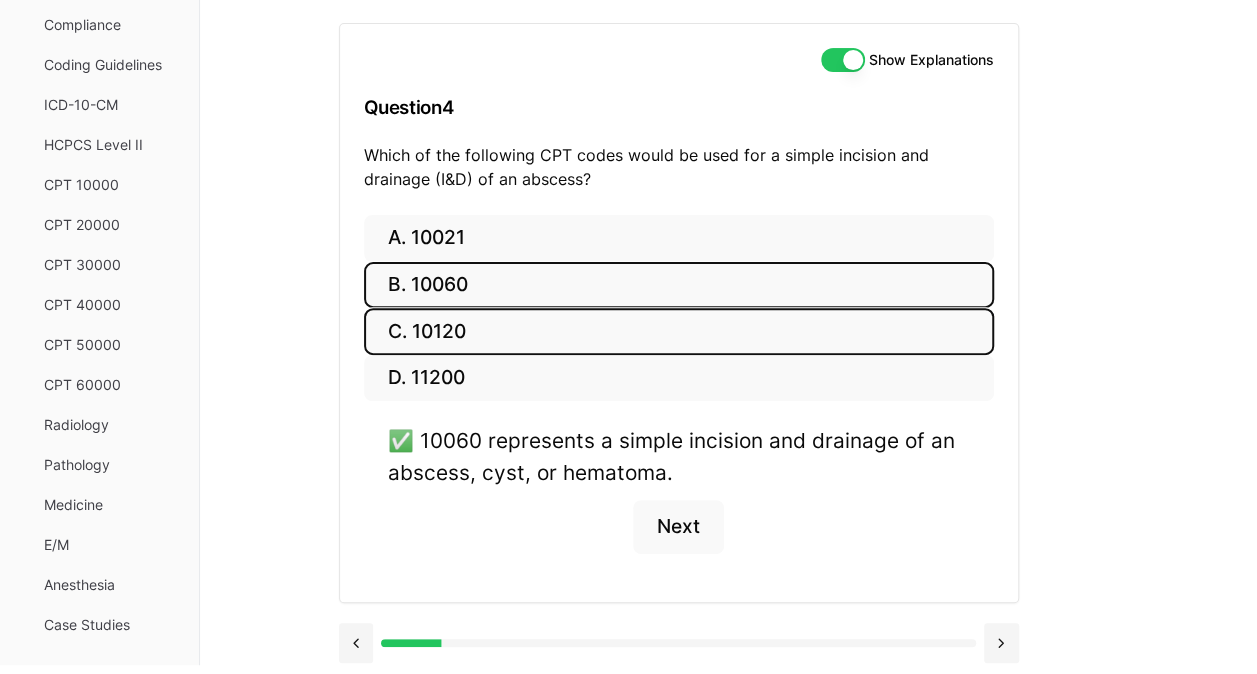 click on "C. 10120" at bounding box center (679, 331) 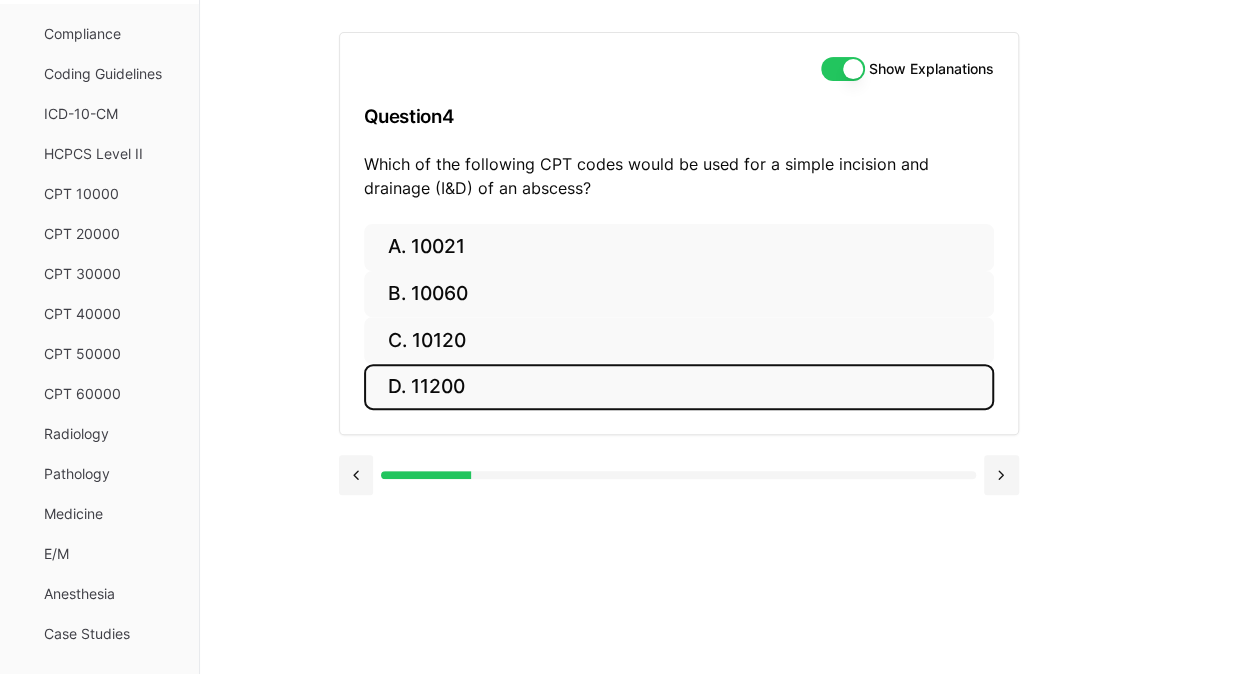 click on "D. 11200" at bounding box center [679, 387] 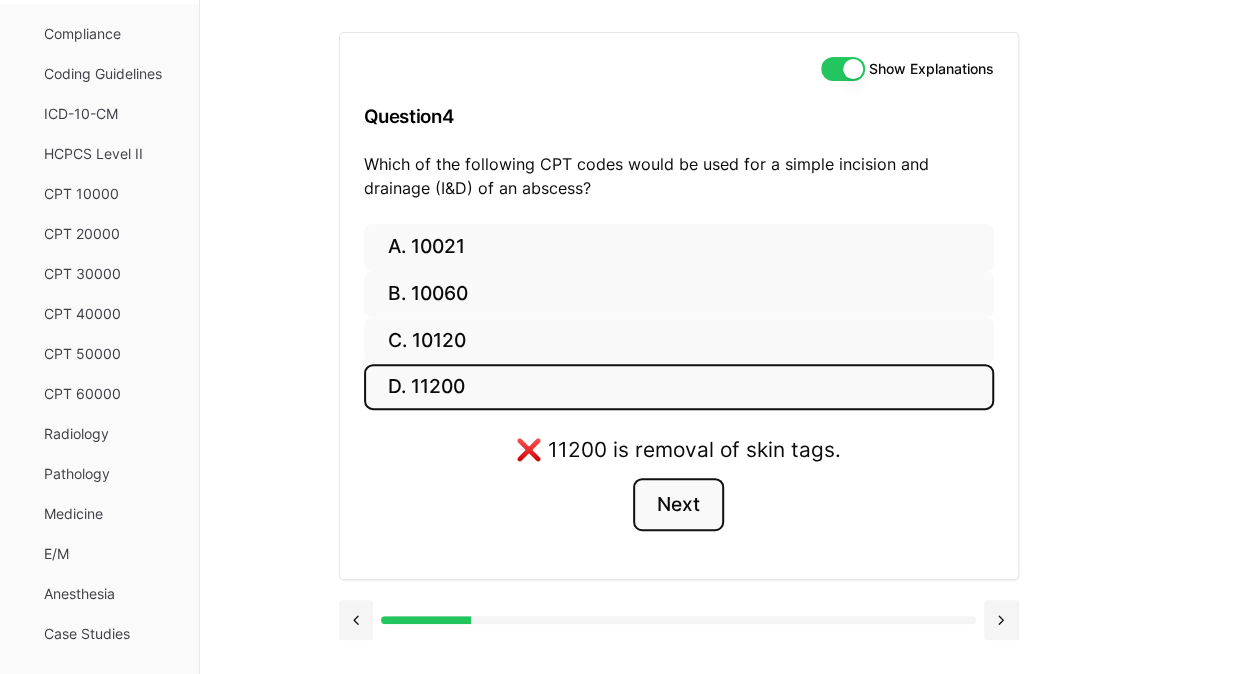 click on "Next" at bounding box center (678, 505) 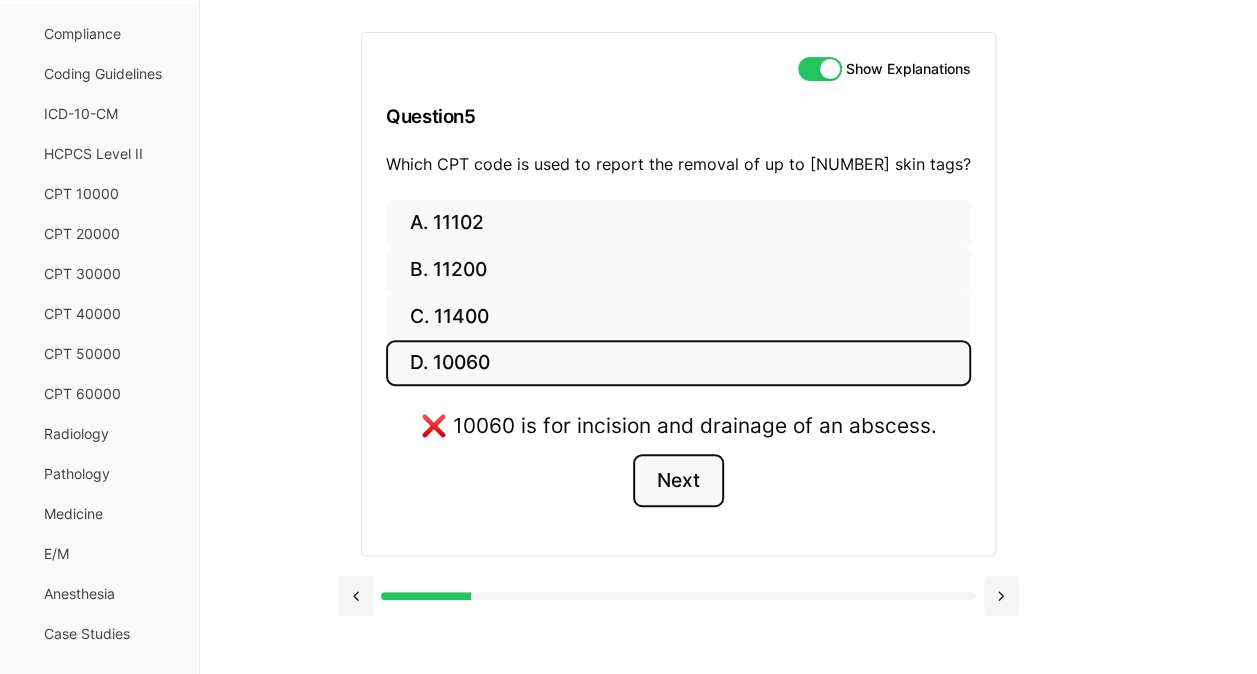 click on "Next" at bounding box center (678, 481) 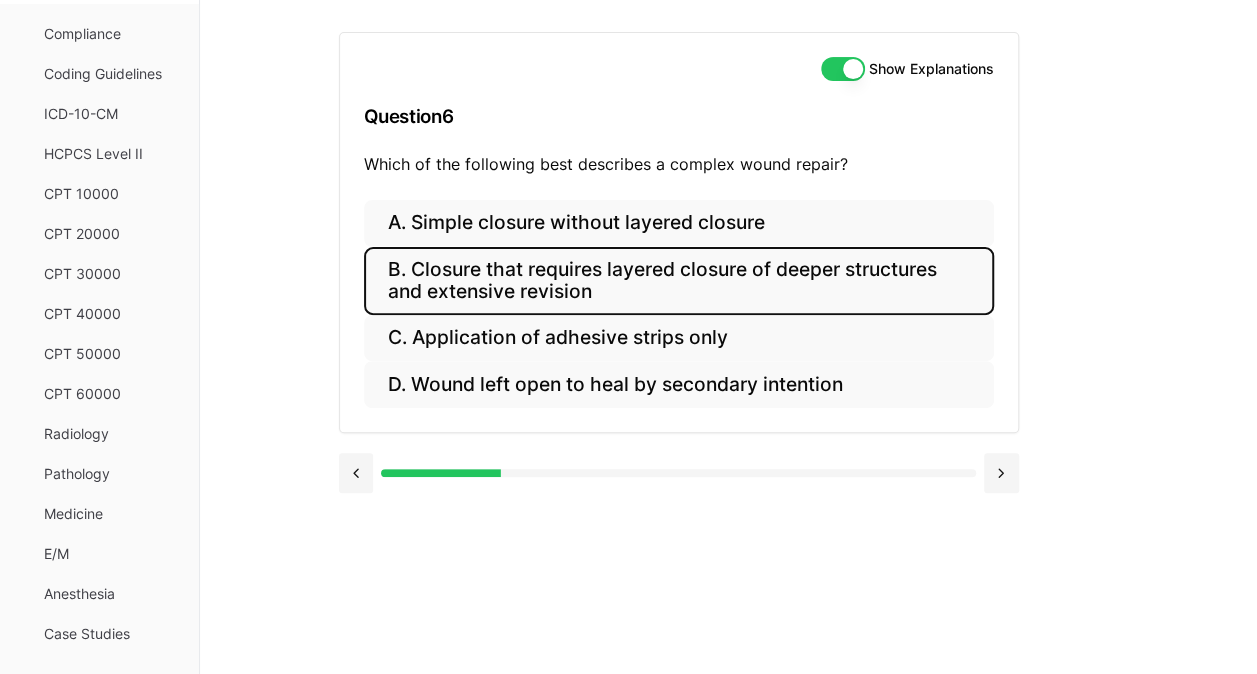 click on "B. Closure that requires layered closure of deeper structures and extensive revision" at bounding box center (679, 281) 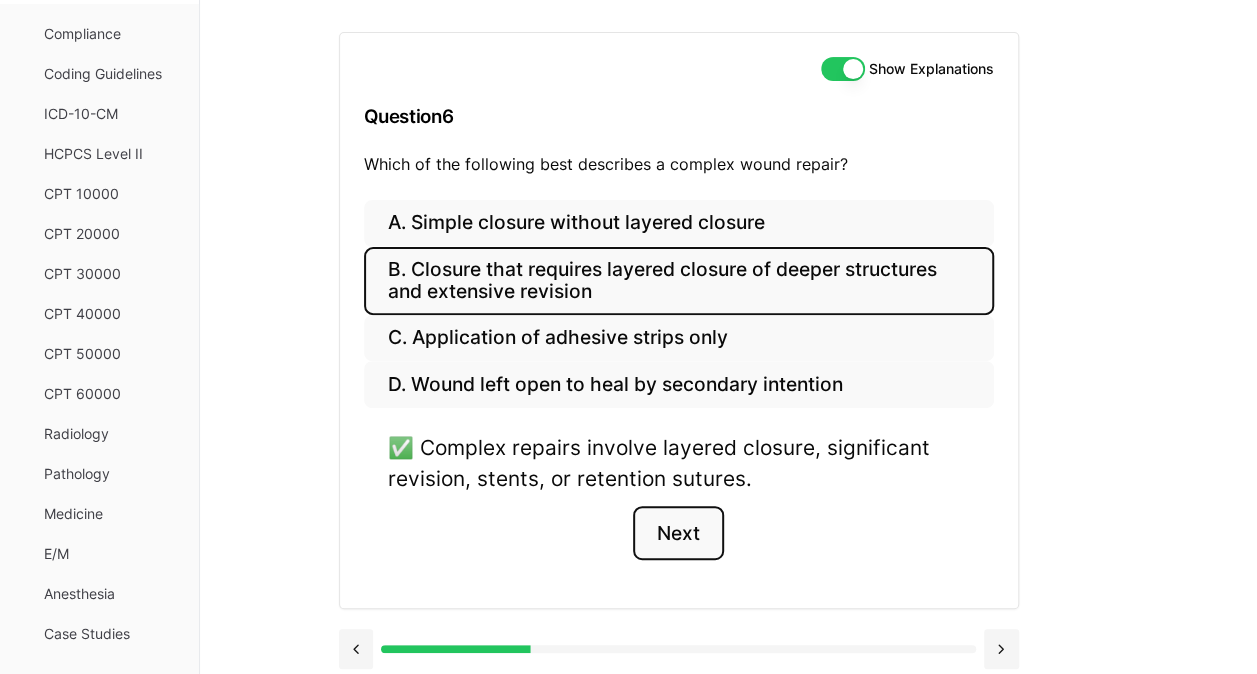 click on "Next" at bounding box center (678, 533) 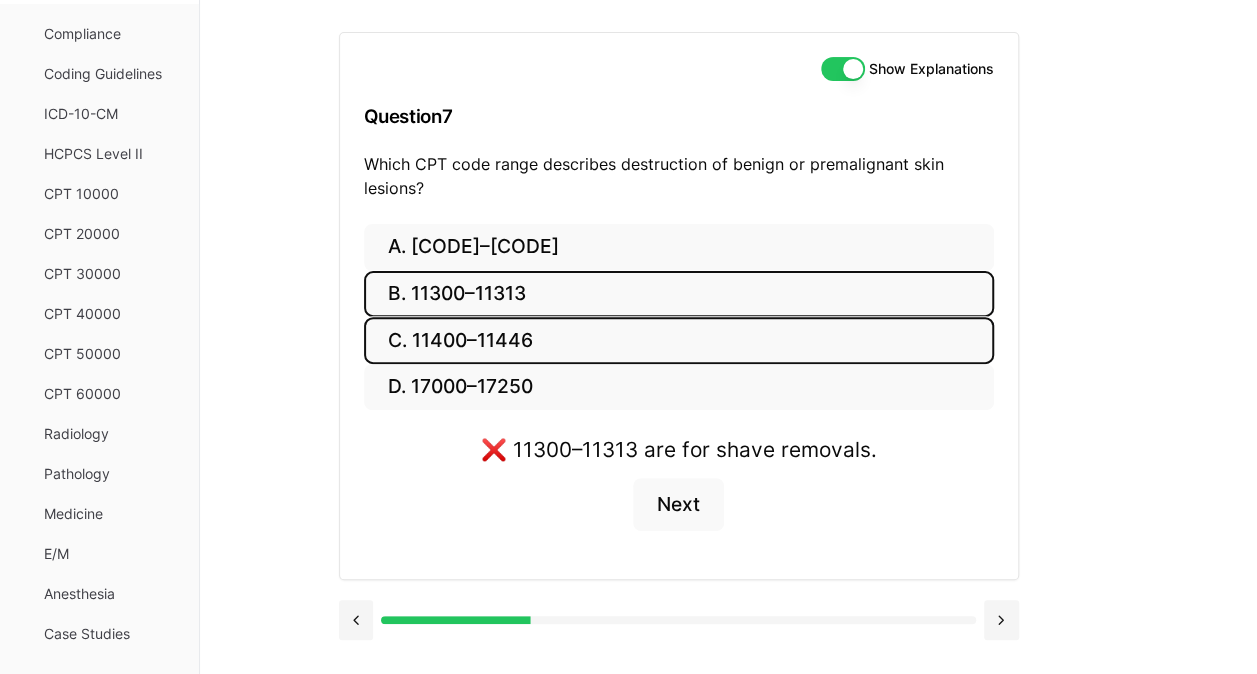 click on "C. 11400–11446" at bounding box center (679, 340) 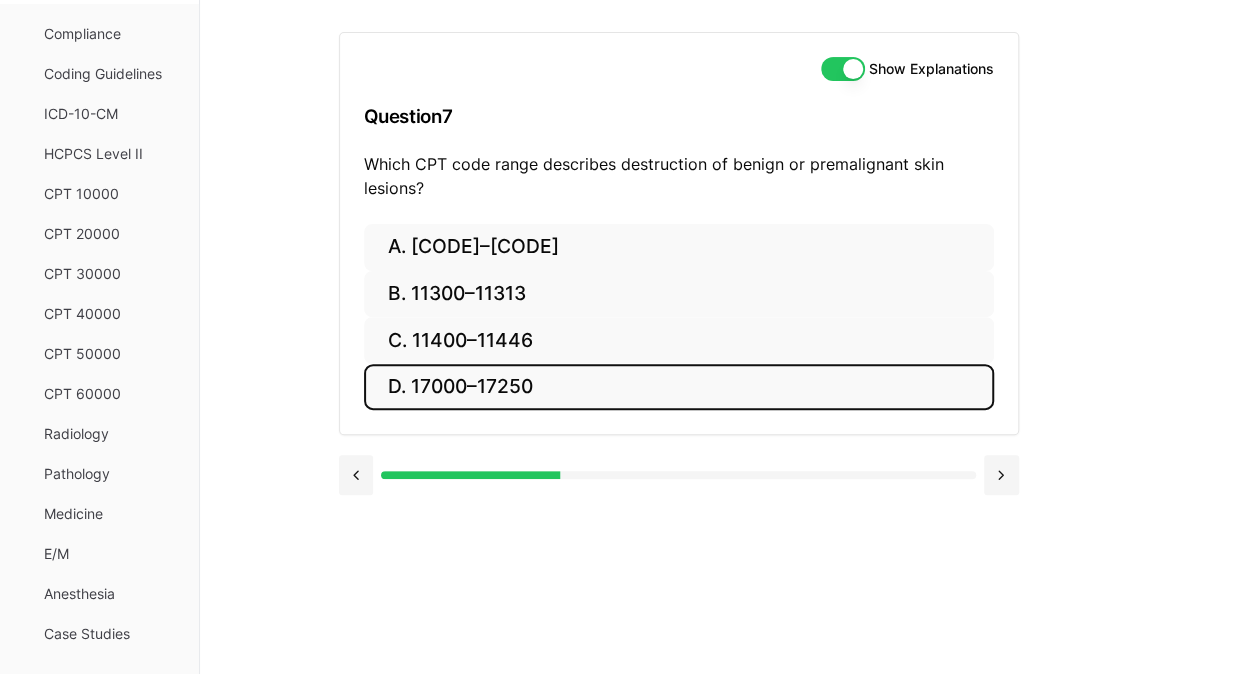 click on "D. 17000–17250" at bounding box center [679, 387] 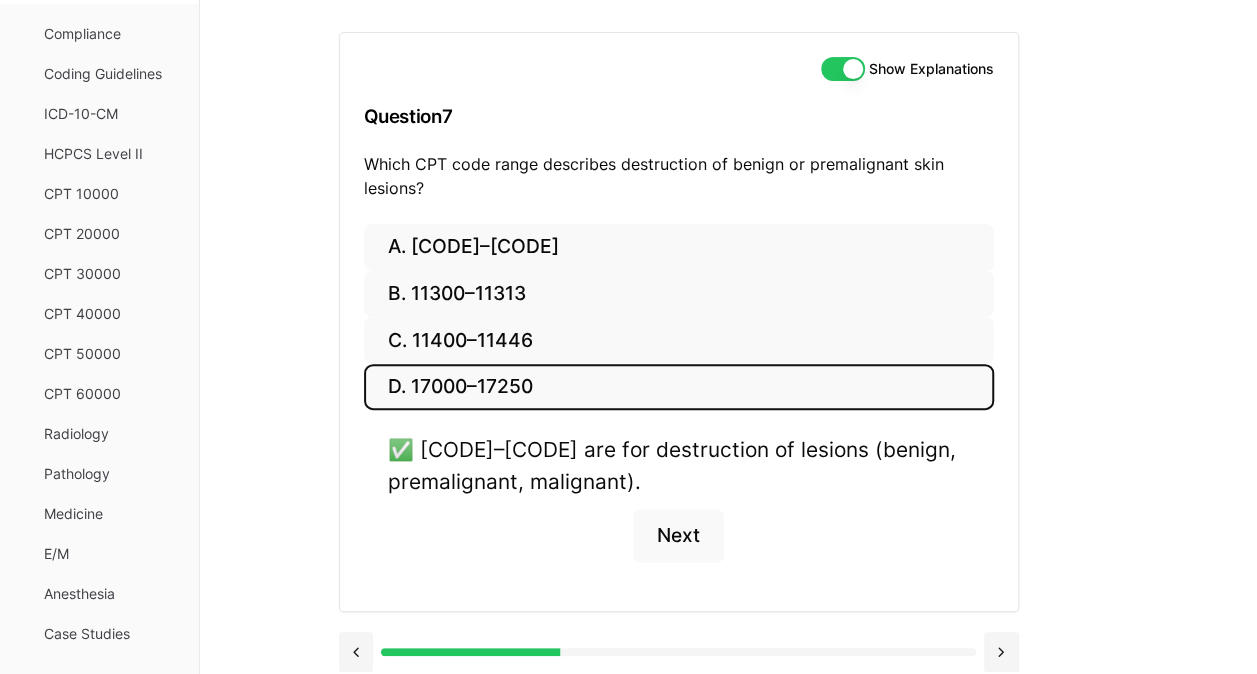 click on "✅ 17000–17250 are for destruction of lesions (benign, premalignant, malignant). Next" at bounding box center [679, 510] 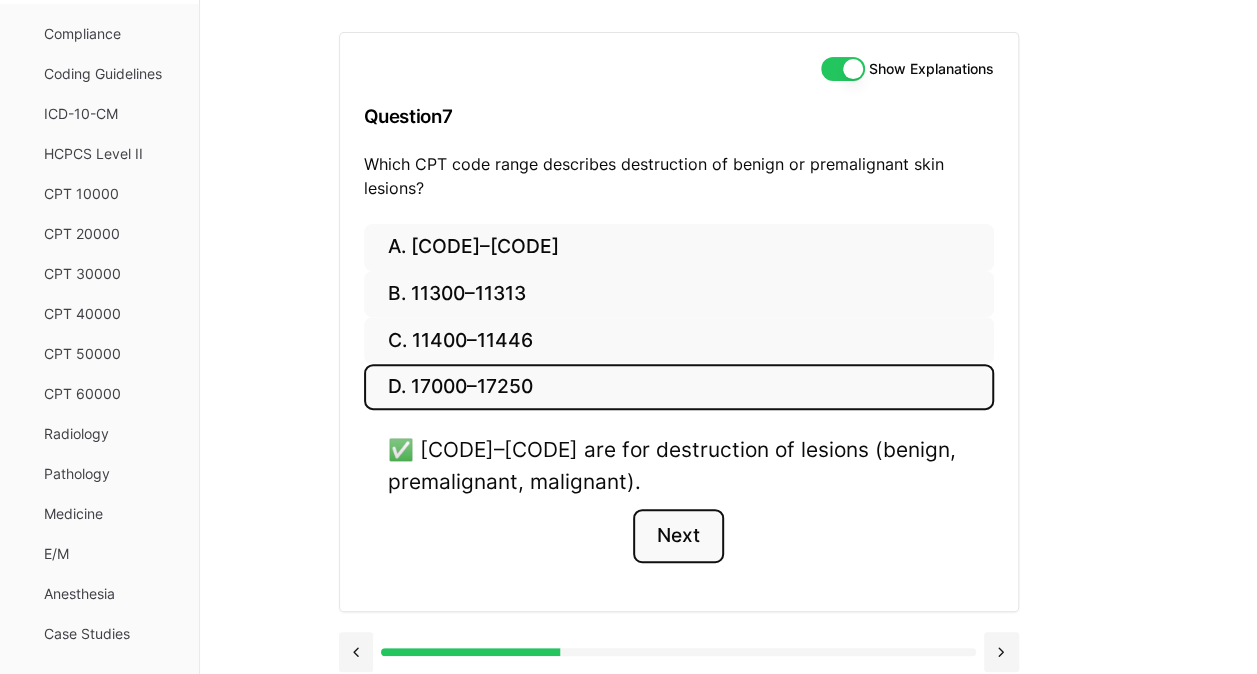 click on "Next" at bounding box center (678, 536) 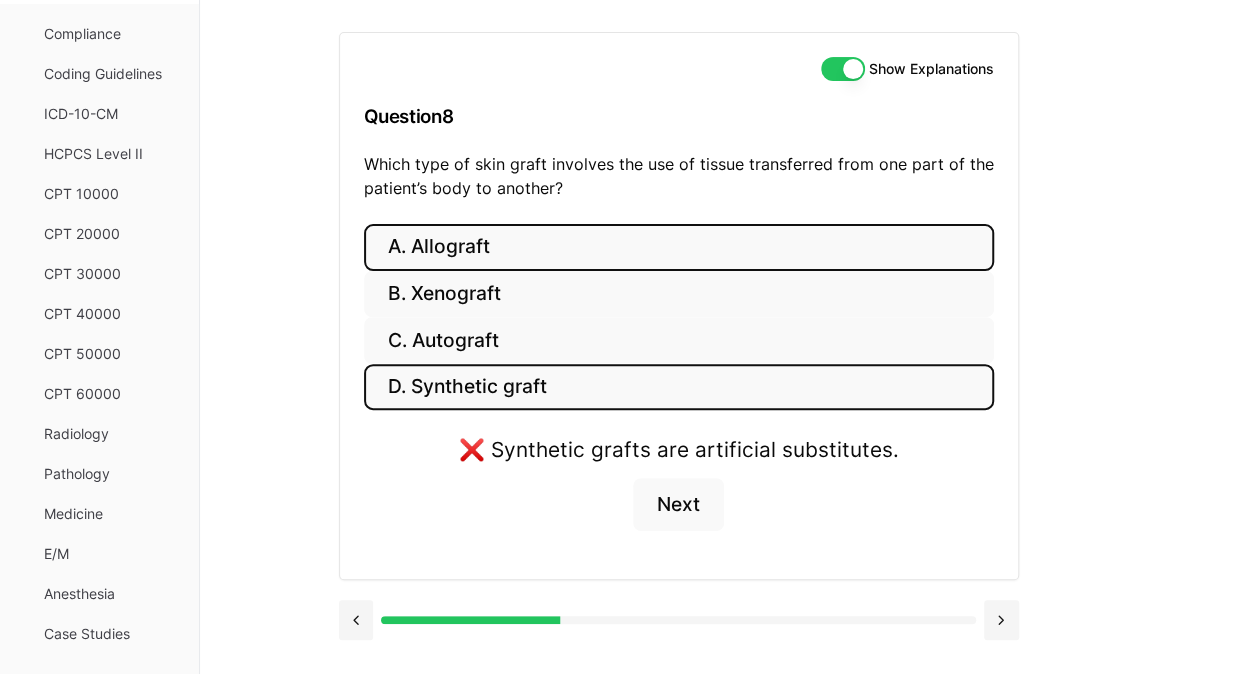 click on "A. Allograft" at bounding box center [679, 247] 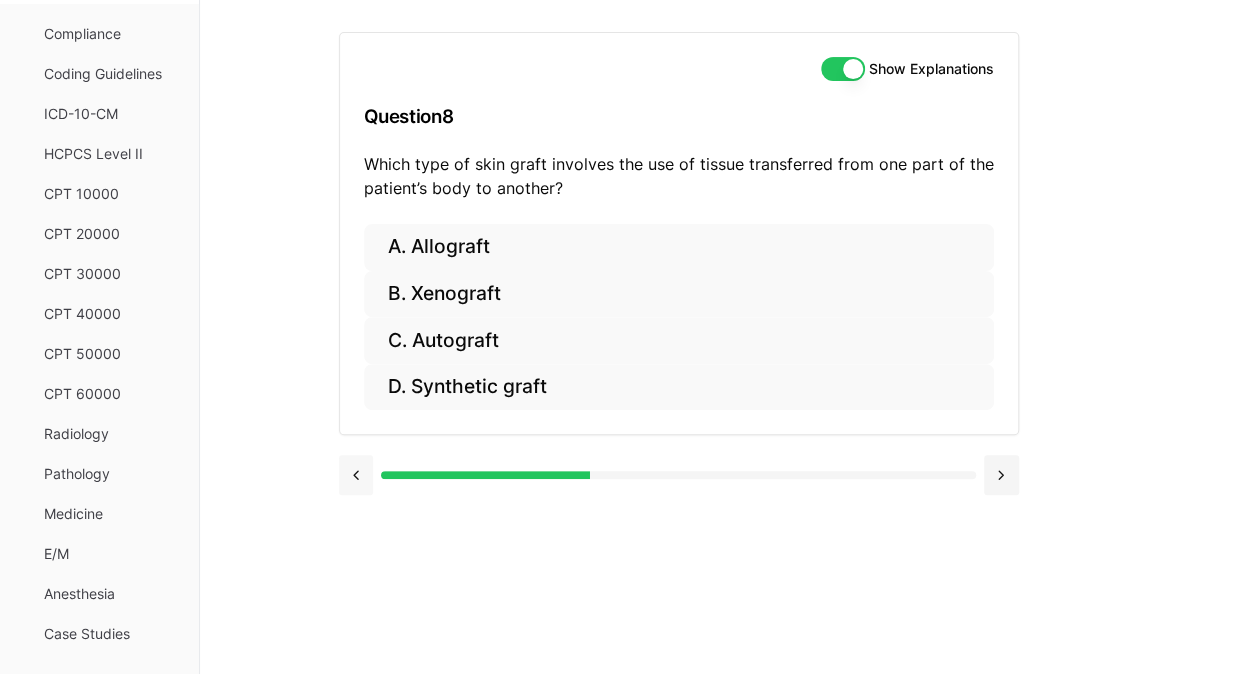 click at bounding box center [356, 475] 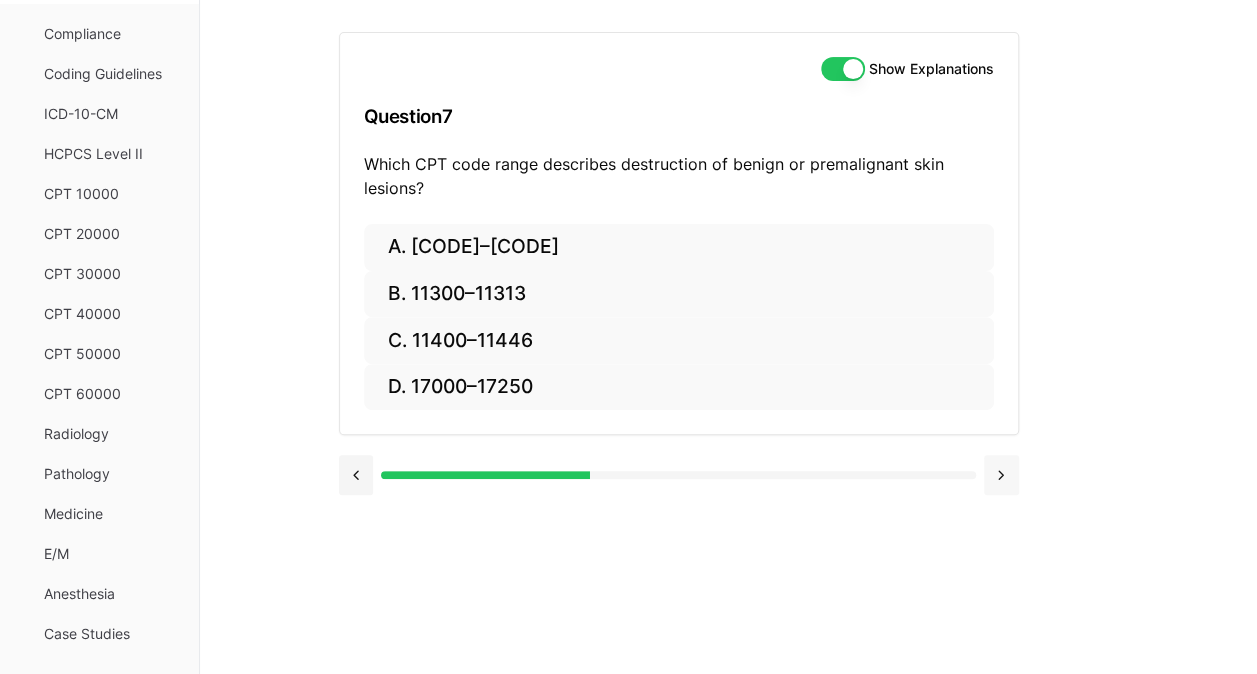 click at bounding box center [1001, 475] 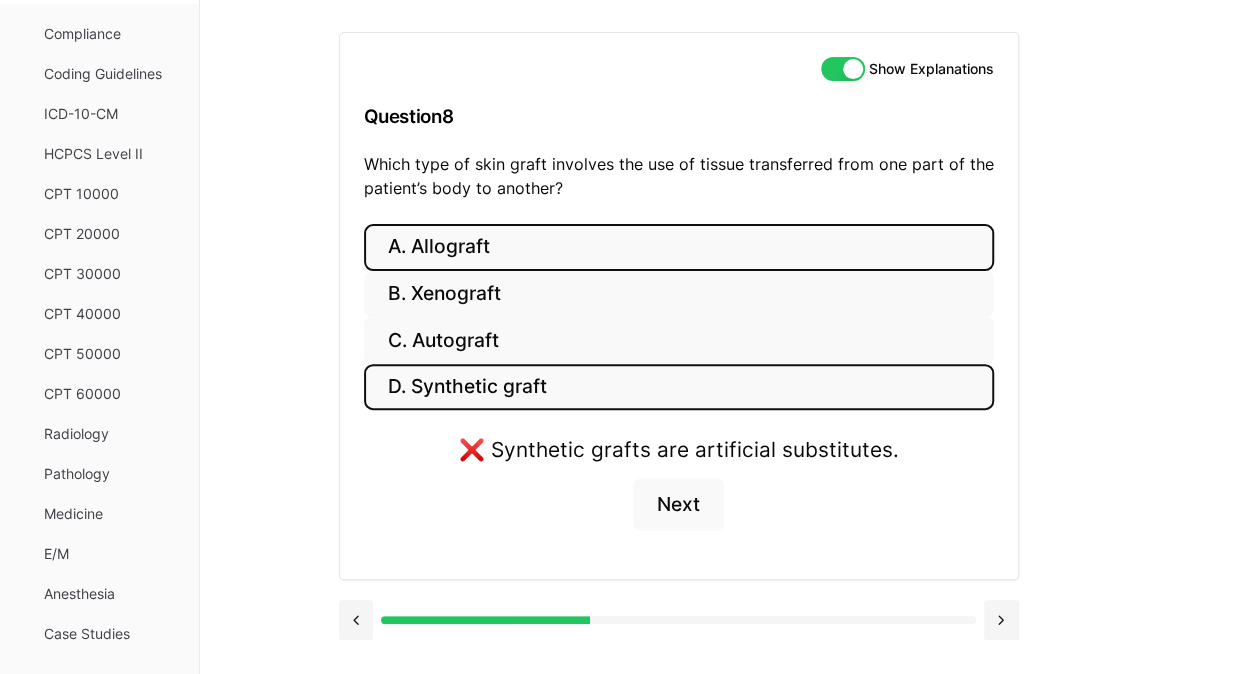 click on "A. Allograft" at bounding box center [679, 247] 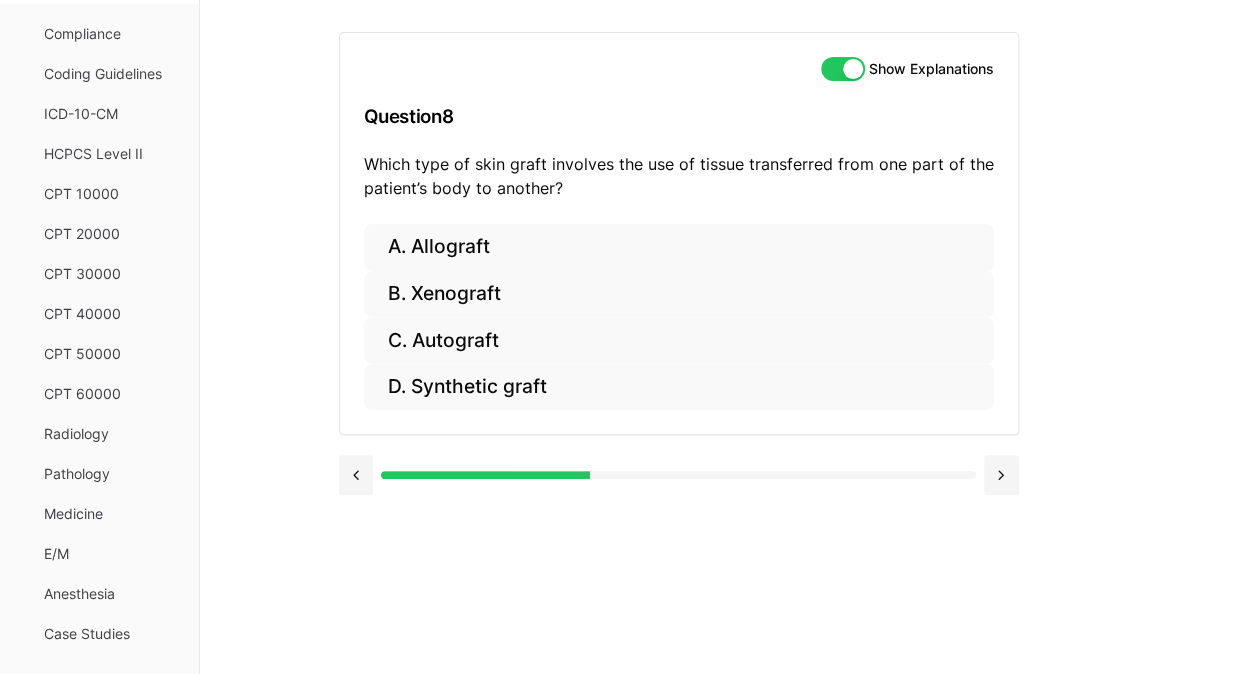 click on "Show Explanations" at bounding box center [843, 69] 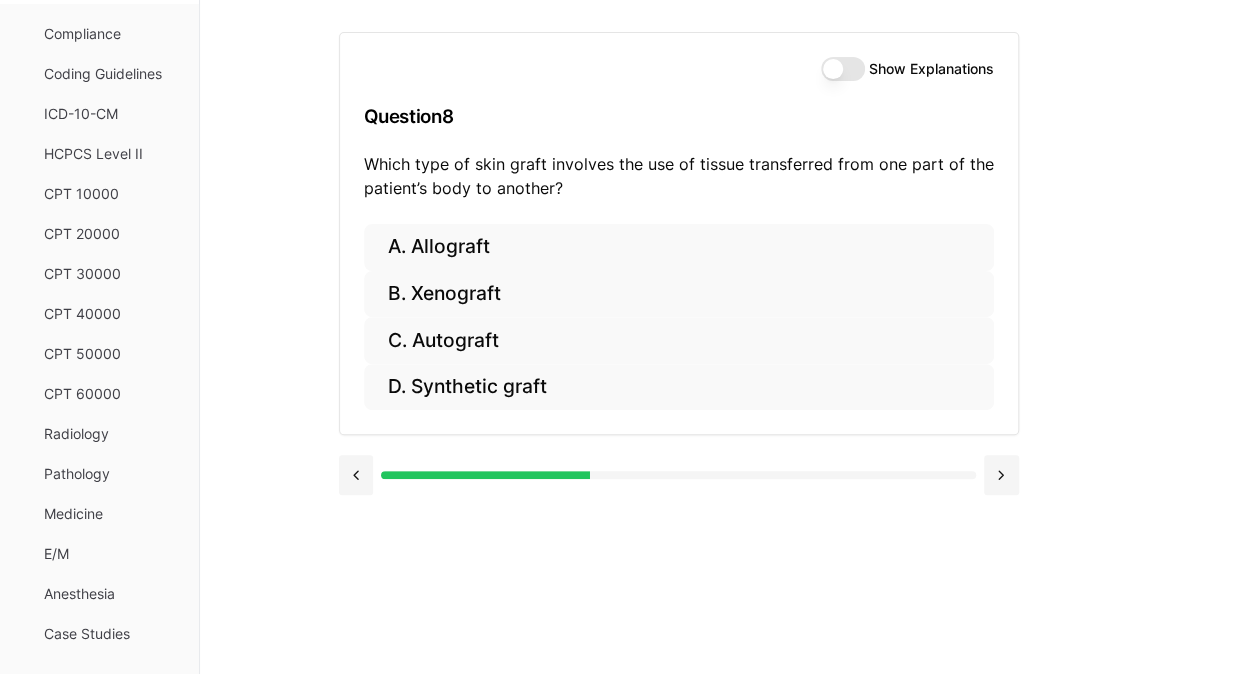 click on "Show Explanations" at bounding box center (843, 69) 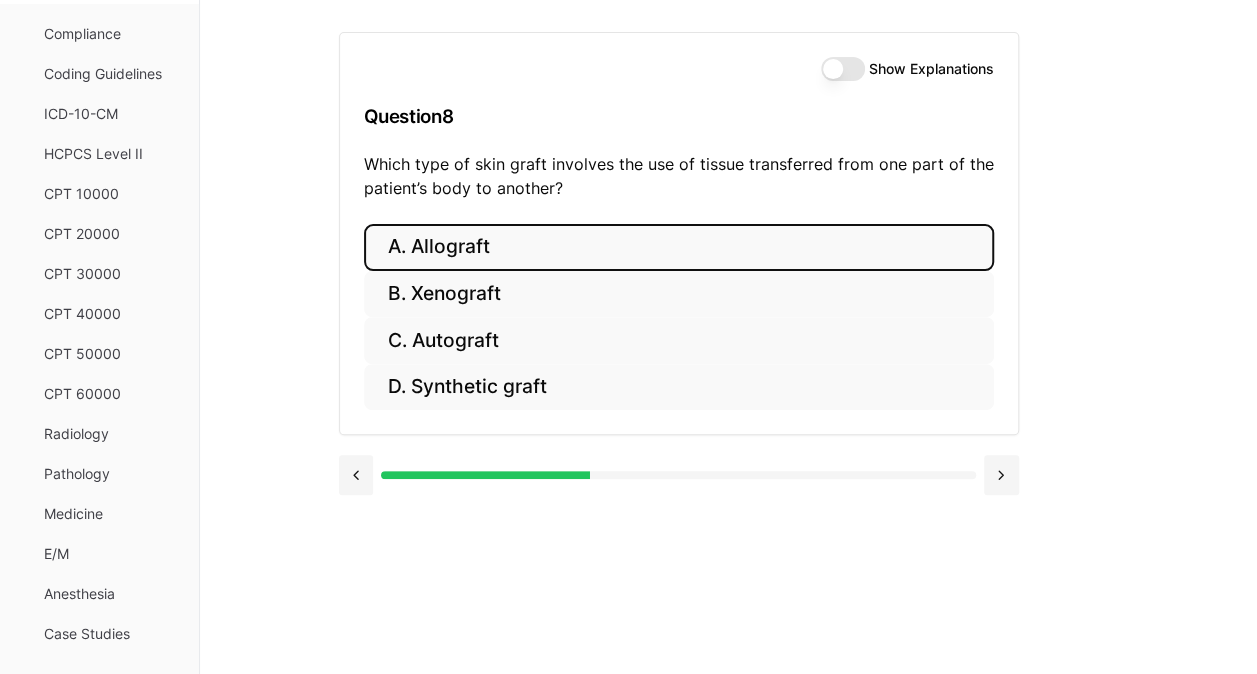 click on "A. Allograft" at bounding box center (679, 247) 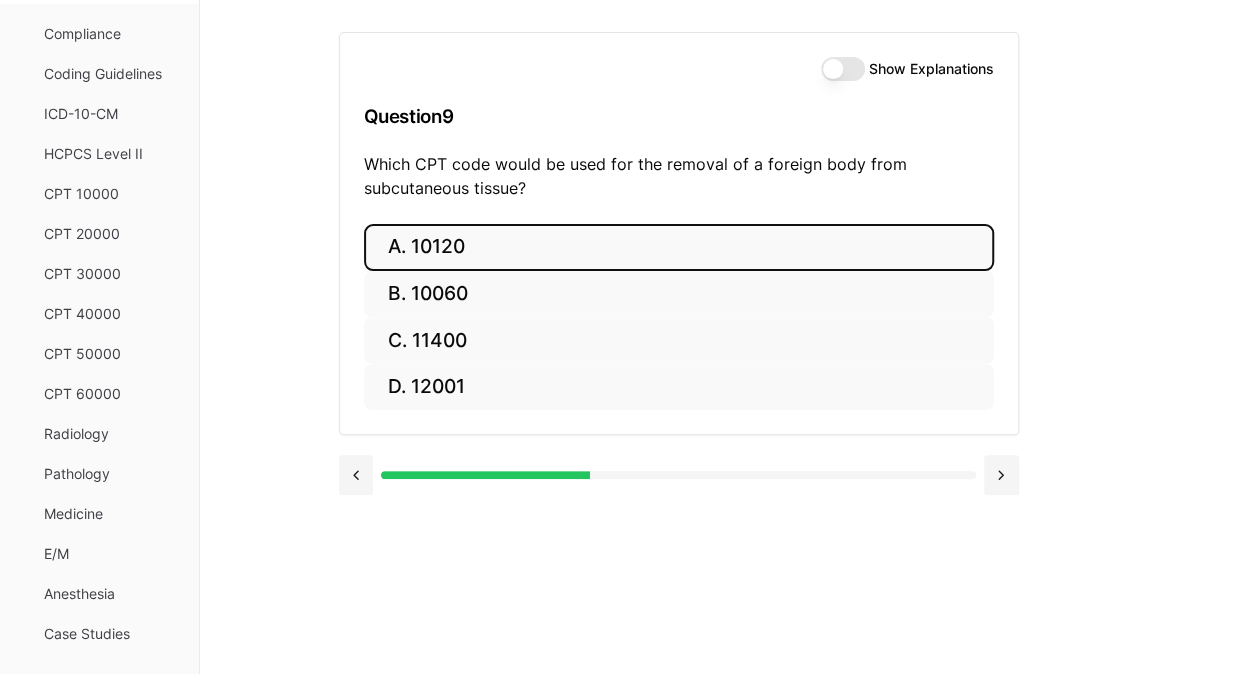 click on "Show Explanations" at bounding box center (843, 69) 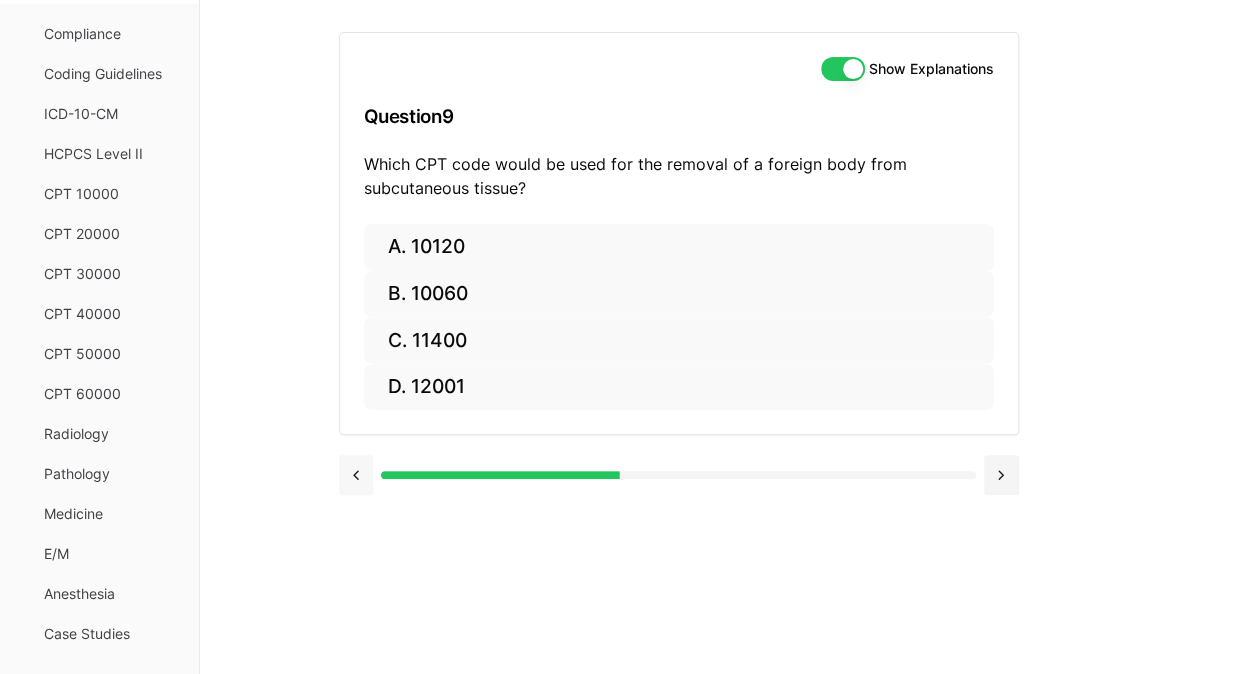 click at bounding box center (356, 475) 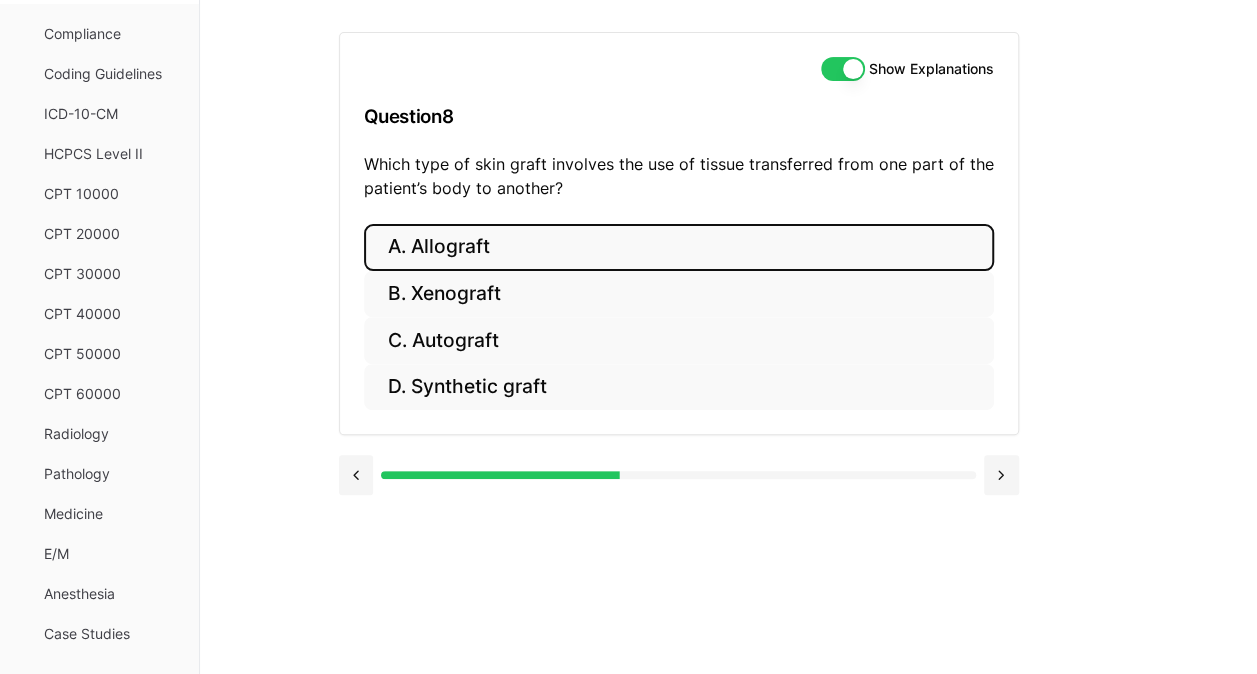 click on "A. Allograft" at bounding box center [679, 247] 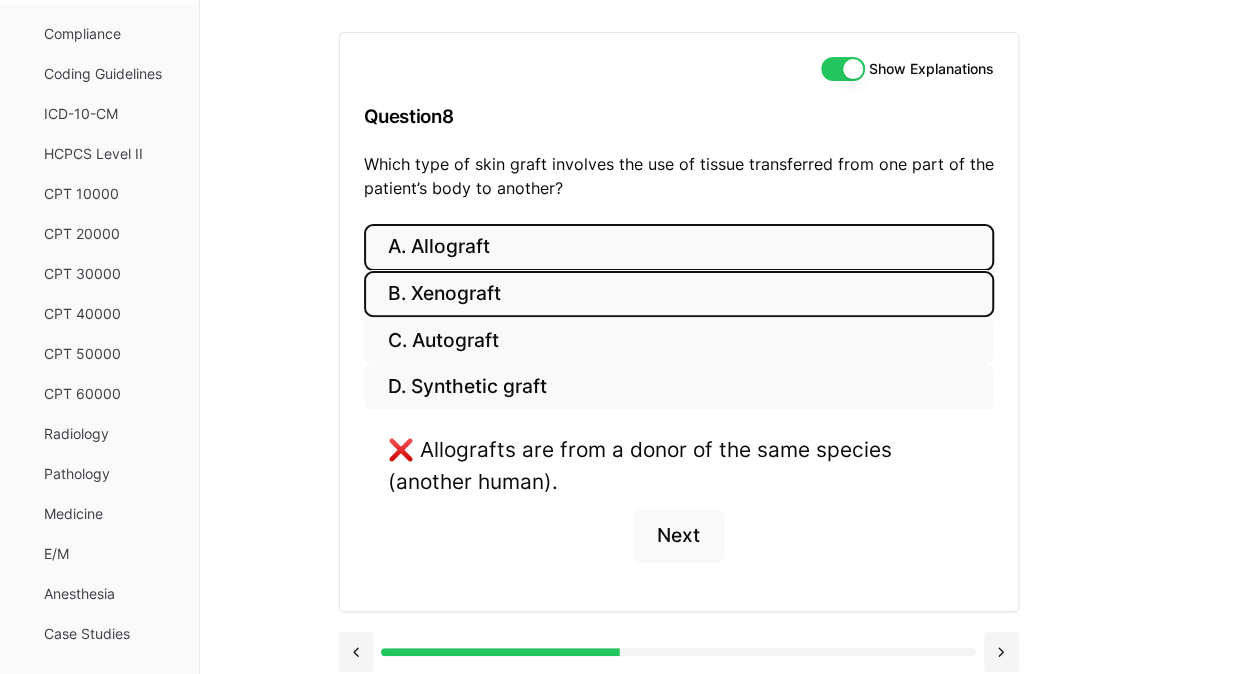 click on "B. Xenograft" at bounding box center (679, 294) 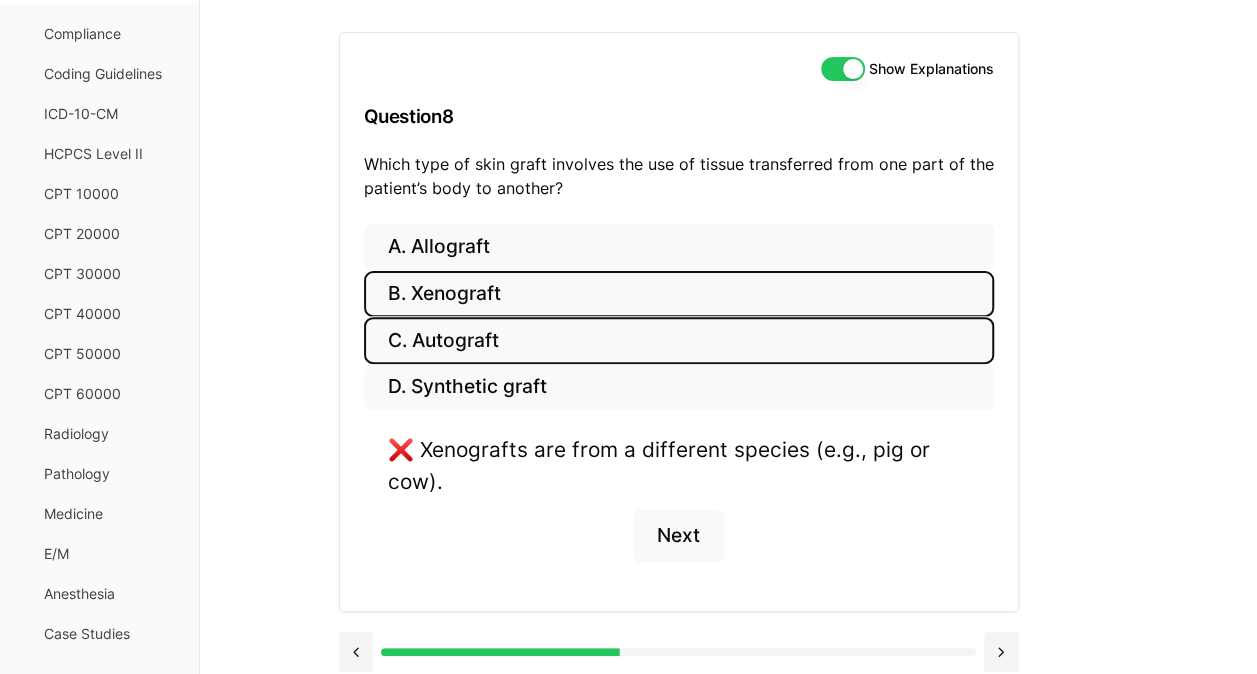 click on "C. Autograft" at bounding box center (679, 340) 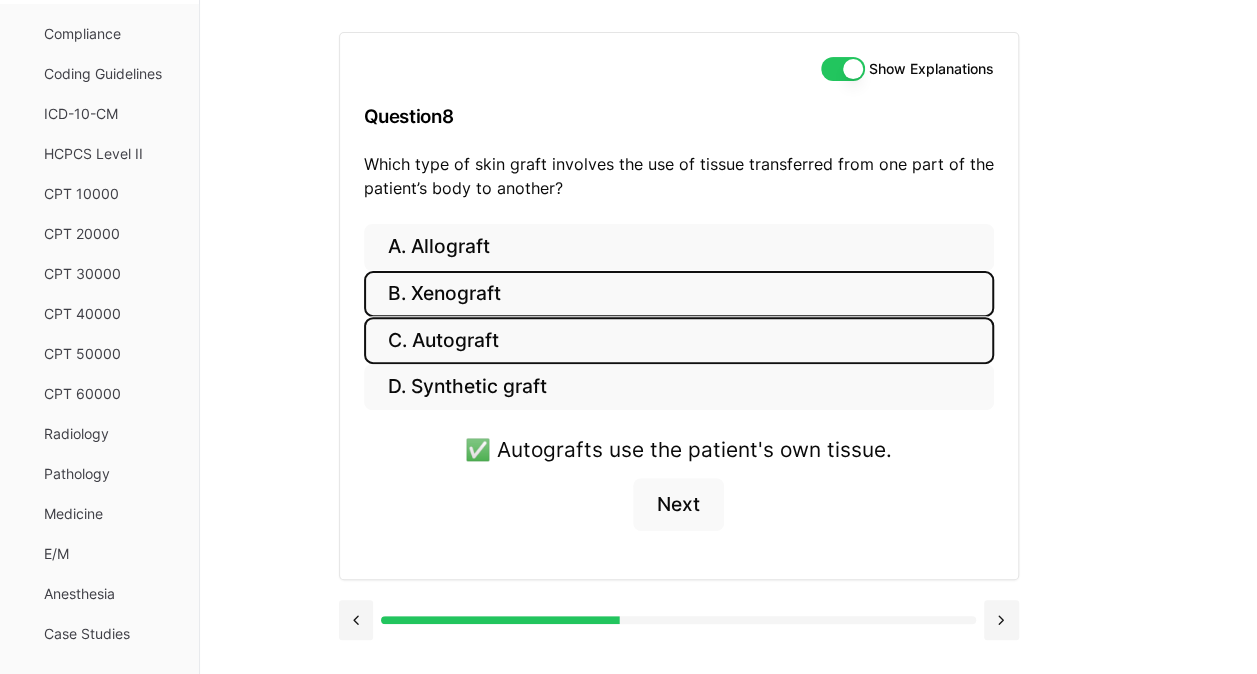 click on "B. Xenograft" at bounding box center [679, 294] 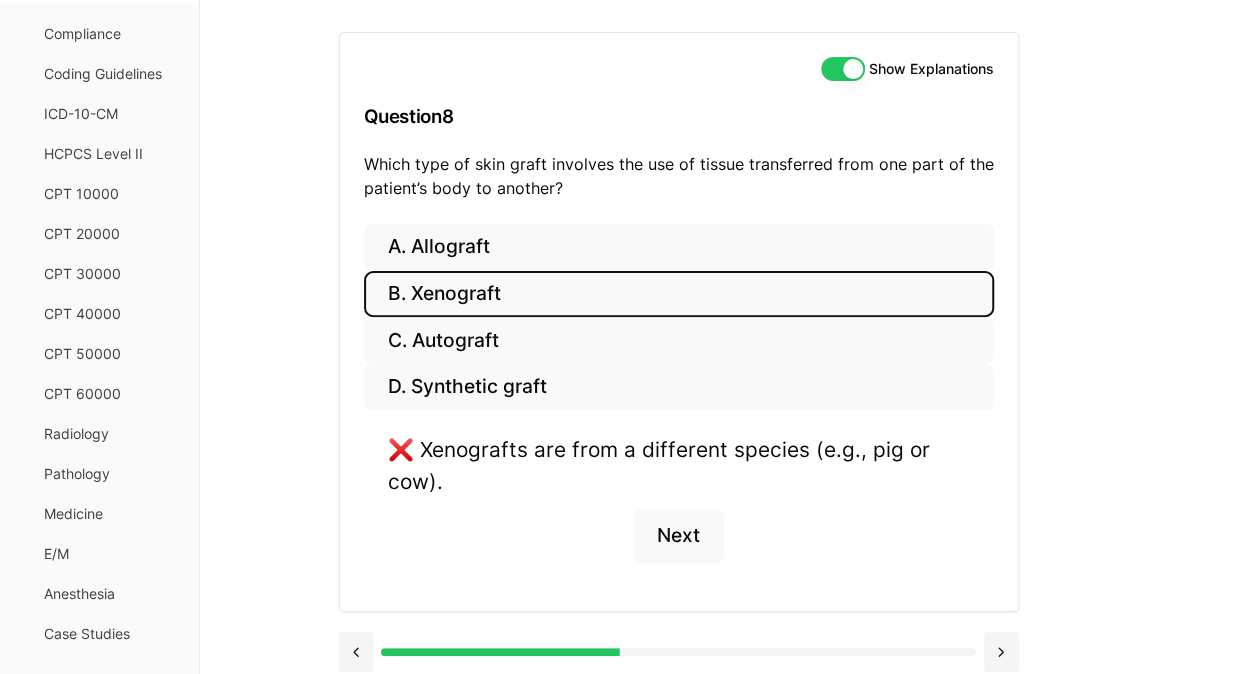 type 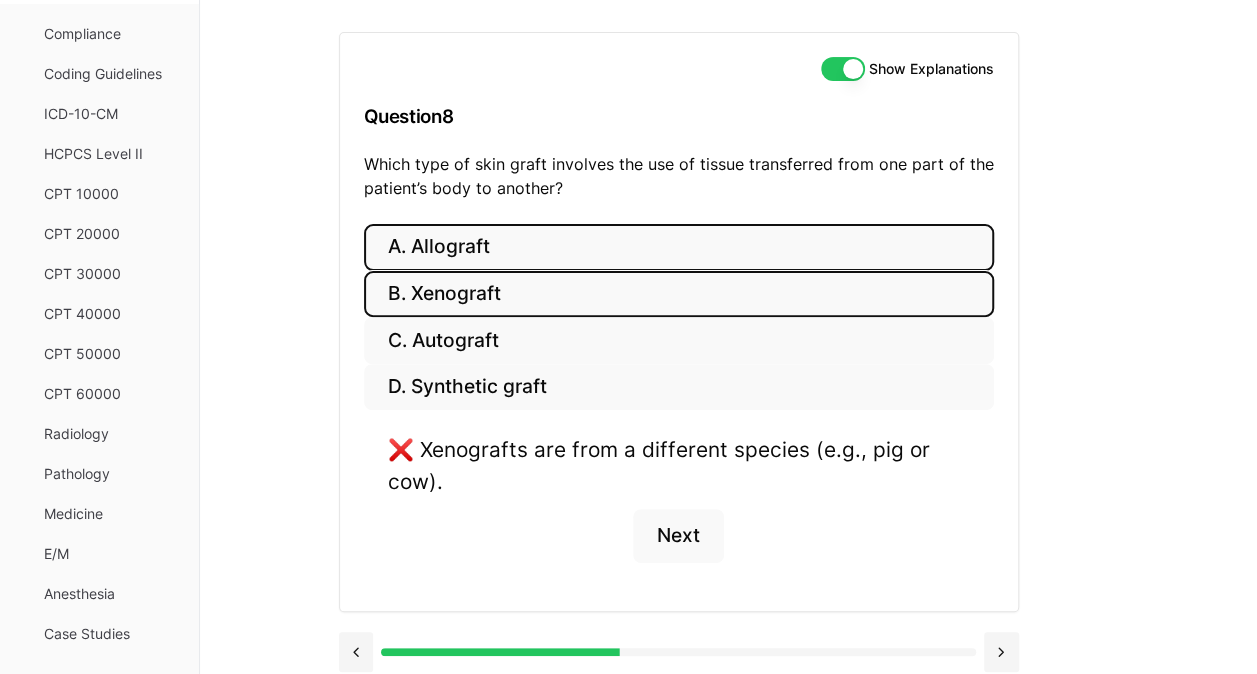click on "A. Allograft" at bounding box center (679, 247) 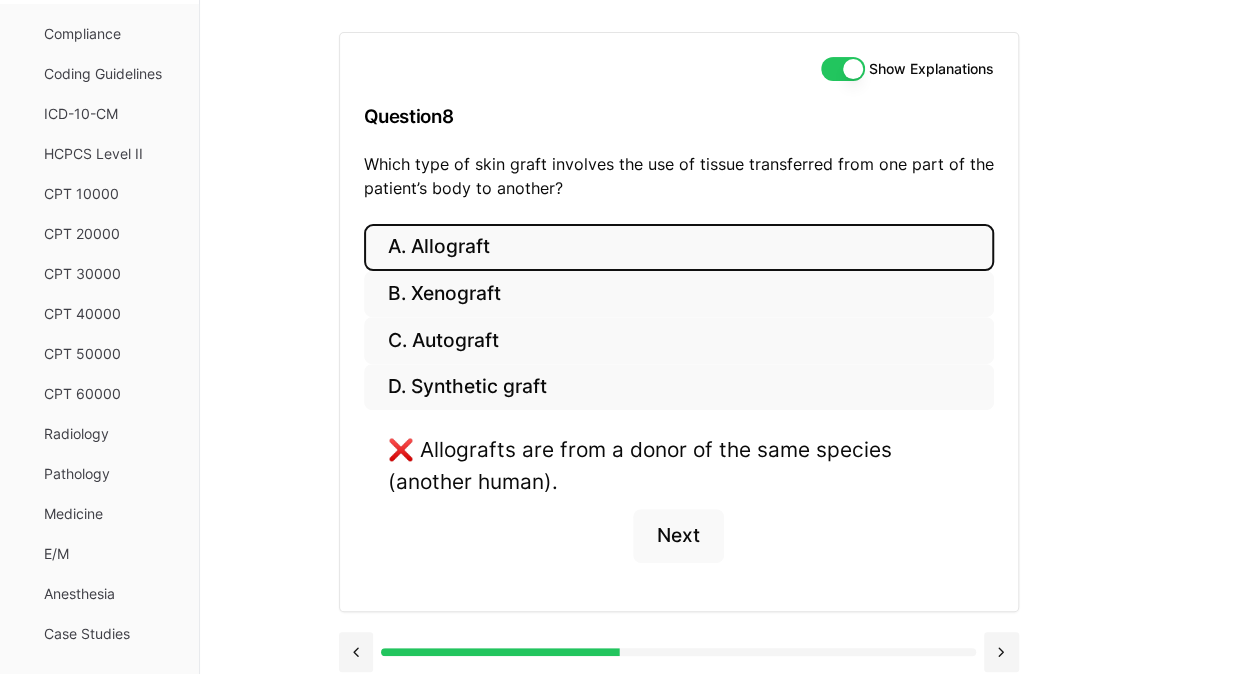 type 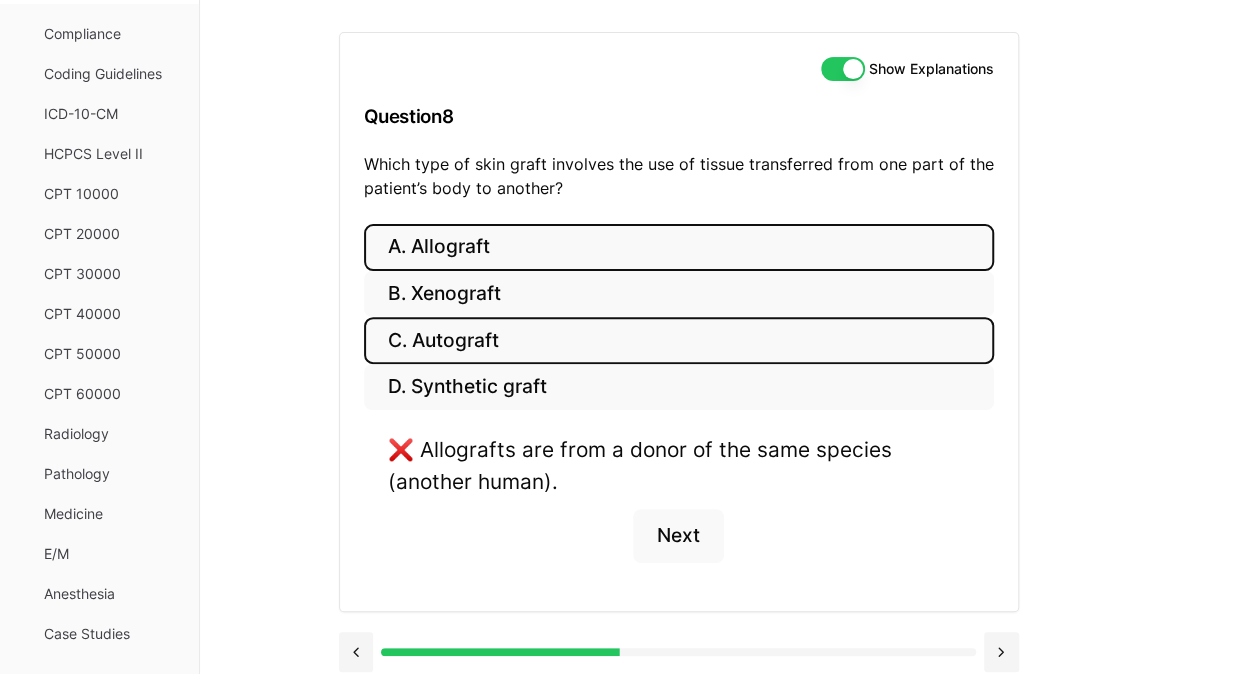 click on "C. Autograft" at bounding box center [679, 340] 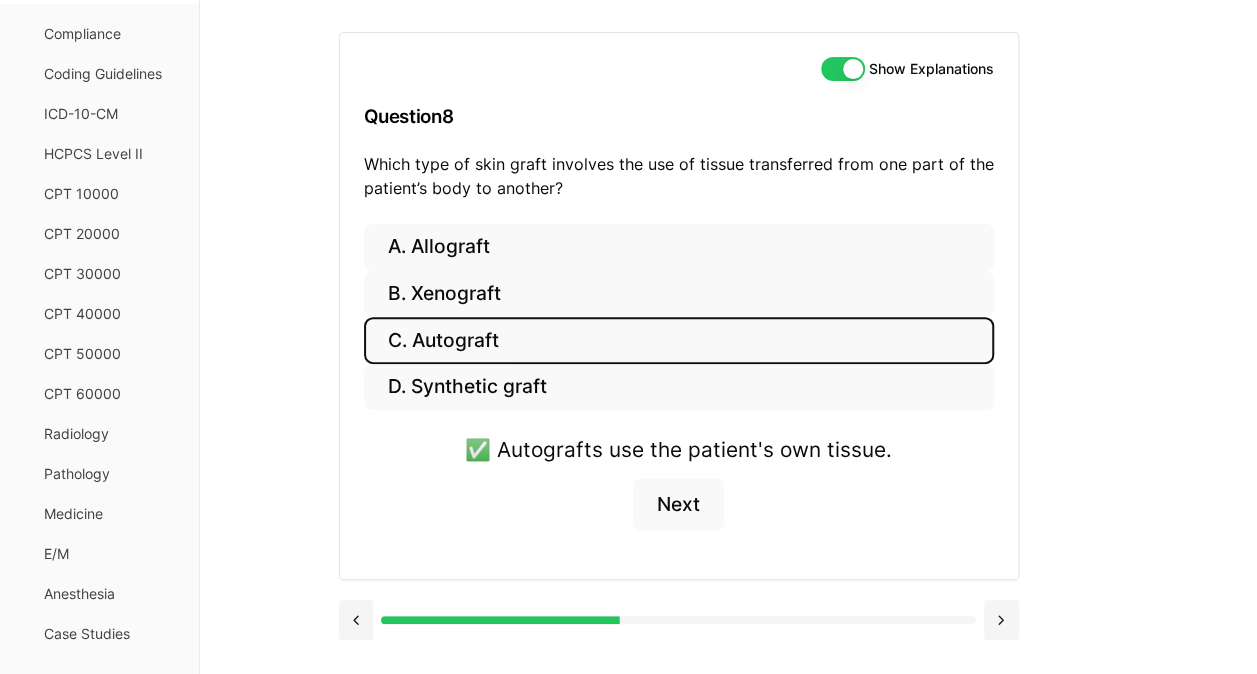 type 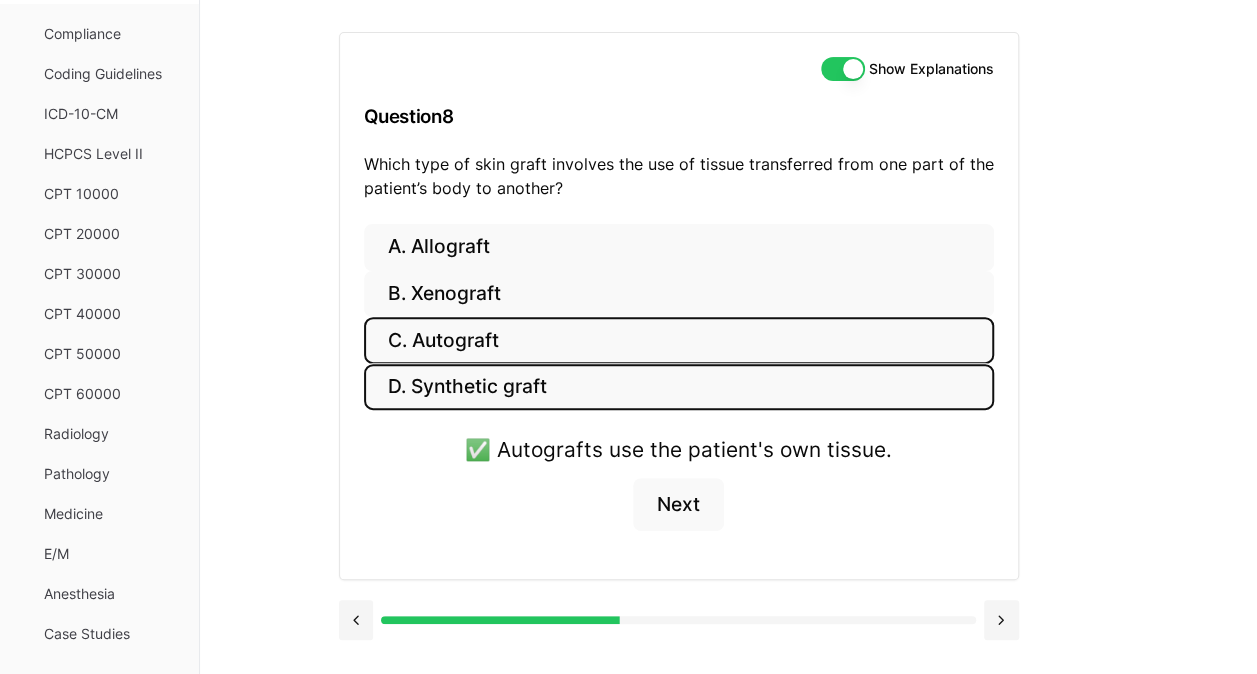 click on "D. Synthetic graft" at bounding box center [679, 387] 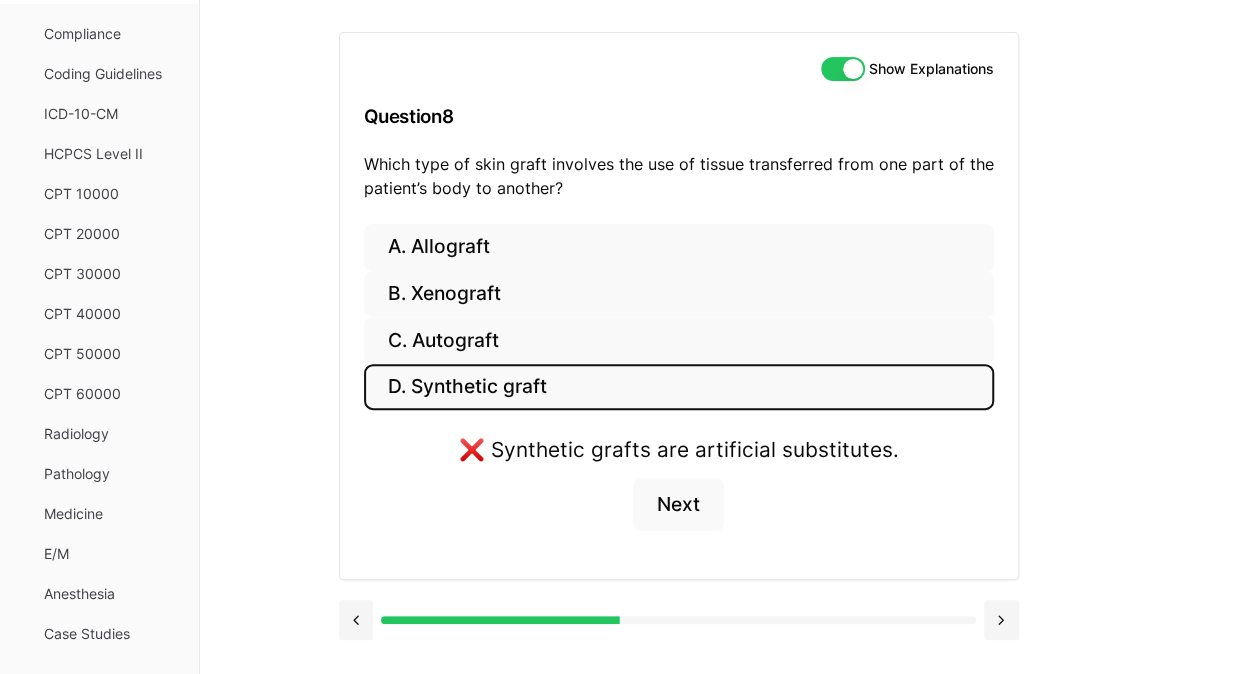 type 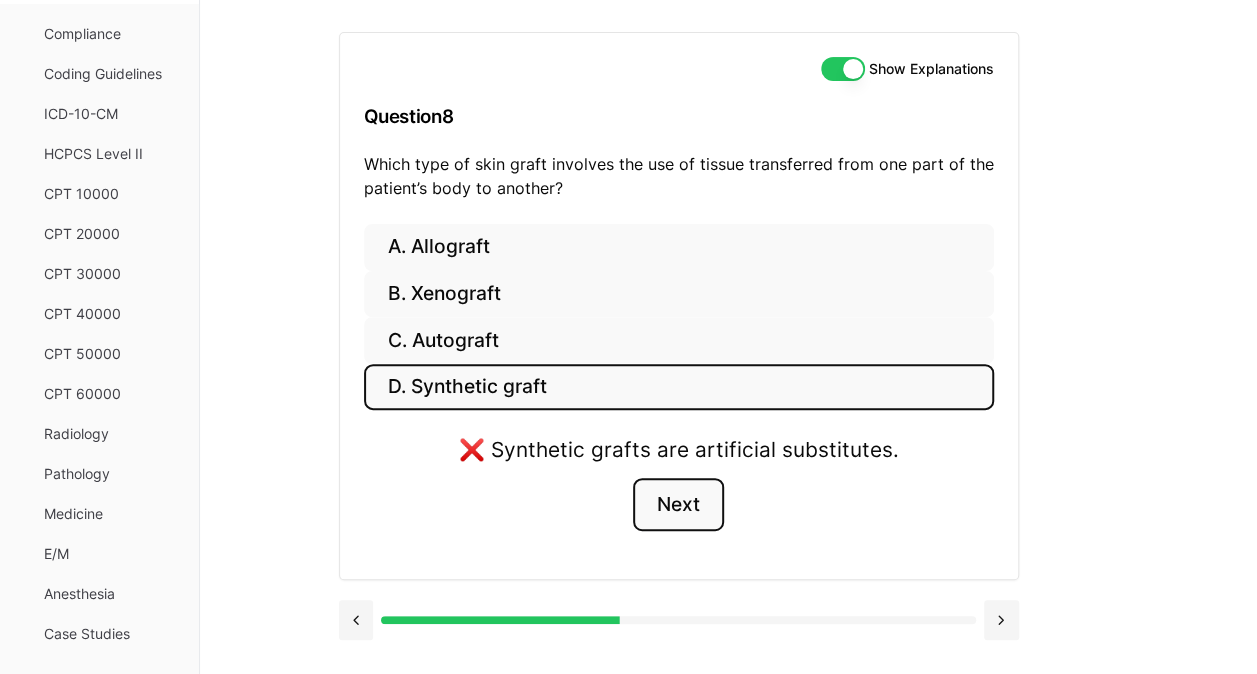 click on "Next" at bounding box center [678, 505] 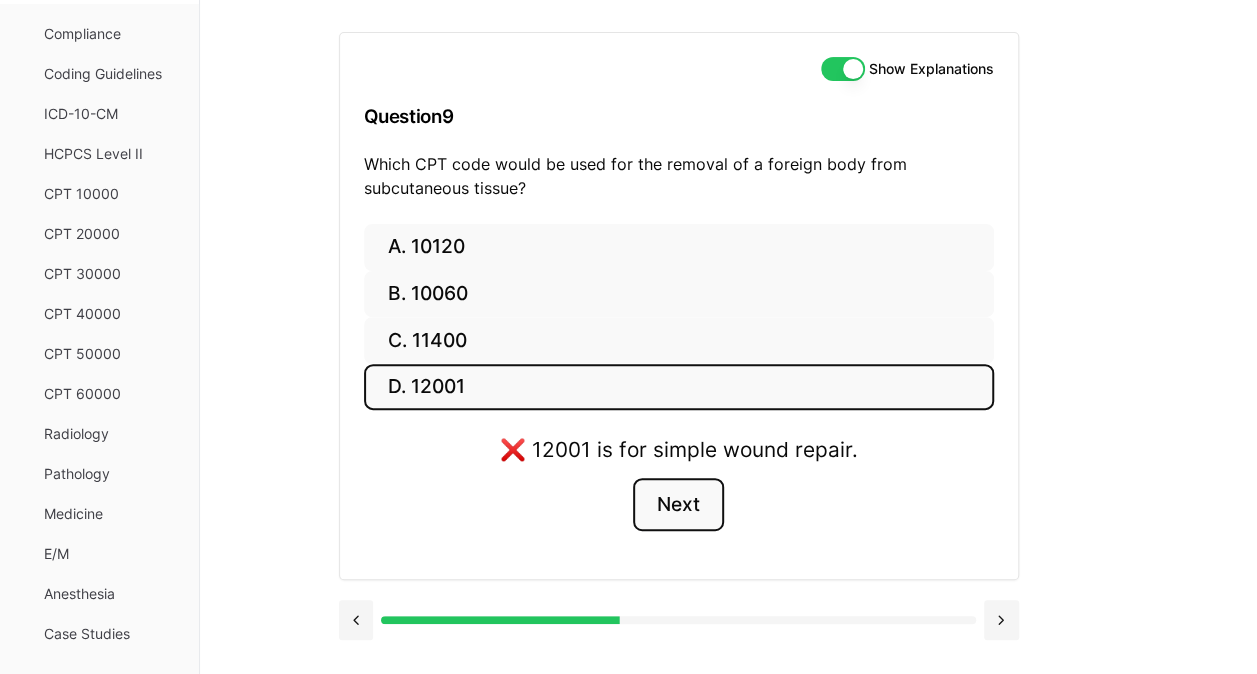 click on "Next" at bounding box center [678, 505] 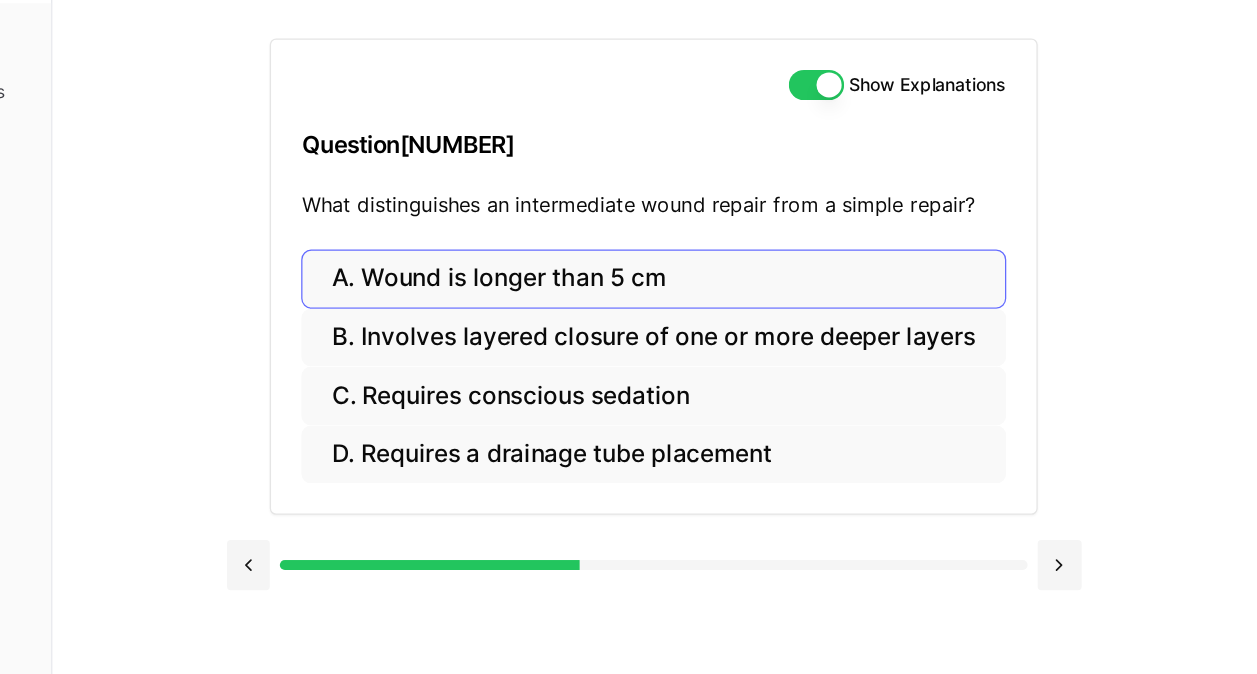 scroll, scrollTop: 138, scrollLeft: 0, axis: vertical 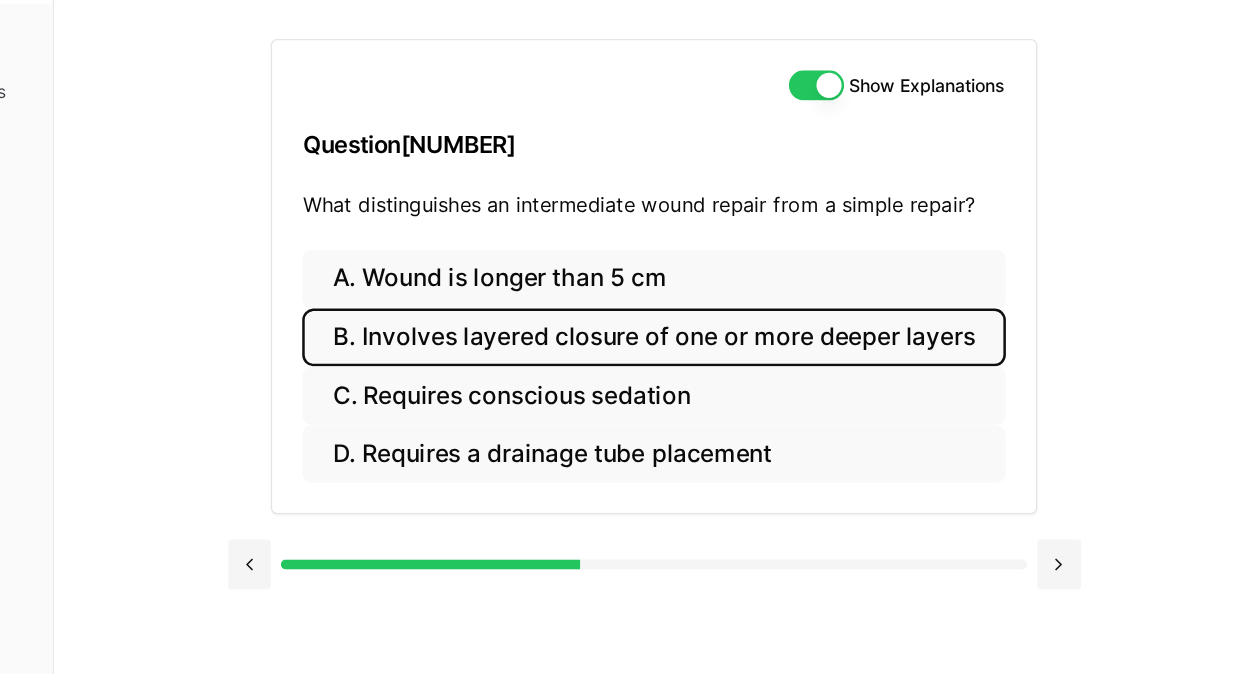 click on "B. Involves layered closure of one or more deeper layers" at bounding box center [678, 316] 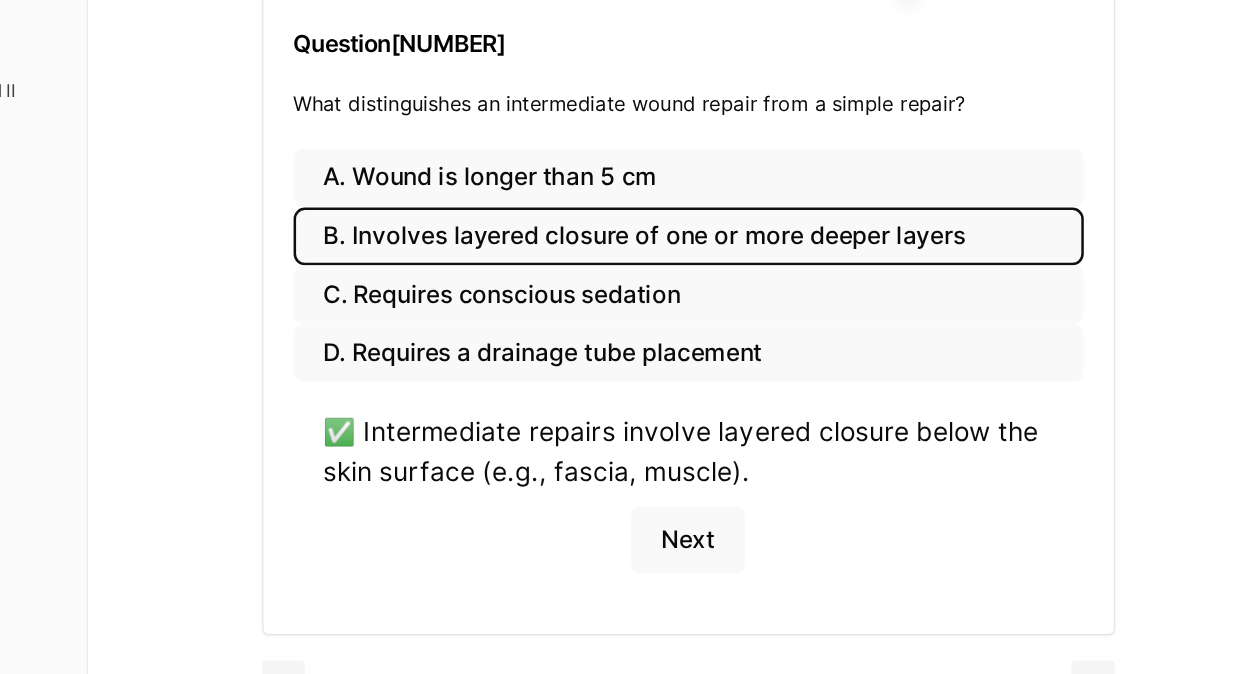 scroll, scrollTop: 138, scrollLeft: 0, axis: vertical 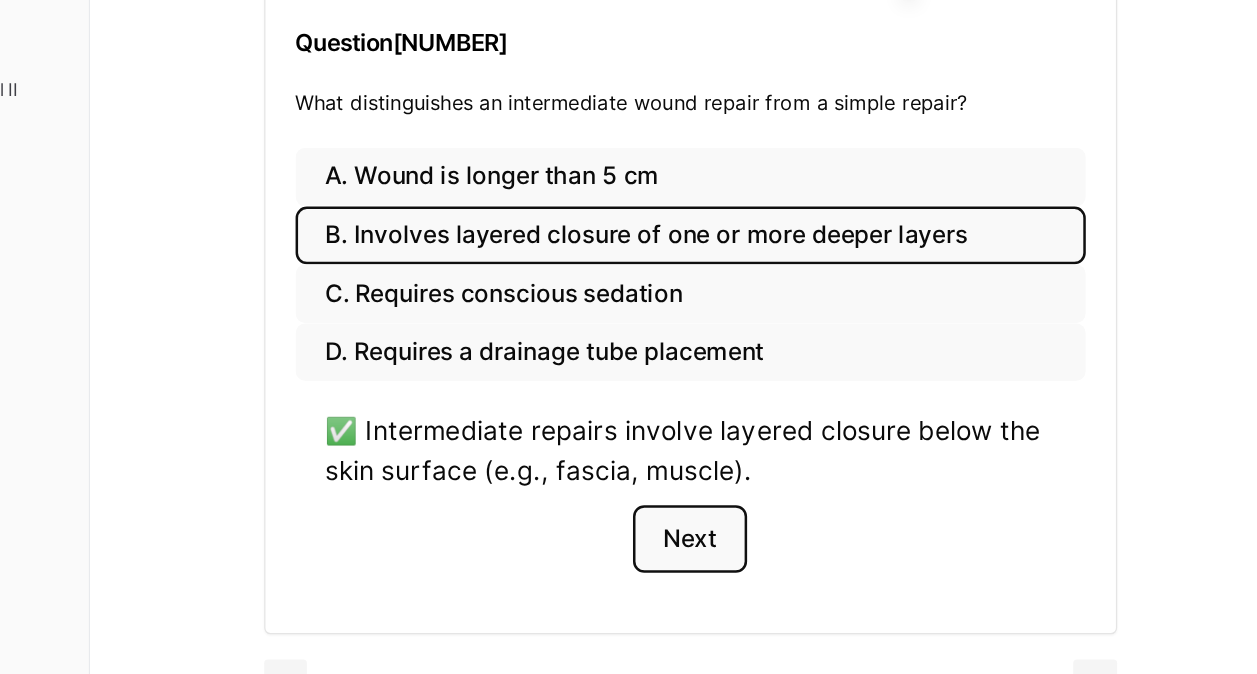 click on "Next" at bounding box center [678, 558] 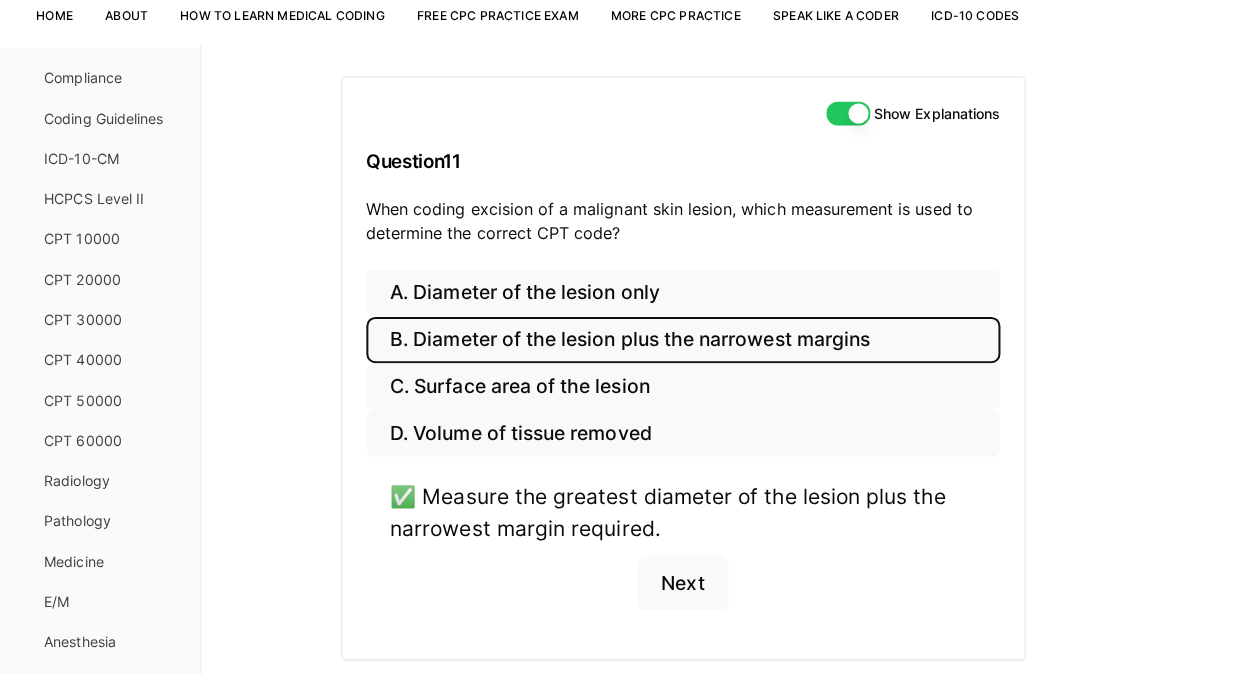 scroll, scrollTop: 132, scrollLeft: 0, axis: vertical 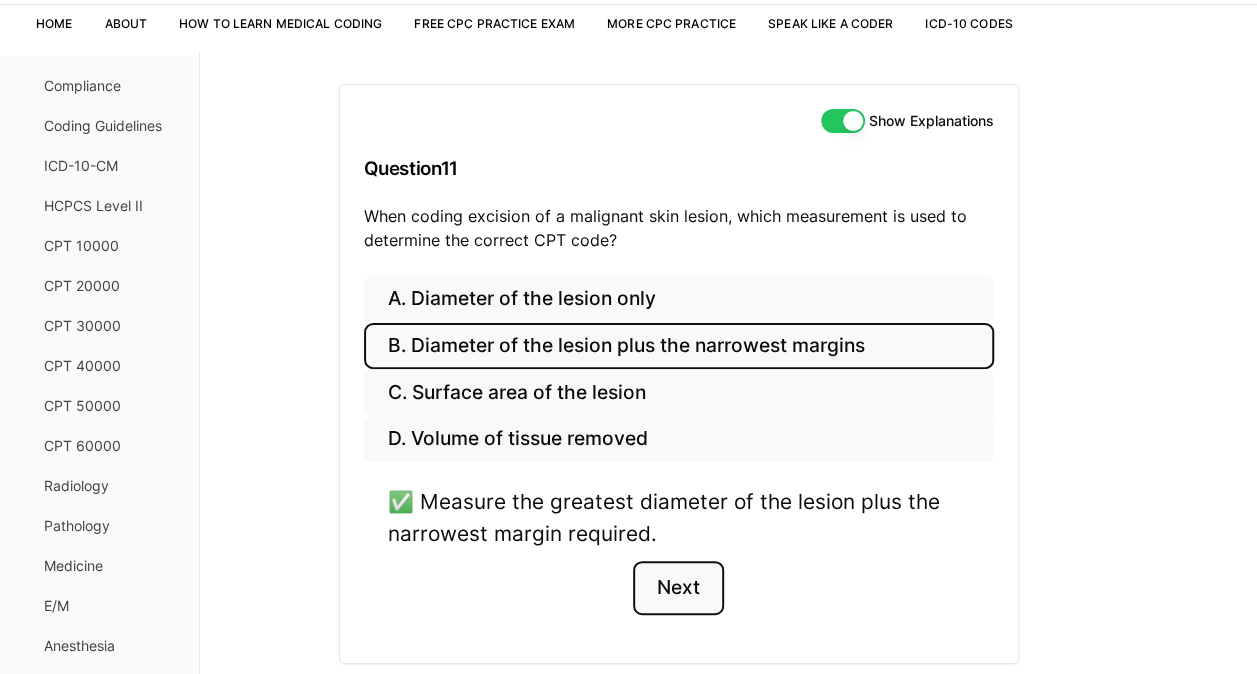 click on "Next" at bounding box center [678, 588] 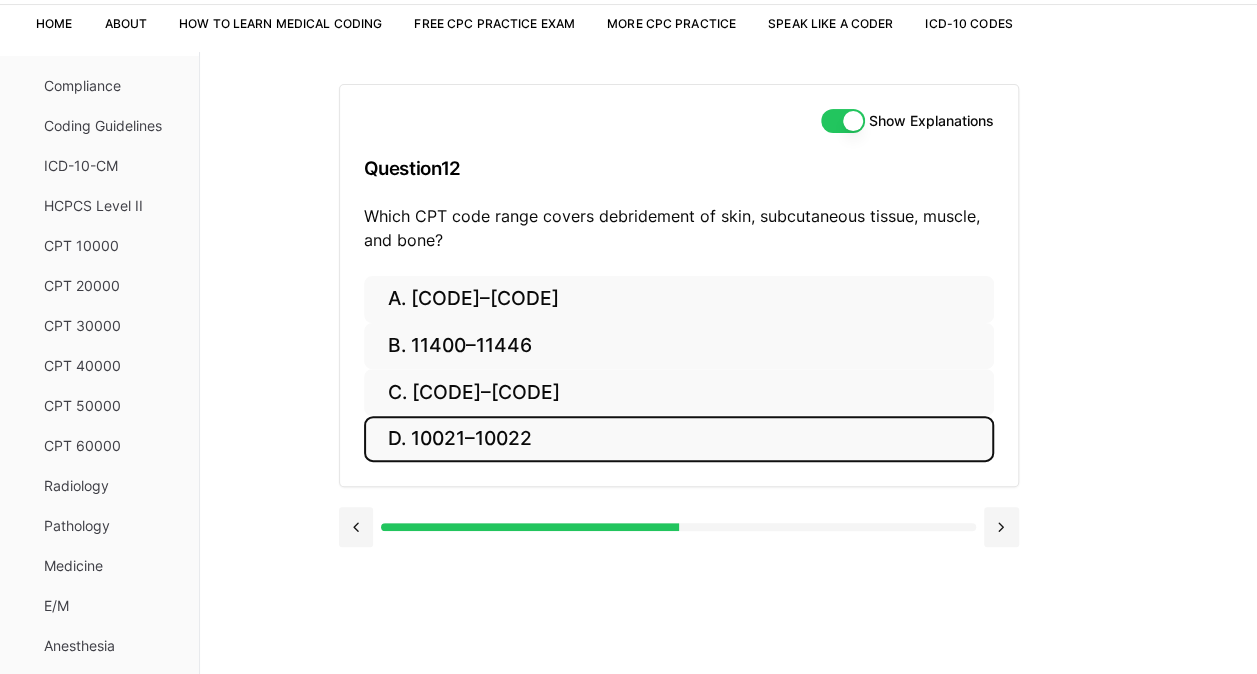 click on "D. 10021–10022" at bounding box center [679, 439] 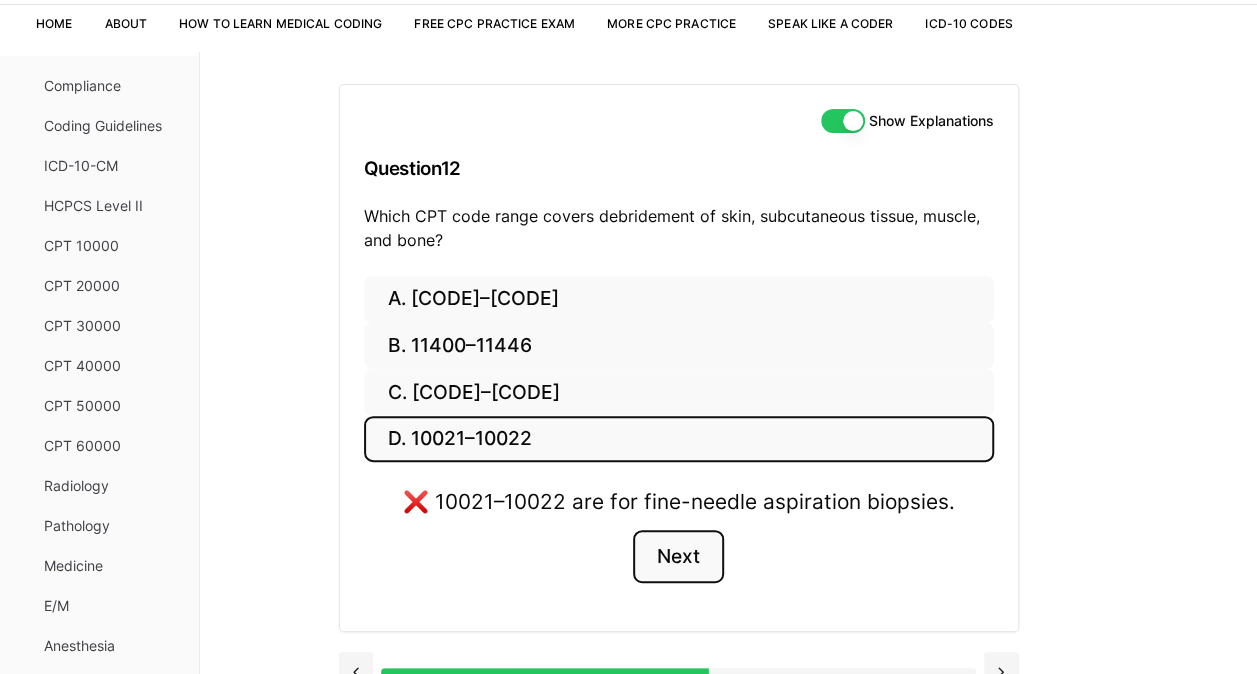 click on "Next" at bounding box center [678, 557] 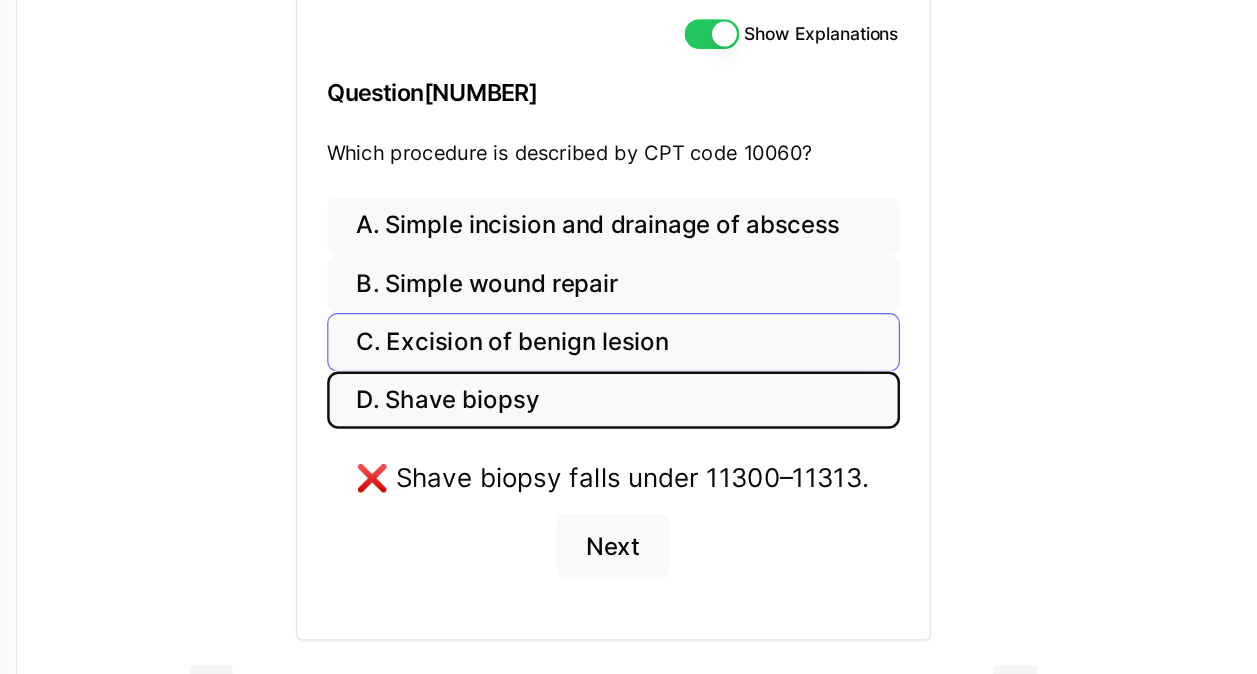 scroll, scrollTop: 132, scrollLeft: 0, axis: vertical 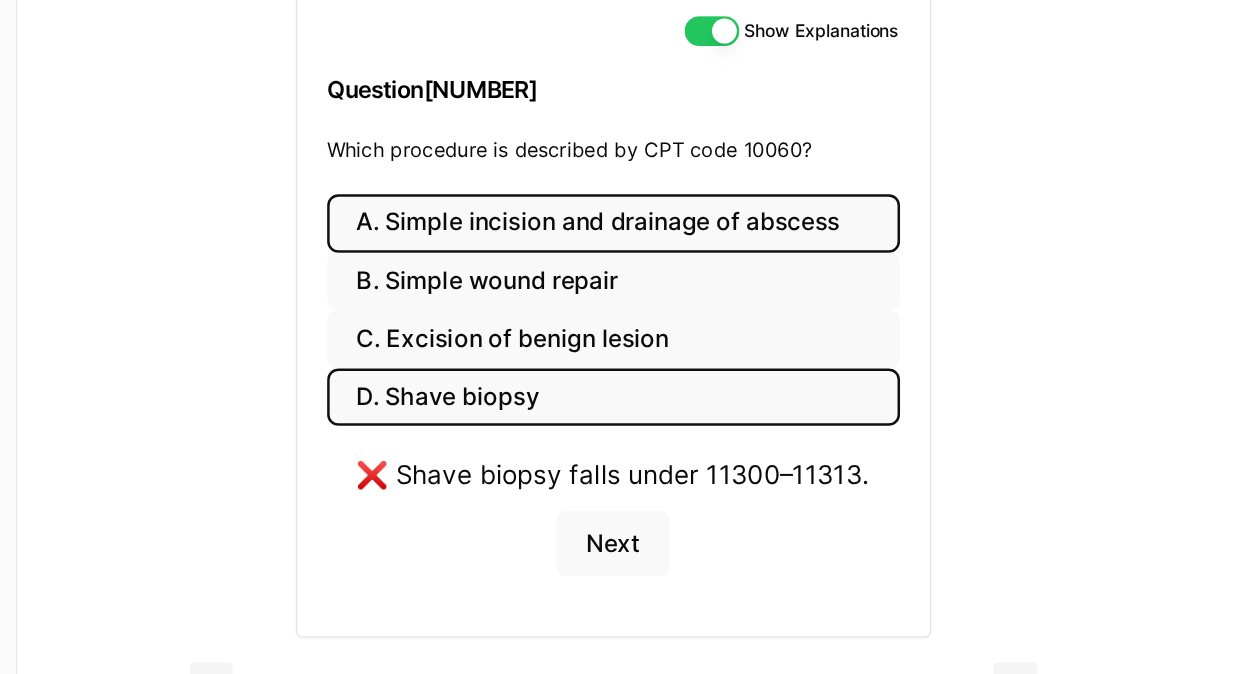 click on "A. Simple incision and drainage of abscess" at bounding box center (679, 275) 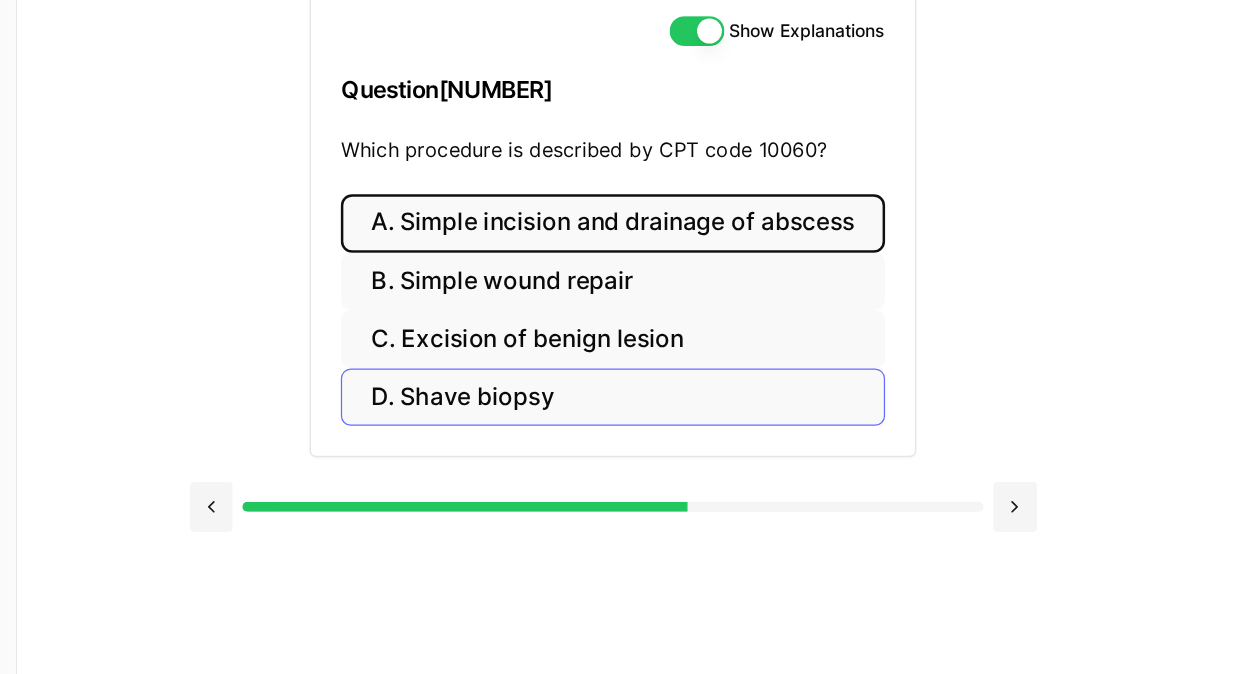 scroll, scrollTop: 132, scrollLeft: 0, axis: vertical 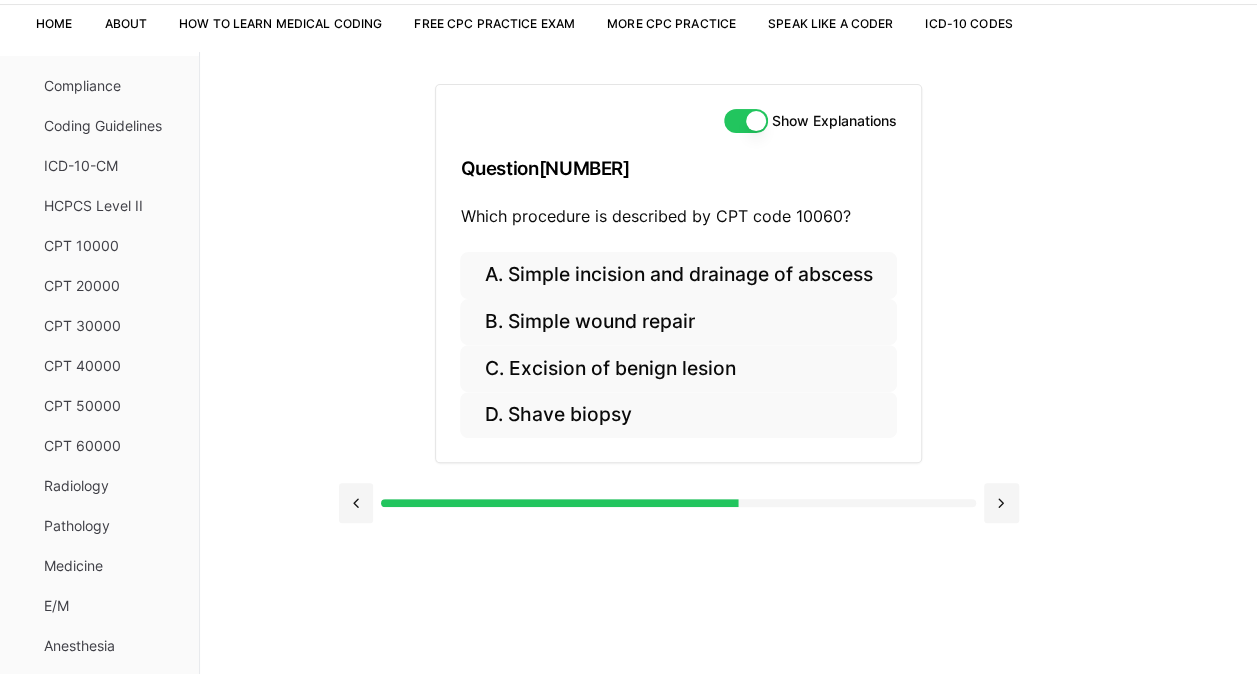 click on "Show Explanations" at bounding box center [746, 121] 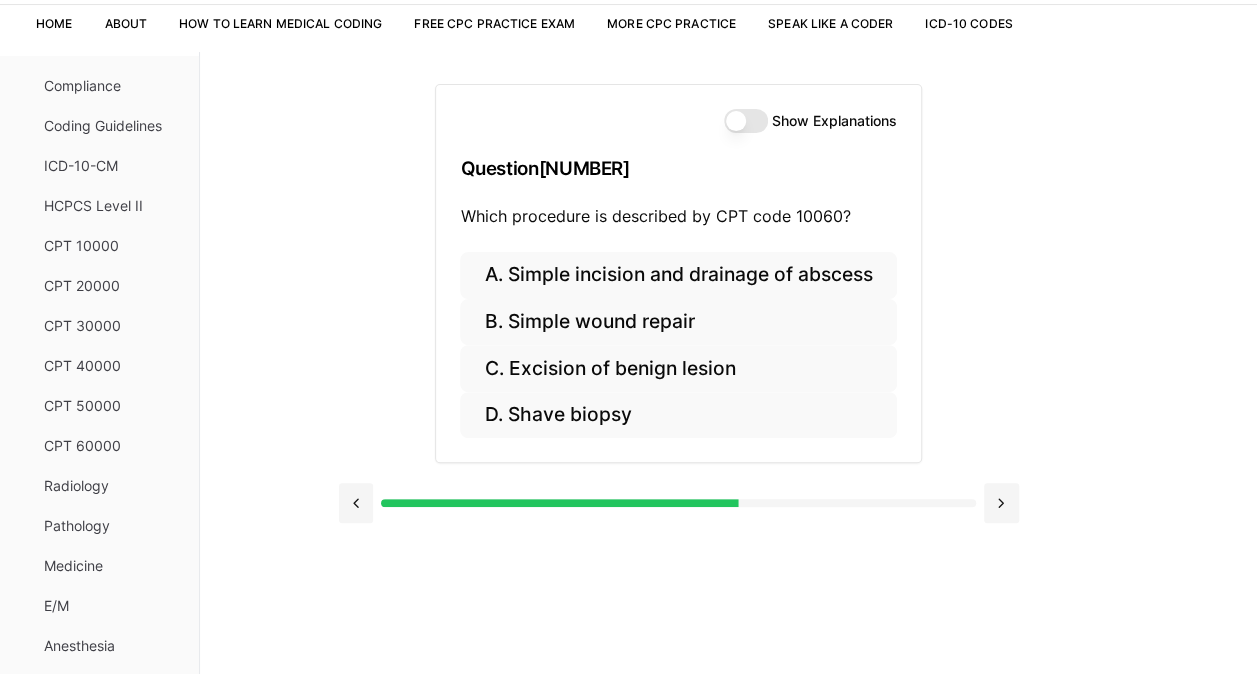 click on "Show Explanations" at bounding box center (746, 121) 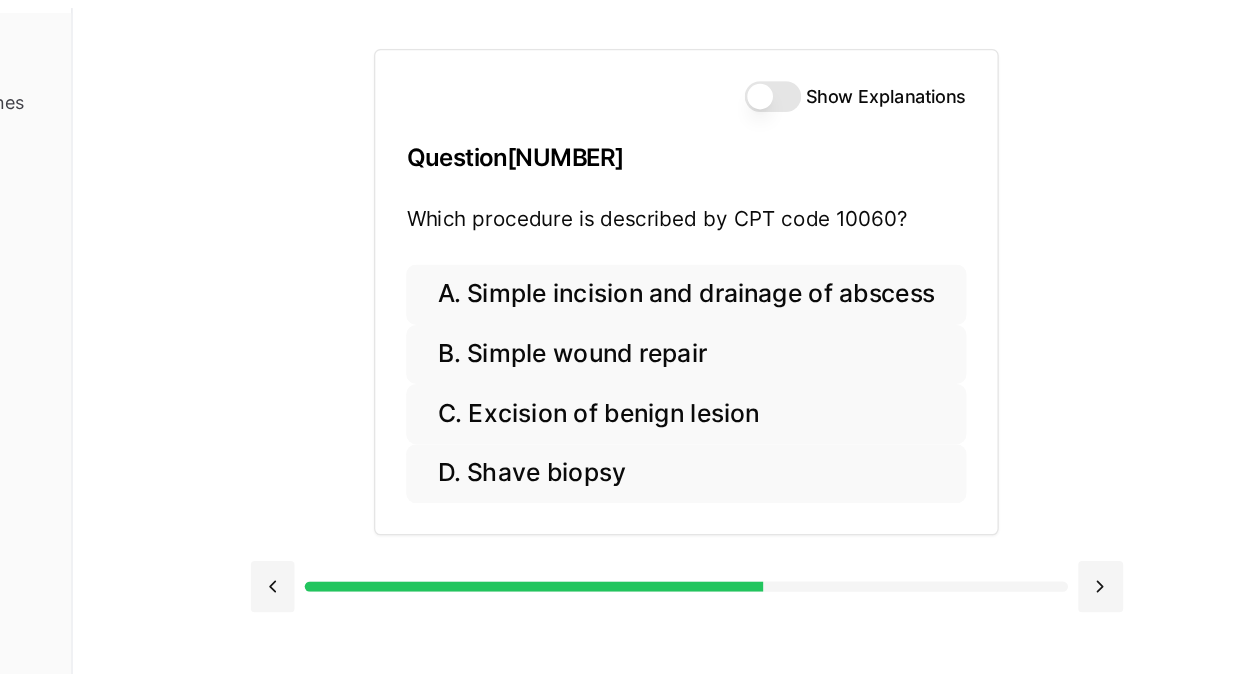 scroll, scrollTop: 132, scrollLeft: 0, axis: vertical 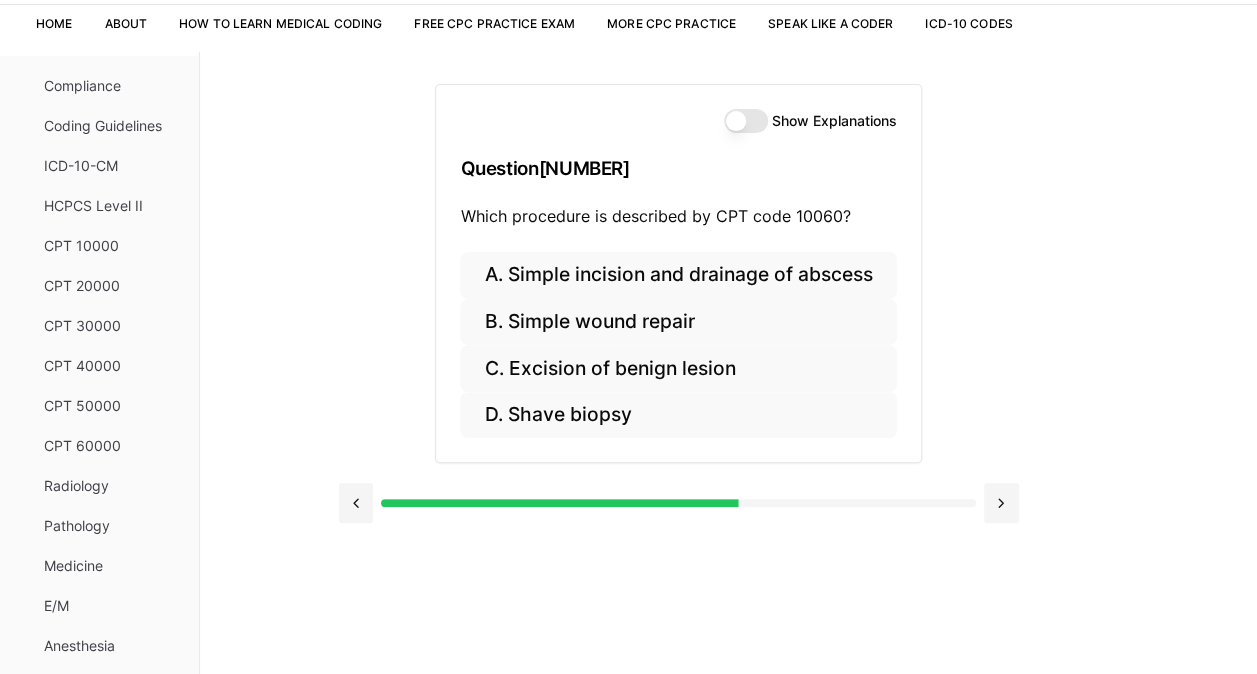 click on "Show Explanations" at bounding box center [746, 121] 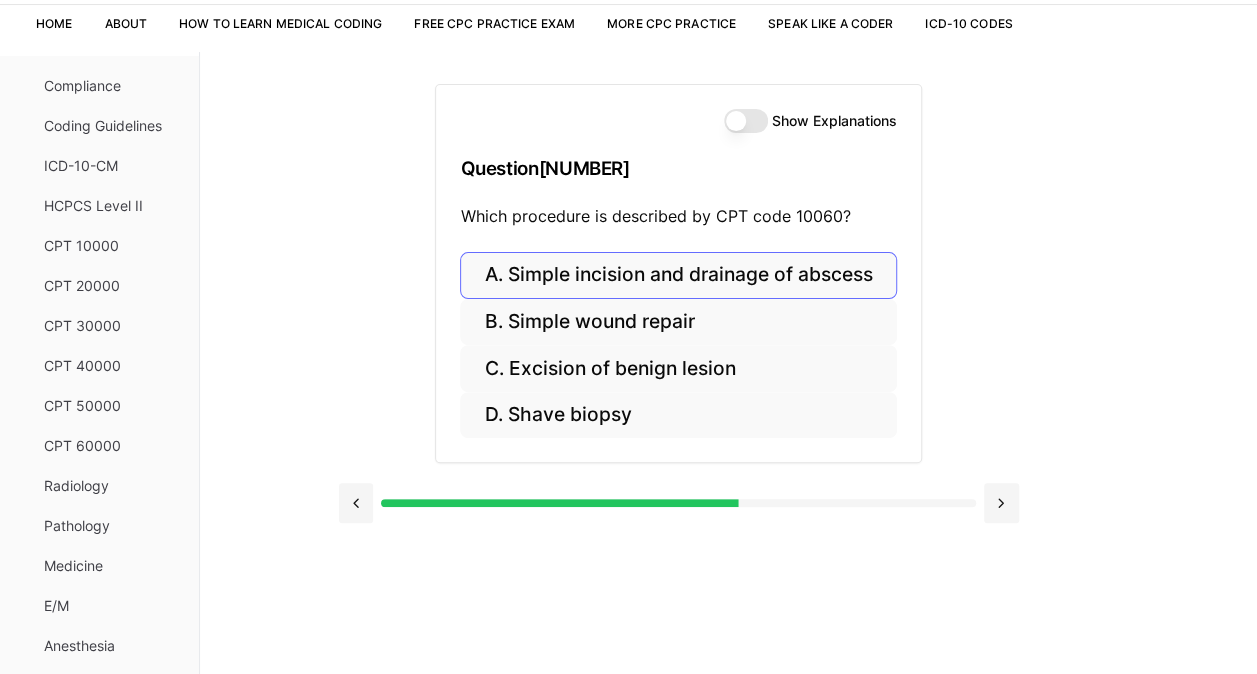 drag, startPoint x: 744, startPoint y: 111, endPoint x: 688, endPoint y: 278, distance: 176.13914 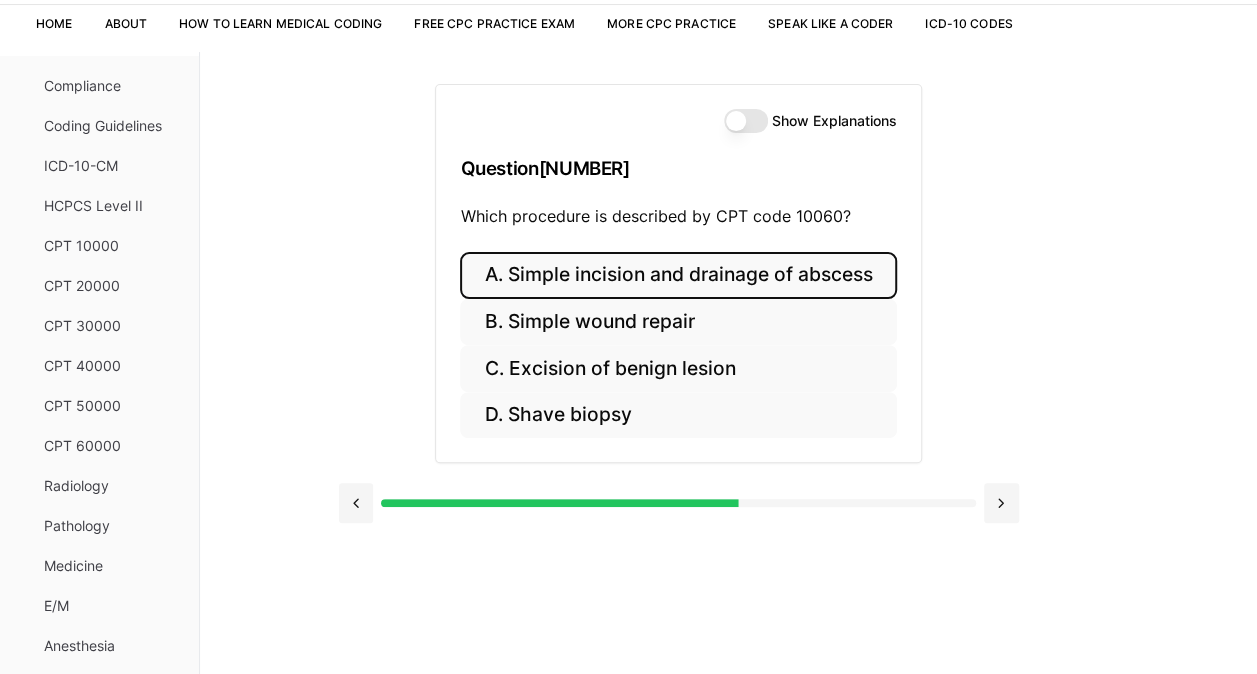click on "A. Simple incision and drainage of abscess" at bounding box center [678, 275] 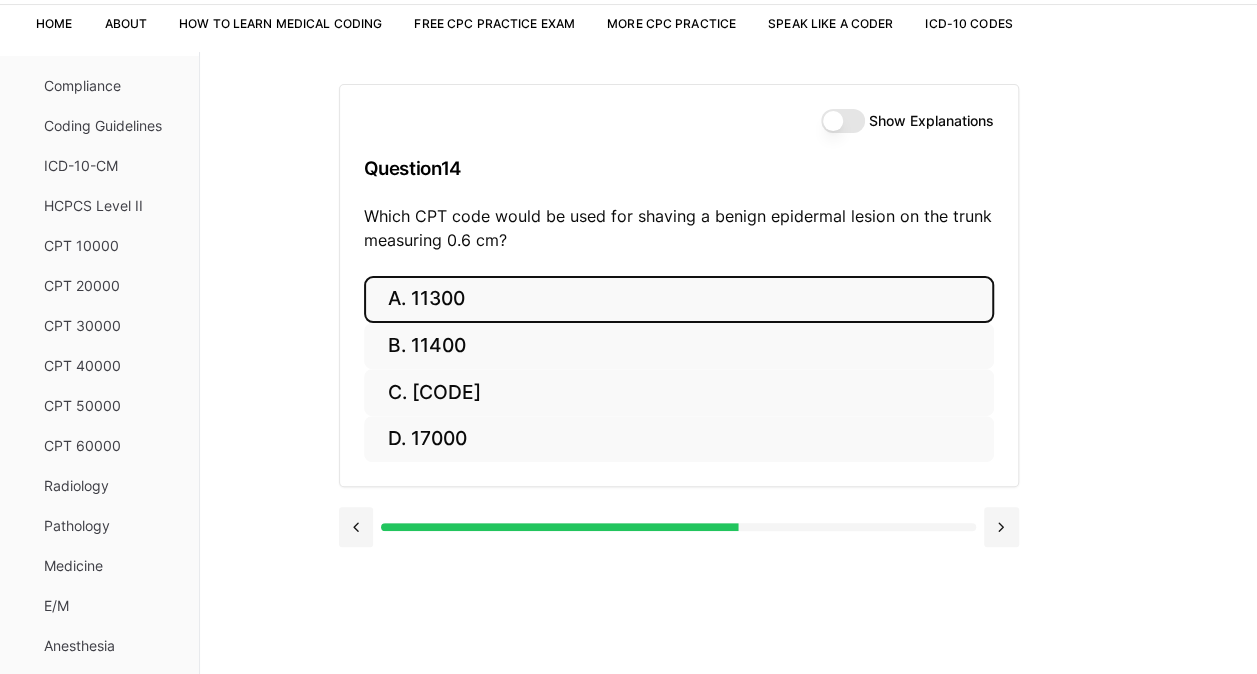 click on "Show Explanations" at bounding box center [843, 121] 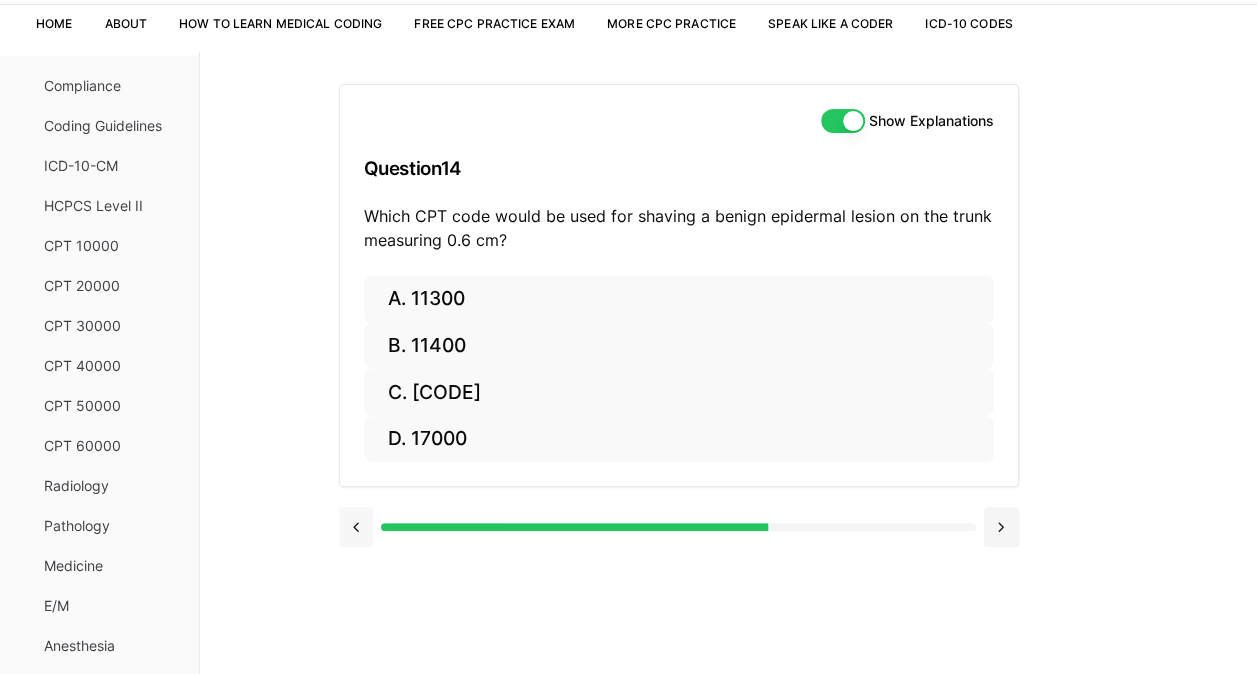 click at bounding box center (356, 527) 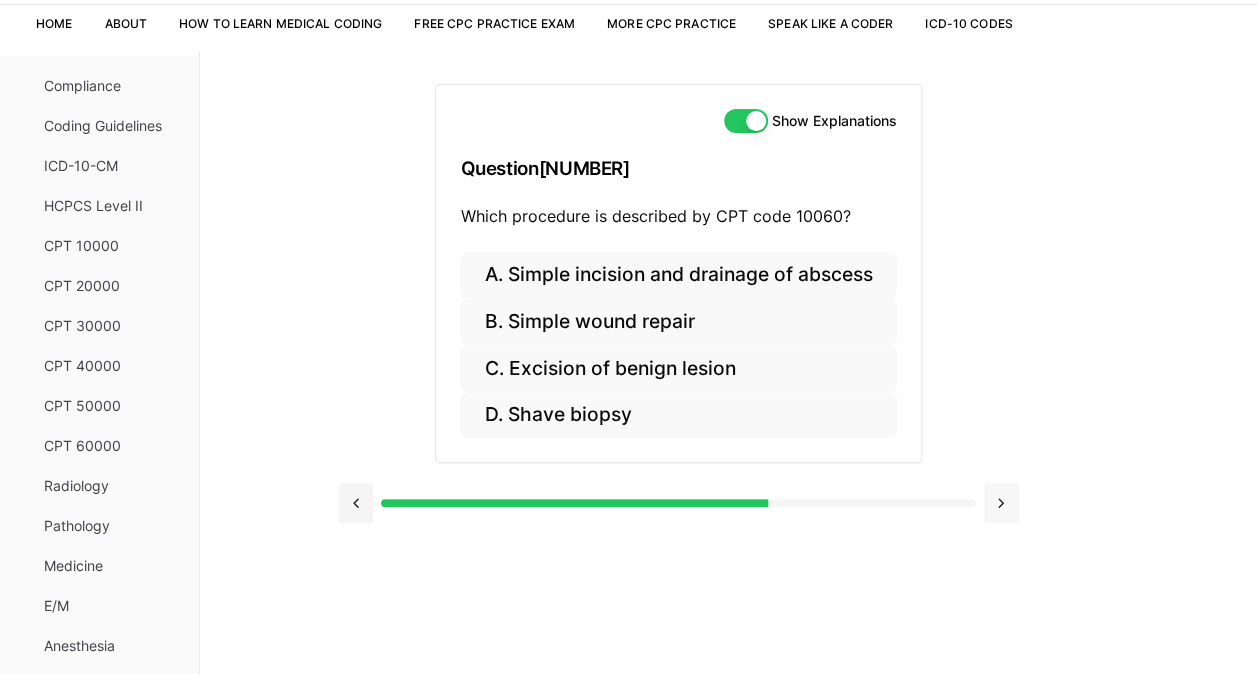 click at bounding box center (1001, 503) 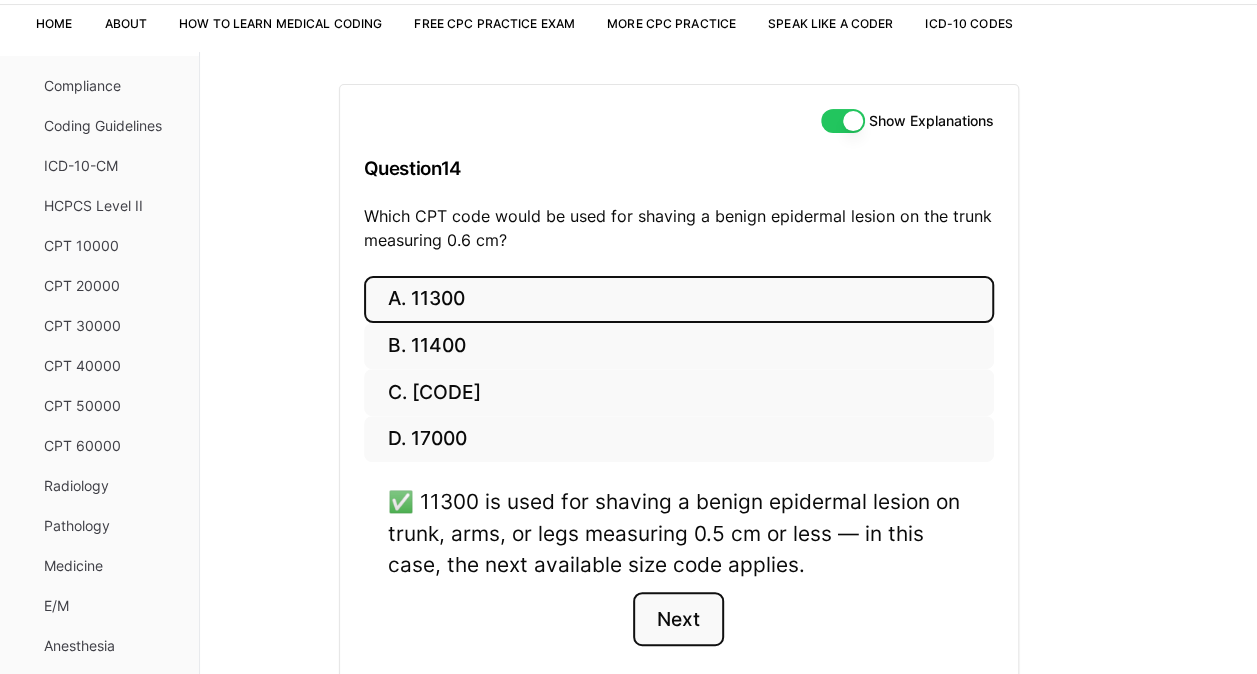 click on "Next" at bounding box center [678, 619] 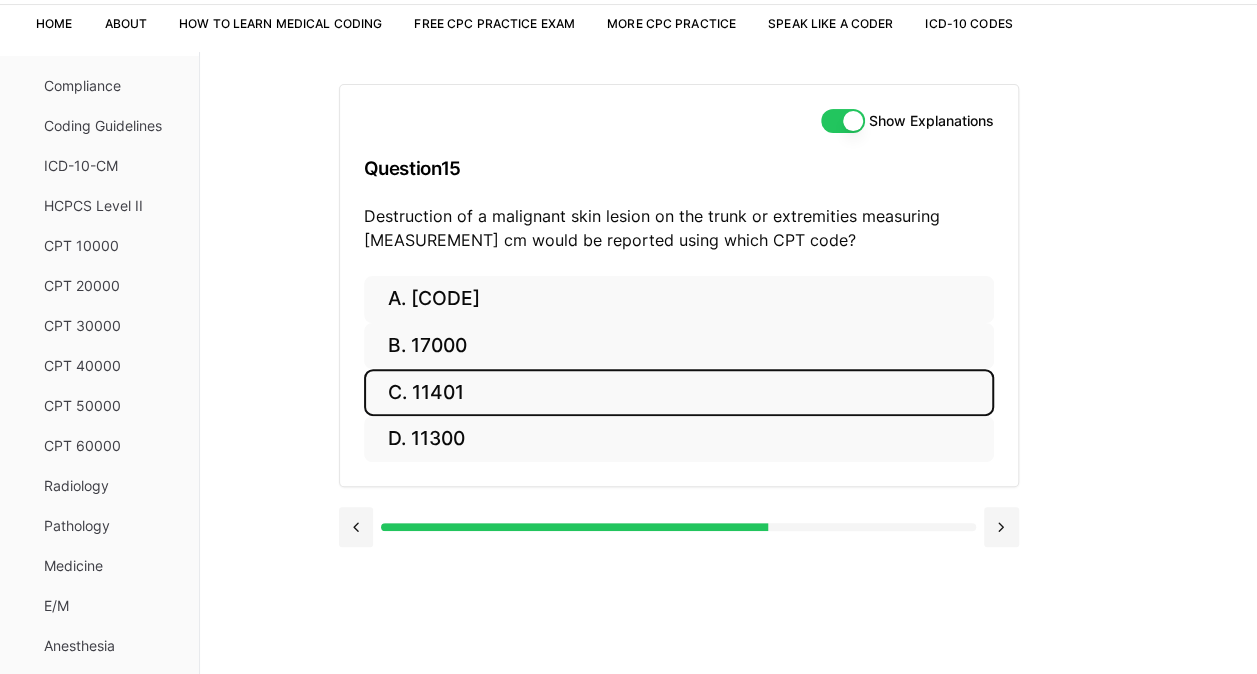 click on "C. 11401" at bounding box center [679, 392] 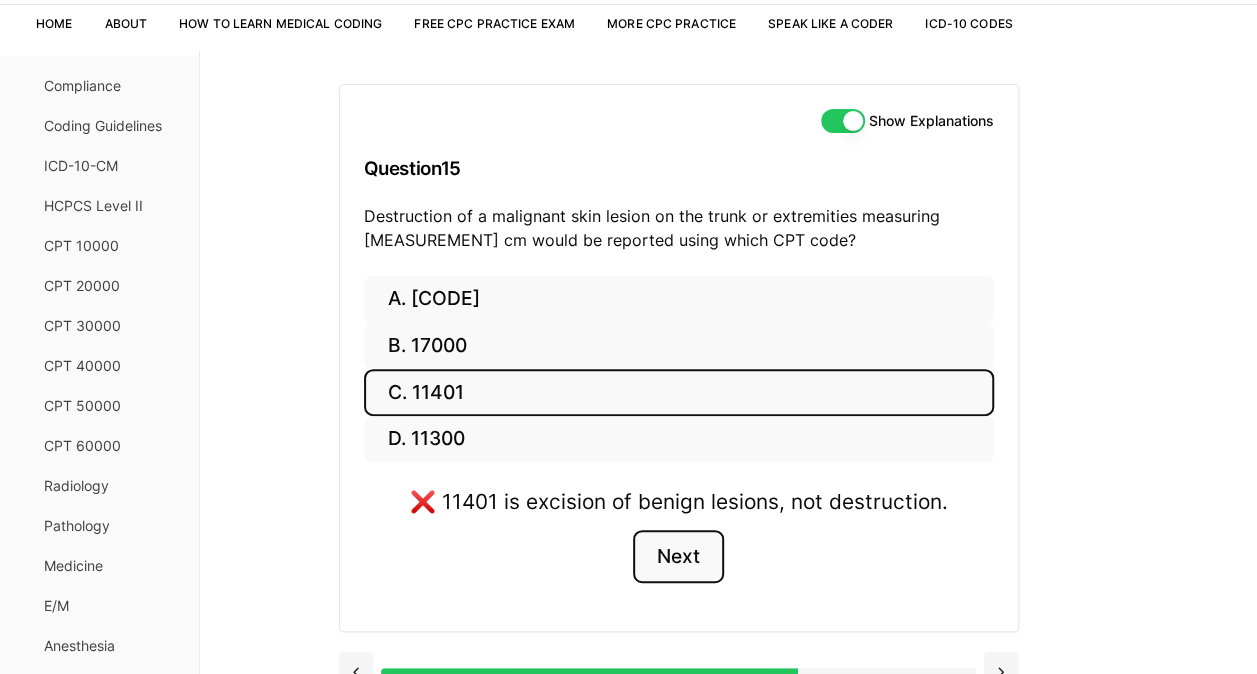 click on "Next" at bounding box center [678, 557] 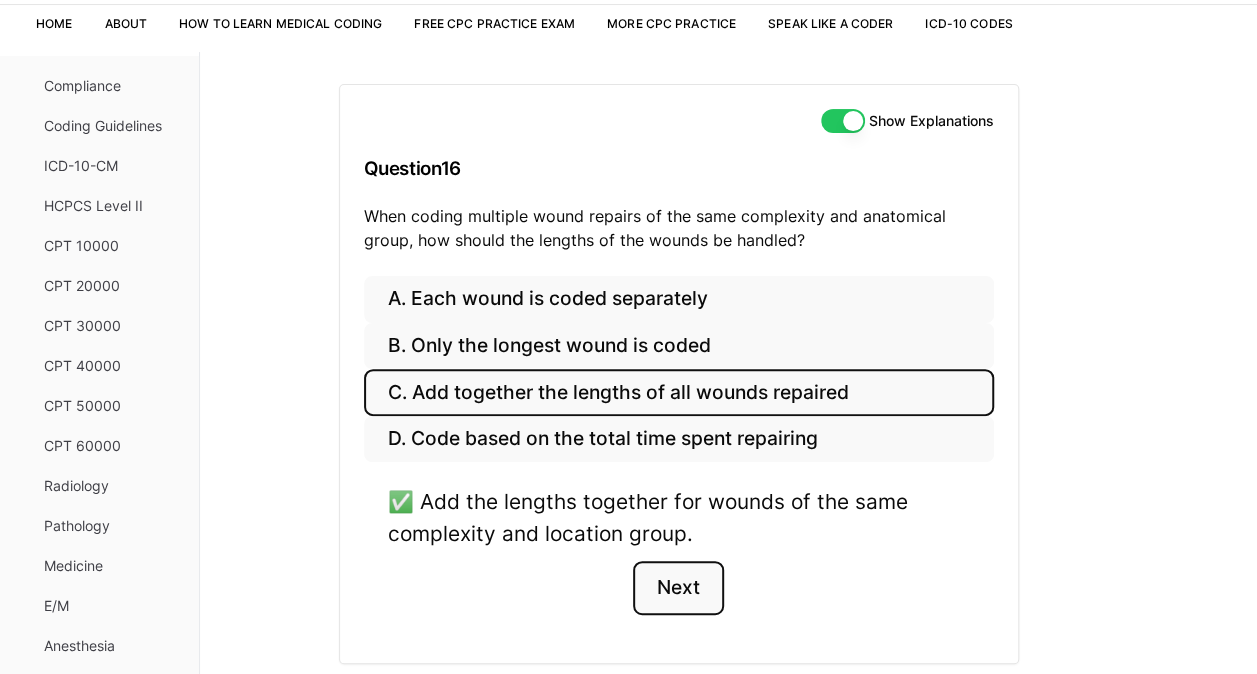 click on "Next" at bounding box center [678, 588] 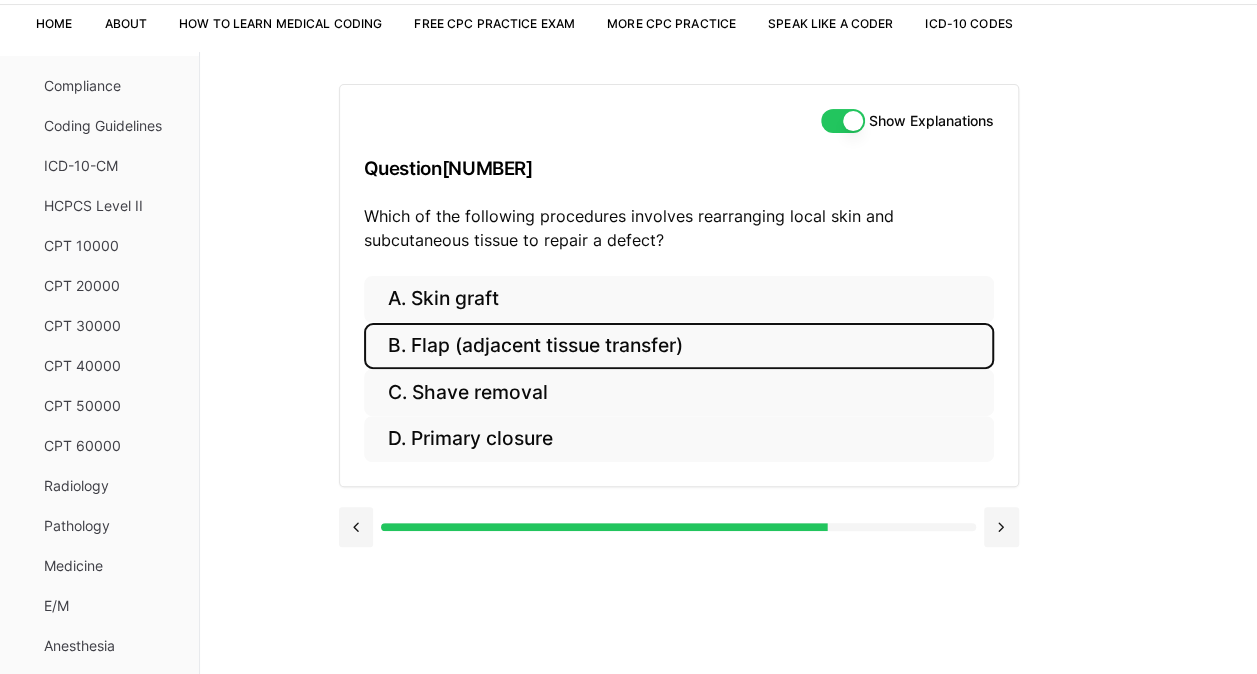 click on "B. Flap (adjacent tissue transfer)" at bounding box center [679, 346] 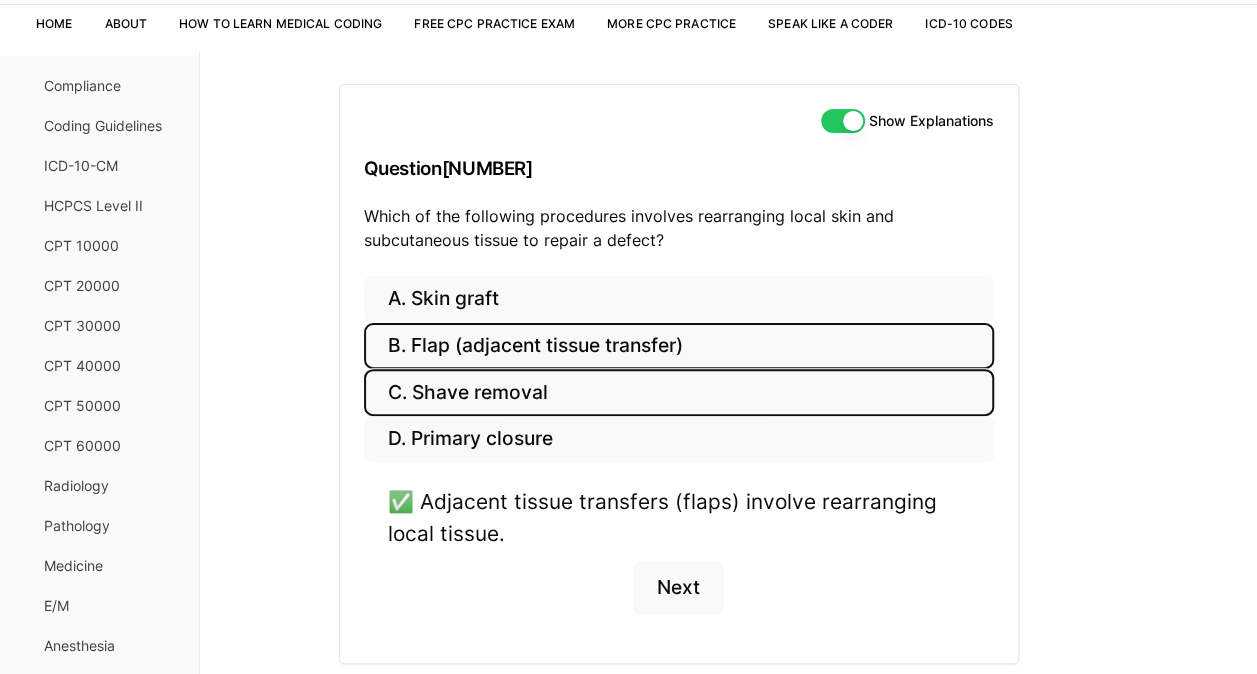 click on "C. Shave removal" at bounding box center [679, 392] 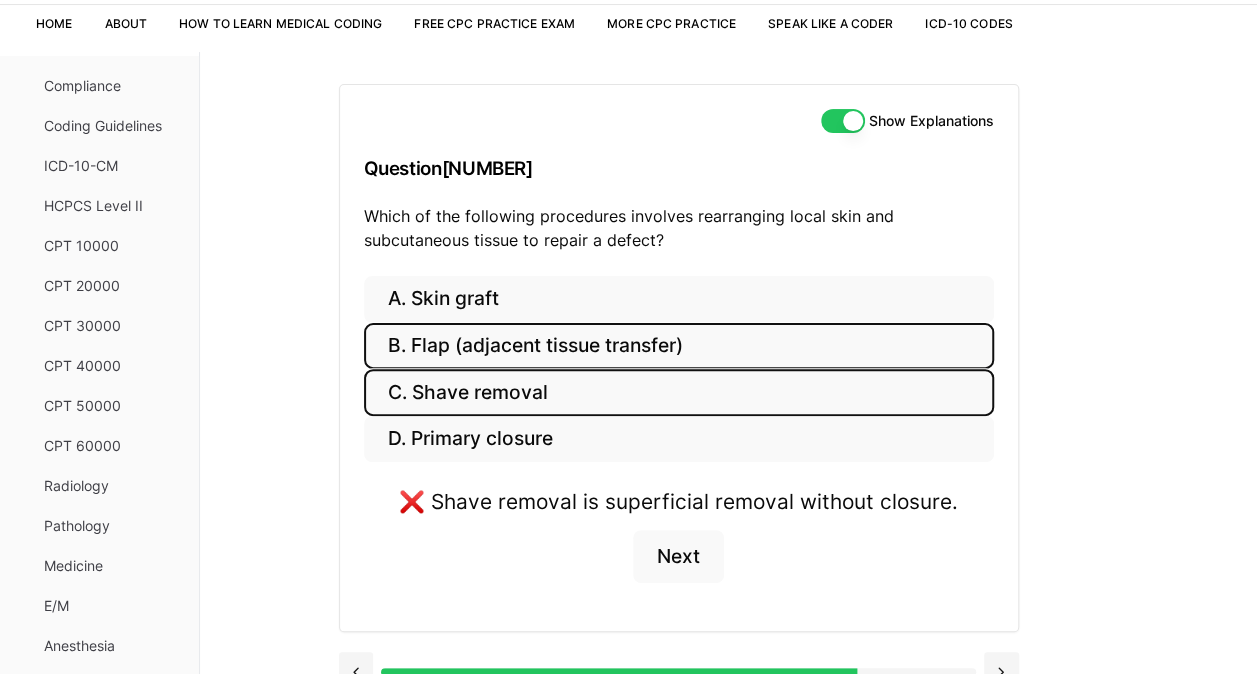 click on "B. Flap (adjacent tissue transfer)" at bounding box center (679, 346) 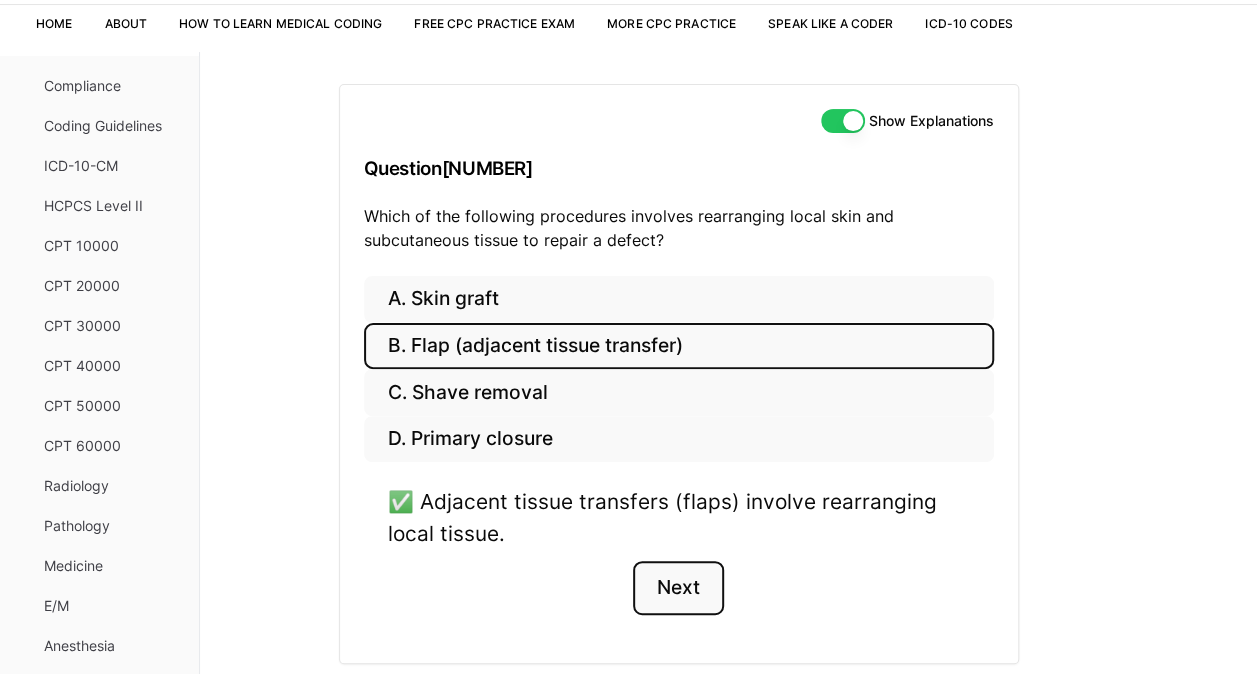 click on "Next" at bounding box center [678, 588] 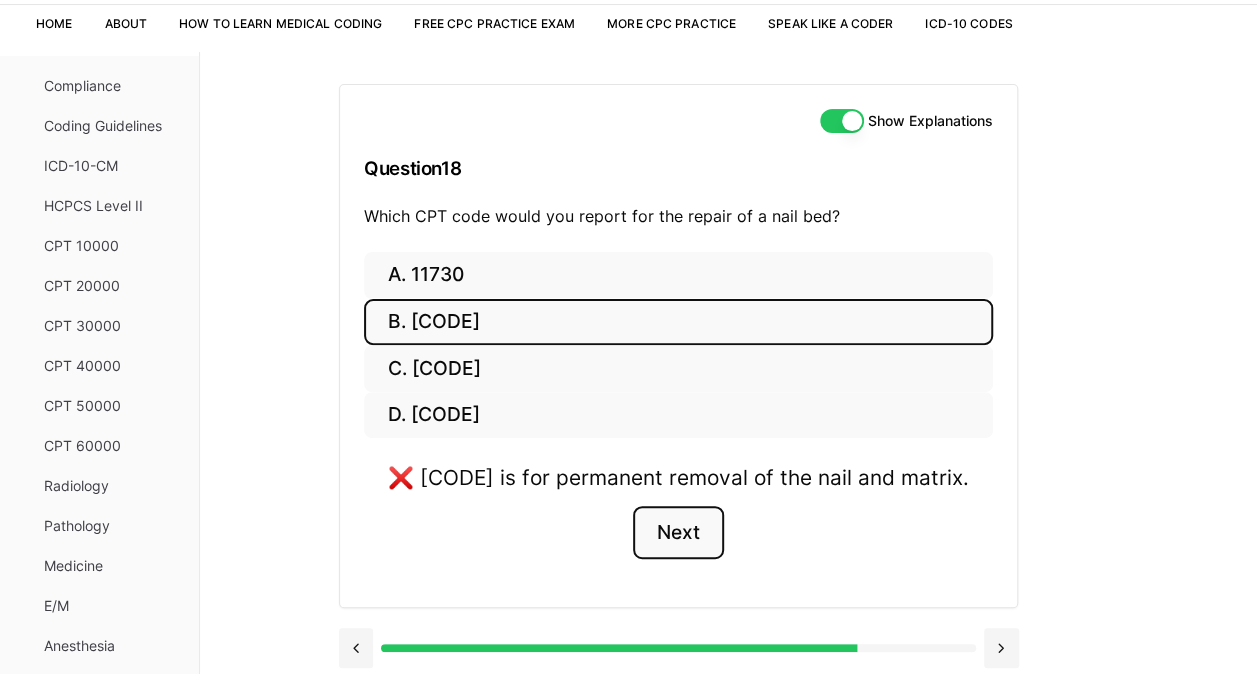 click on "Next" at bounding box center [678, 533] 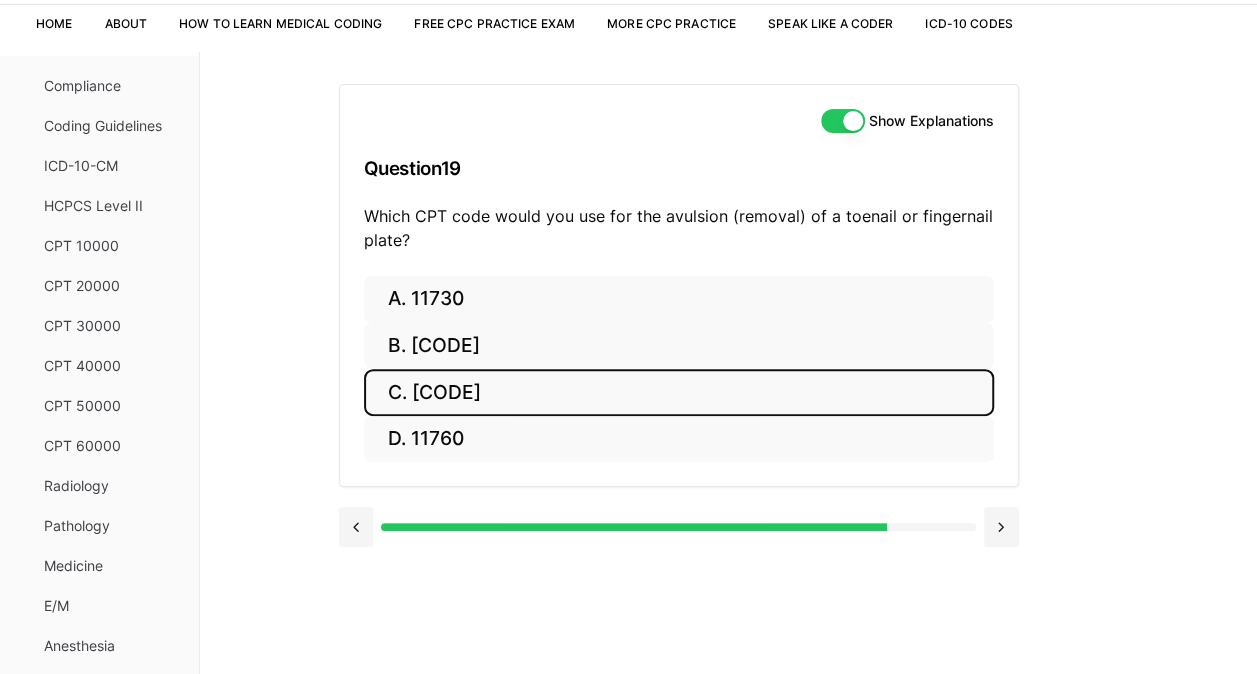 click on "C. [CODE]" at bounding box center (679, 392) 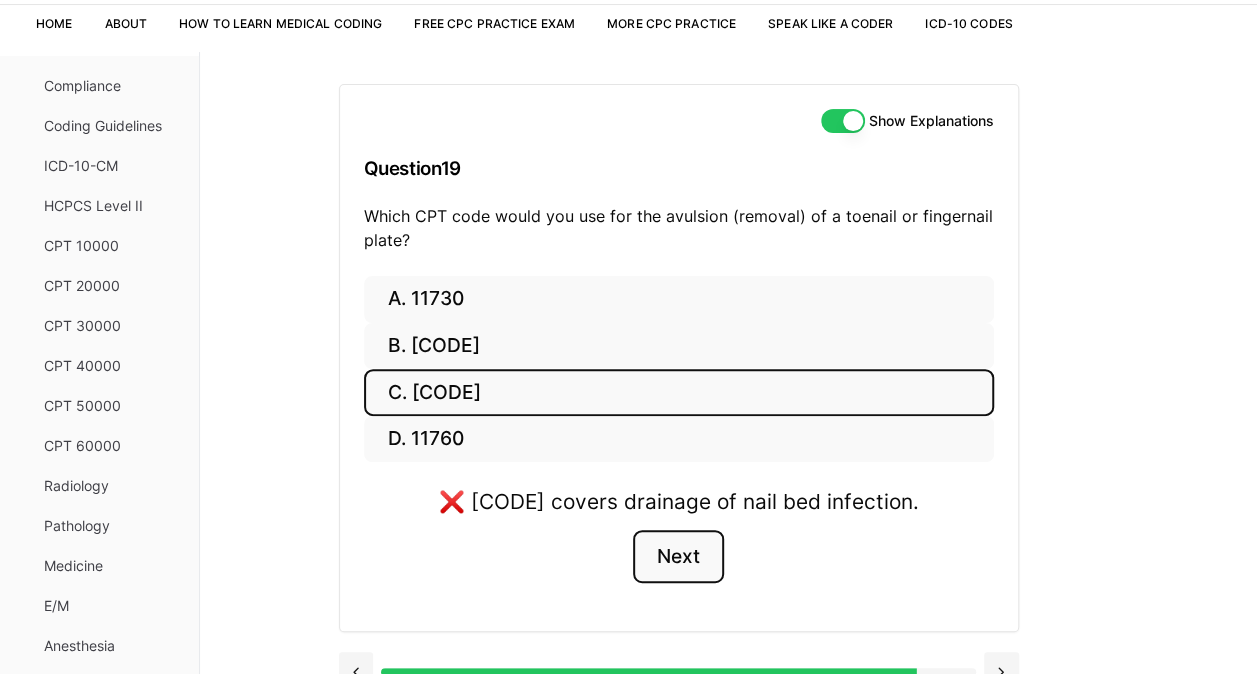 click on "Next" at bounding box center (678, 557) 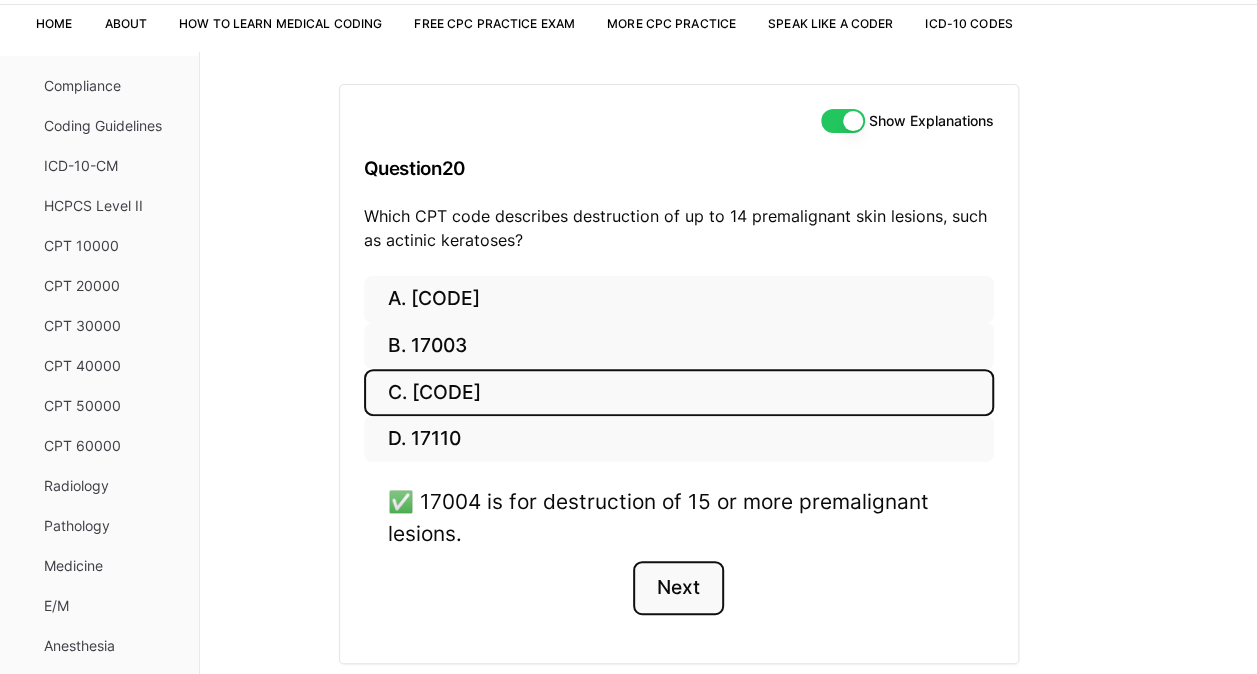 click on "Next" at bounding box center [678, 588] 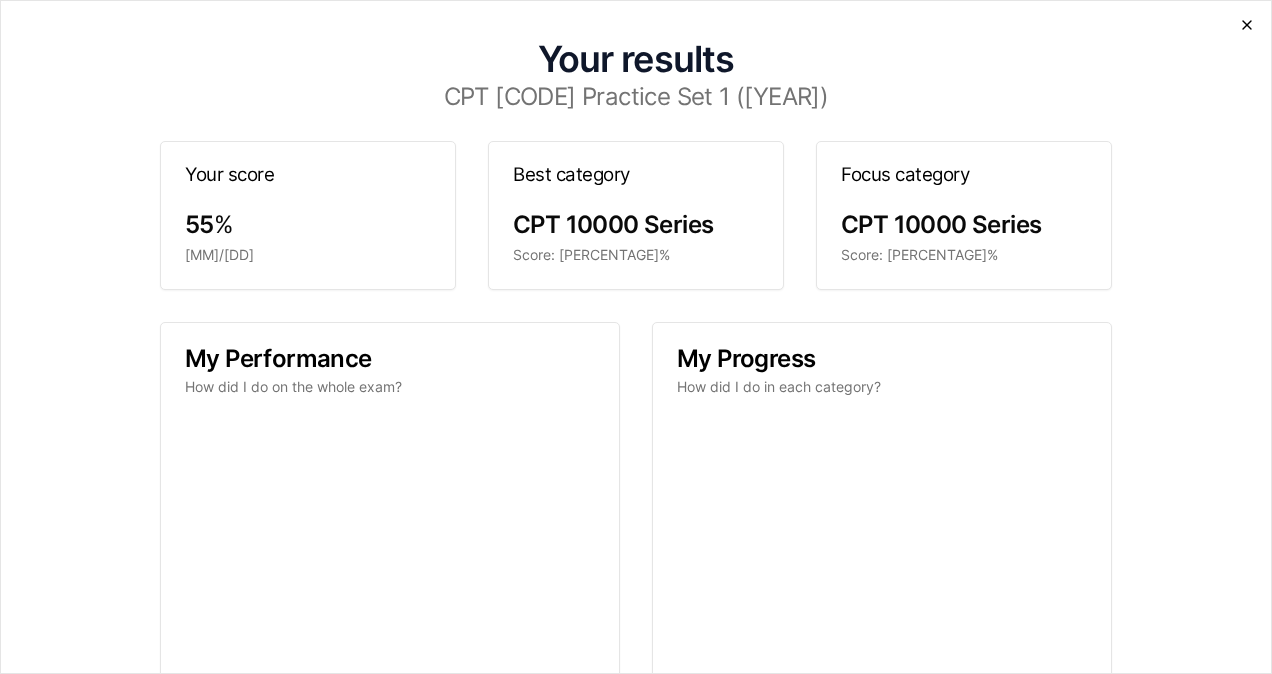 click 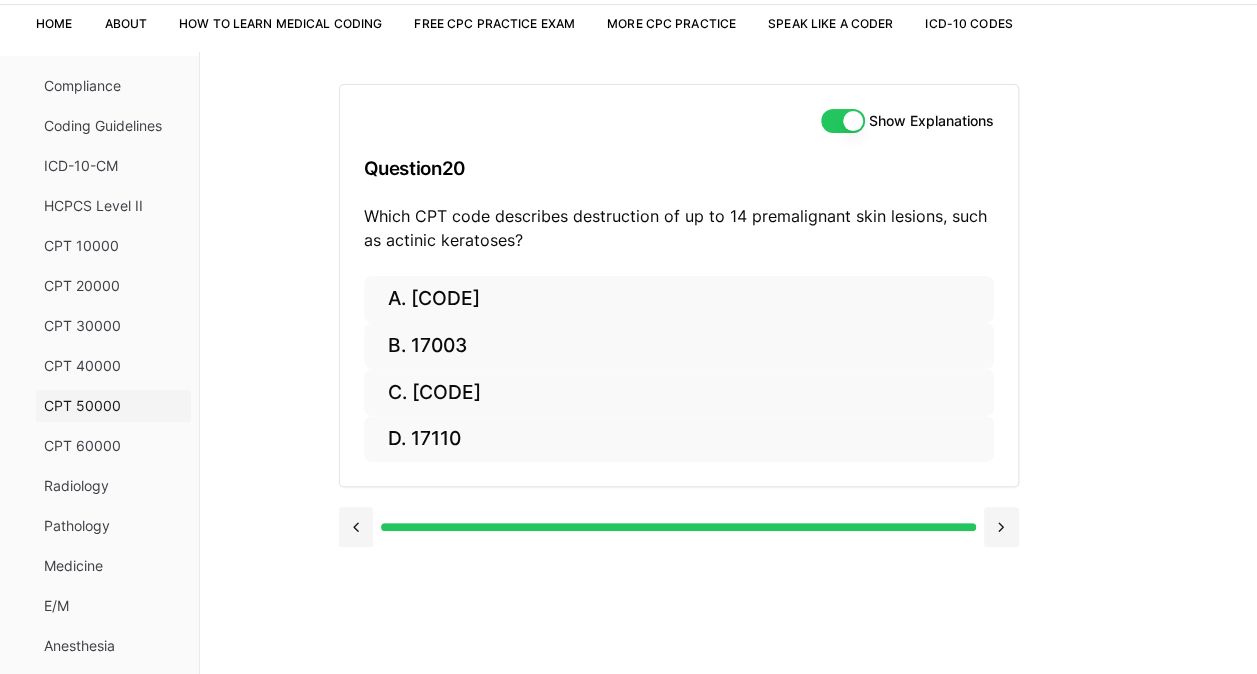 scroll, scrollTop: 184, scrollLeft: 0, axis: vertical 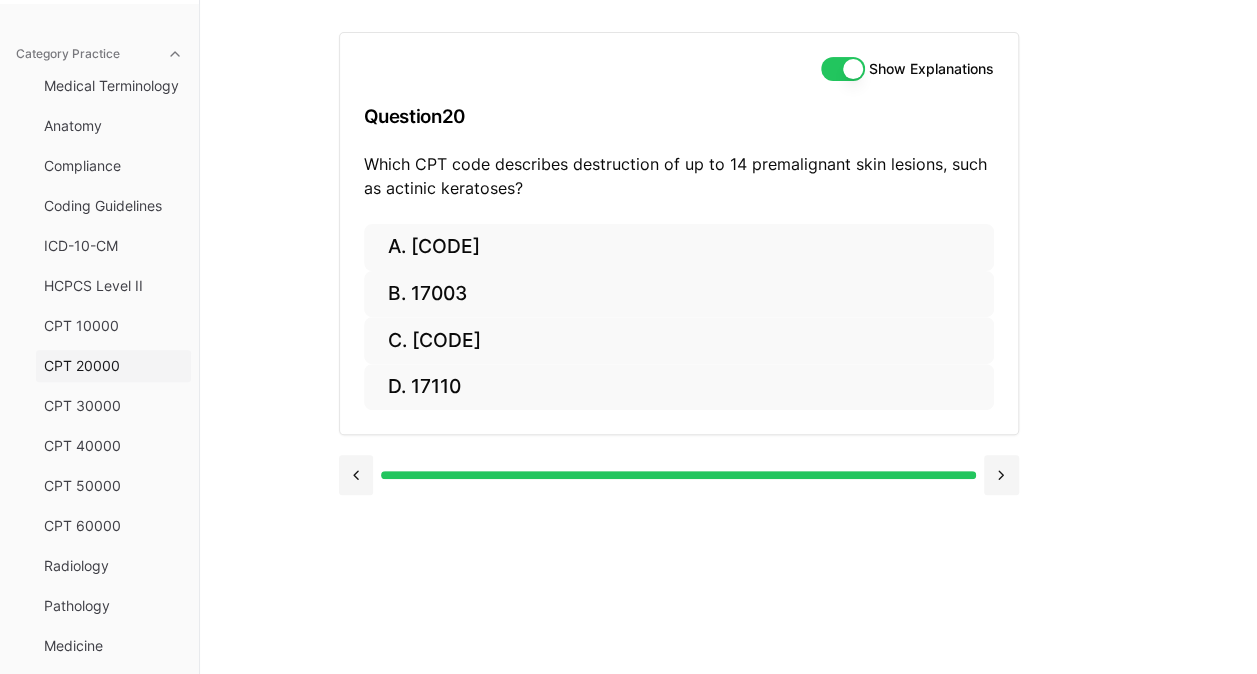 click on "CPT 20000" at bounding box center (113, 366) 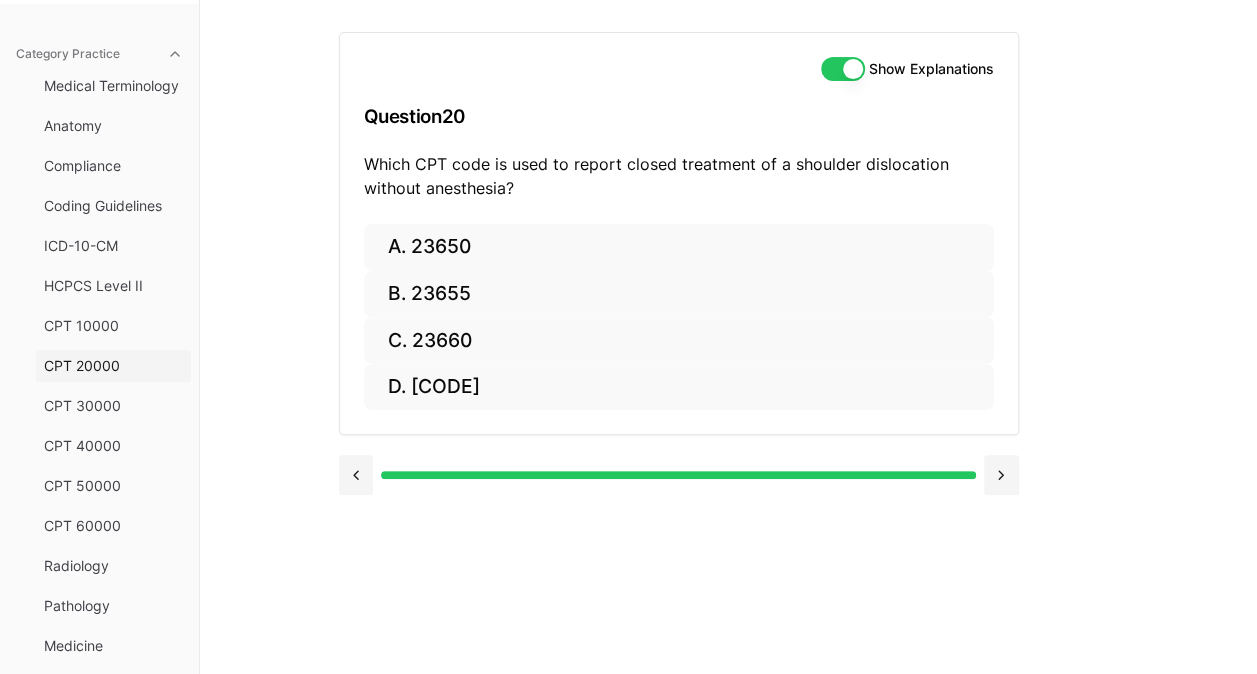 click on "CPT 20000" at bounding box center (113, 366) 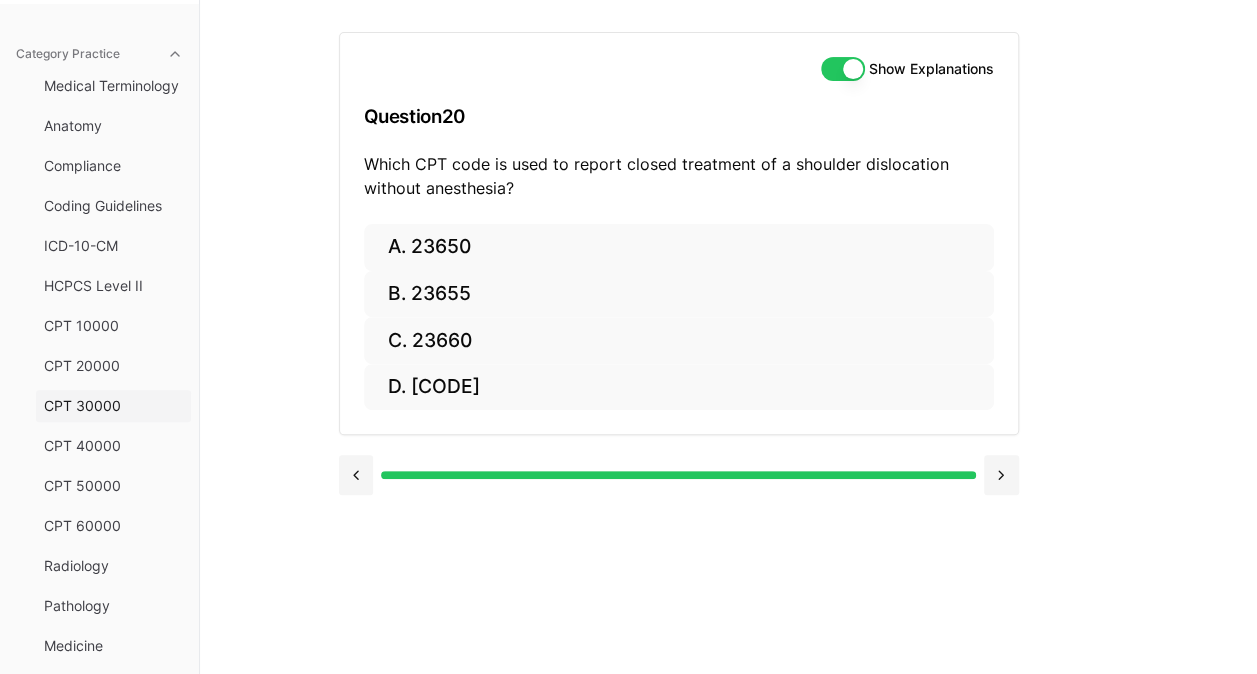 click on "CPT 30000" at bounding box center [113, 406] 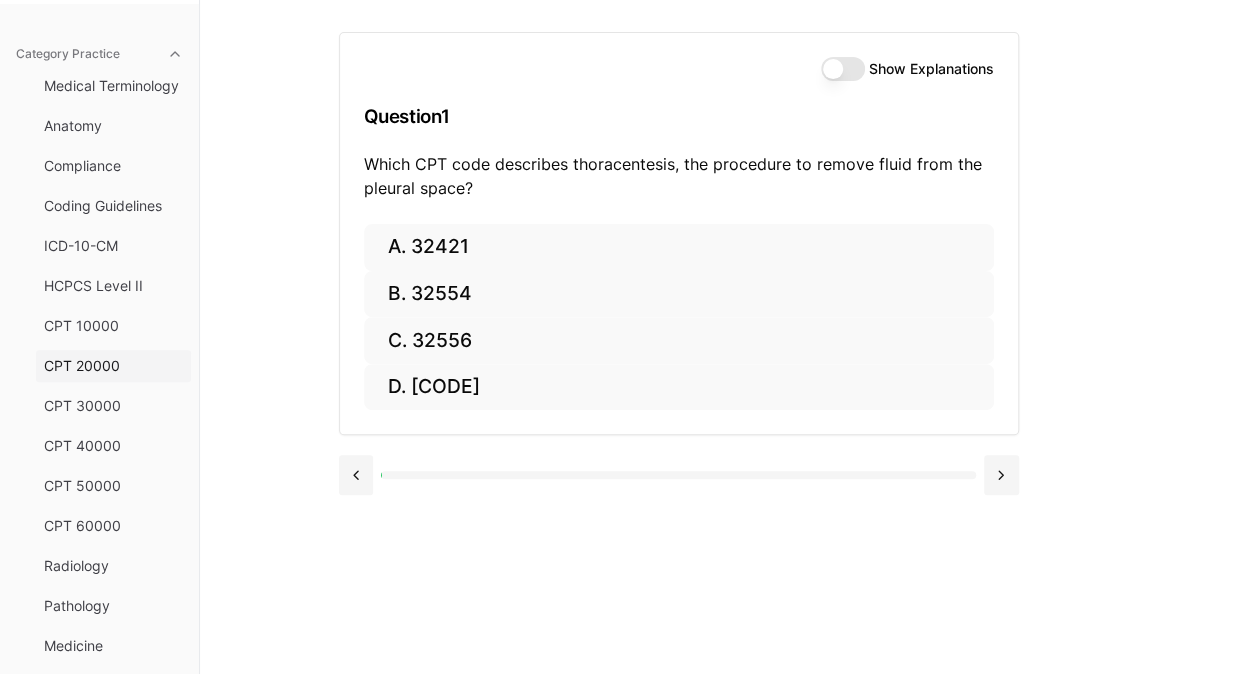click on "CPT 20000" at bounding box center [113, 366] 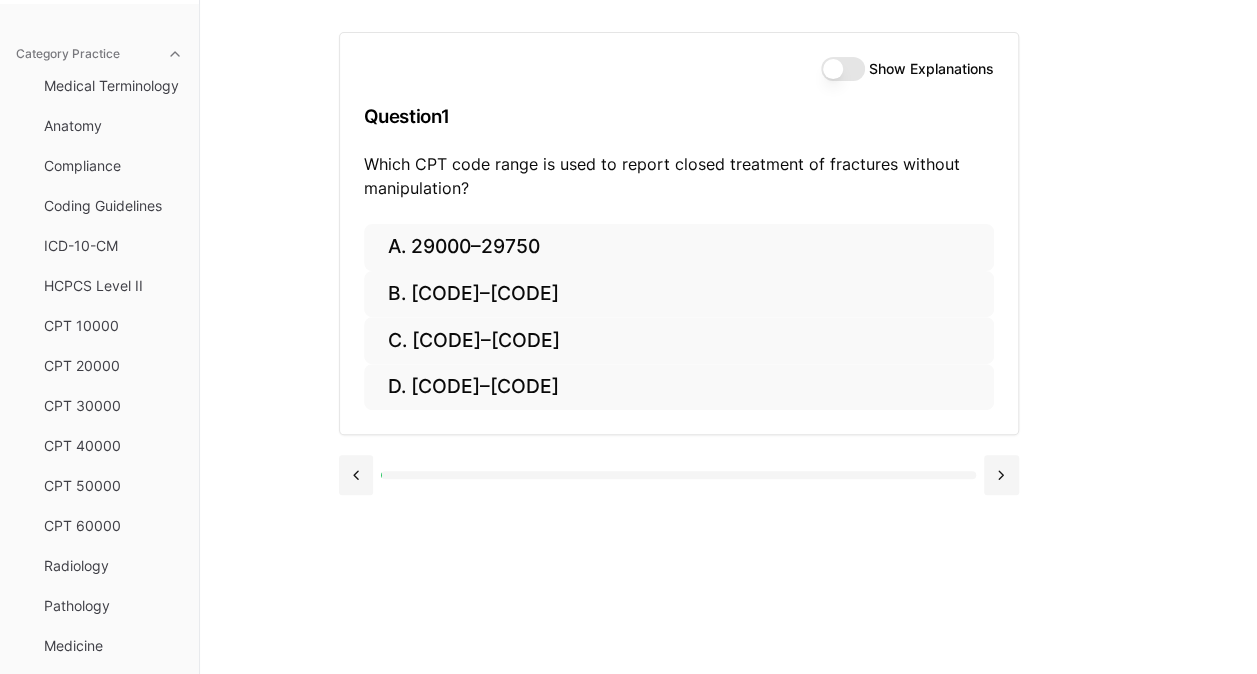 click on "Show Explanations" at bounding box center [843, 69] 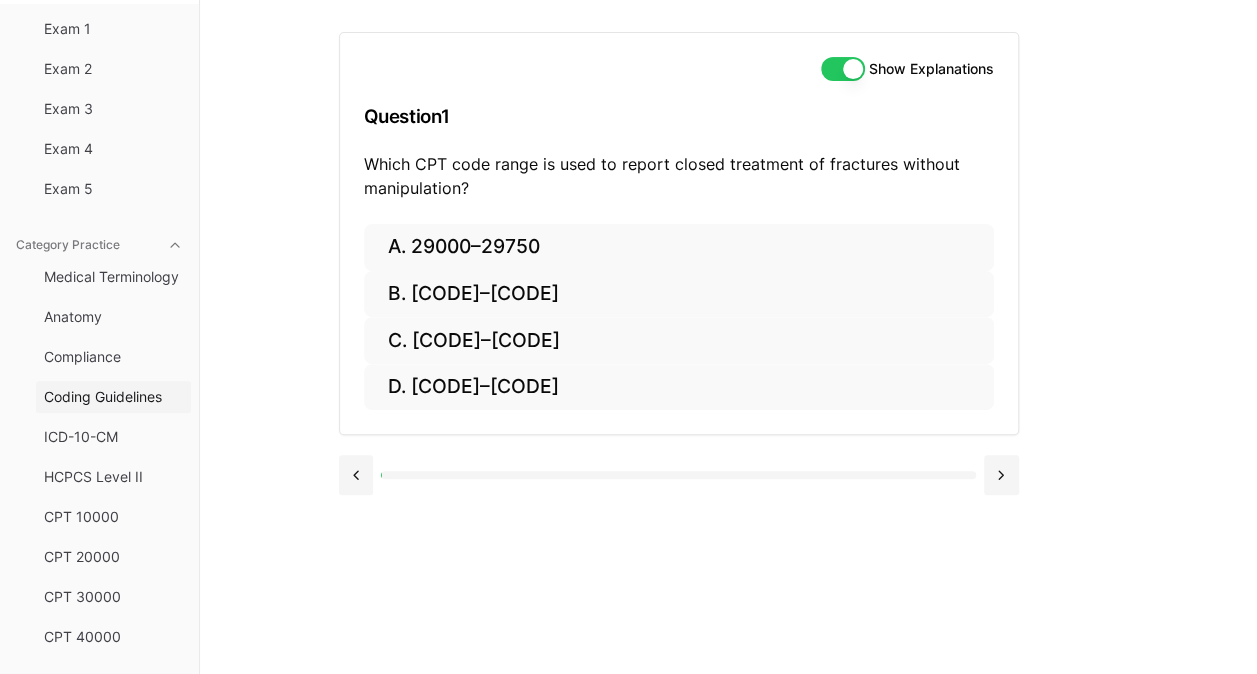 scroll, scrollTop: 0, scrollLeft: 0, axis: both 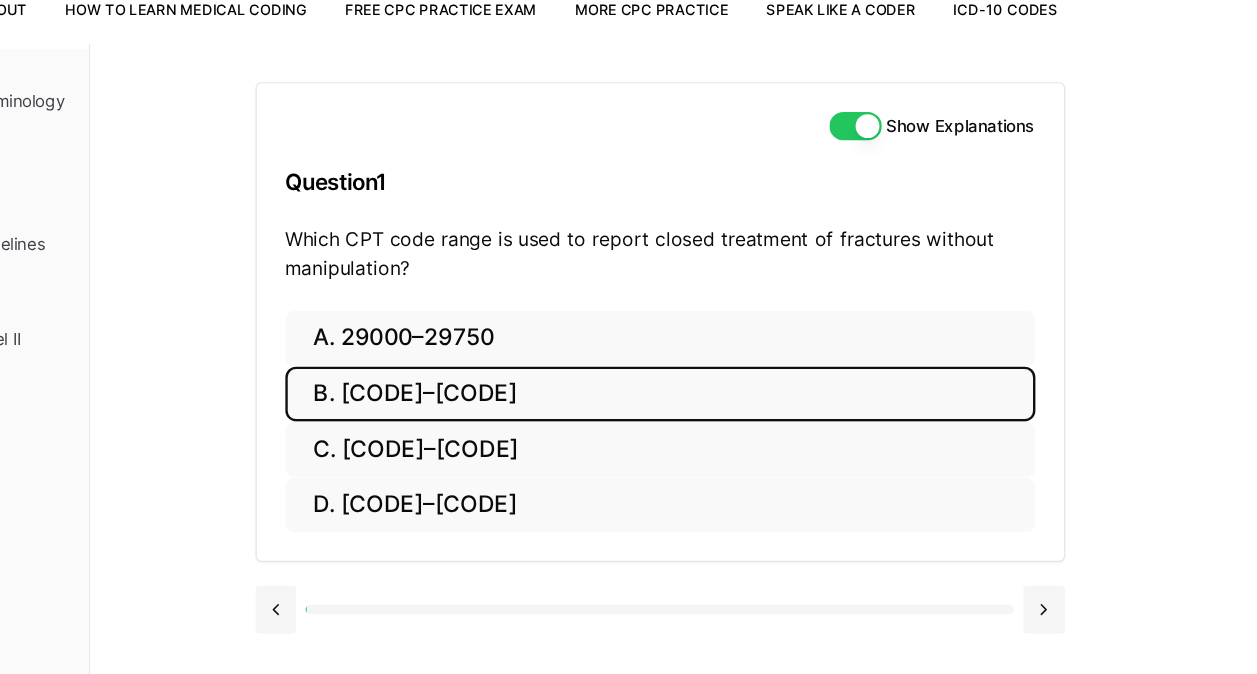 click on "B. [CODE]–[CODE]" at bounding box center (679, 434) 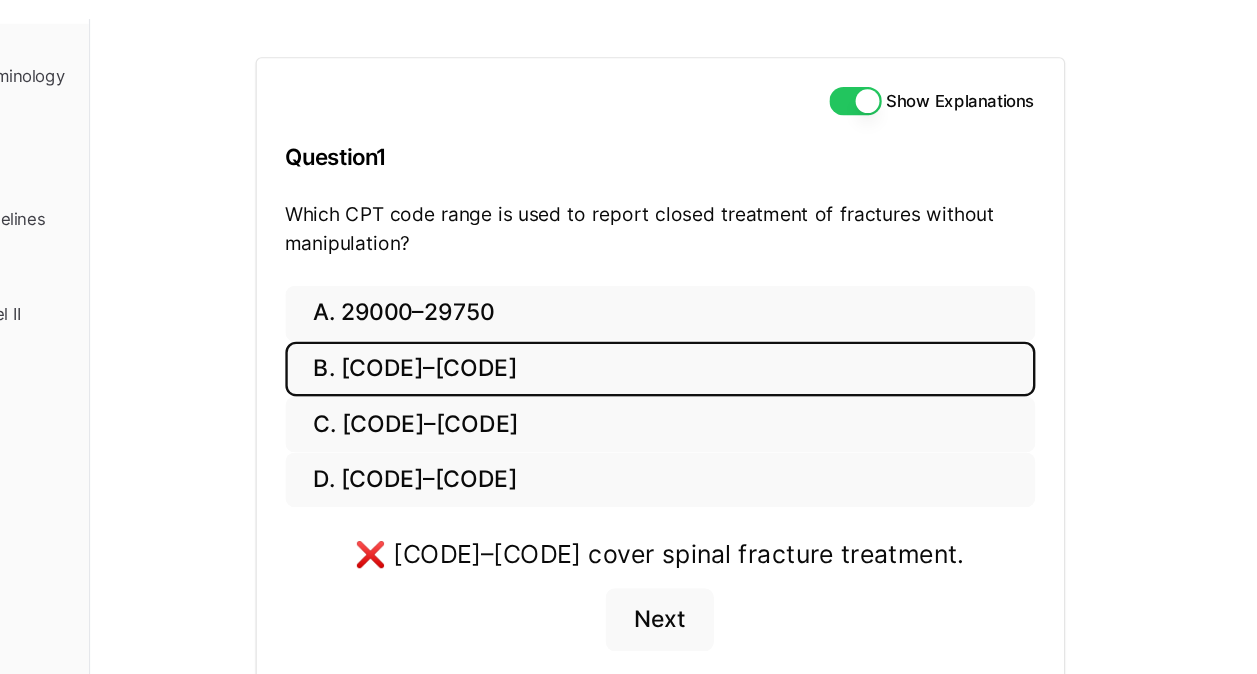 scroll, scrollTop: 61, scrollLeft: 0, axis: vertical 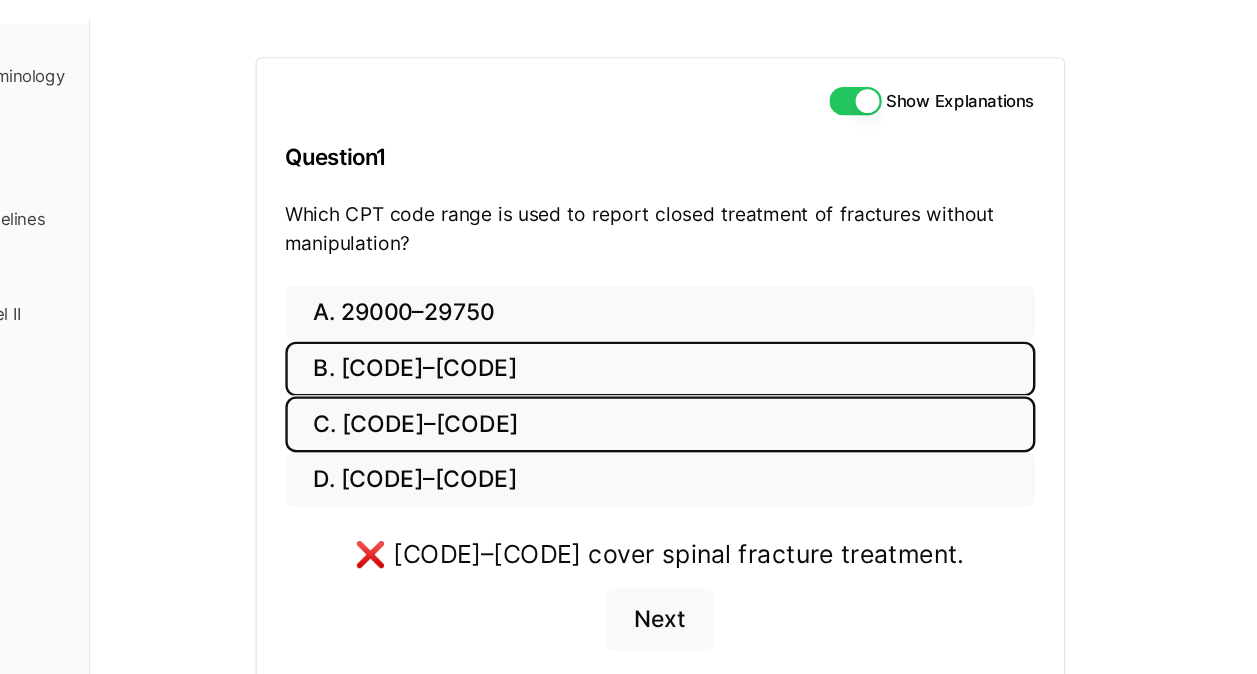 click on "C. [CODE]–[CODE]" at bounding box center [679, 463] 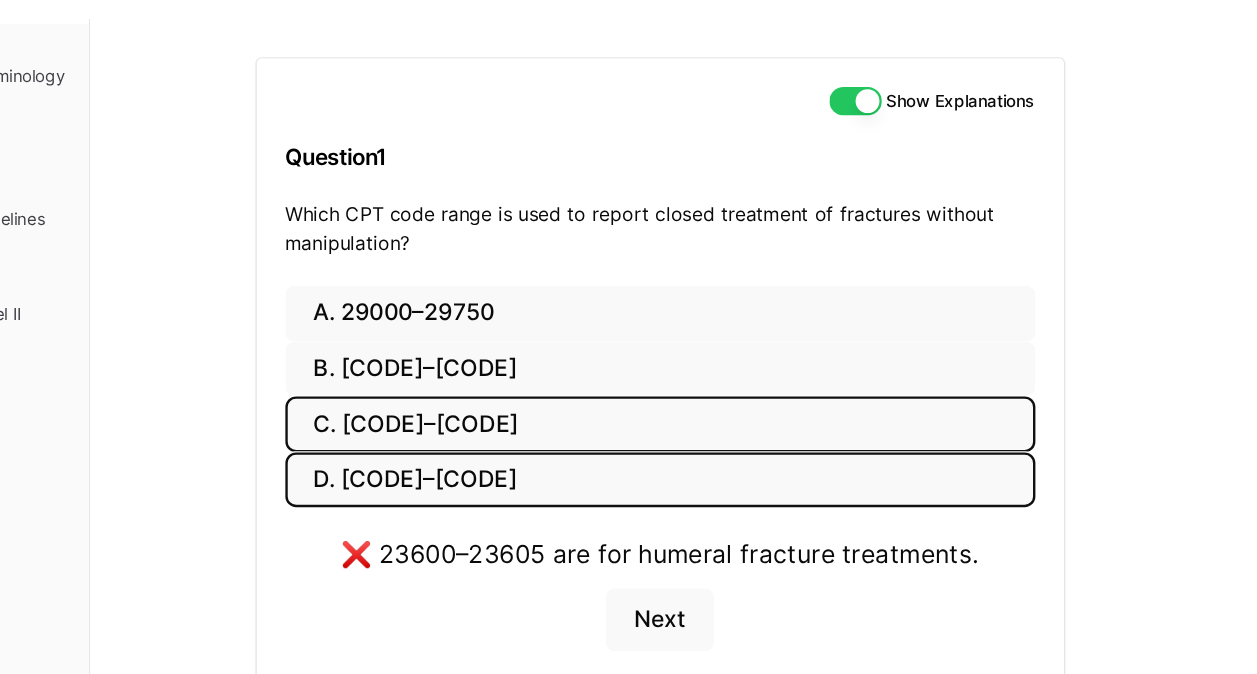 click on "D. [CODE]–[CODE]" at bounding box center [679, 510] 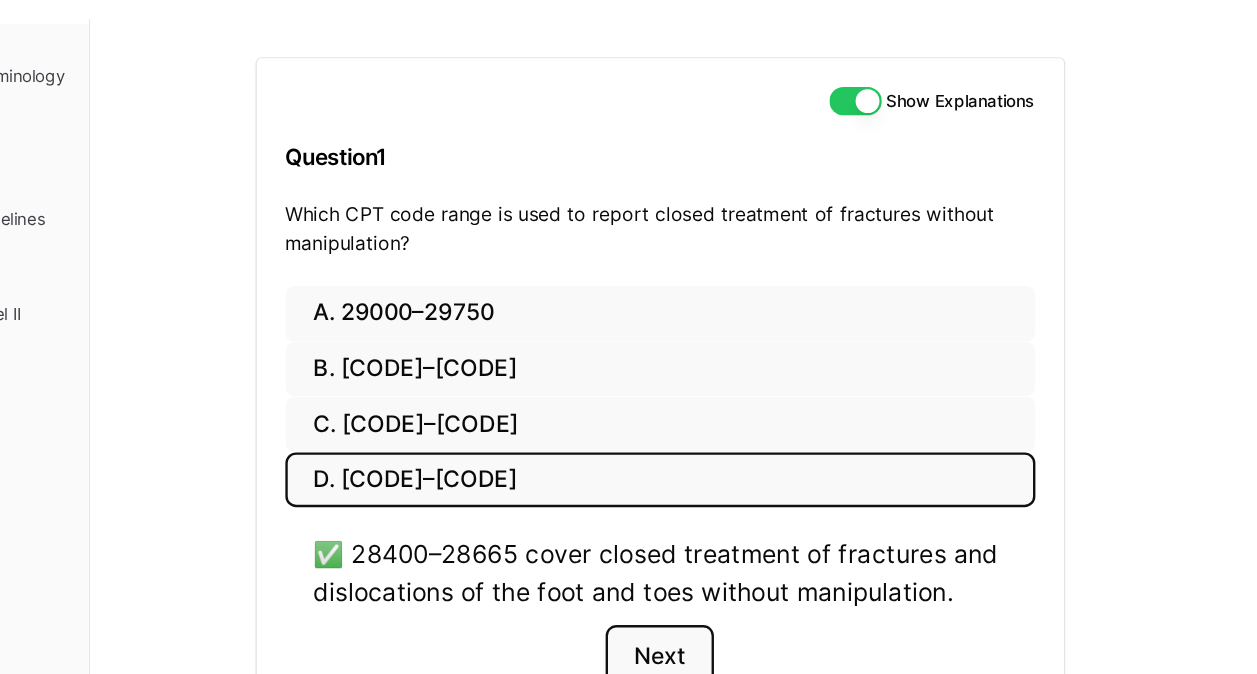 click on "Next" at bounding box center (678, 659) 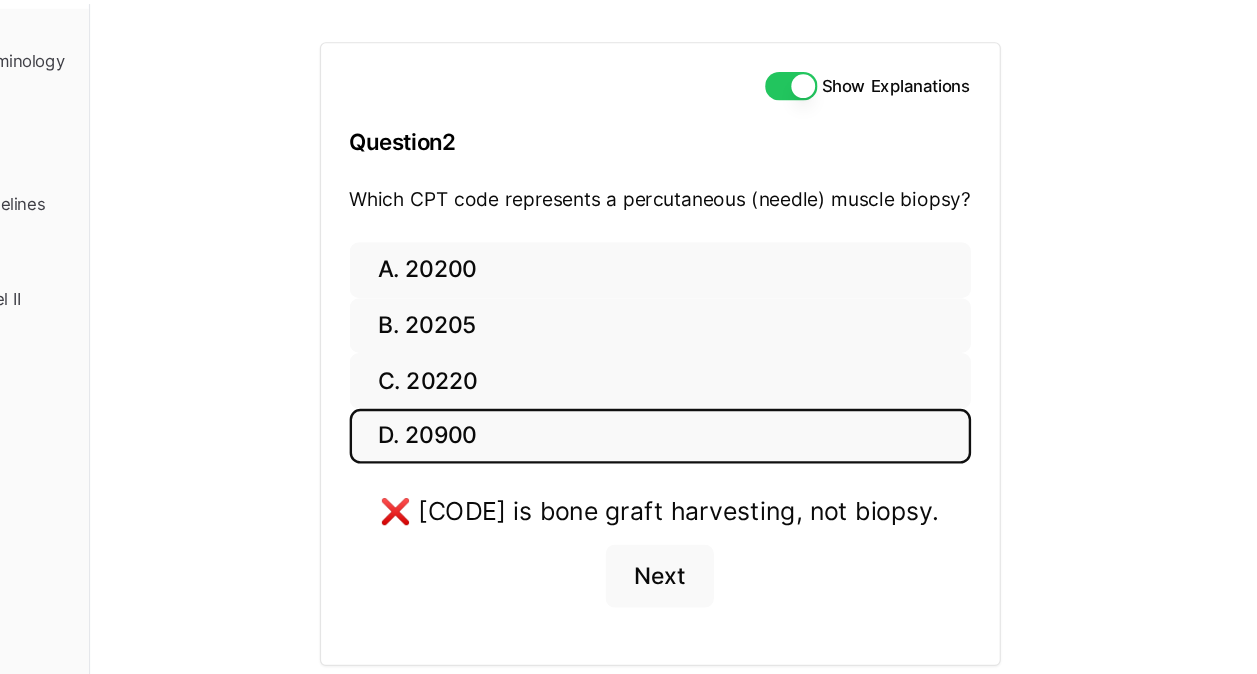 scroll, scrollTop: 75, scrollLeft: 0, axis: vertical 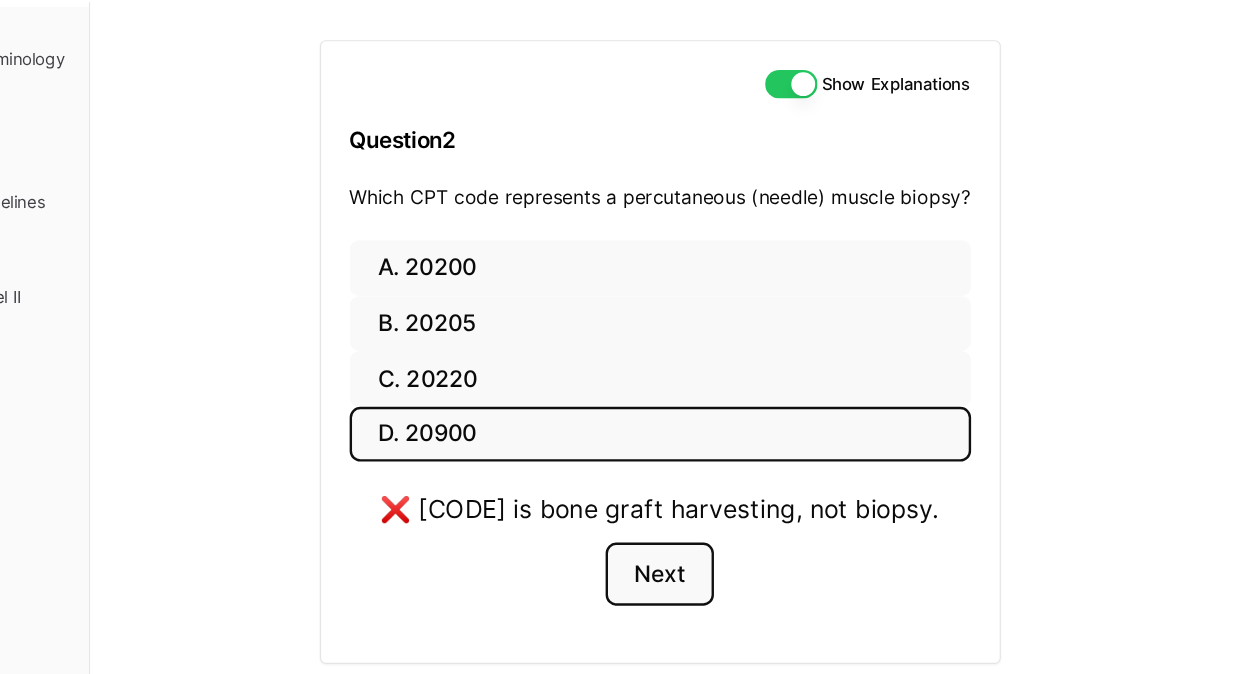 click on "Next" at bounding box center (678, 590) 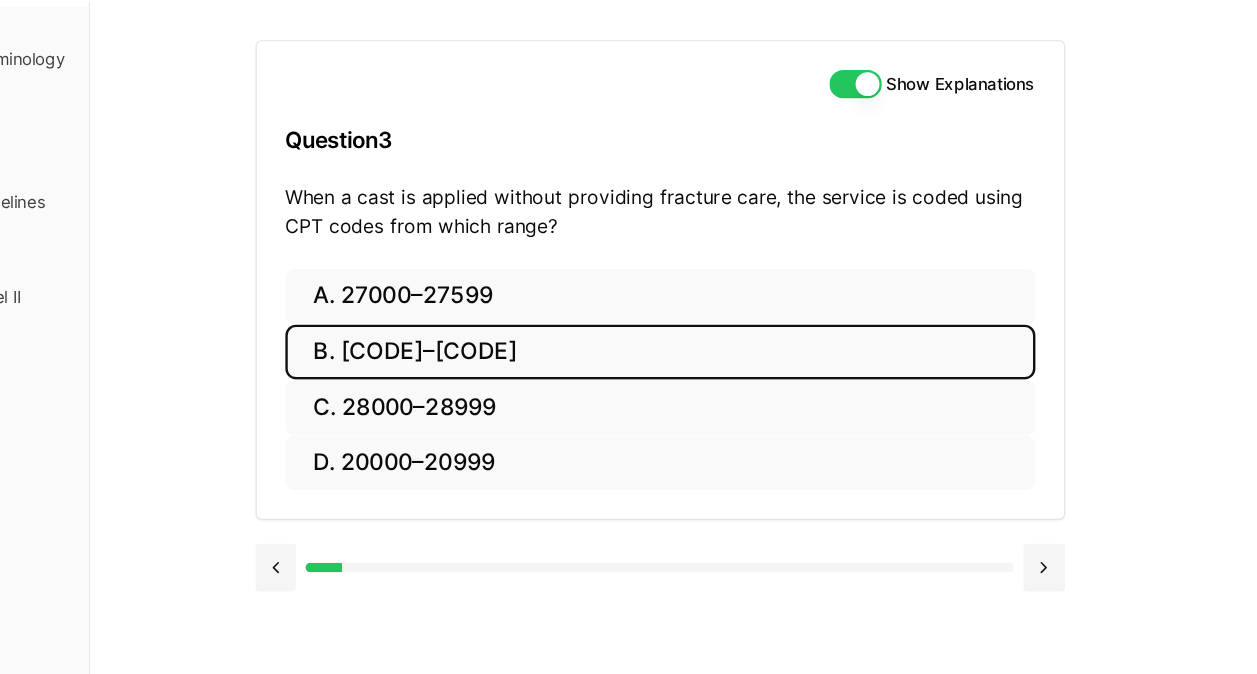 click on "B. [CODE]–[CODE]" at bounding box center (679, 403) 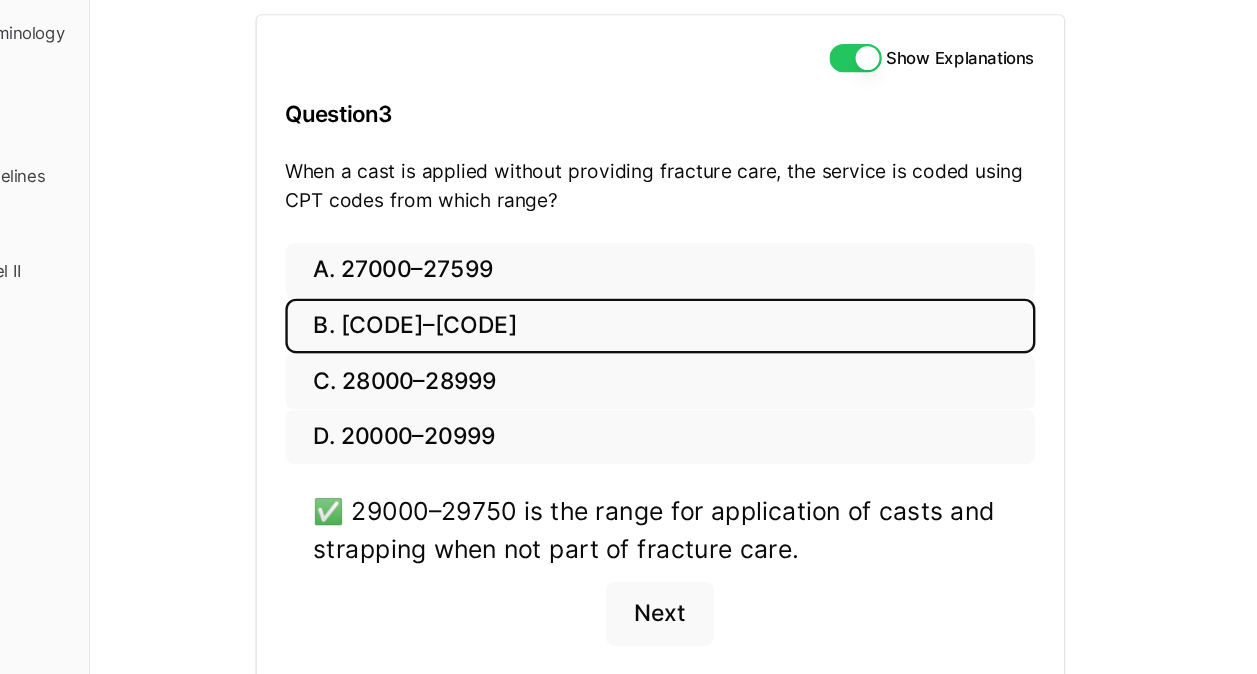 scroll, scrollTop: 97, scrollLeft: 0, axis: vertical 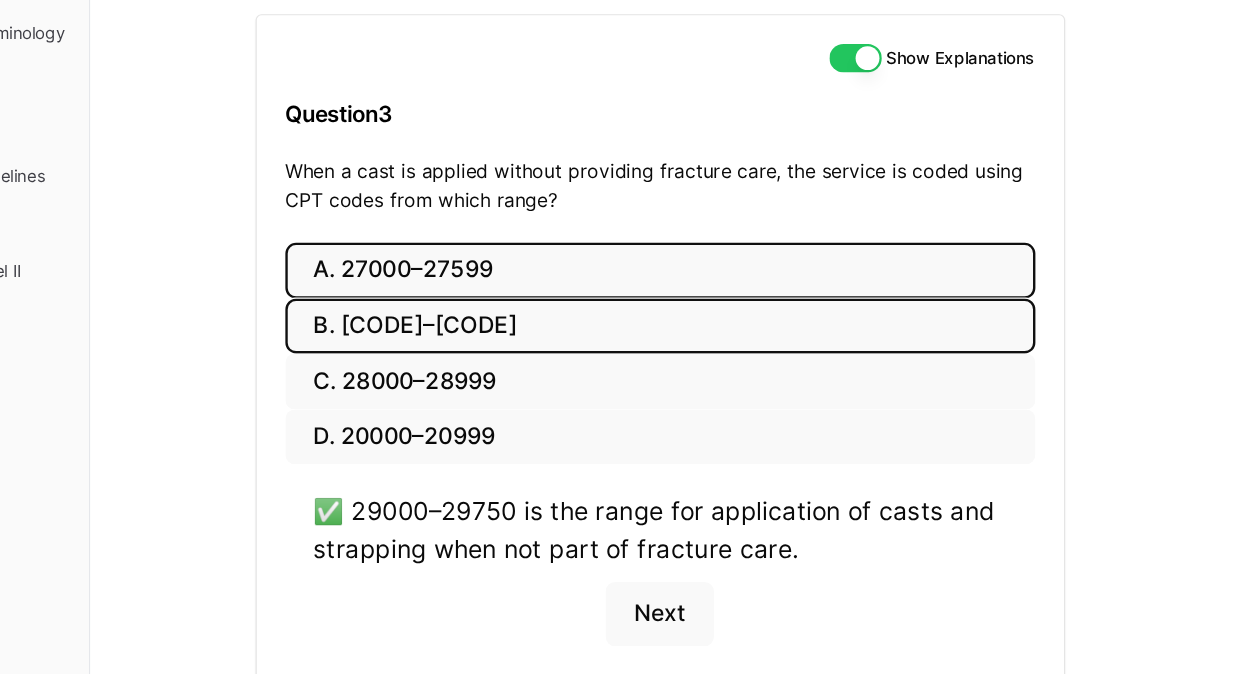 click on "A. 27000–27599" at bounding box center (679, 334) 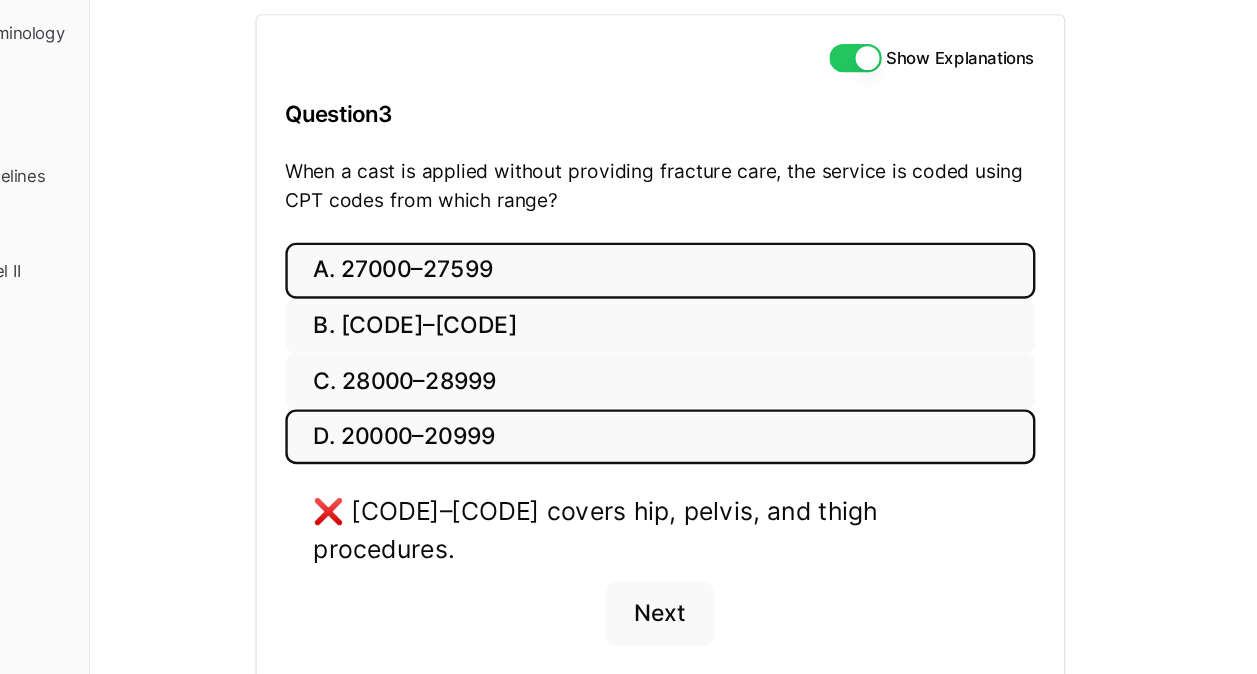 click on "D. 20000–20999" at bounding box center [679, 474] 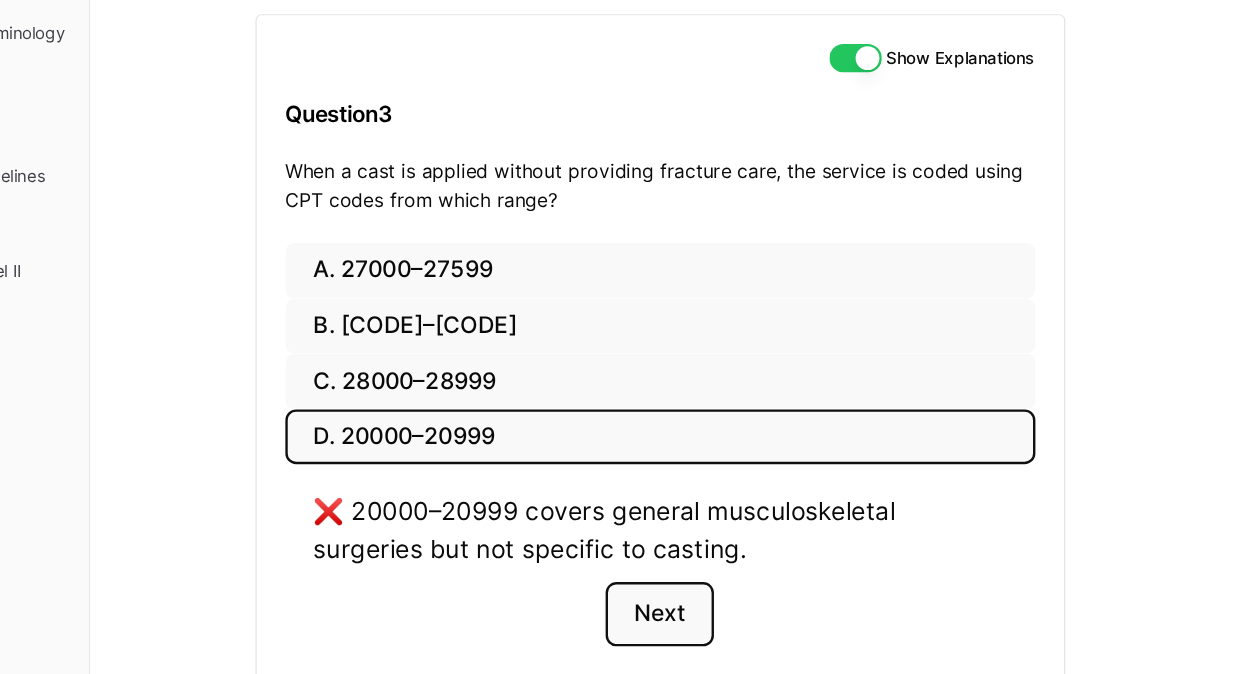 click on "Next" at bounding box center [678, 623] 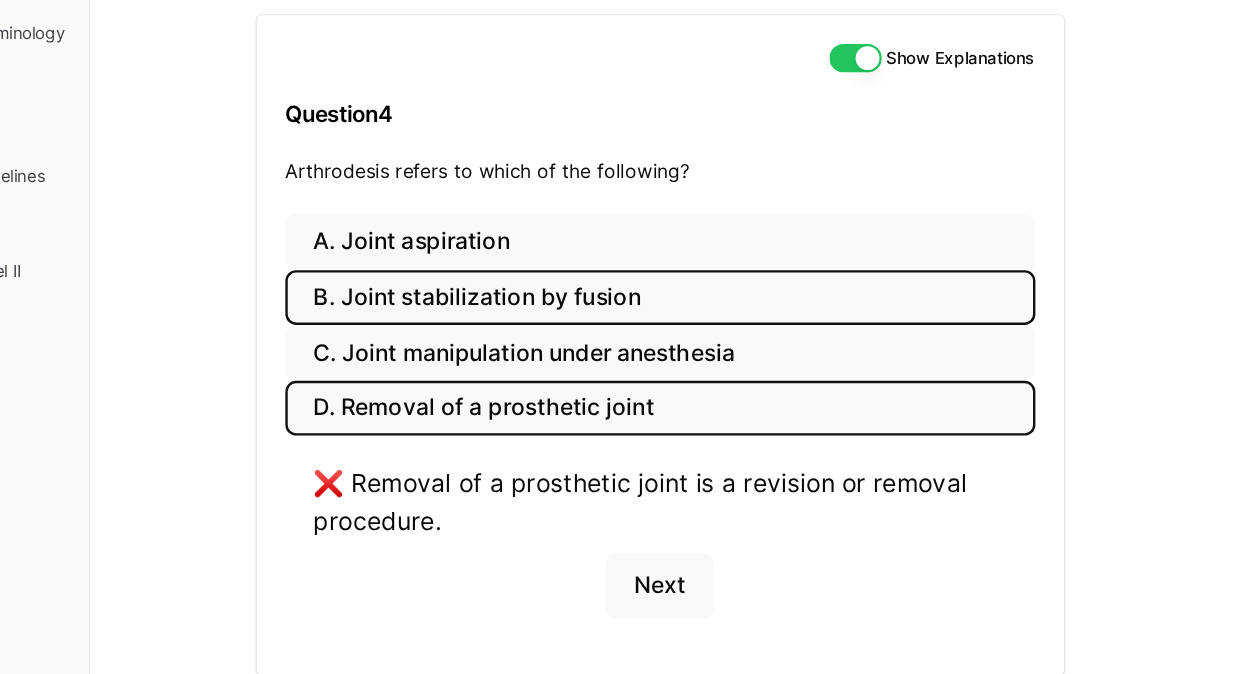 click on "B. Joint stabilization by fusion" at bounding box center [679, 357] 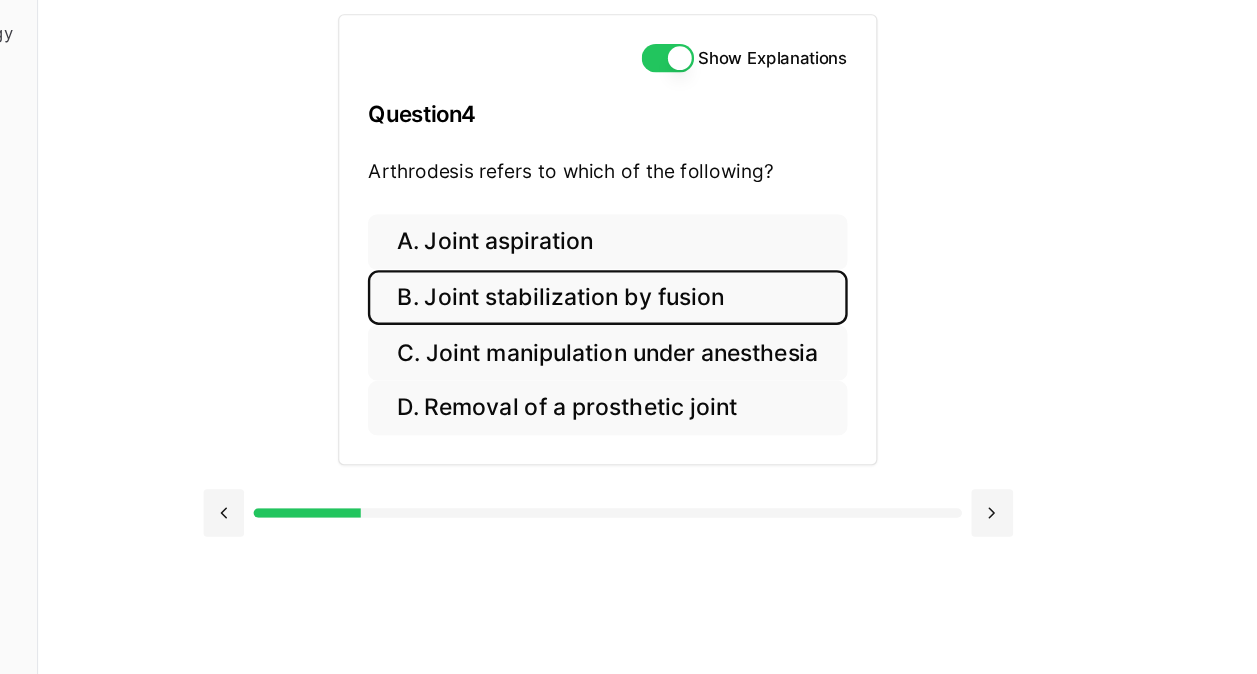 scroll, scrollTop: 96, scrollLeft: 0, axis: vertical 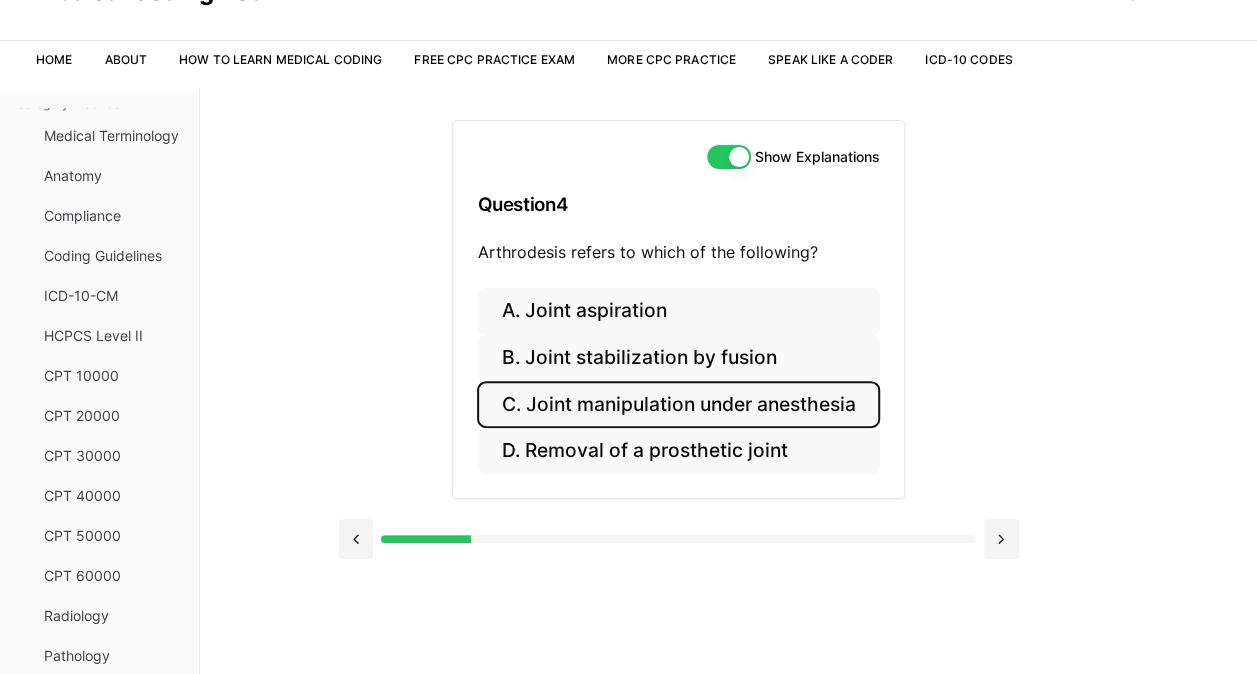 click on "C. Joint manipulation under anesthesia" at bounding box center [678, 404] 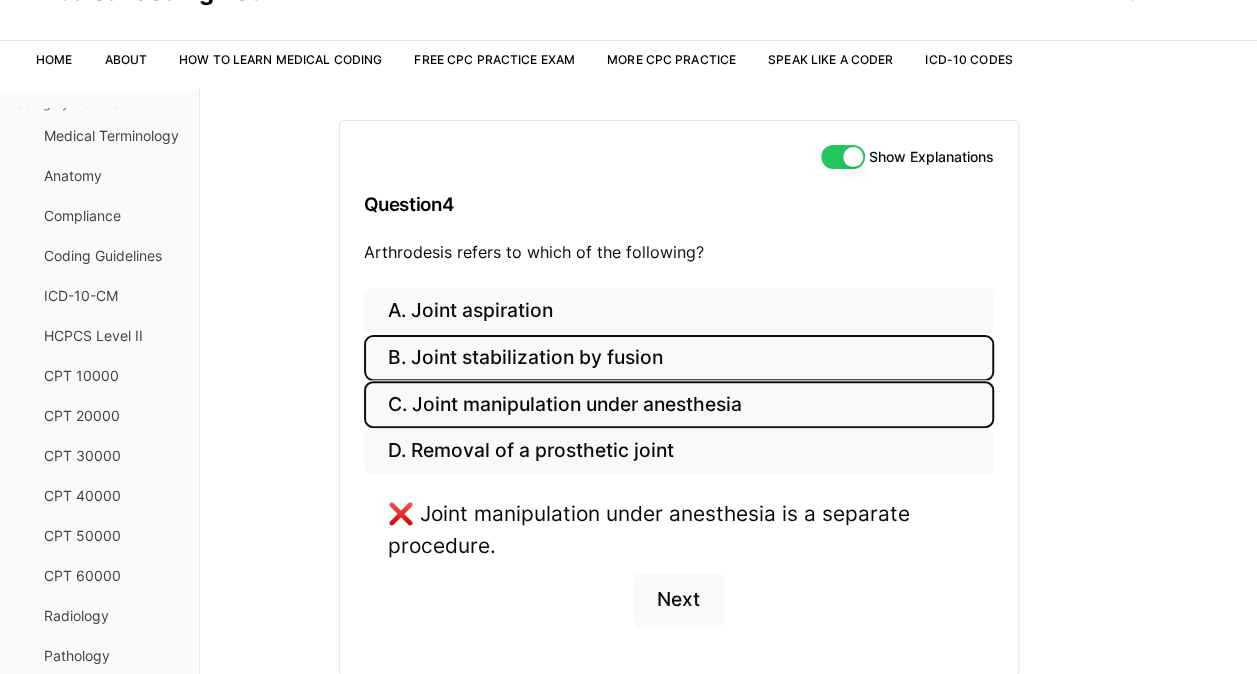 click on "B. Joint stabilization by fusion" at bounding box center [679, 358] 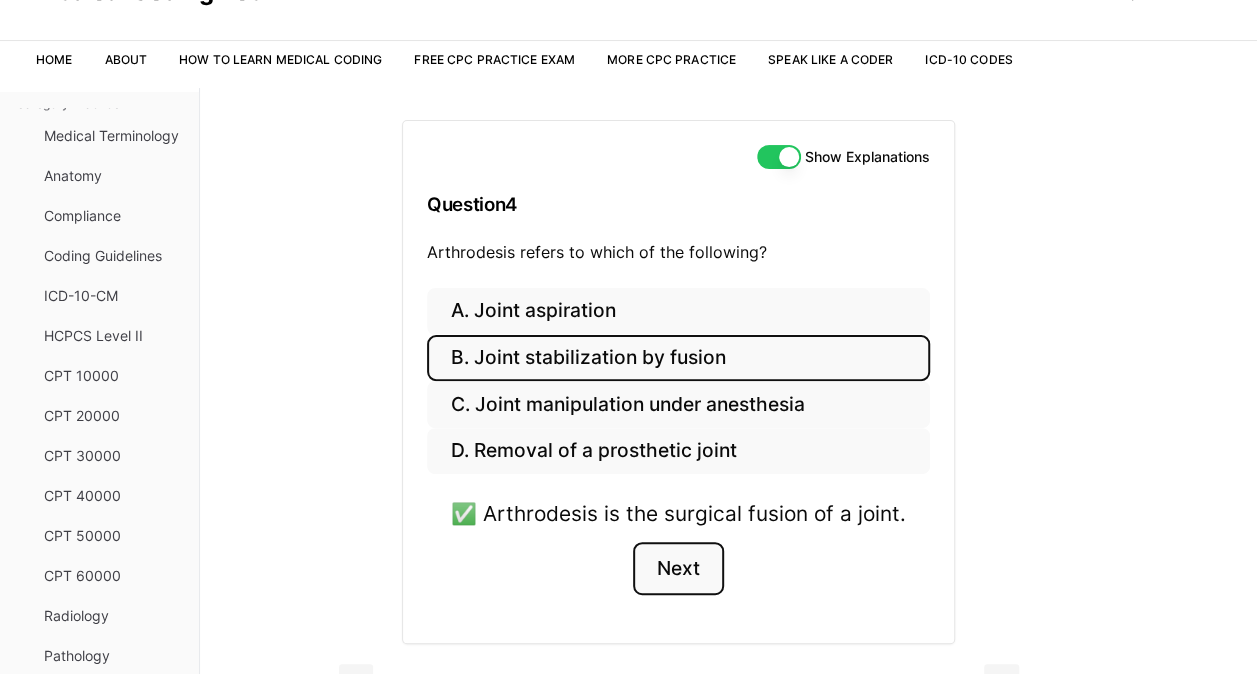 click on "Next" at bounding box center (678, 569) 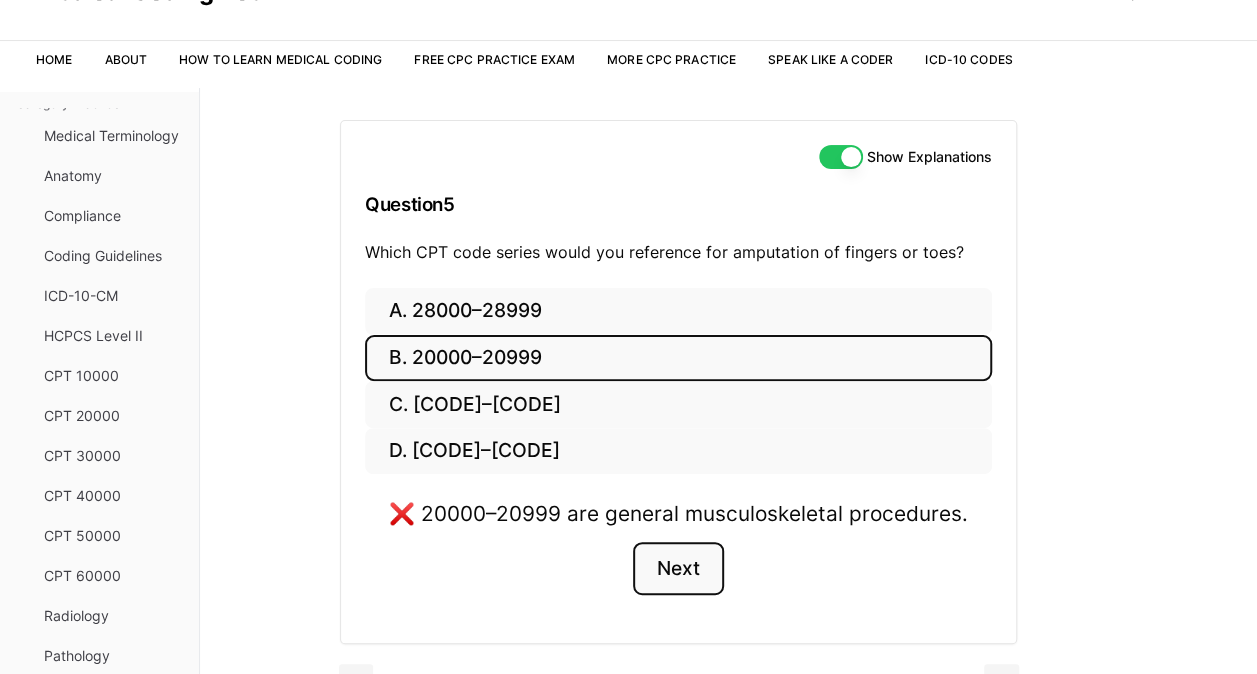 click on "Next" at bounding box center [678, 569] 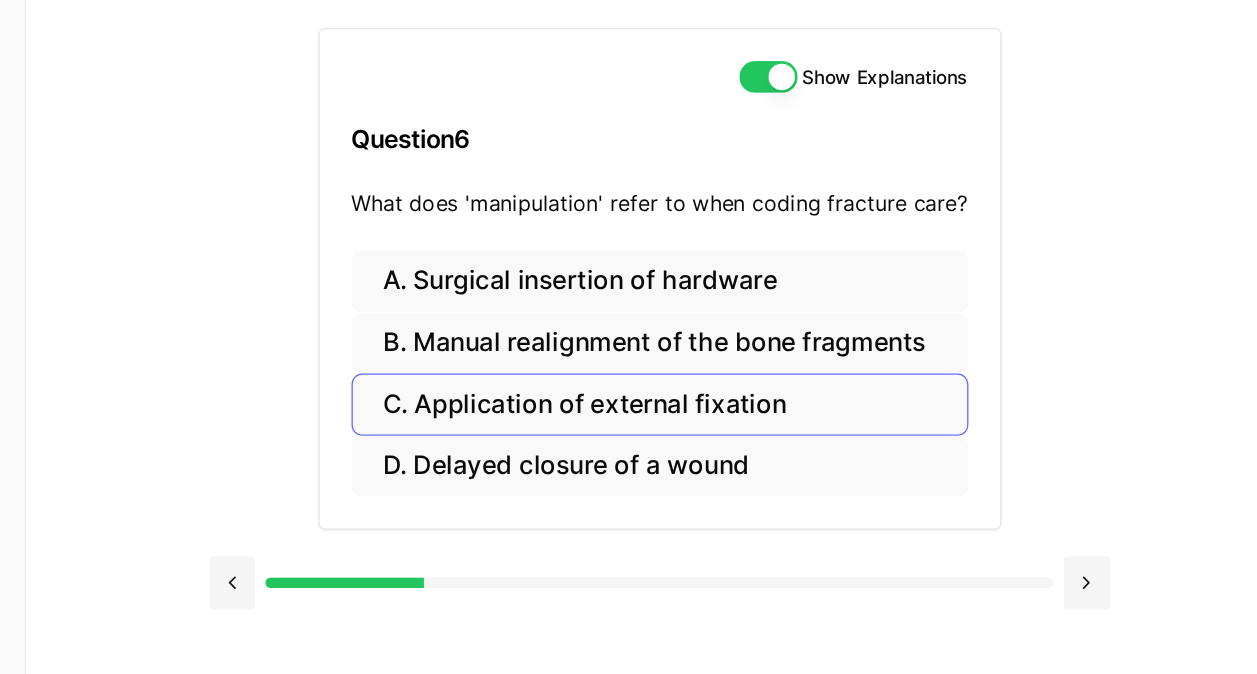 scroll, scrollTop: 96, scrollLeft: 0, axis: vertical 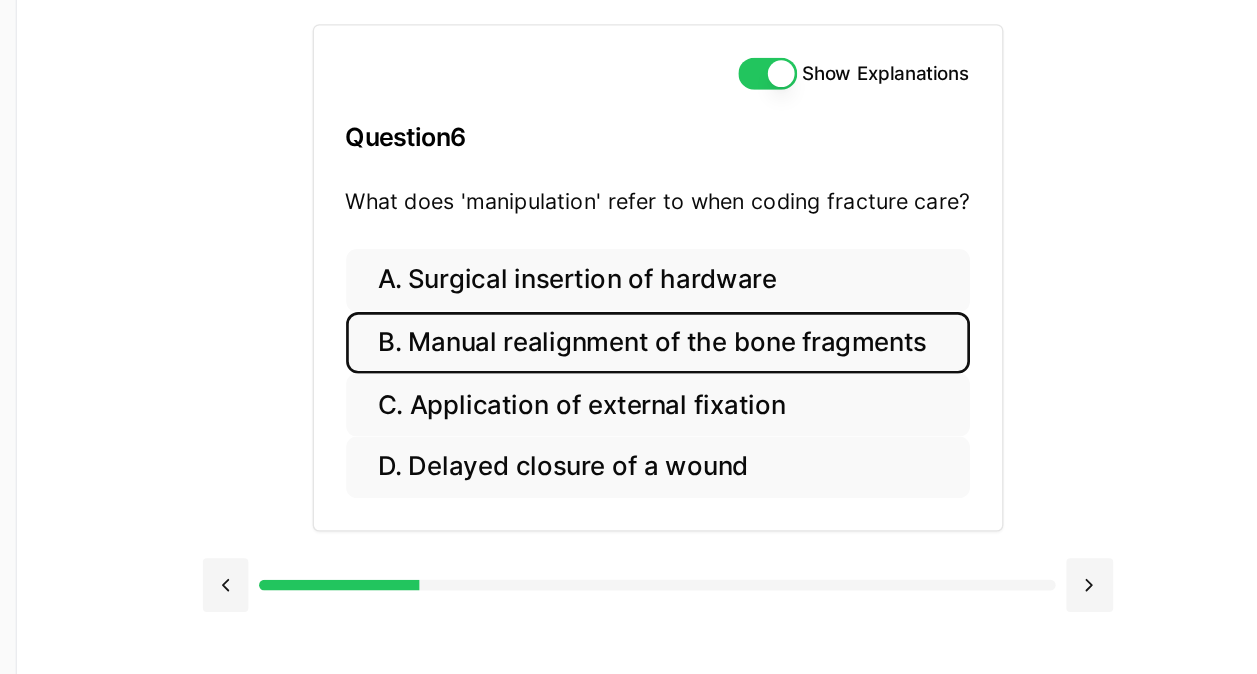 click on "B. Manual realignment of the bone fragments" at bounding box center (679, 358) 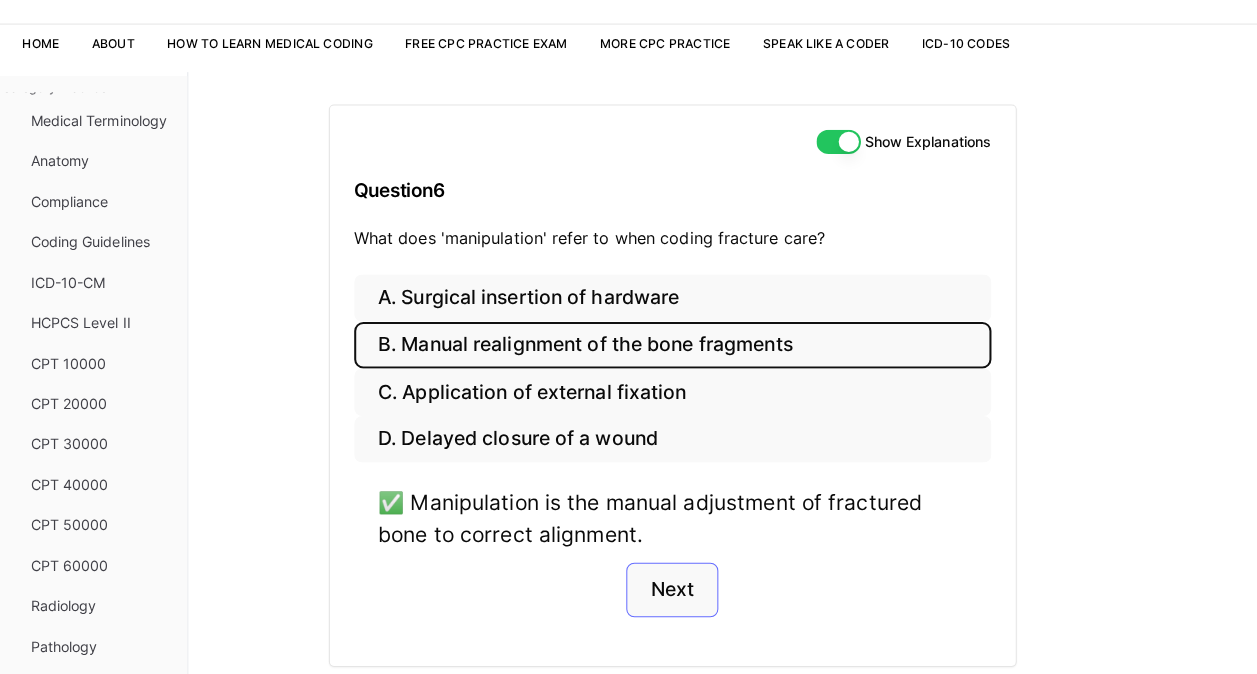 scroll, scrollTop: 107, scrollLeft: 0, axis: vertical 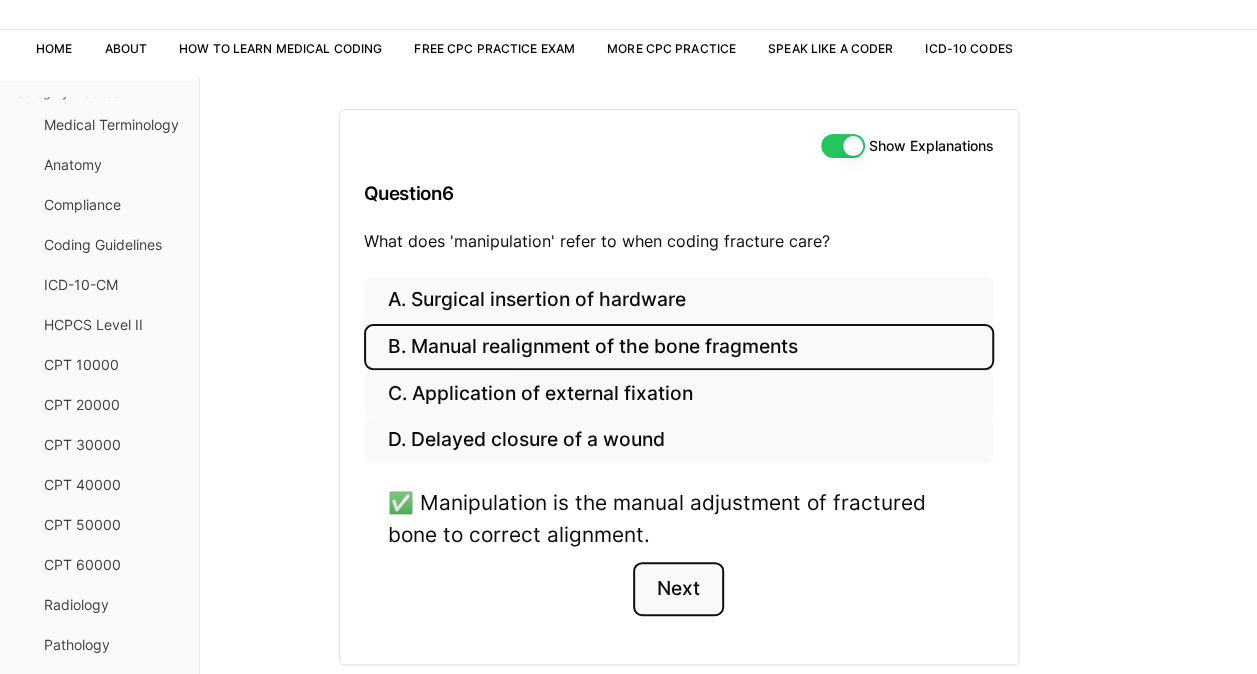 click on "Next" at bounding box center (678, 589) 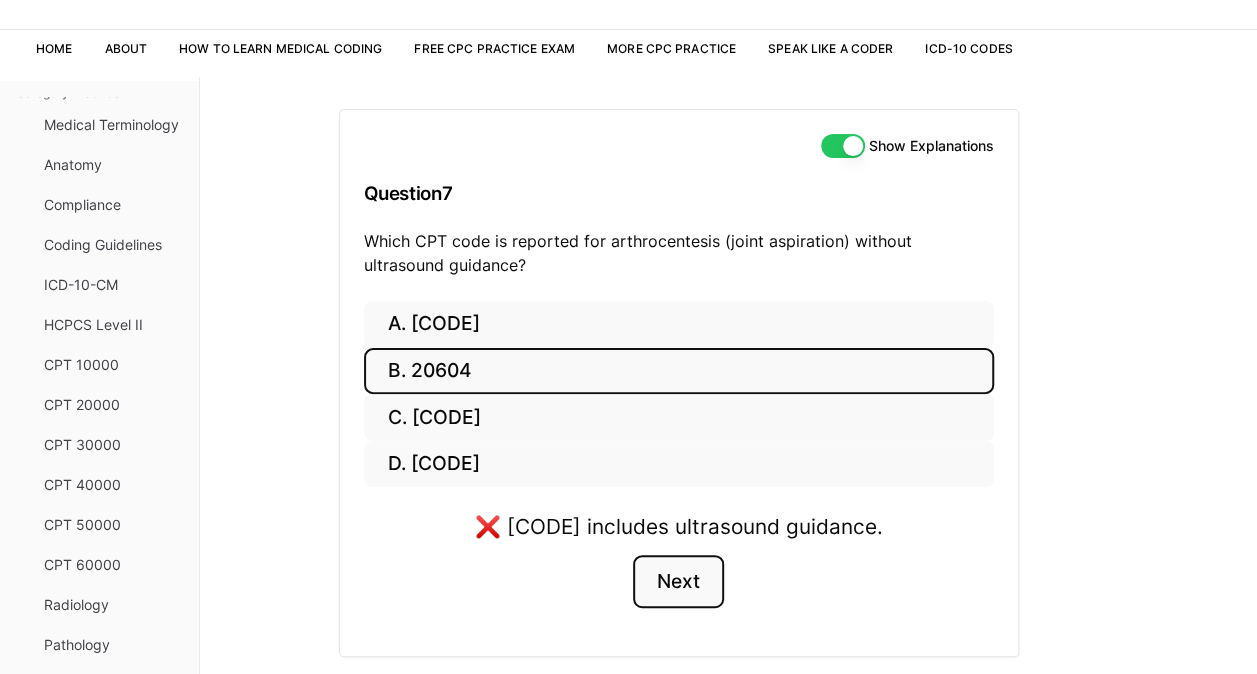 click on "Next" at bounding box center (678, 582) 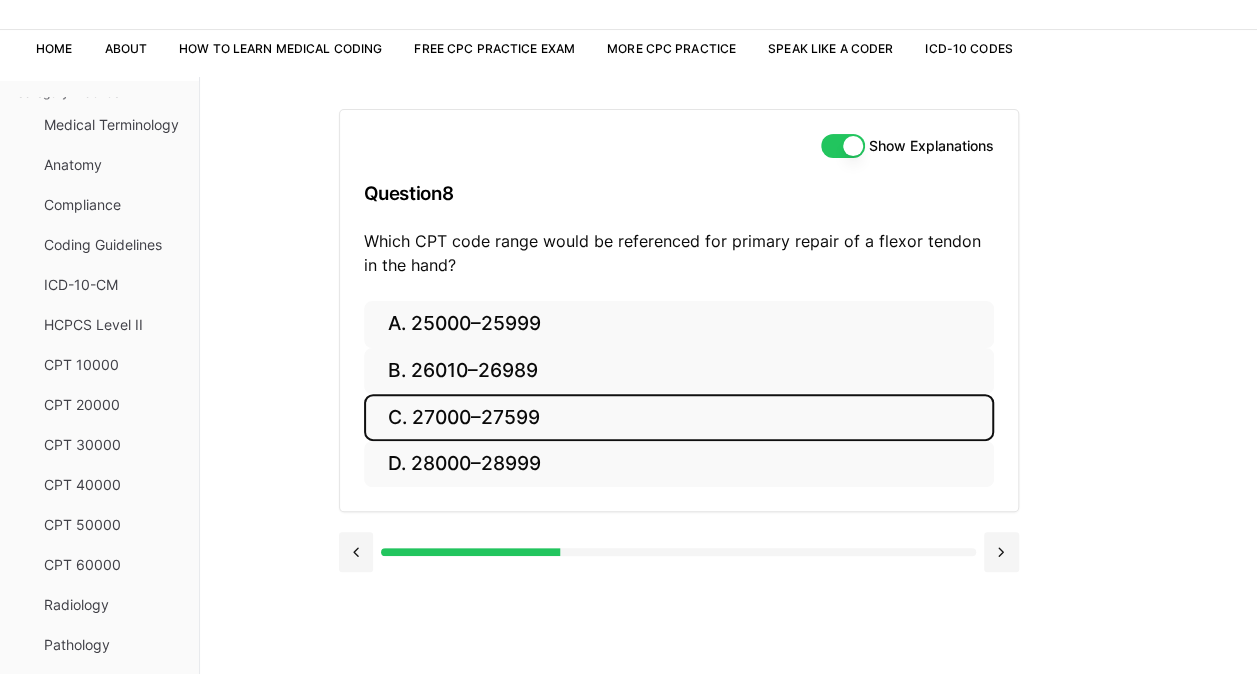 click on "C. 27000–27599" at bounding box center [679, 417] 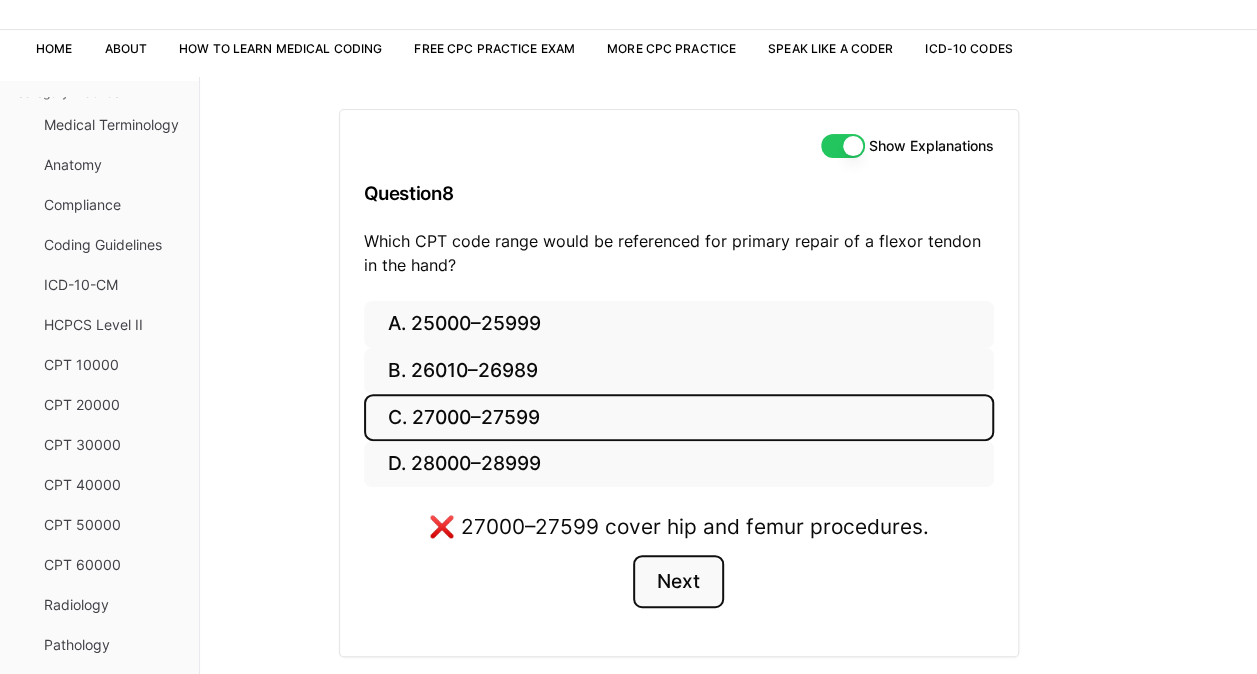 click on "Next" at bounding box center [678, 582] 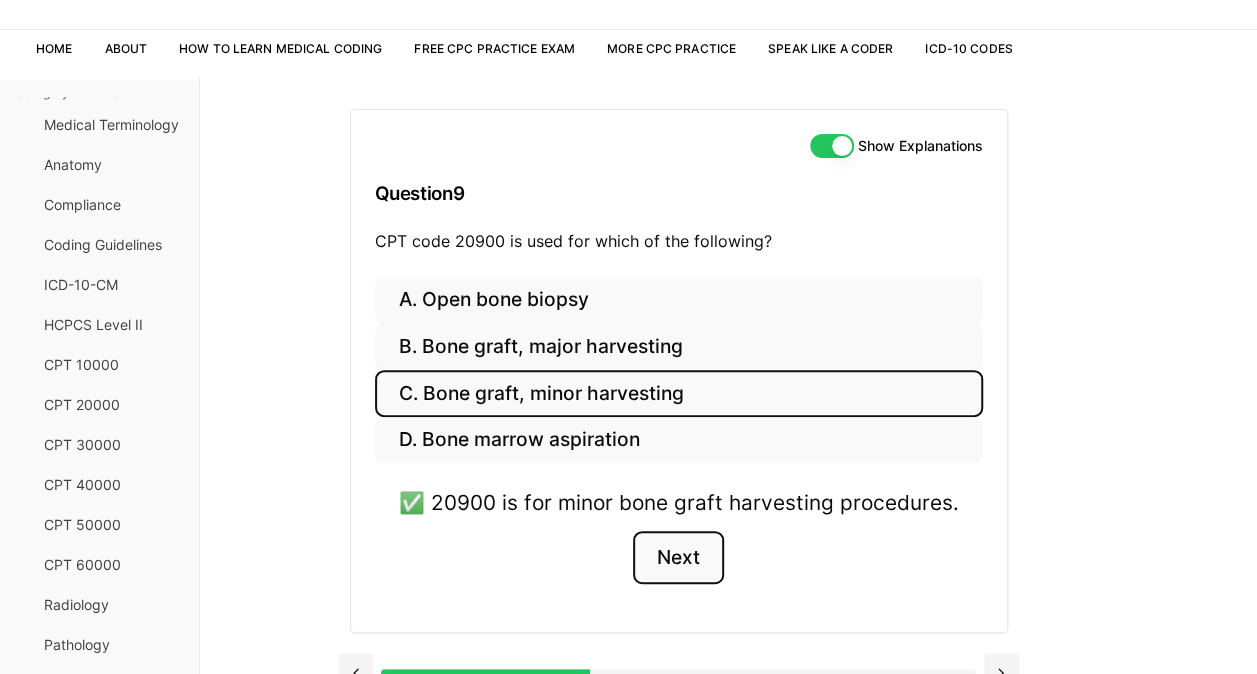 click on "Next" at bounding box center (678, 558) 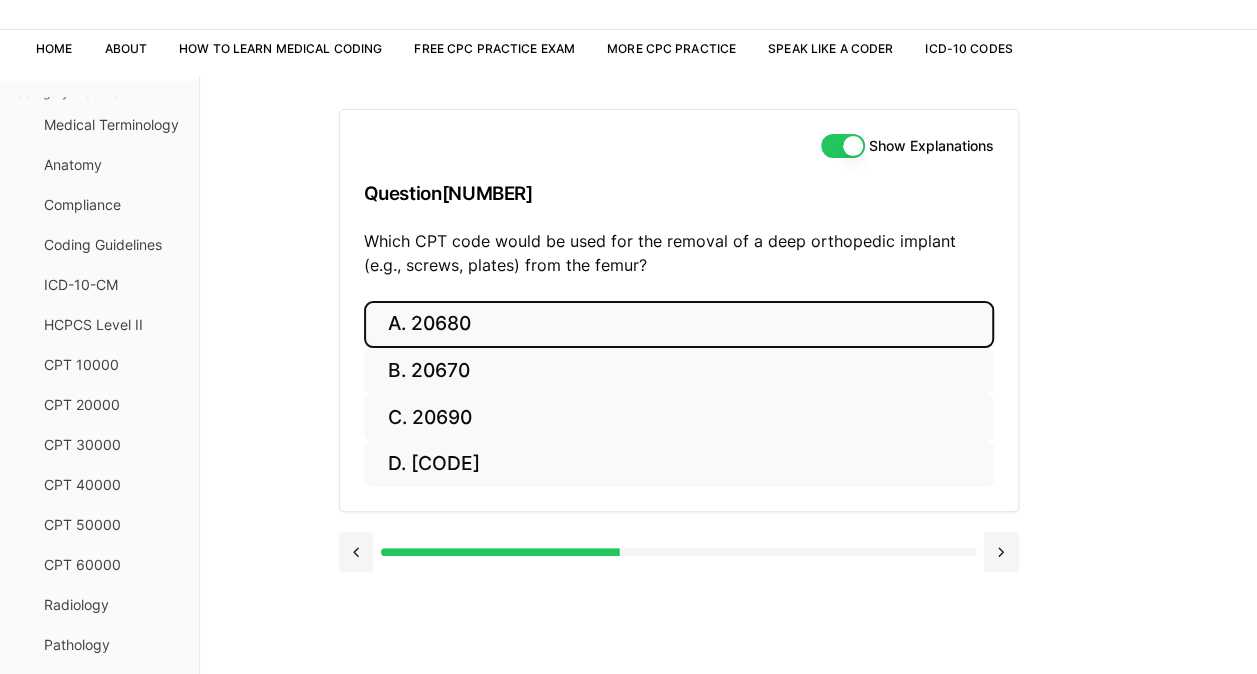click on "A. 20680" at bounding box center [679, 324] 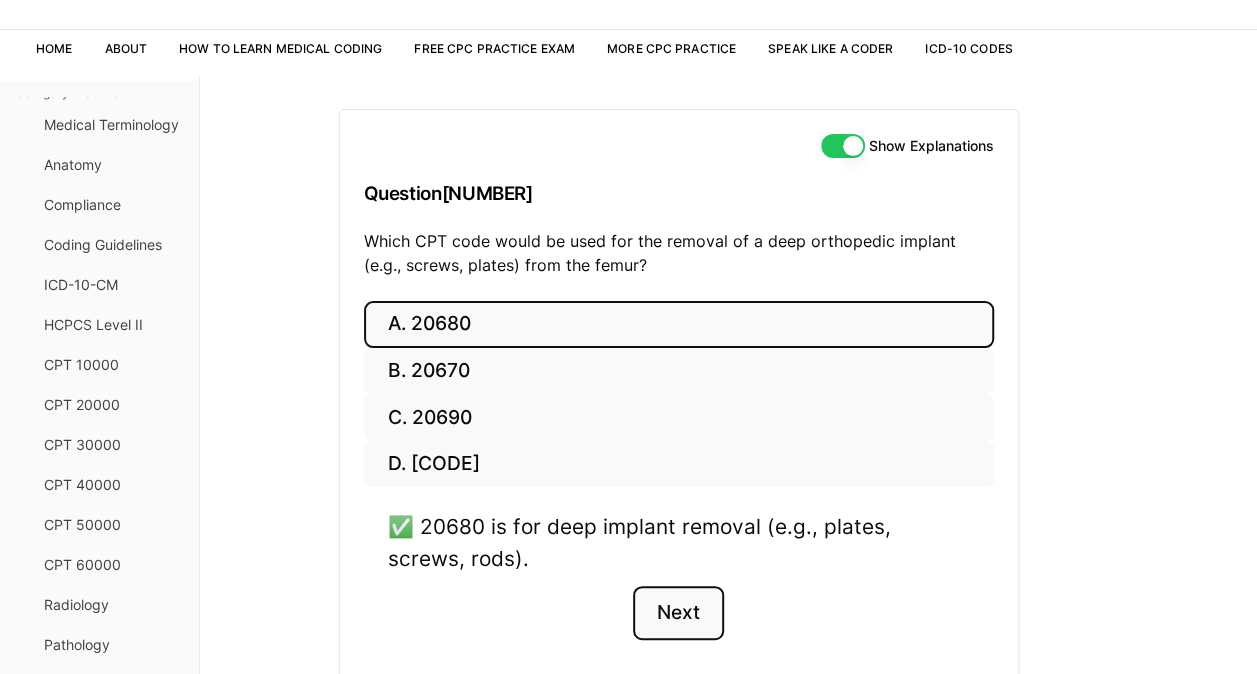 click on "Next" at bounding box center (678, 613) 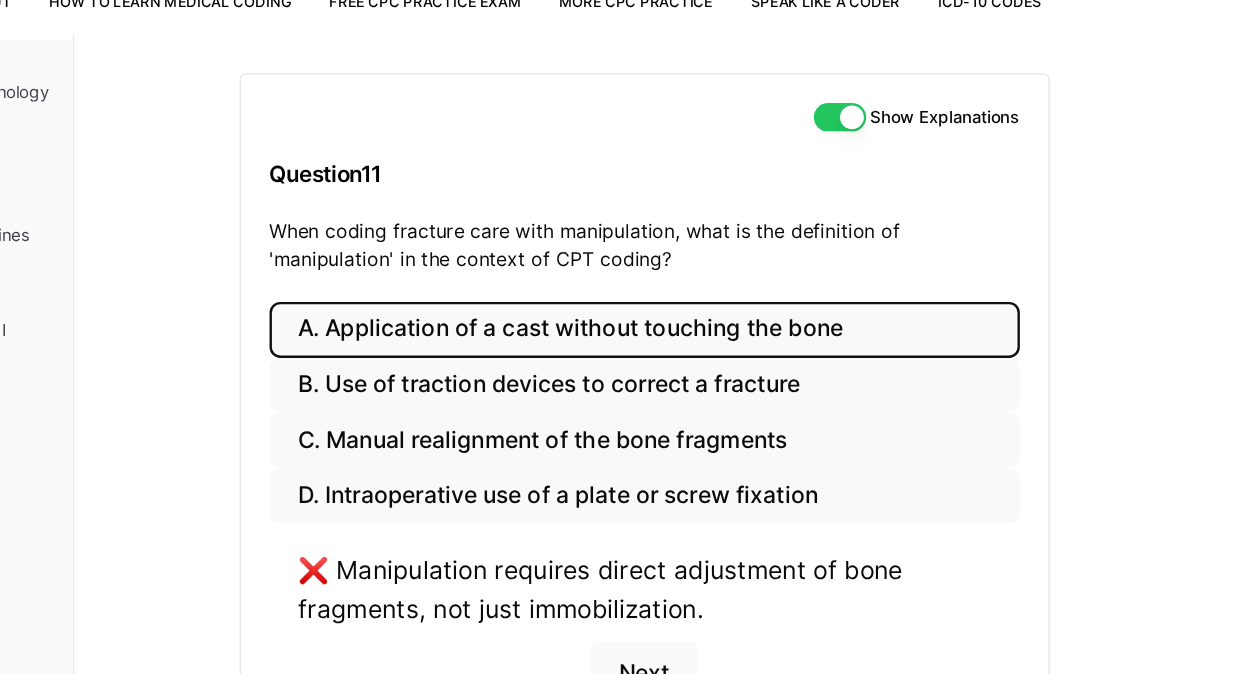 scroll, scrollTop: 107, scrollLeft: 0, axis: vertical 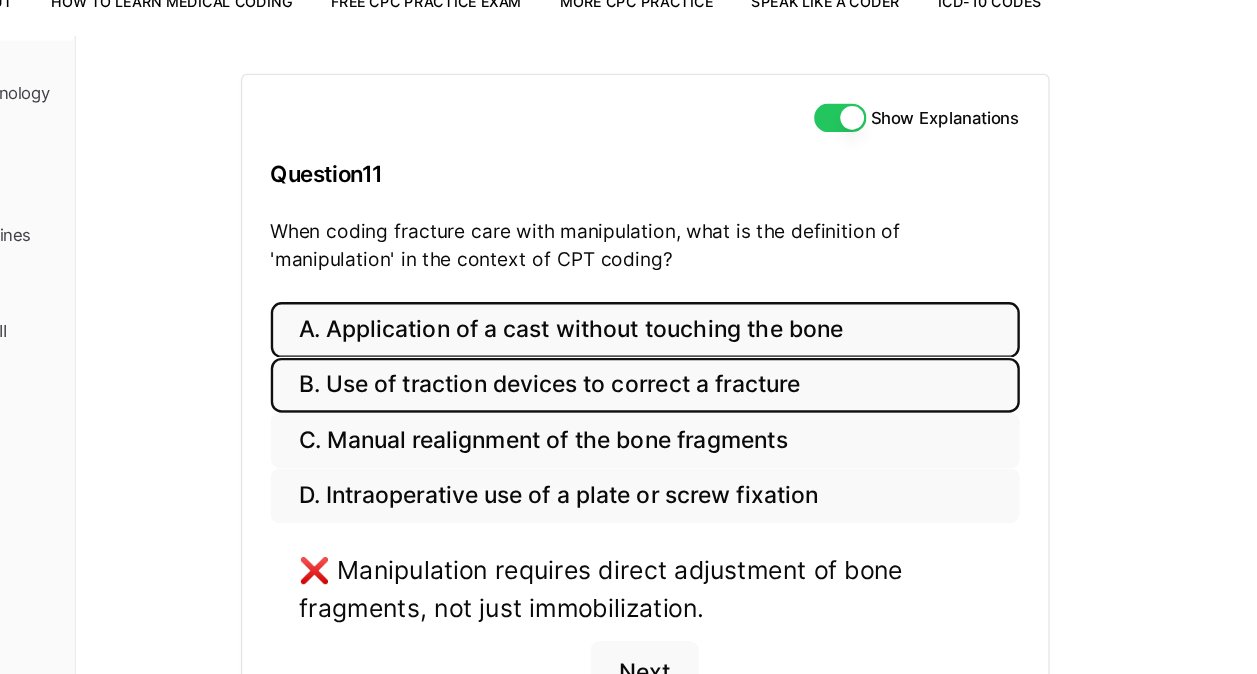 click on "B. Use of traction devices to correct a fracture" at bounding box center [679, 371] 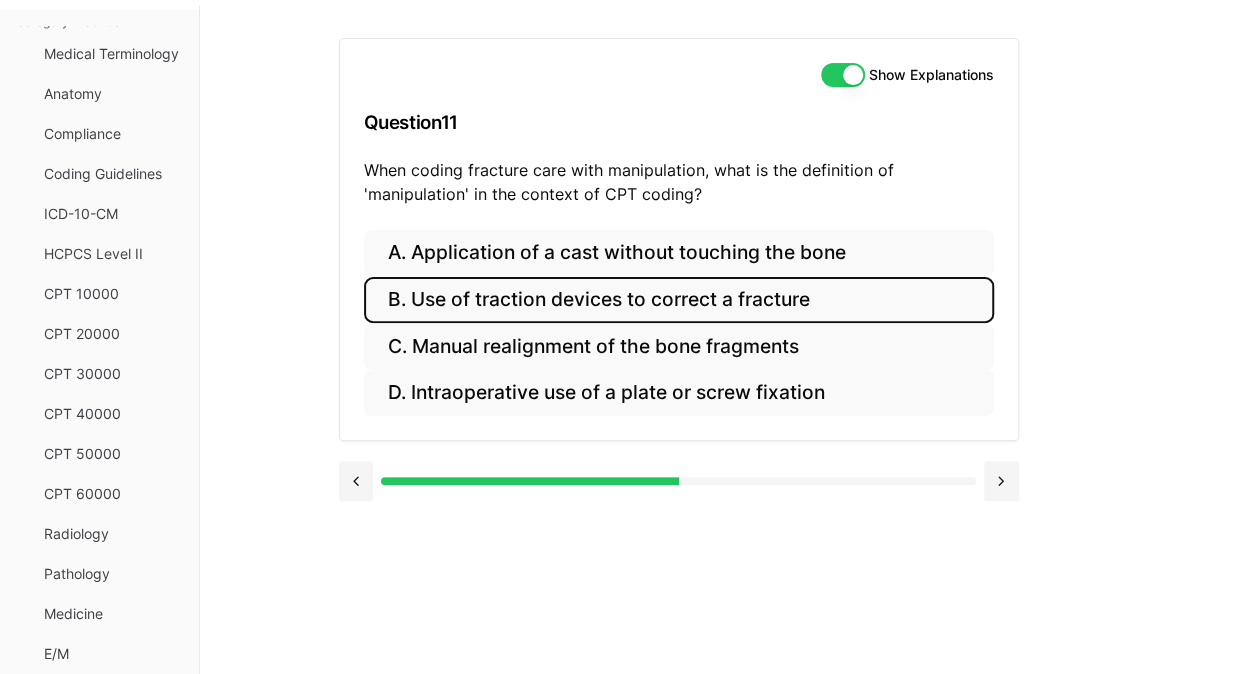 scroll, scrollTop: 183, scrollLeft: 0, axis: vertical 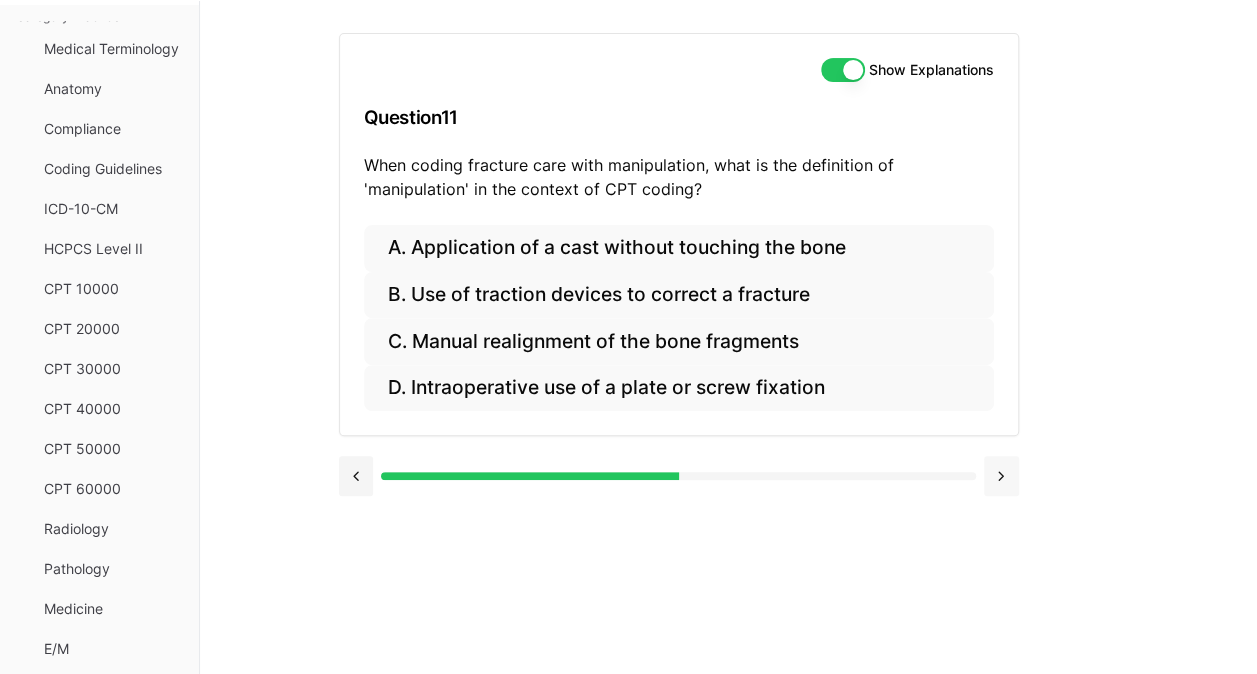 click at bounding box center [1001, 476] 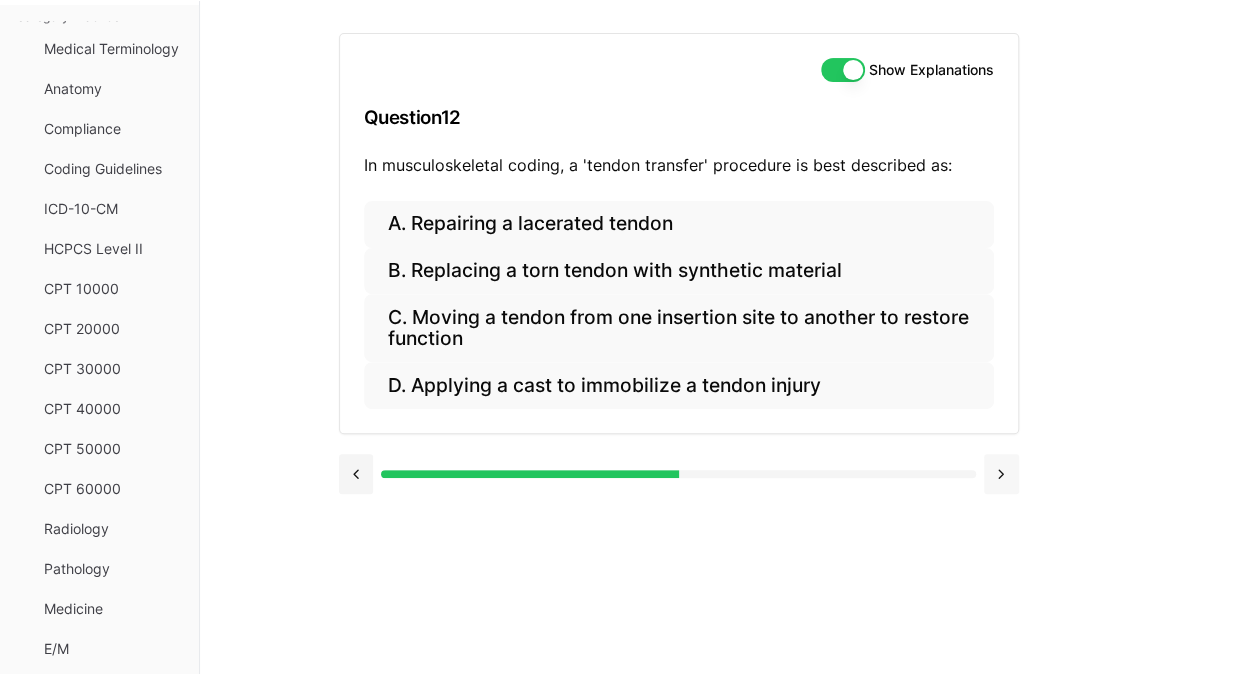 click at bounding box center (1001, 474) 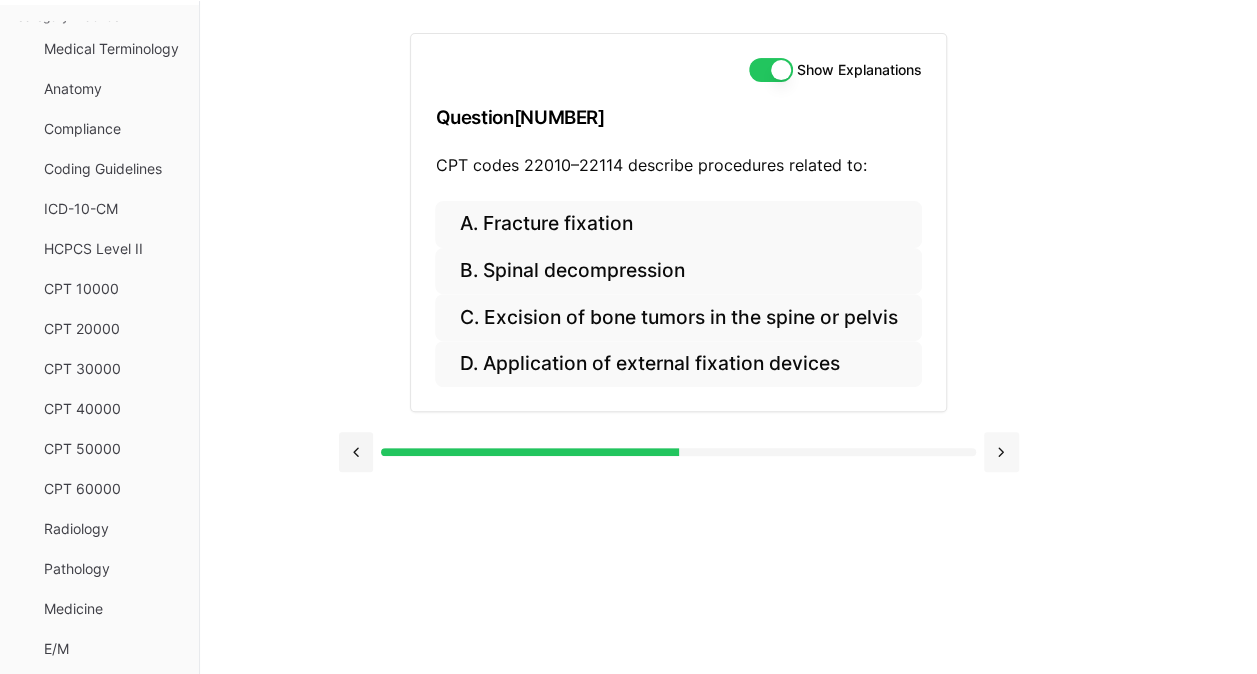 click at bounding box center [679, 450] 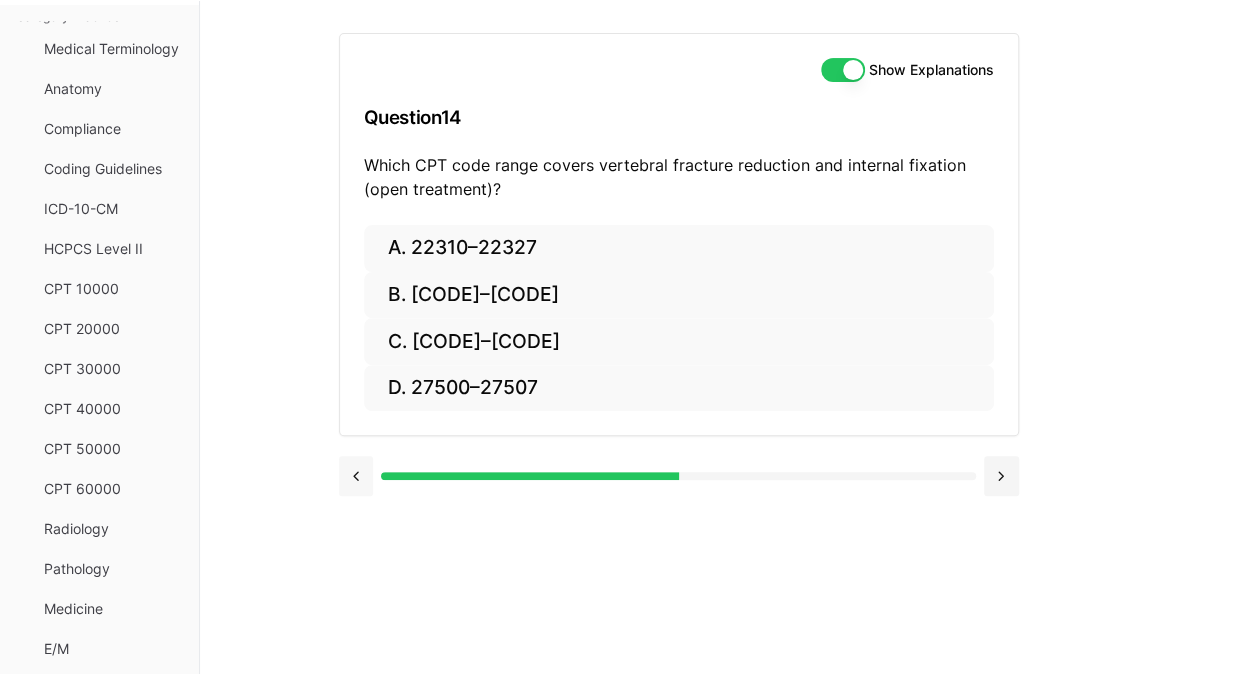 click at bounding box center (356, 476) 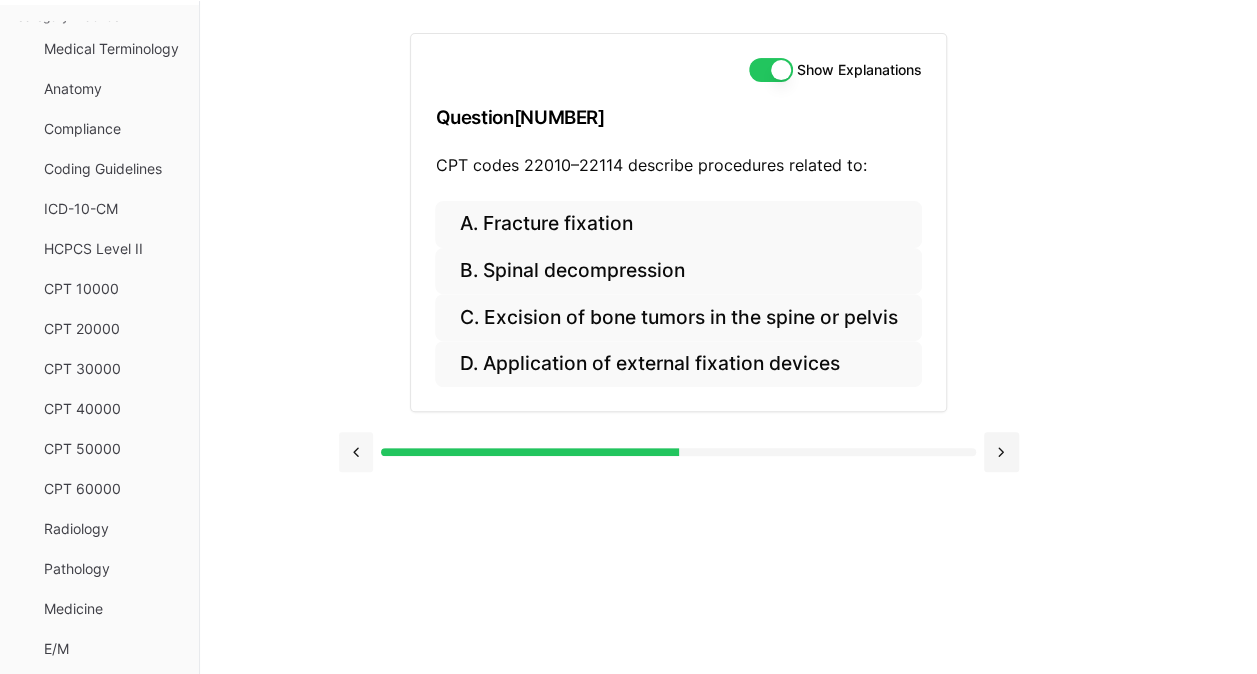 click at bounding box center (679, 450) 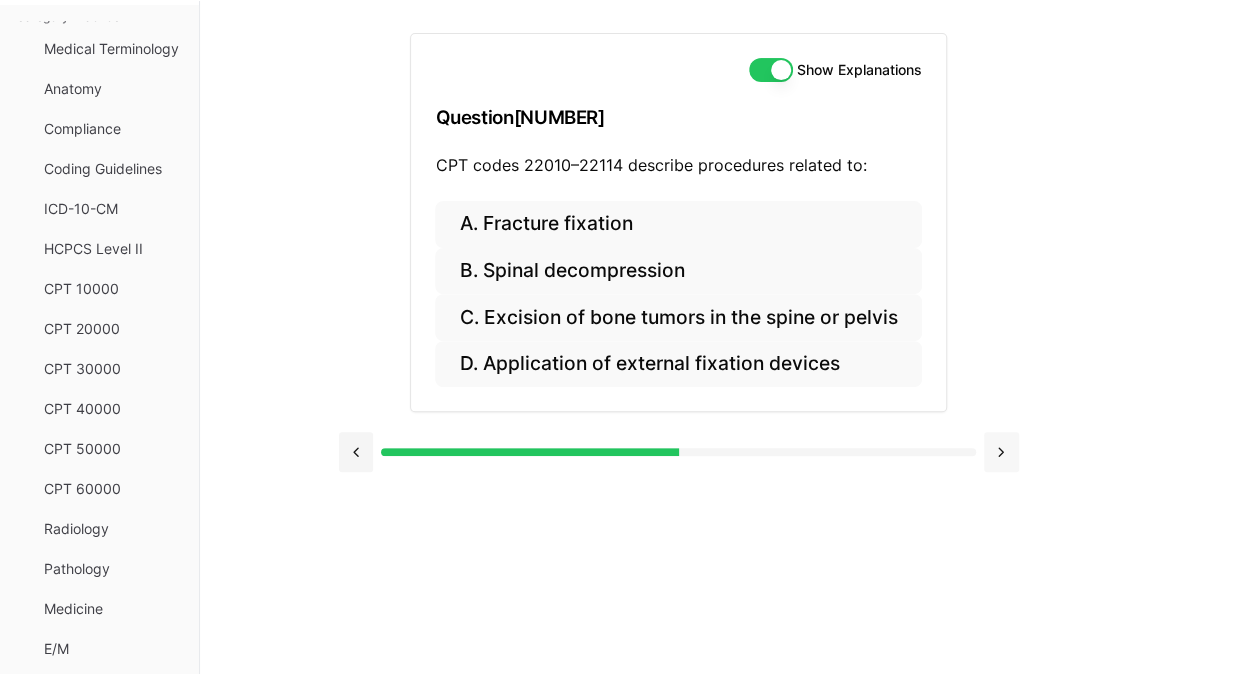 click at bounding box center (1001, 452) 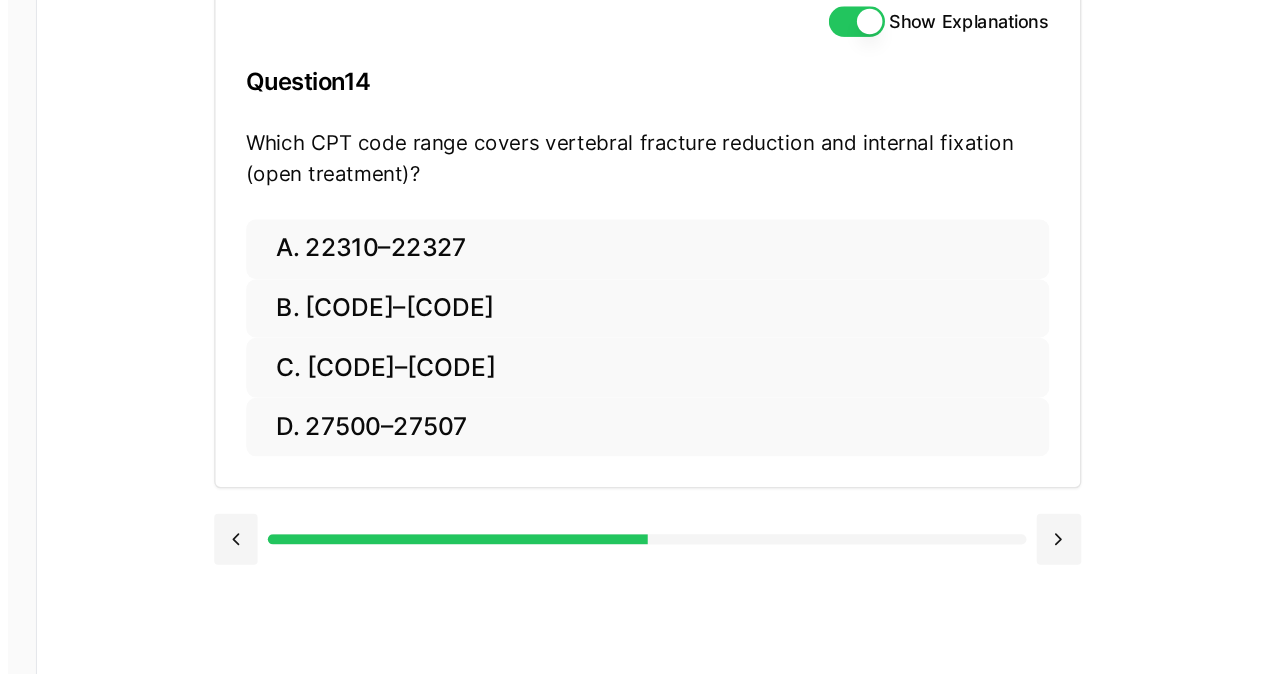scroll, scrollTop: 183, scrollLeft: 0, axis: vertical 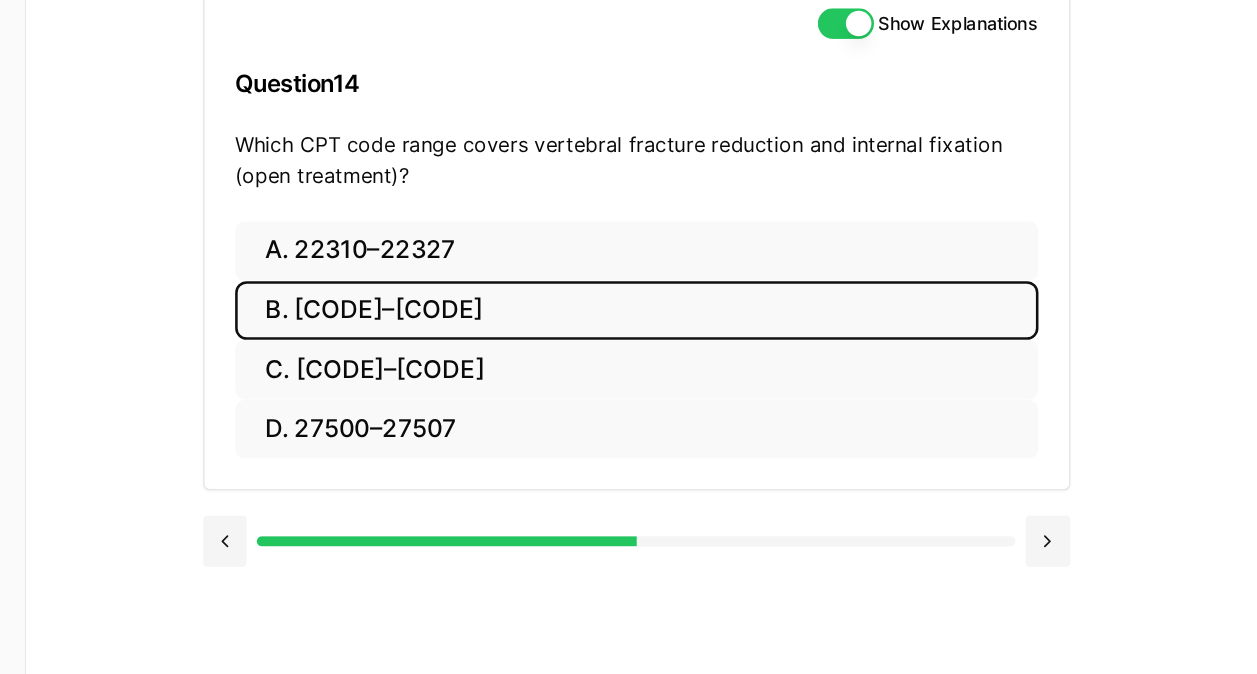 click on "B. [CODE]–[CODE]" at bounding box center (679, 295) 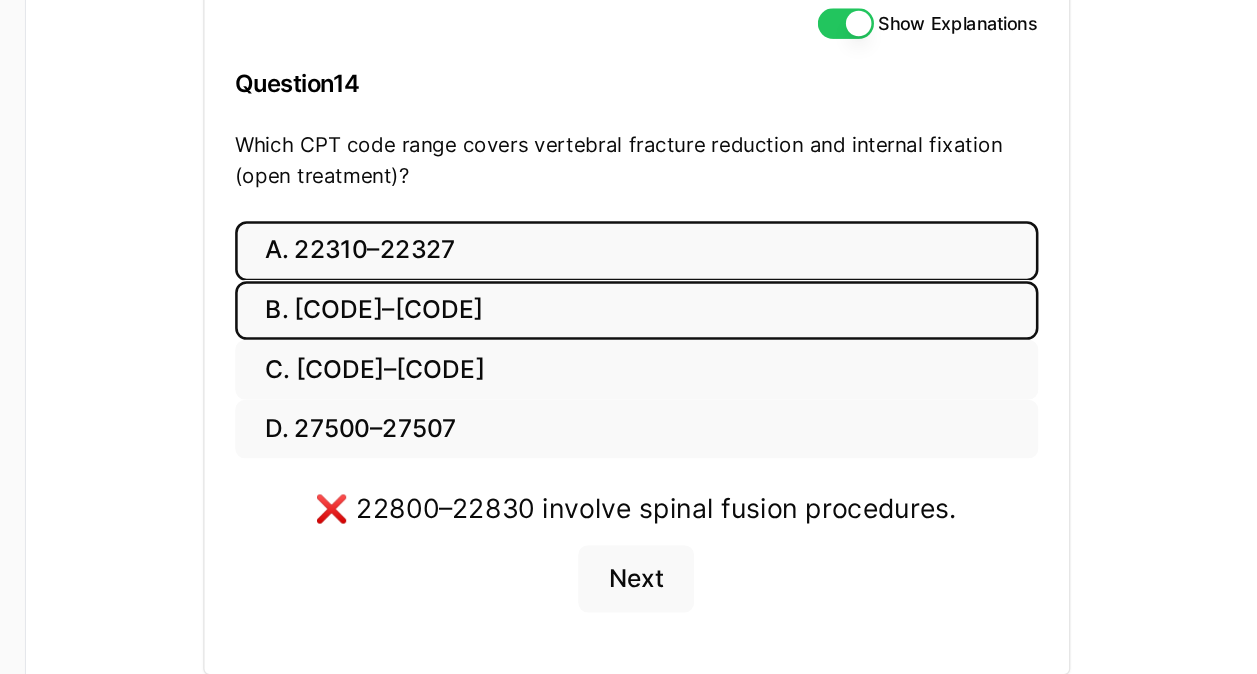 click on "A. 22310–22327" at bounding box center [679, 248] 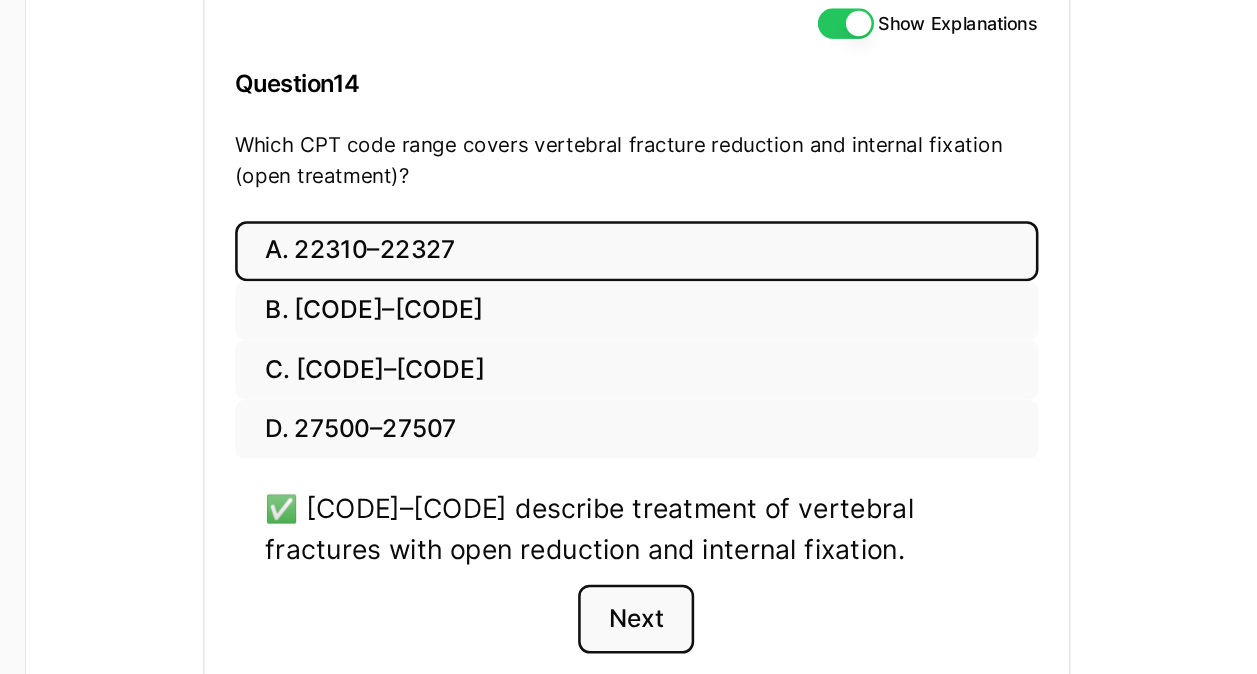 click on "Next" at bounding box center [678, 537] 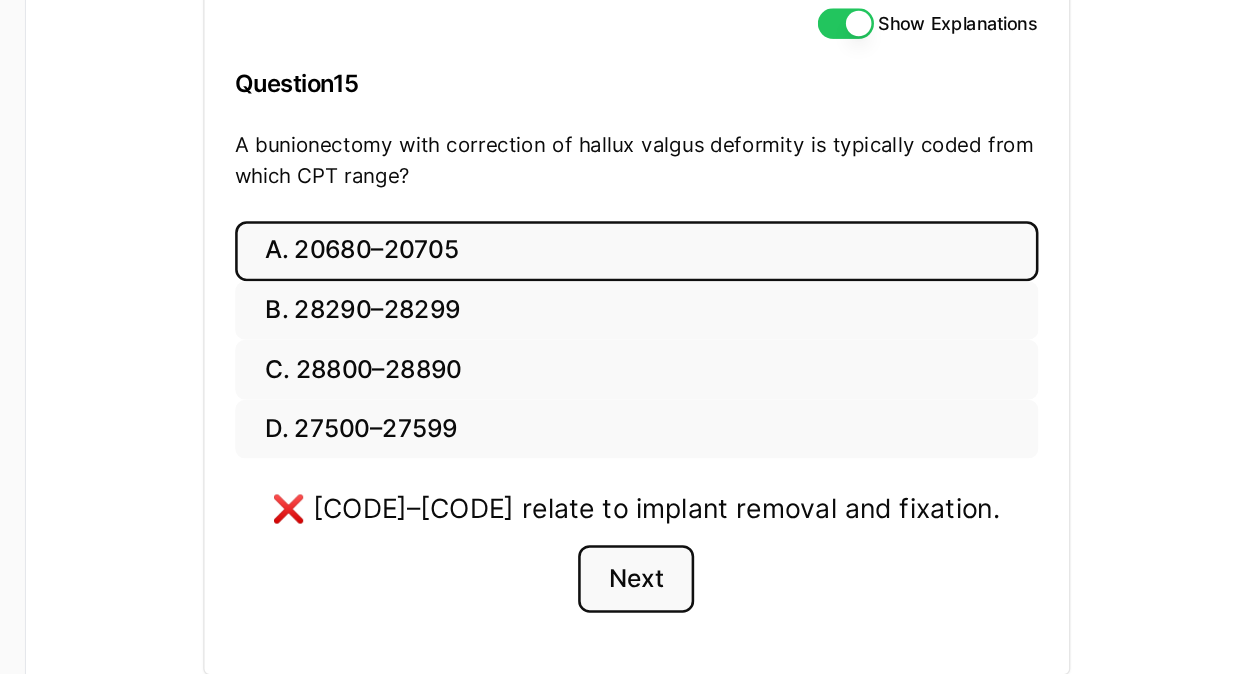 click on "Next" at bounding box center (678, 506) 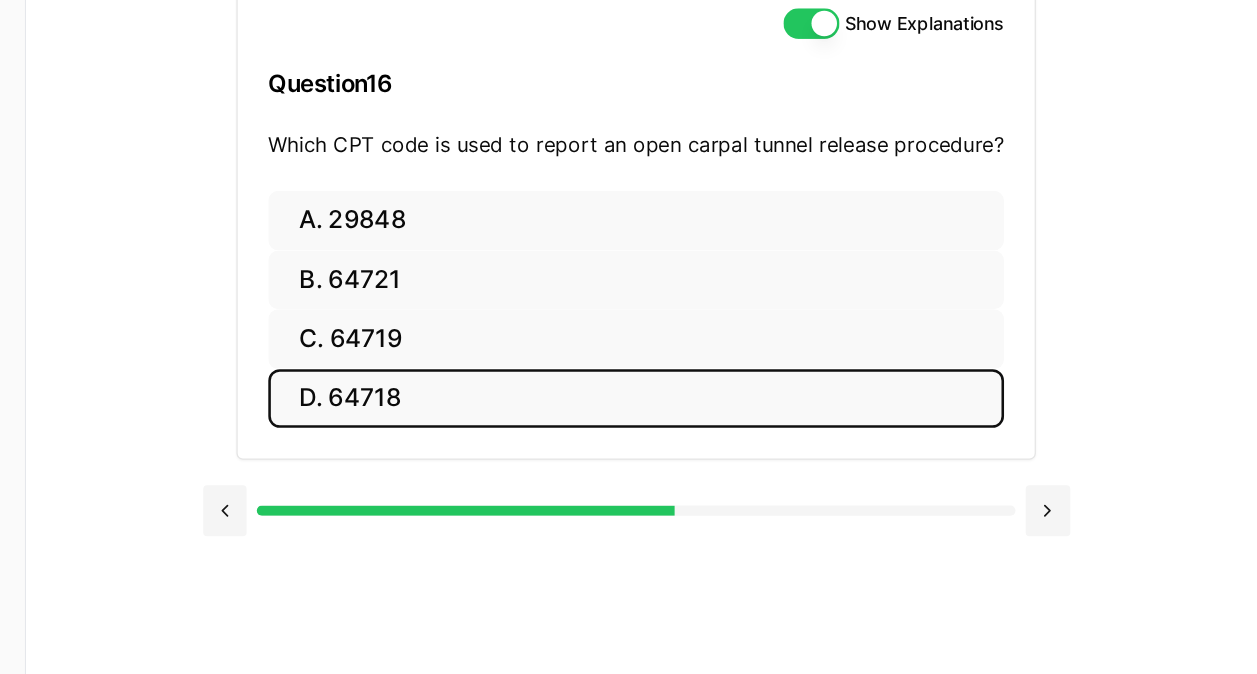 click on "D. 64718" at bounding box center [678, 364] 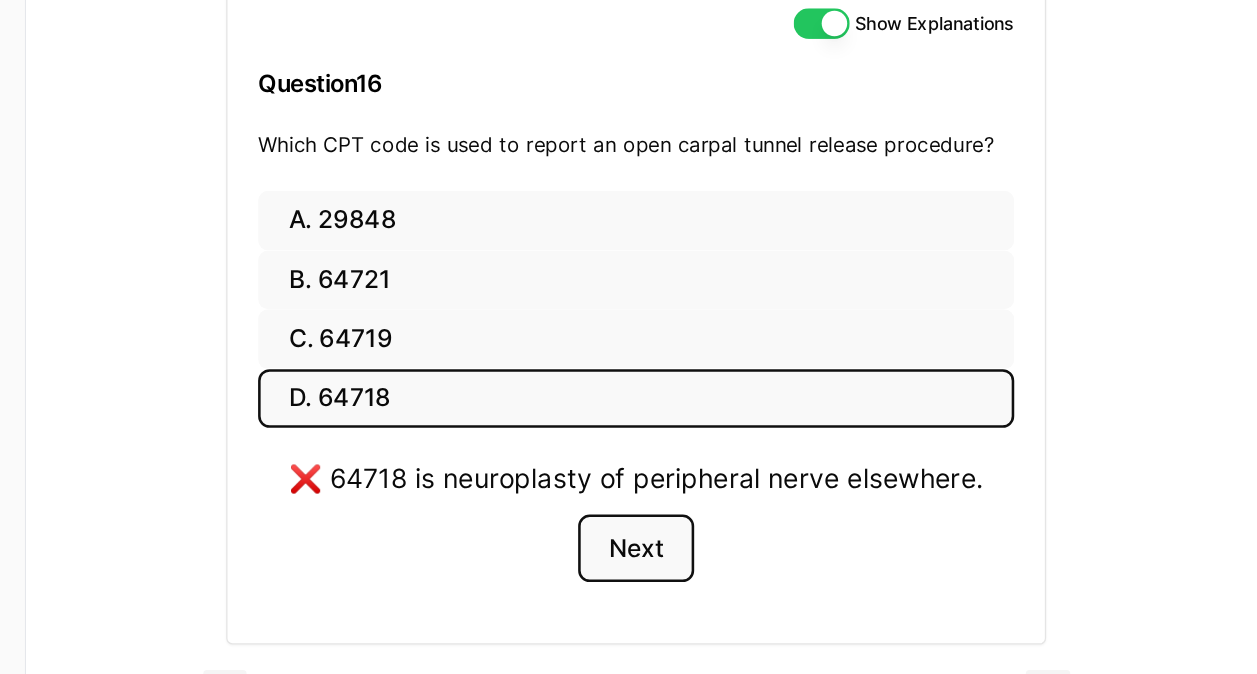 click on "Next" at bounding box center [678, 482] 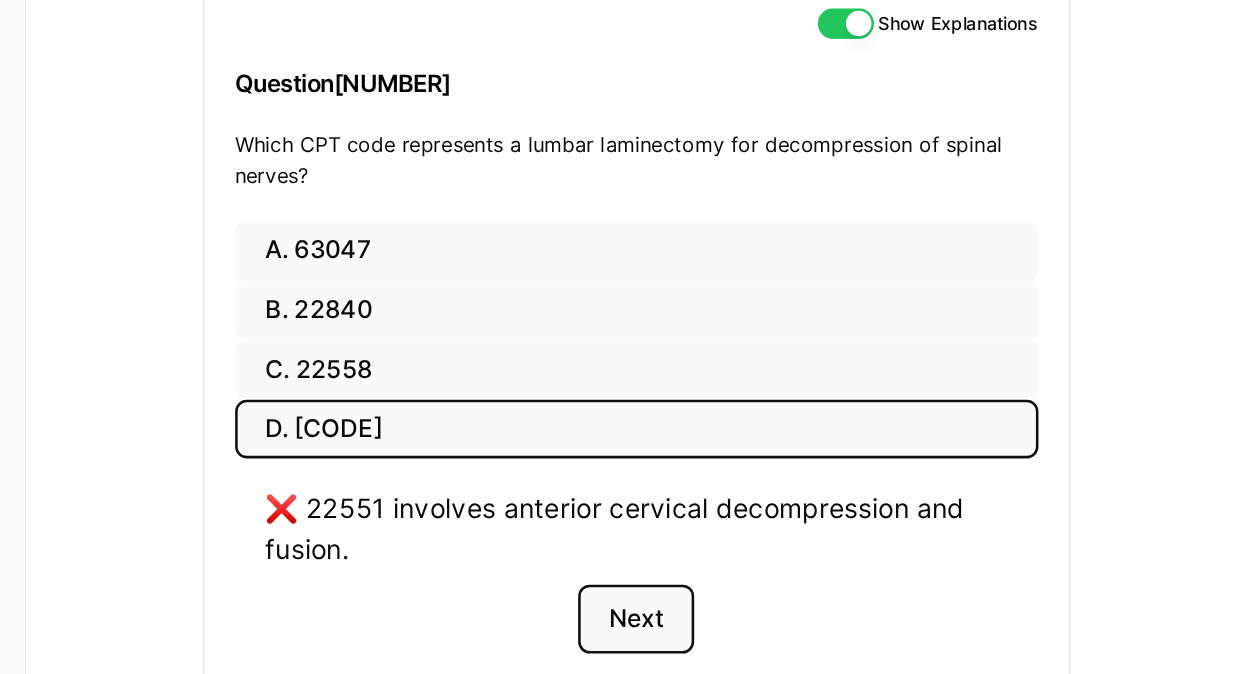 click on "Next" at bounding box center (678, 537) 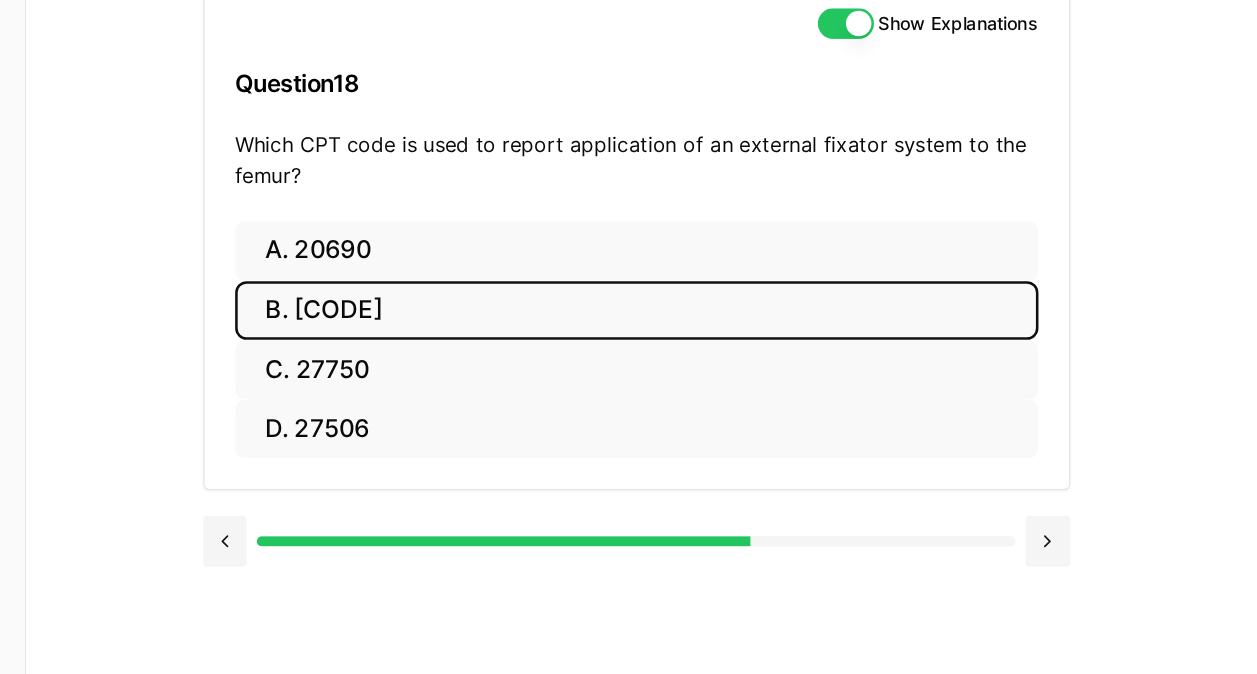 click on "B. [CODE]" at bounding box center [679, 295] 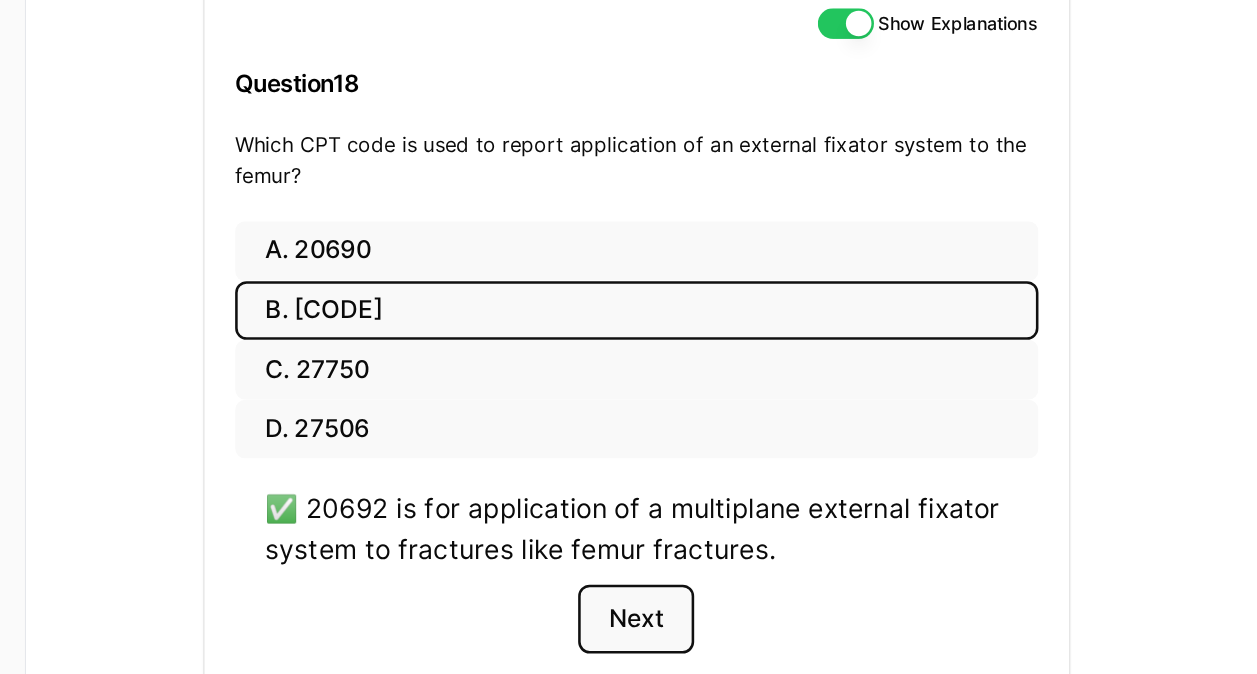 click on "Next" at bounding box center [678, 537] 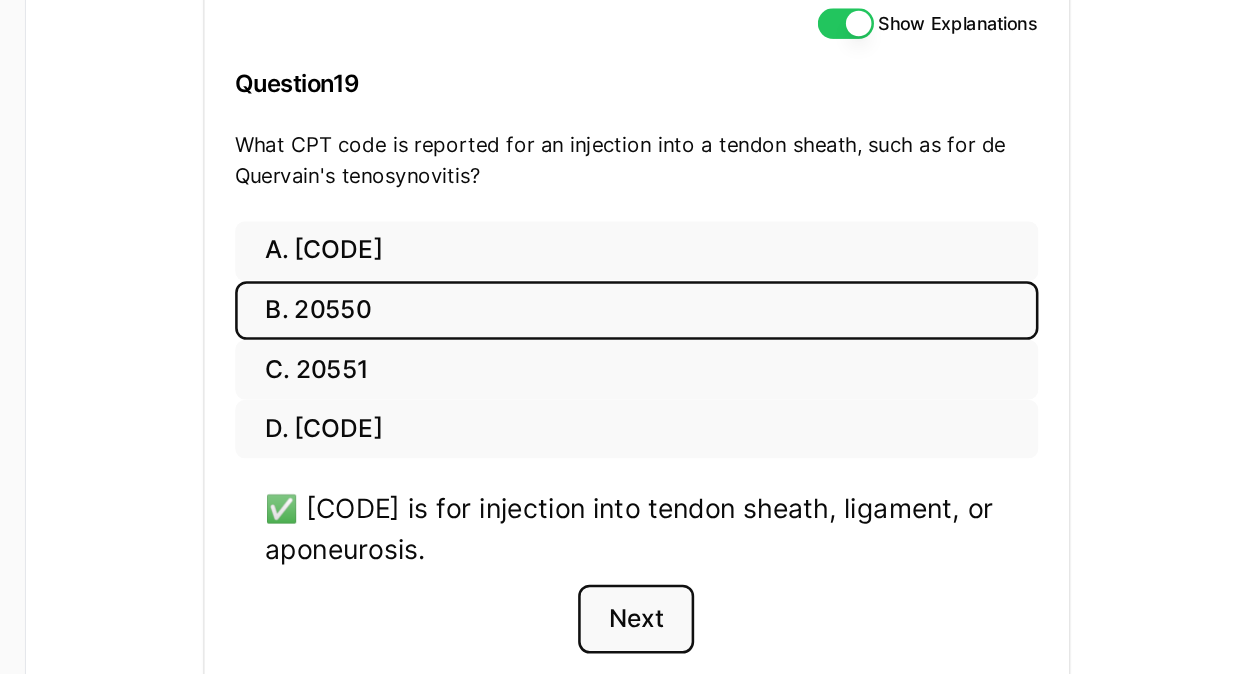click on "Next" at bounding box center [678, 537] 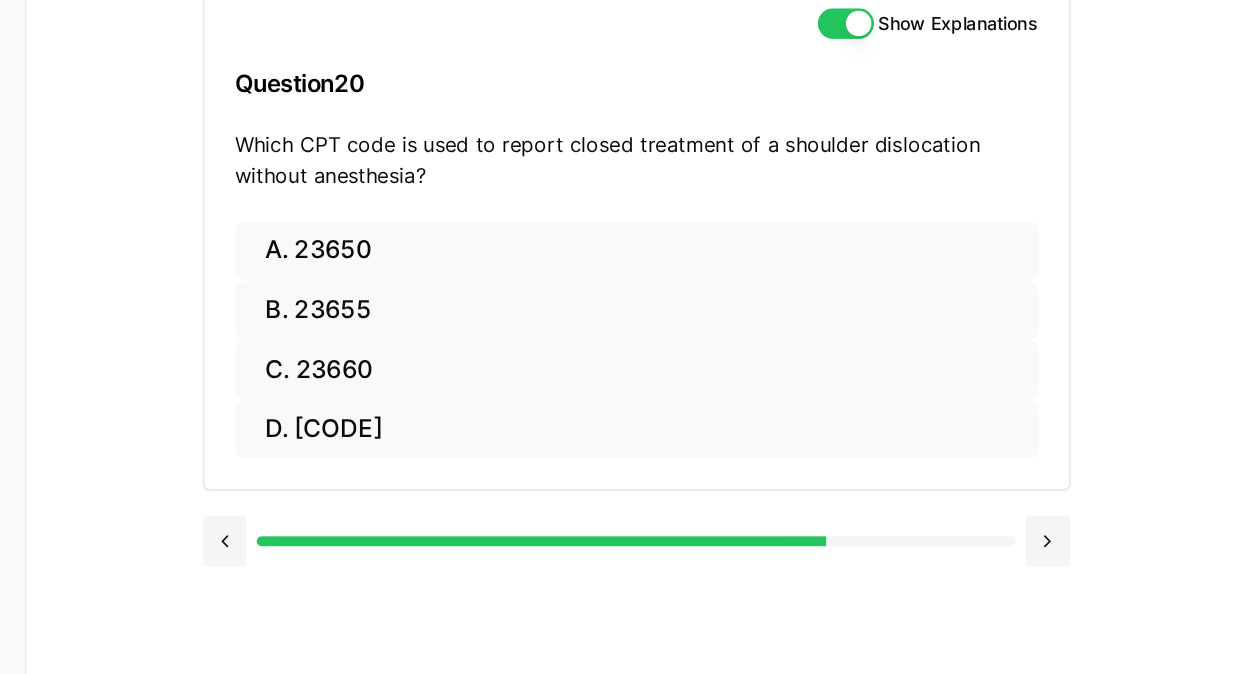 click on "Show Explanations Question  20 Which CPT code is used to report closed treatment of a shoulder dislocation without anesthesia? A. 23650 B. 23655 C. 23660 D. 23665" at bounding box center [729, 338] 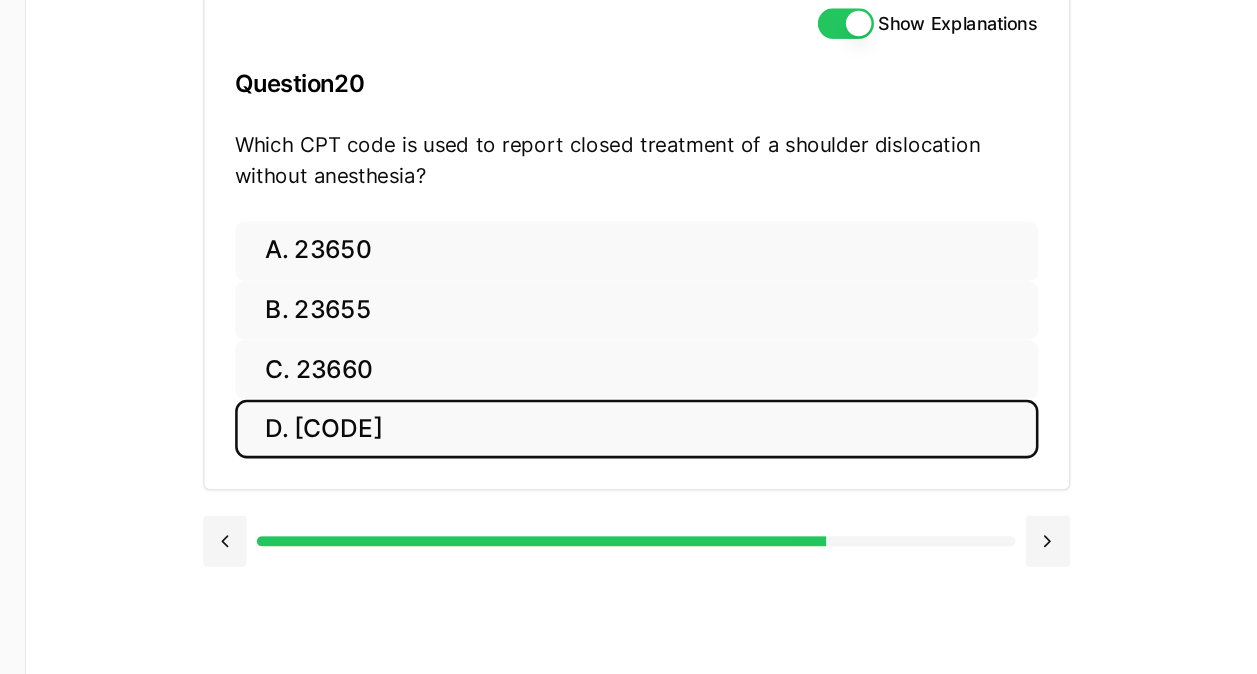 click on "D. [CODE]" at bounding box center (679, 388) 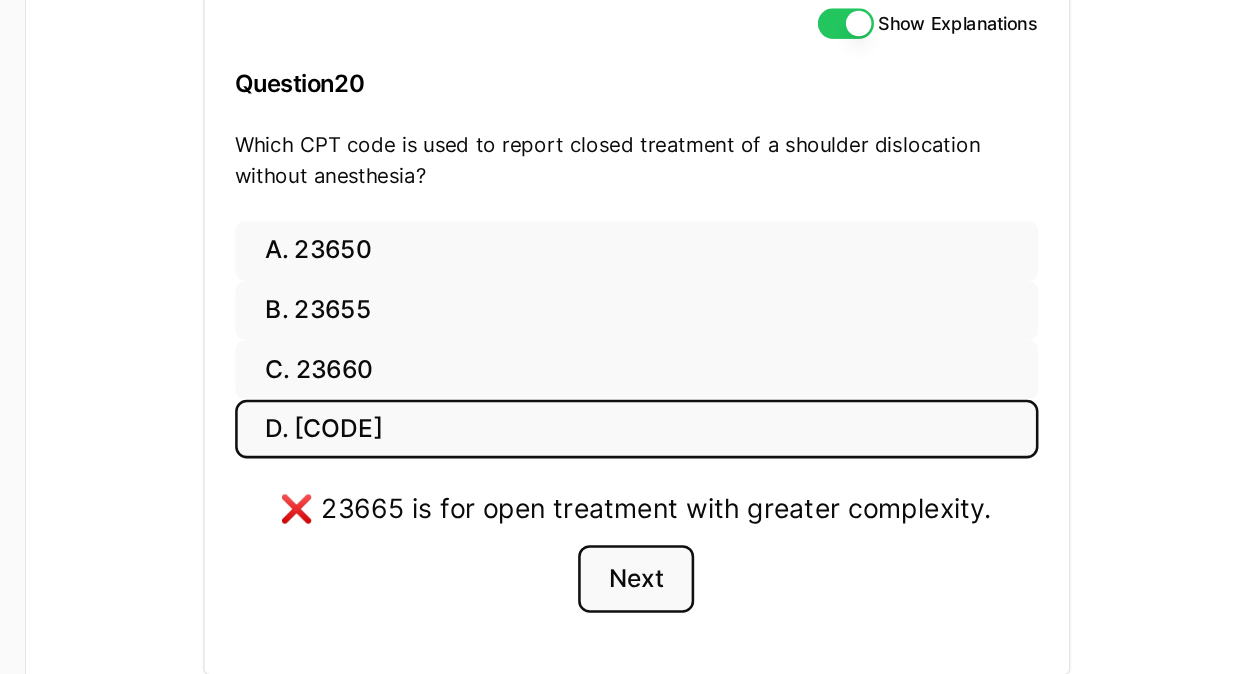 click on "Next" at bounding box center (678, 506) 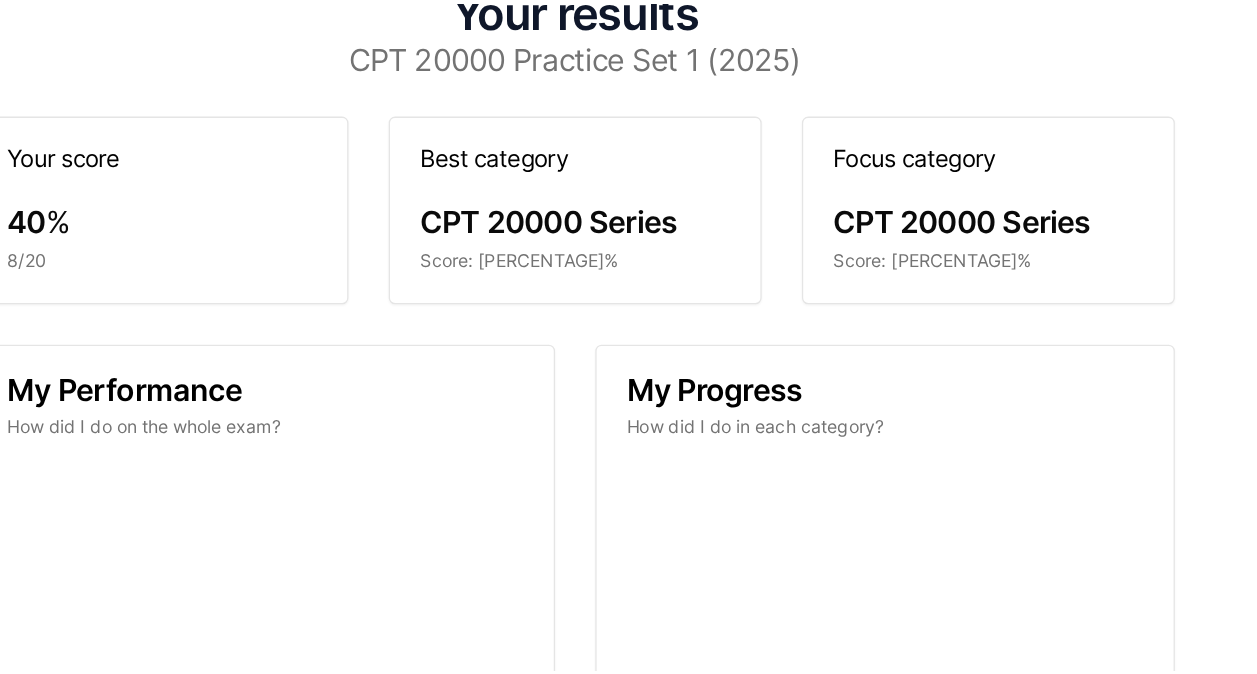 scroll, scrollTop: 183, scrollLeft: 0, axis: vertical 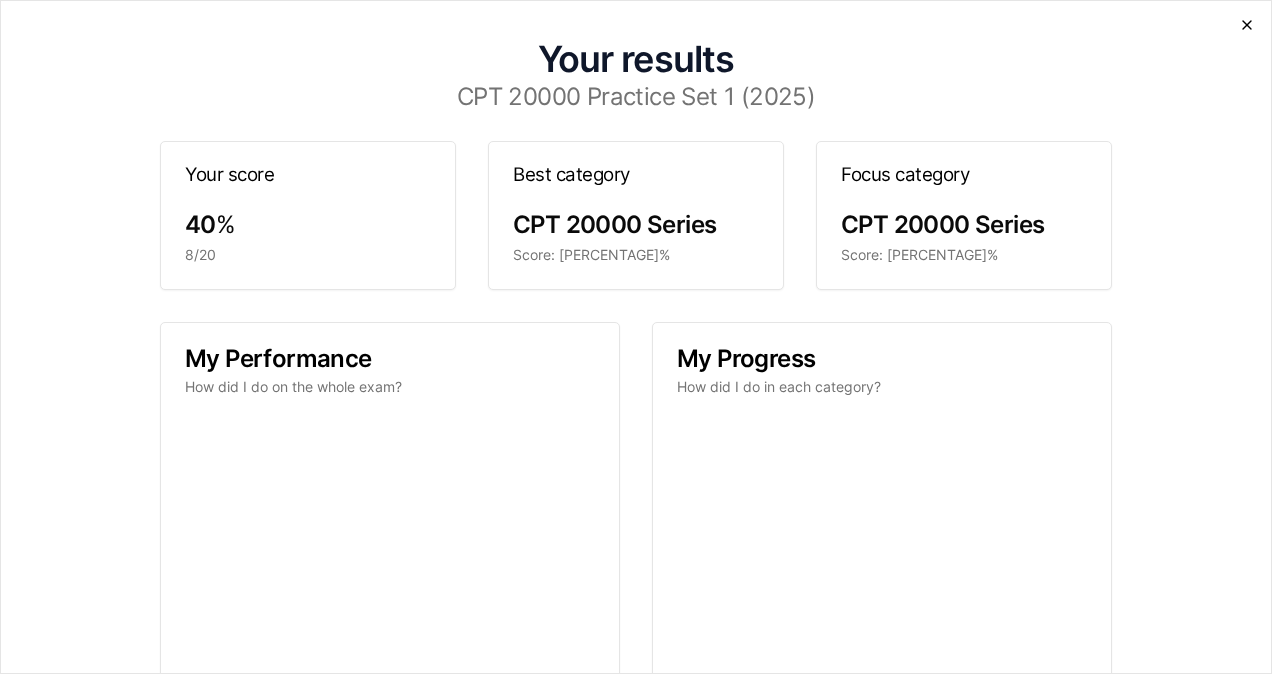 click 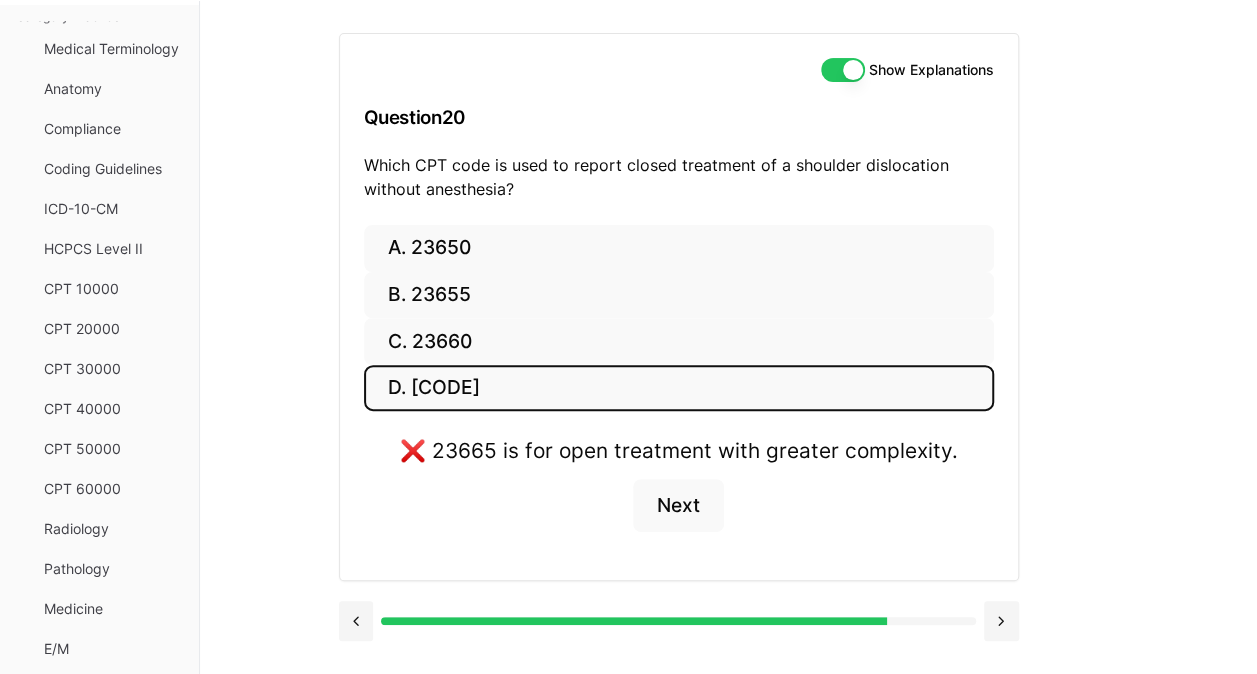 scroll, scrollTop: 184, scrollLeft: 0, axis: vertical 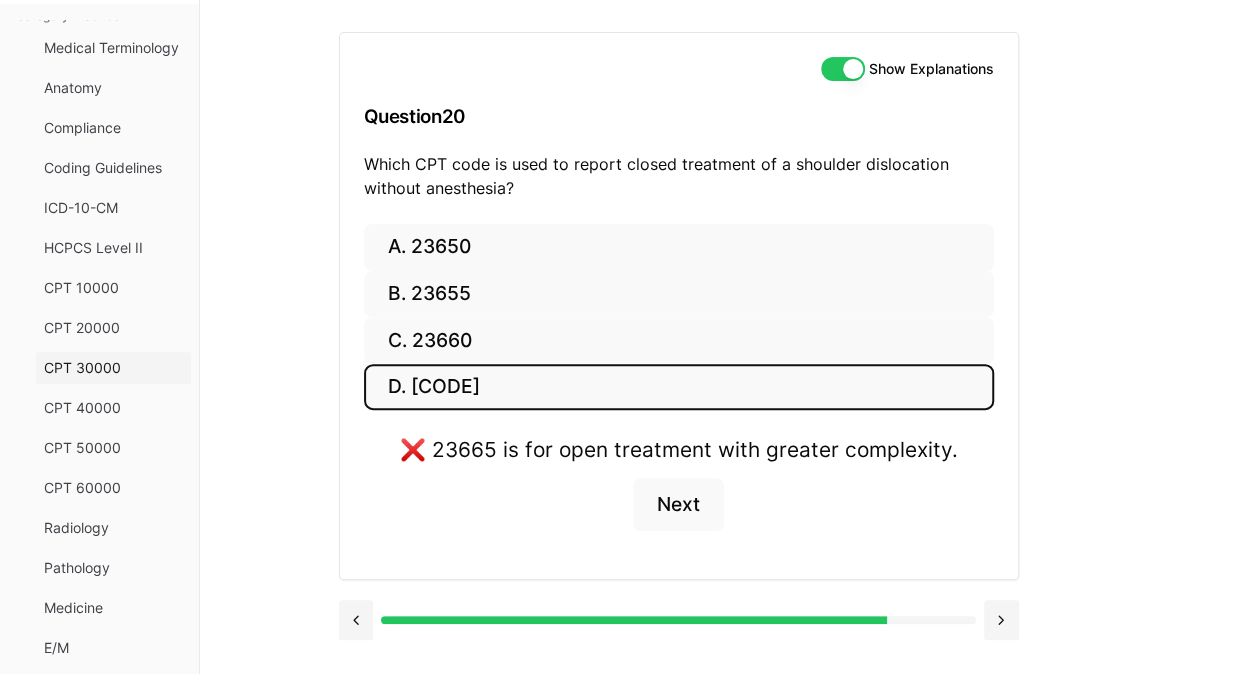 click on "CPT 30000" at bounding box center (113, 368) 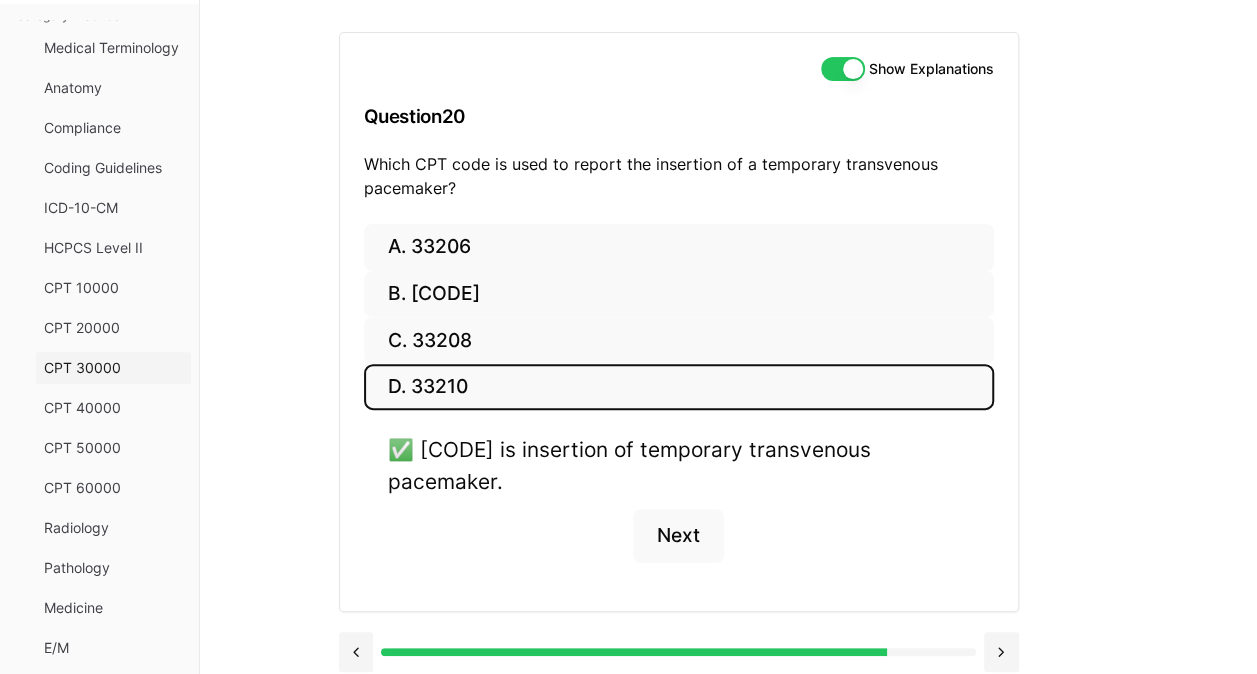 click on "CPT 30000" at bounding box center [113, 368] 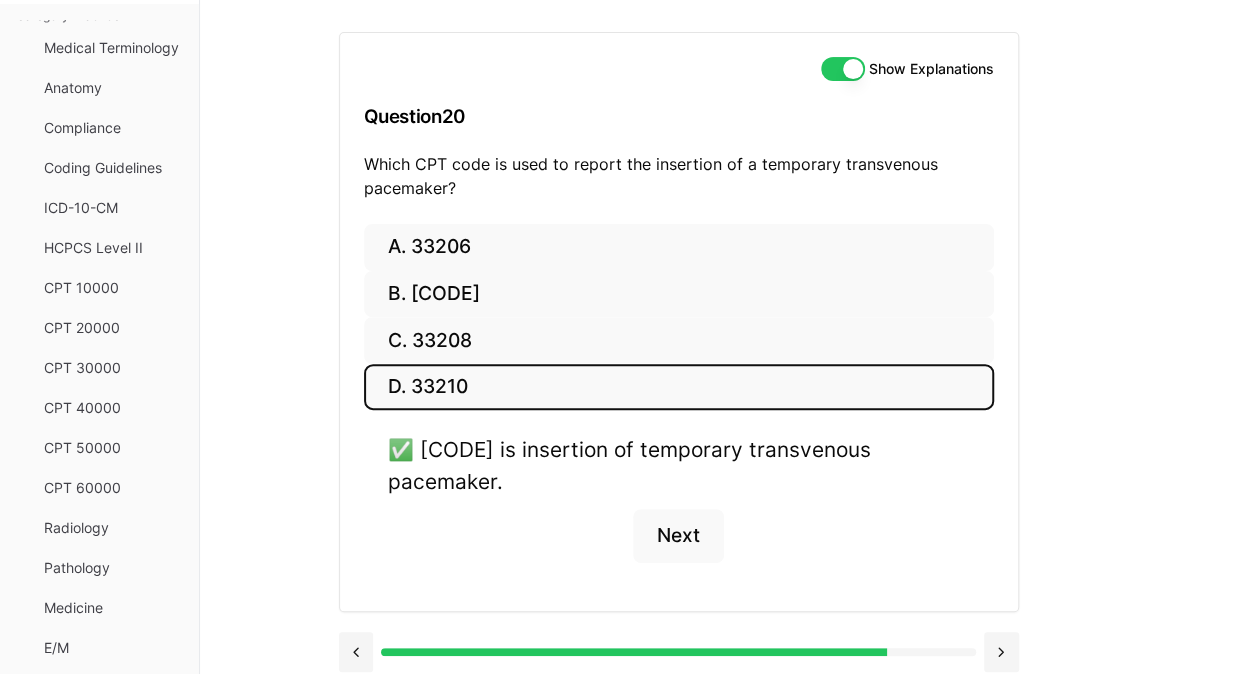 scroll, scrollTop: 193, scrollLeft: 0, axis: vertical 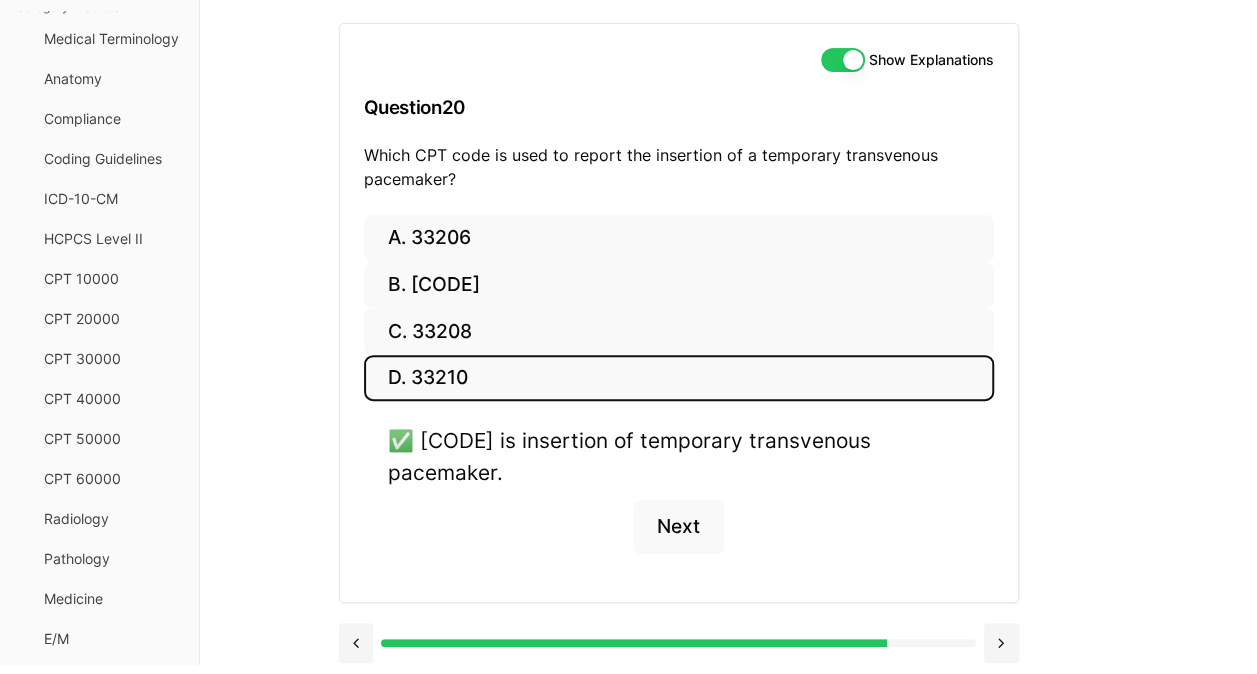 click on "Show Explanations" at bounding box center [843, 60] 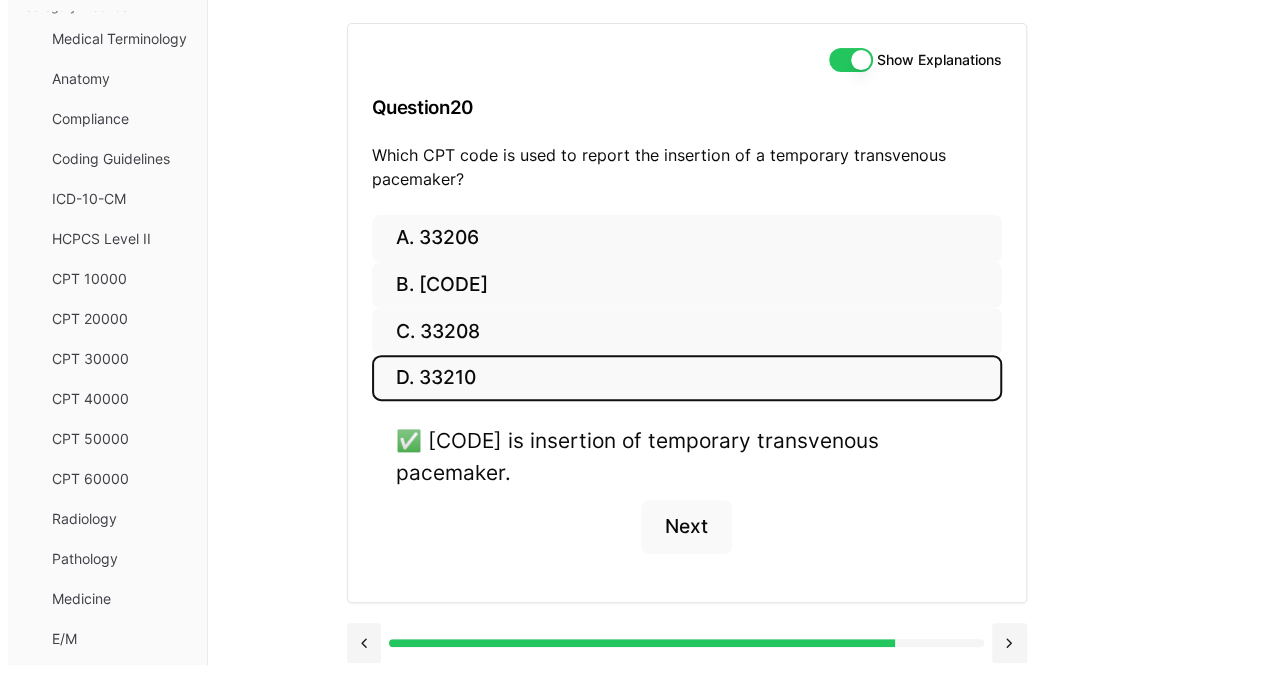 scroll, scrollTop: 184, scrollLeft: 0, axis: vertical 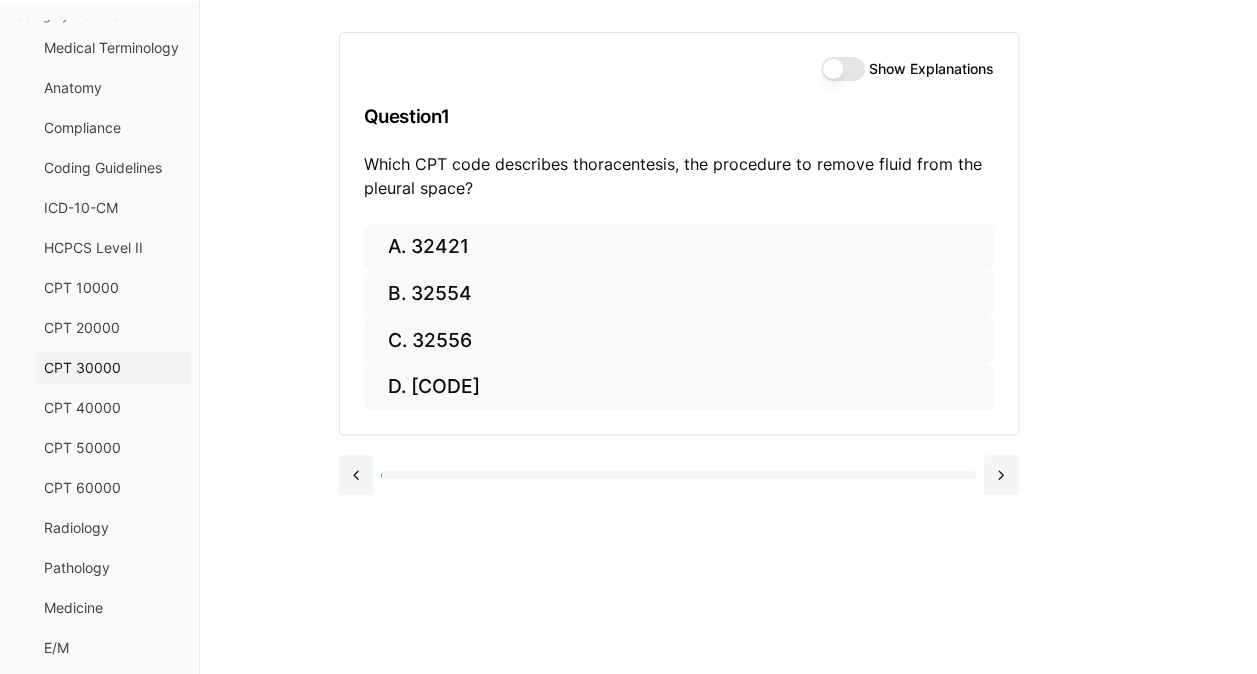 click on "CPT 30000" at bounding box center [113, 368] 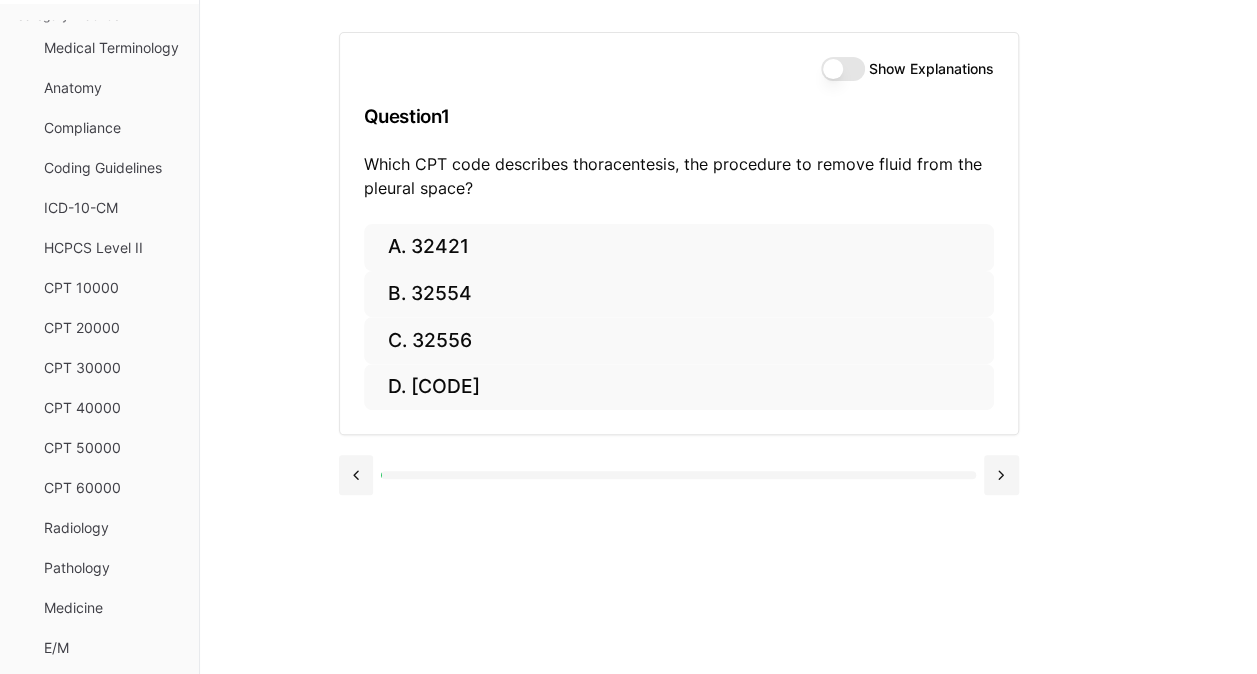 click on "Show Explanations" at bounding box center [843, 69] 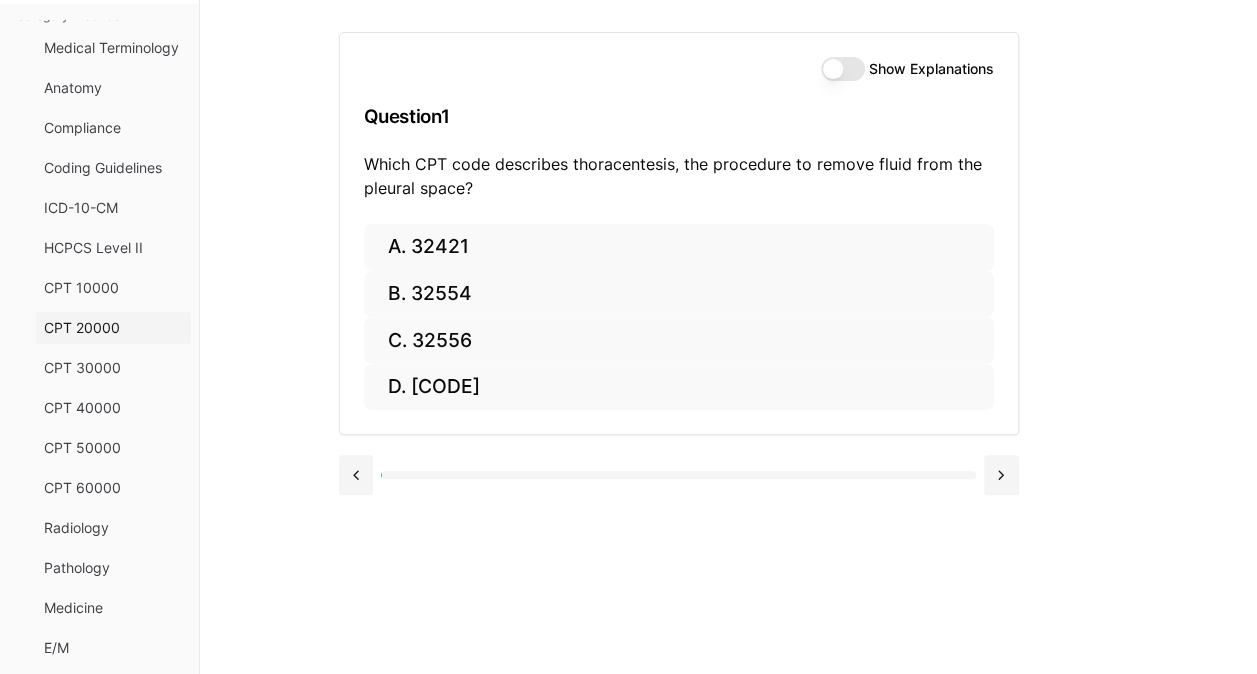 click on "CPT 20000" at bounding box center [113, 328] 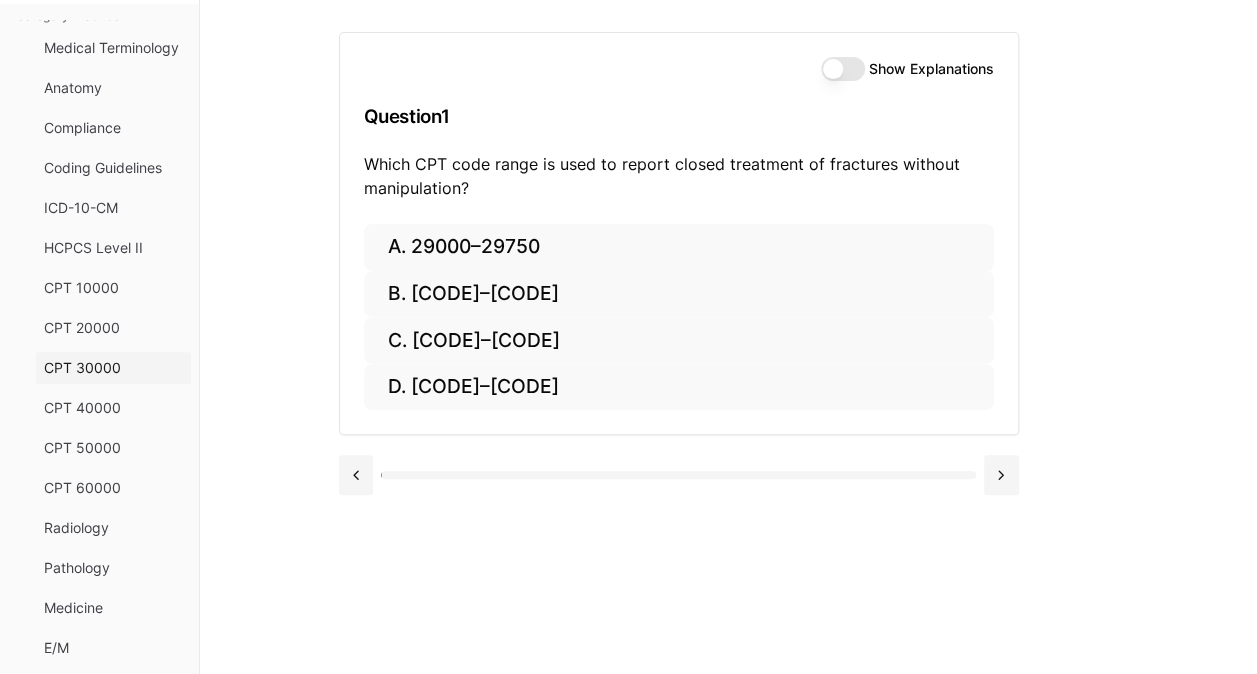 click on "CPT 30000" at bounding box center [113, 368] 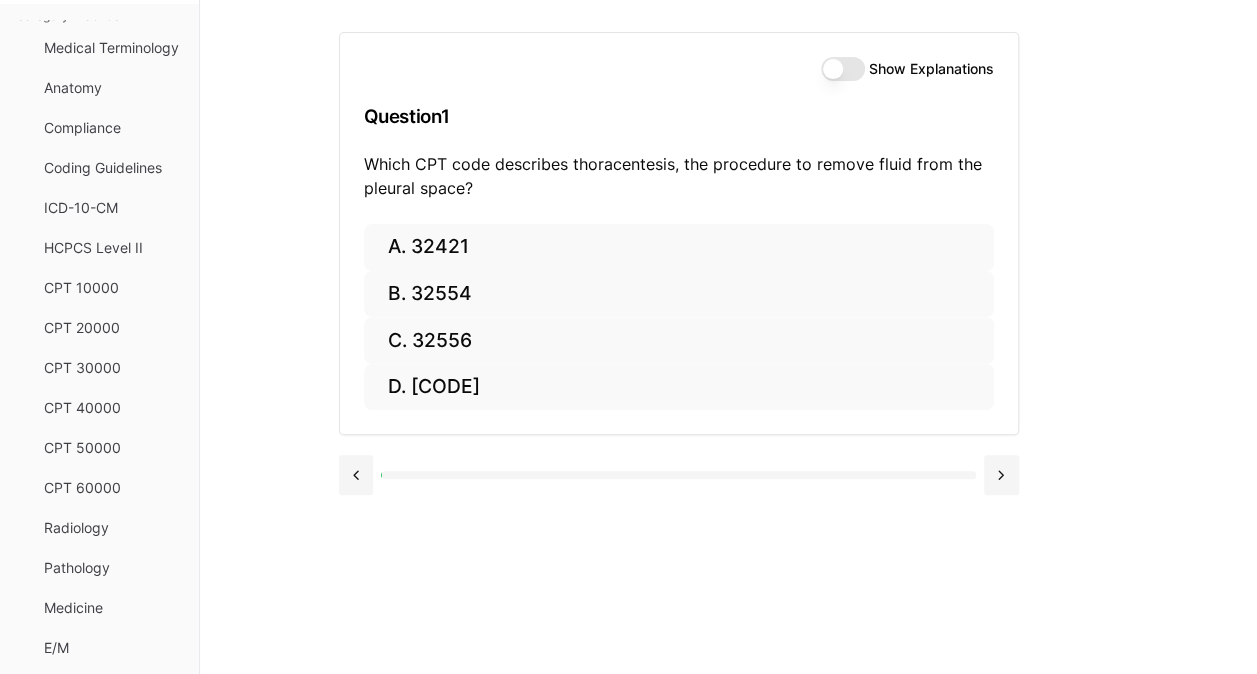 click on "Show Explanations" at bounding box center (843, 69) 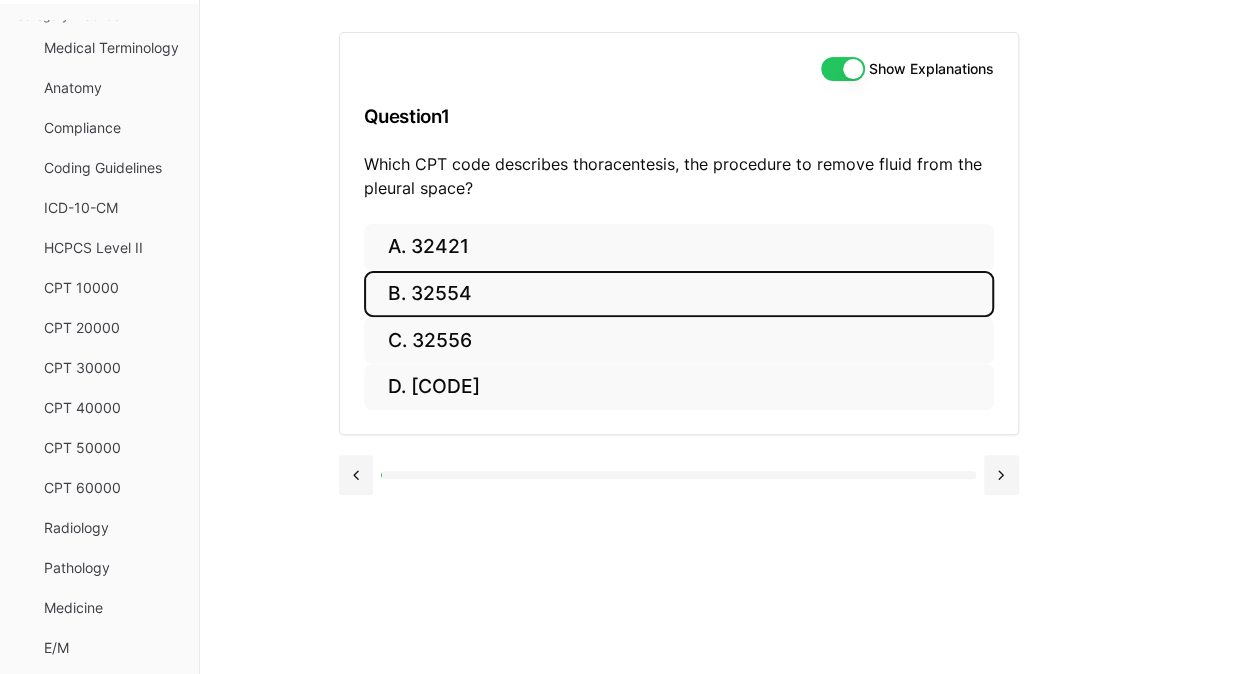 click on "B. 32554" at bounding box center (679, 294) 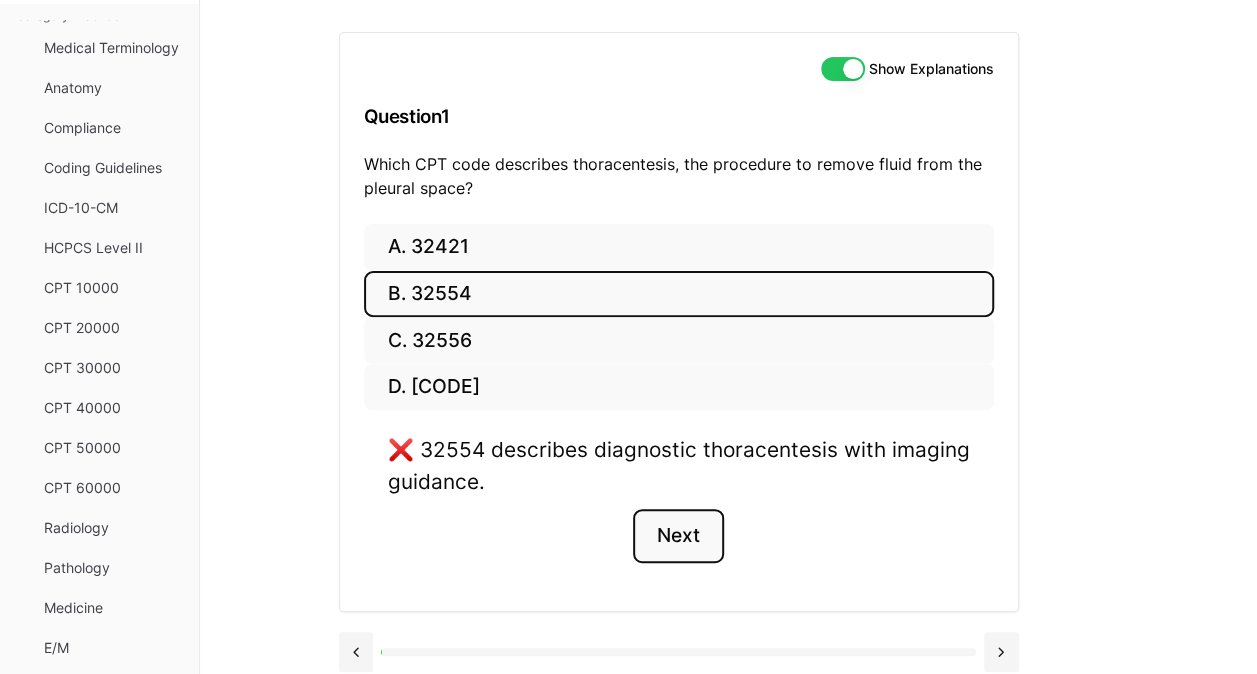 click on "Next" at bounding box center [678, 536] 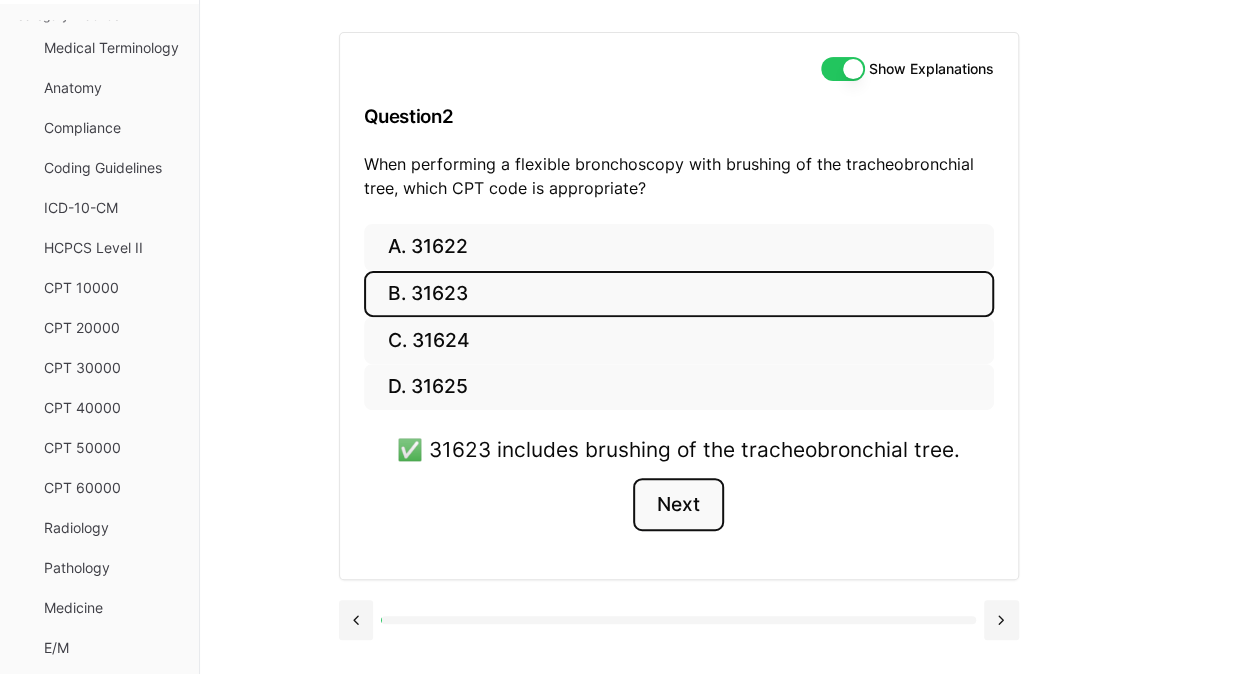 click on "Next" at bounding box center [678, 505] 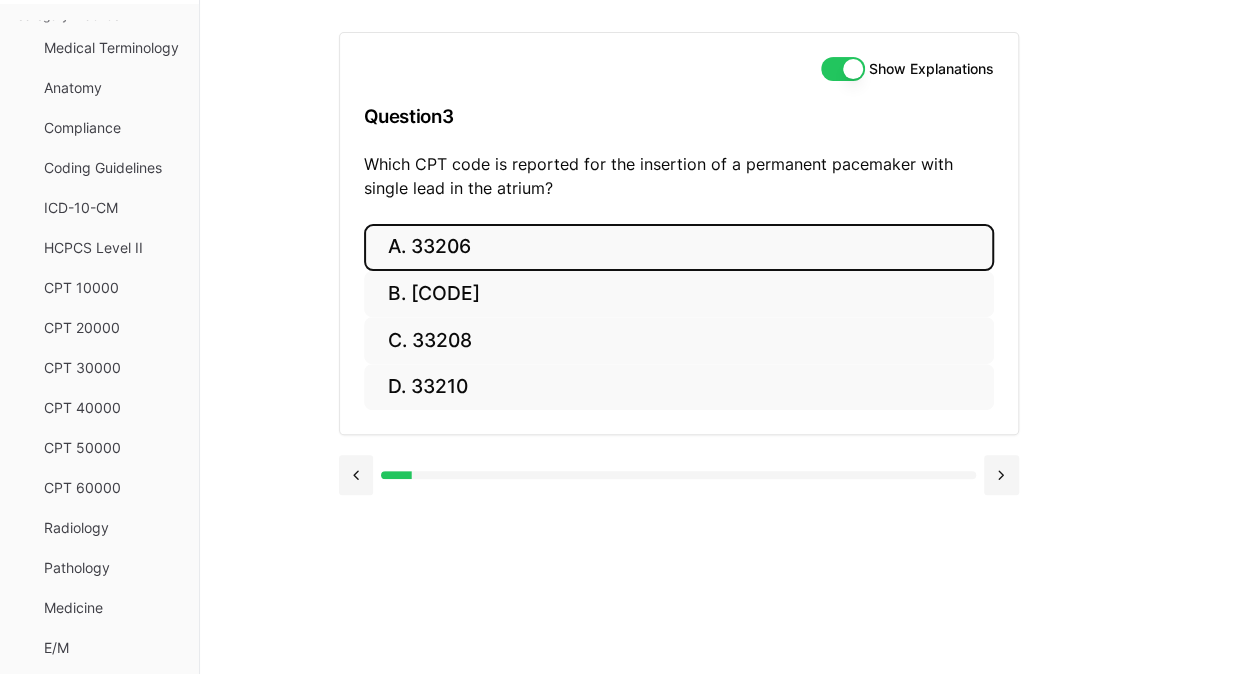 click on "A. 33206" at bounding box center [679, 247] 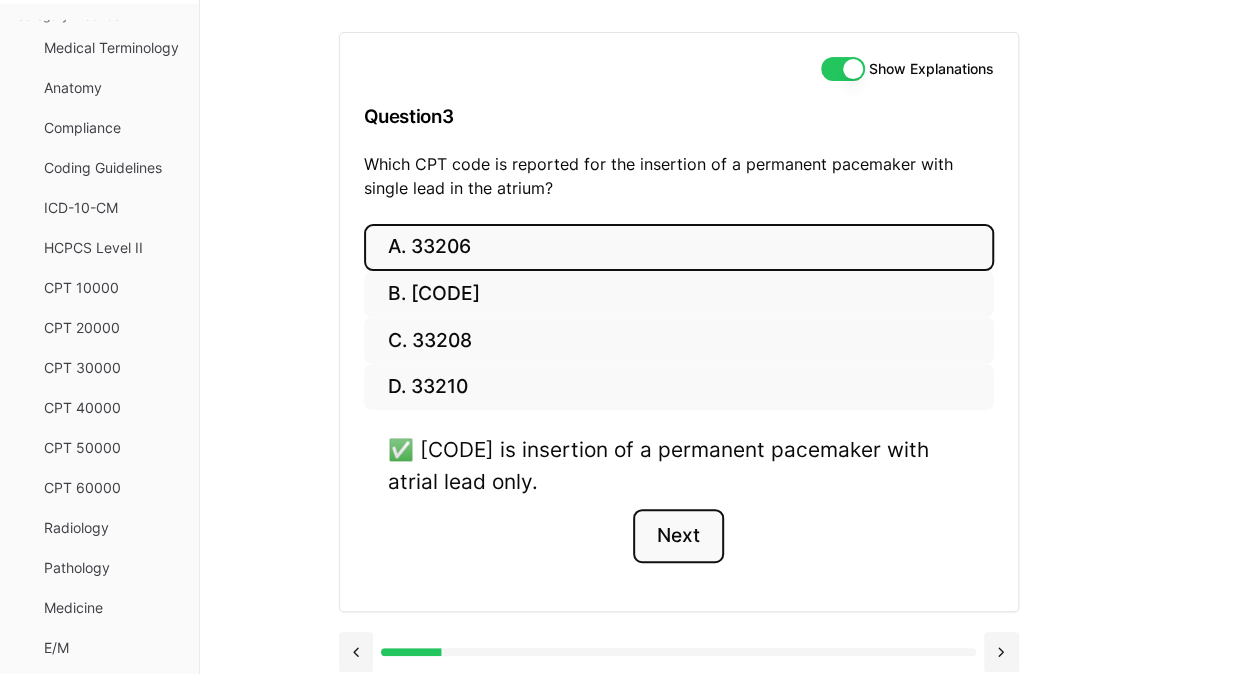 click on "Next" at bounding box center [678, 536] 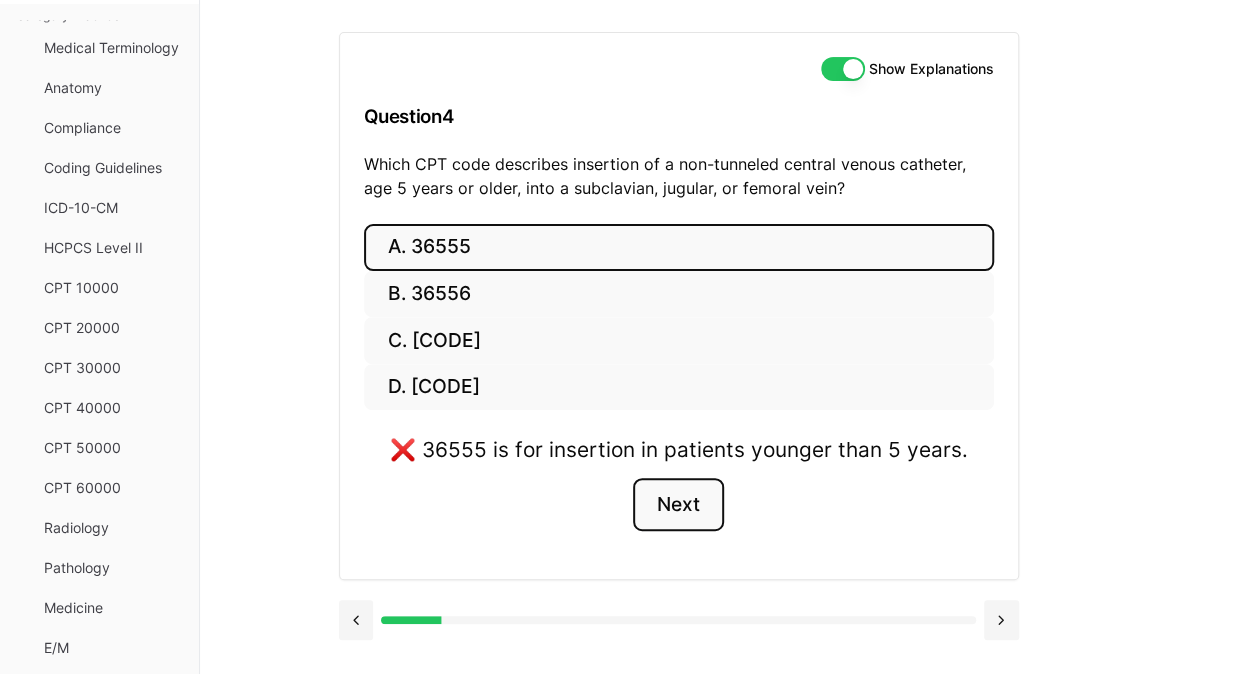 click on "Next" at bounding box center (678, 505) 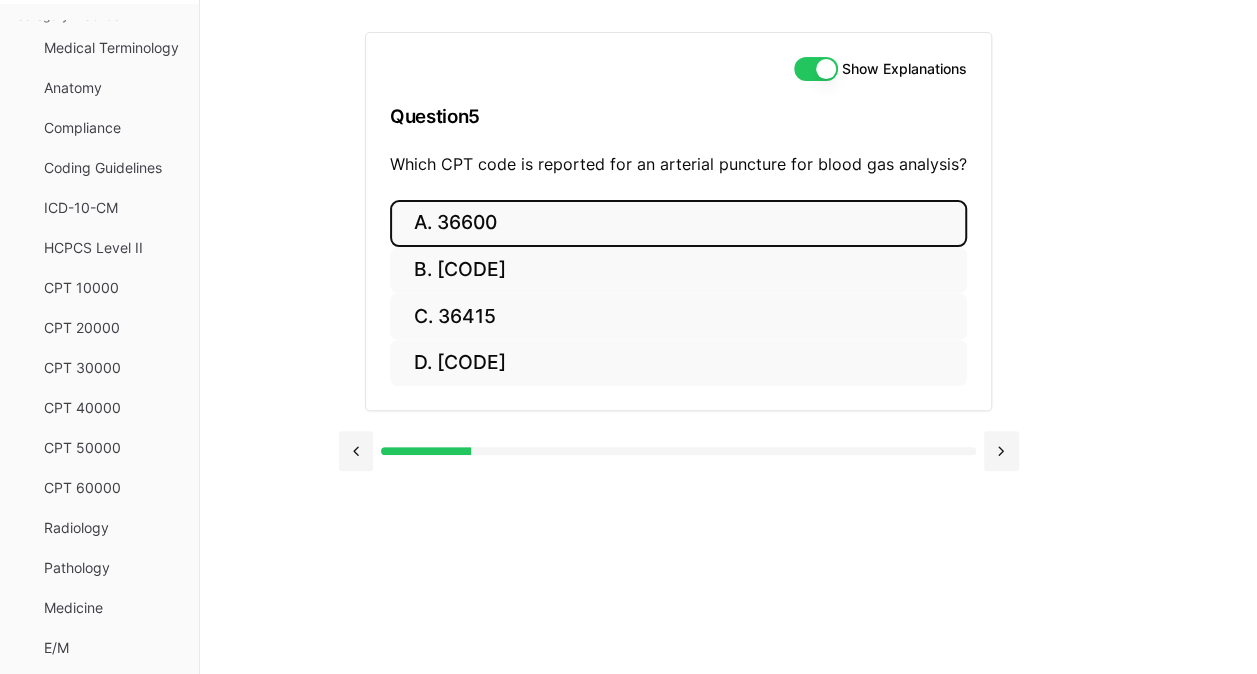 click on "A. 36600" at bounding box center [678, 223] 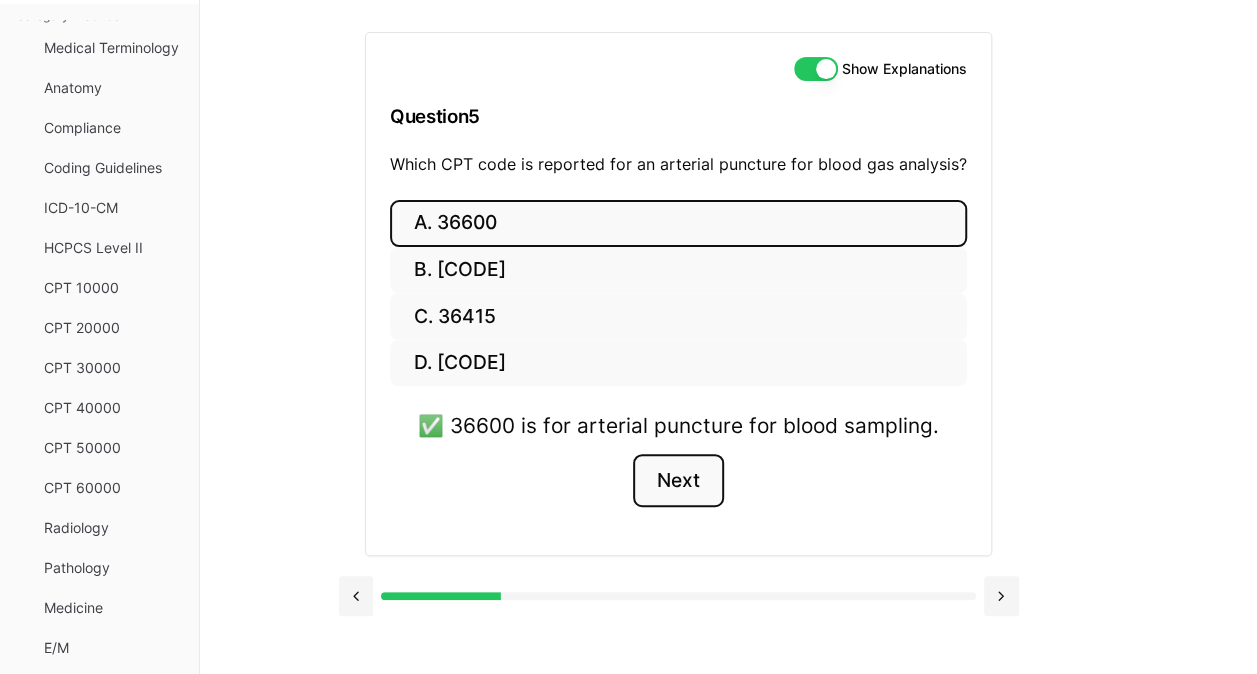 click on "Next" at bounding box center (678, 481) 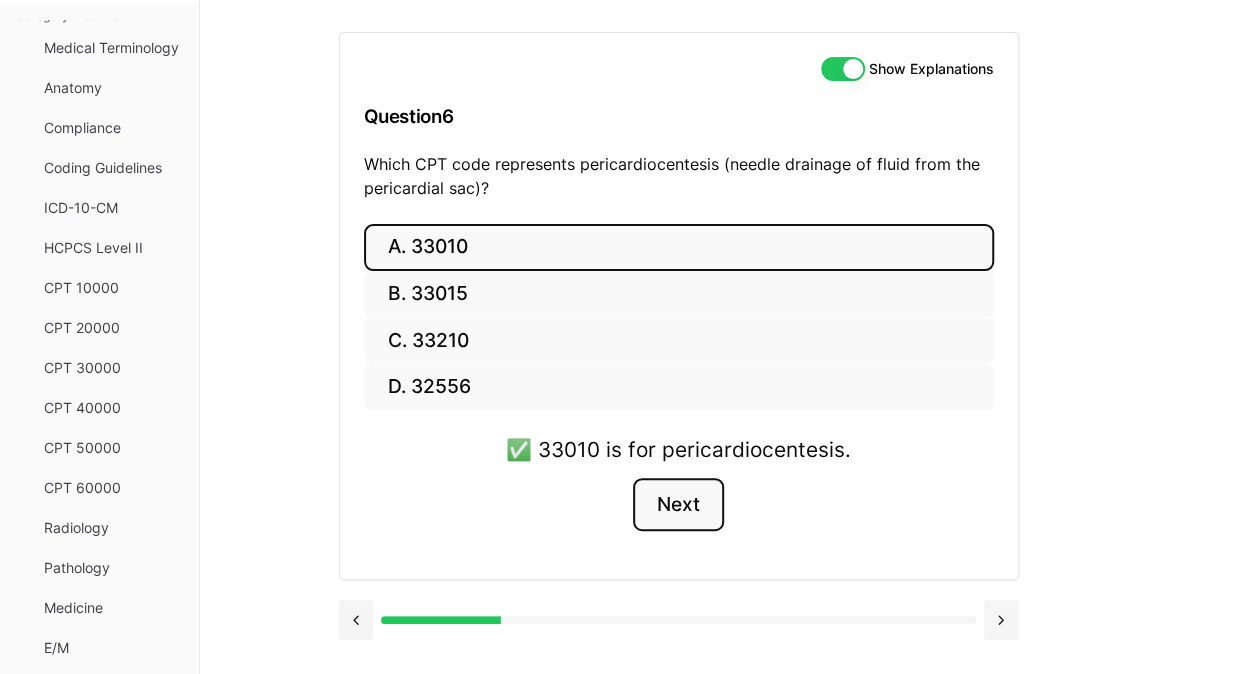click on "Next" at bounding box center [678, 505] 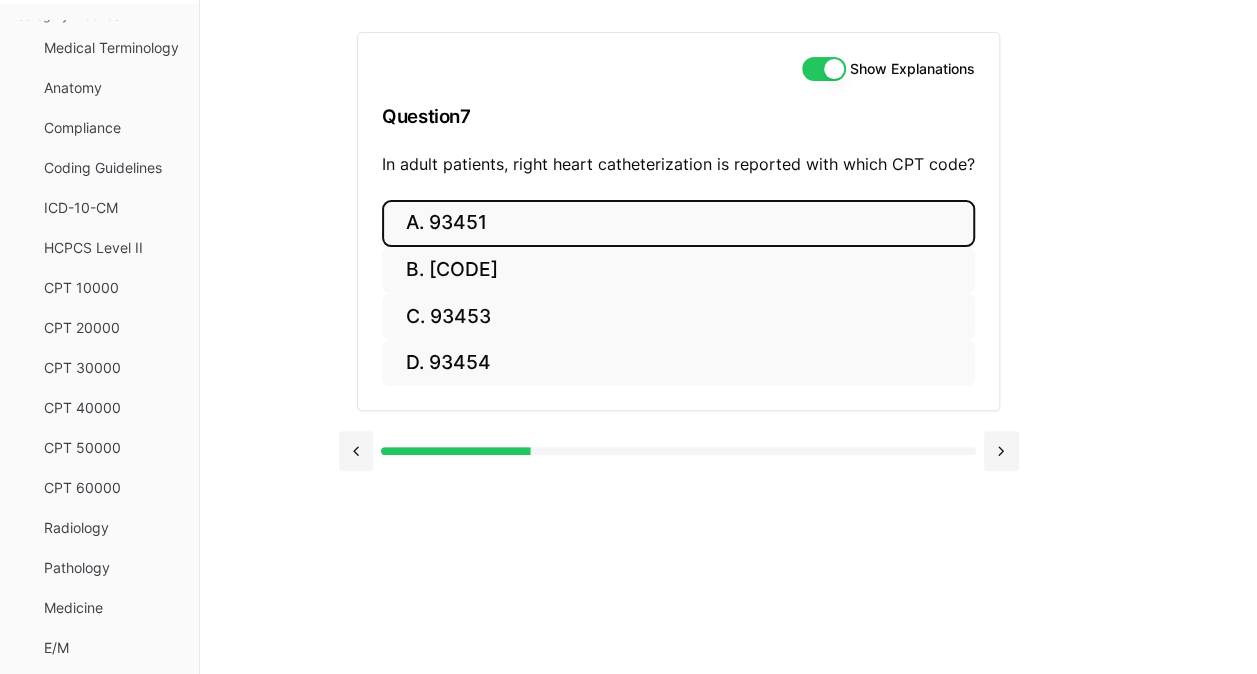 click on "A. 93451" at bounding box center (678, 223) 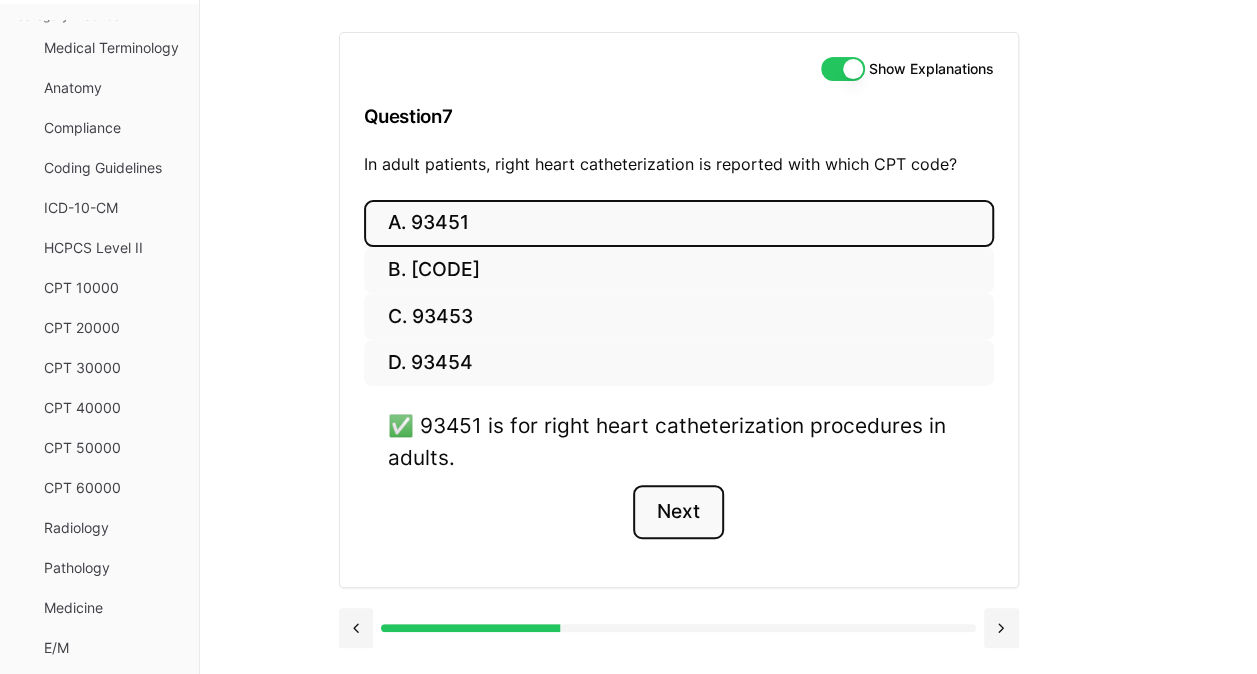 click on "Next" at bounding box center (678, 512) 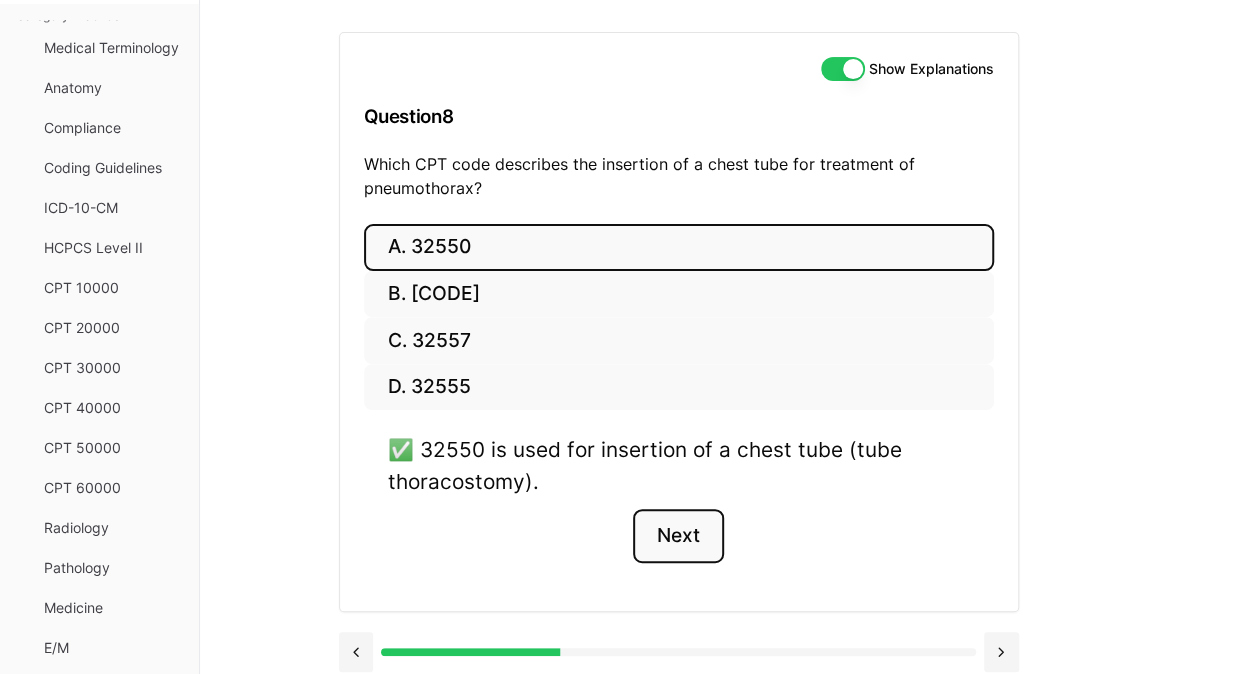 click on "Next" at bounding box center (678, 536) 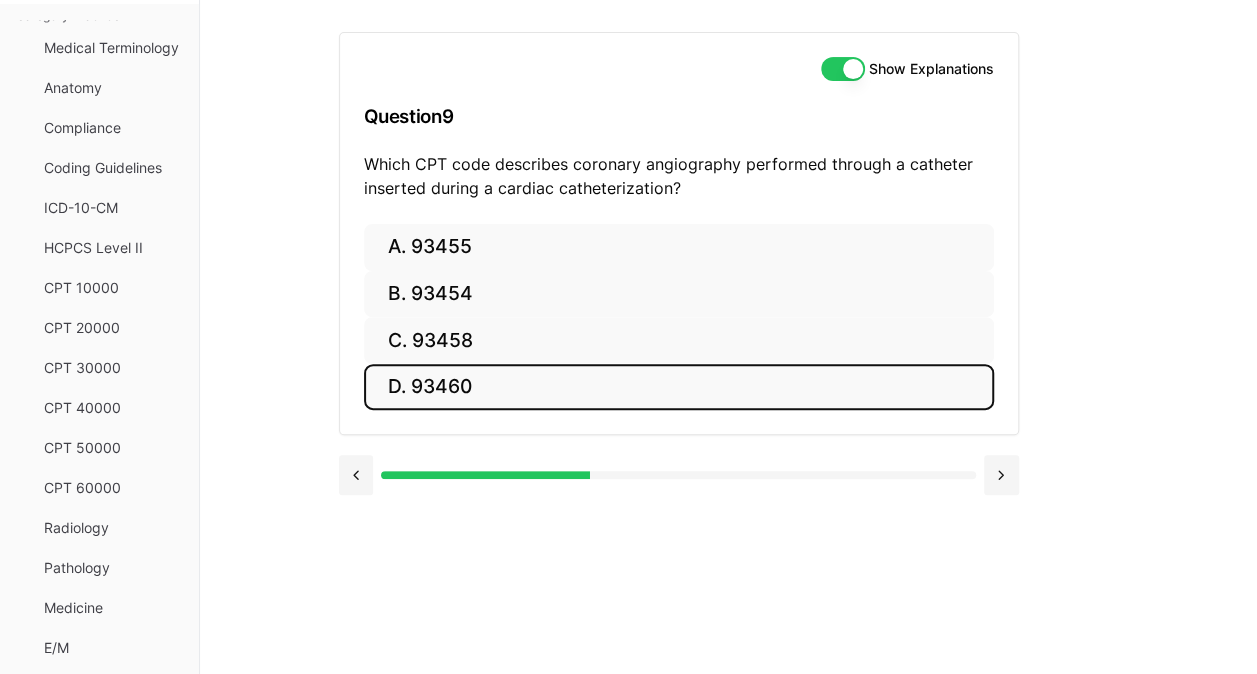 click on "D. 93460" at bounding box center [679, 387] 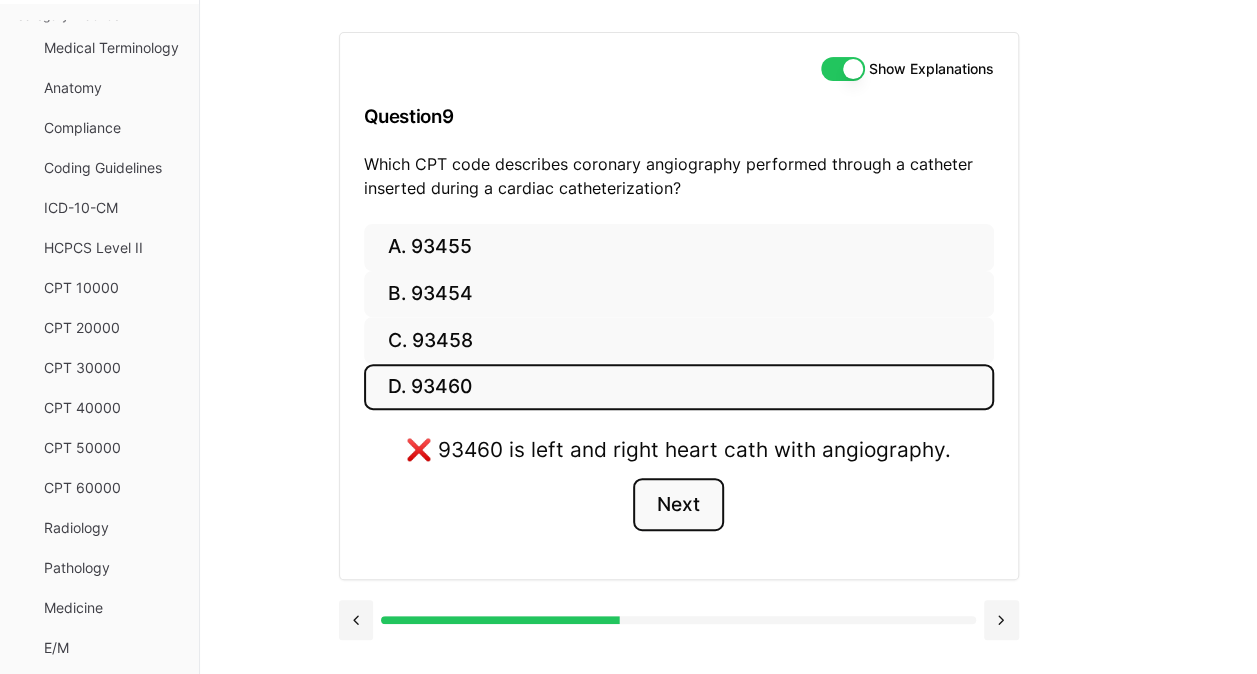 click on "Next" at bounding box center [678, 505] 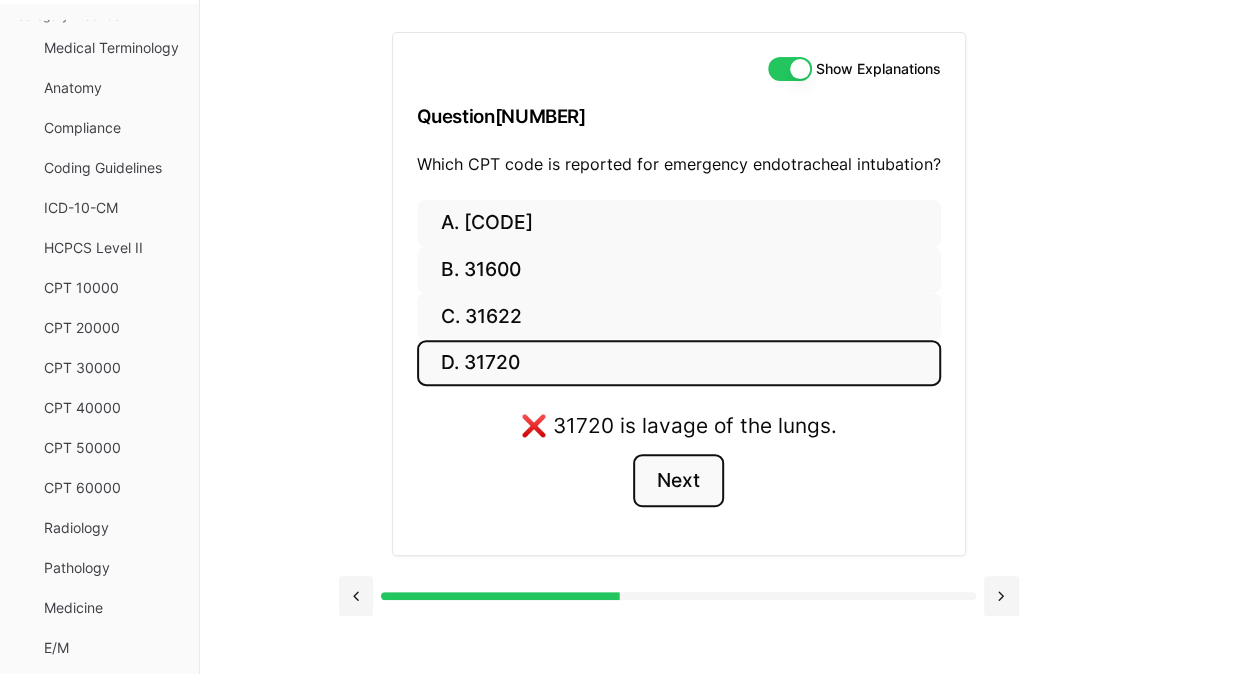 click on "Next" at bounding box center [678, 481] 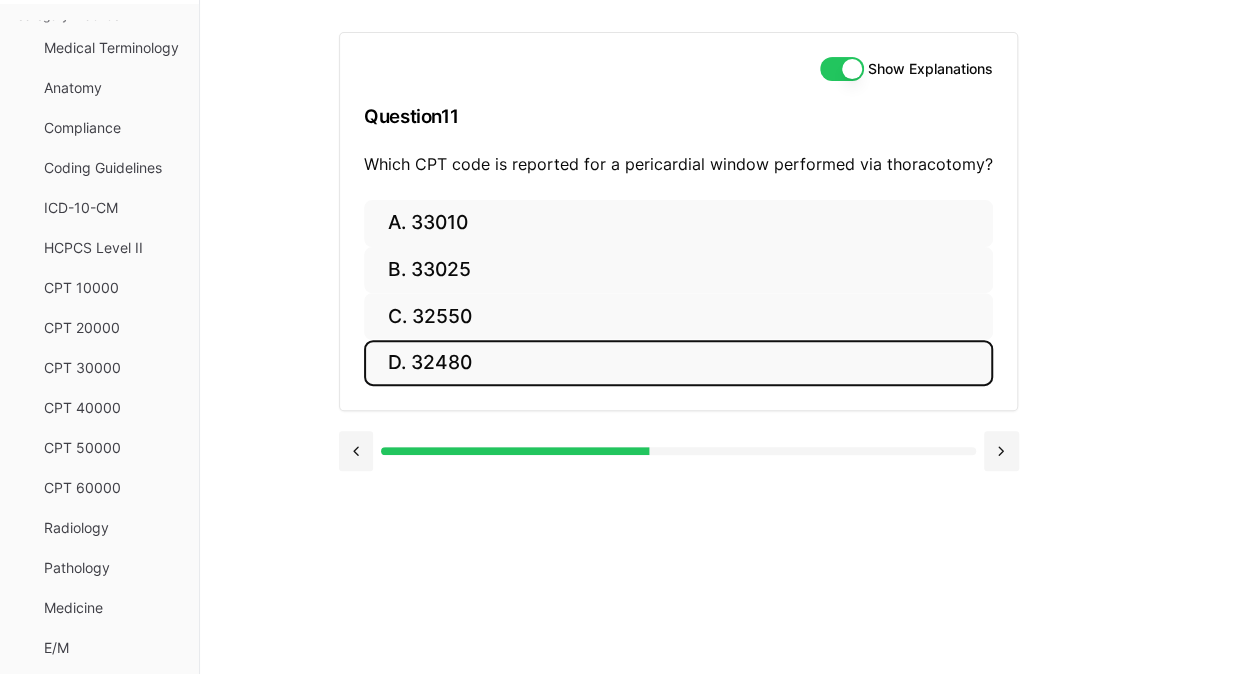 click on "D. 32480" at bounding box center [678, 363] 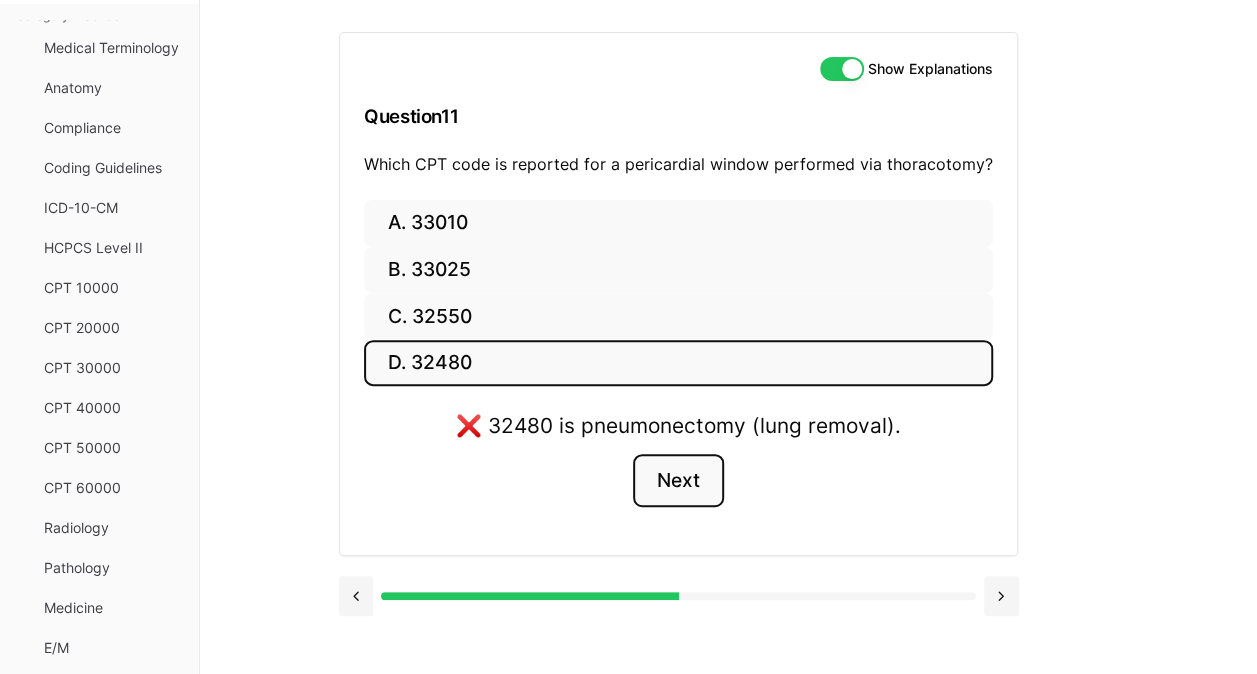 click on "Next" at bounding box center [678, 481] 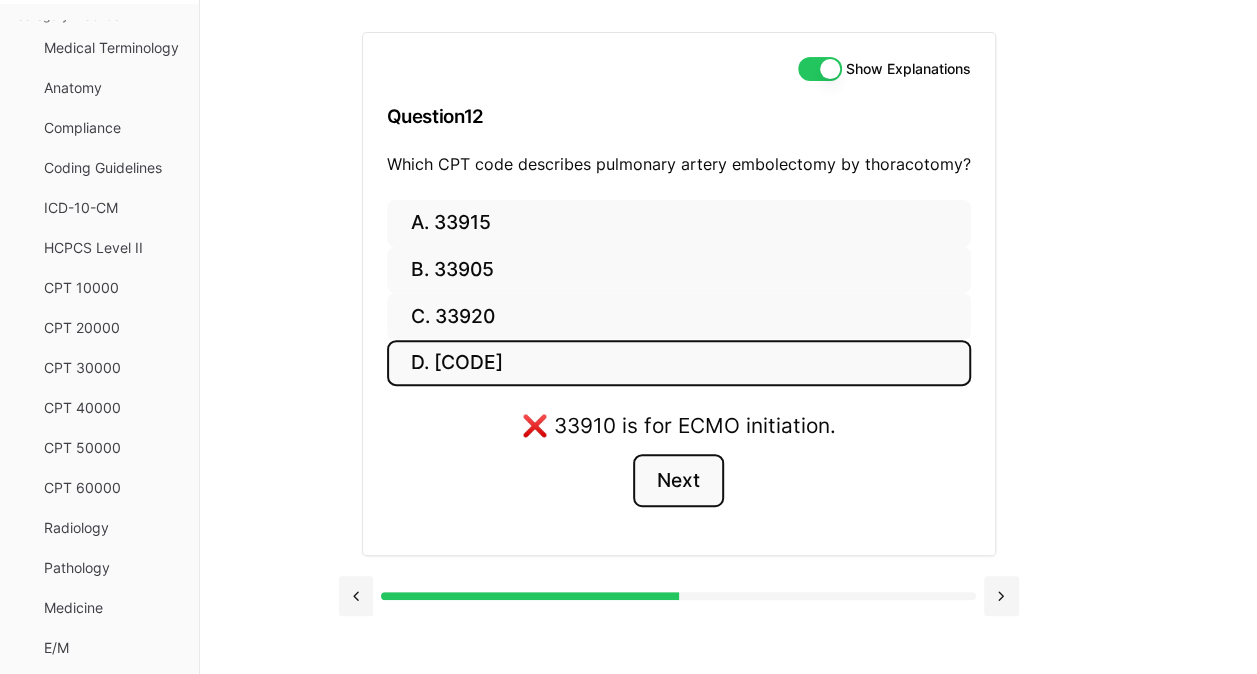 click on "Next" at bounding box center (678, 481) 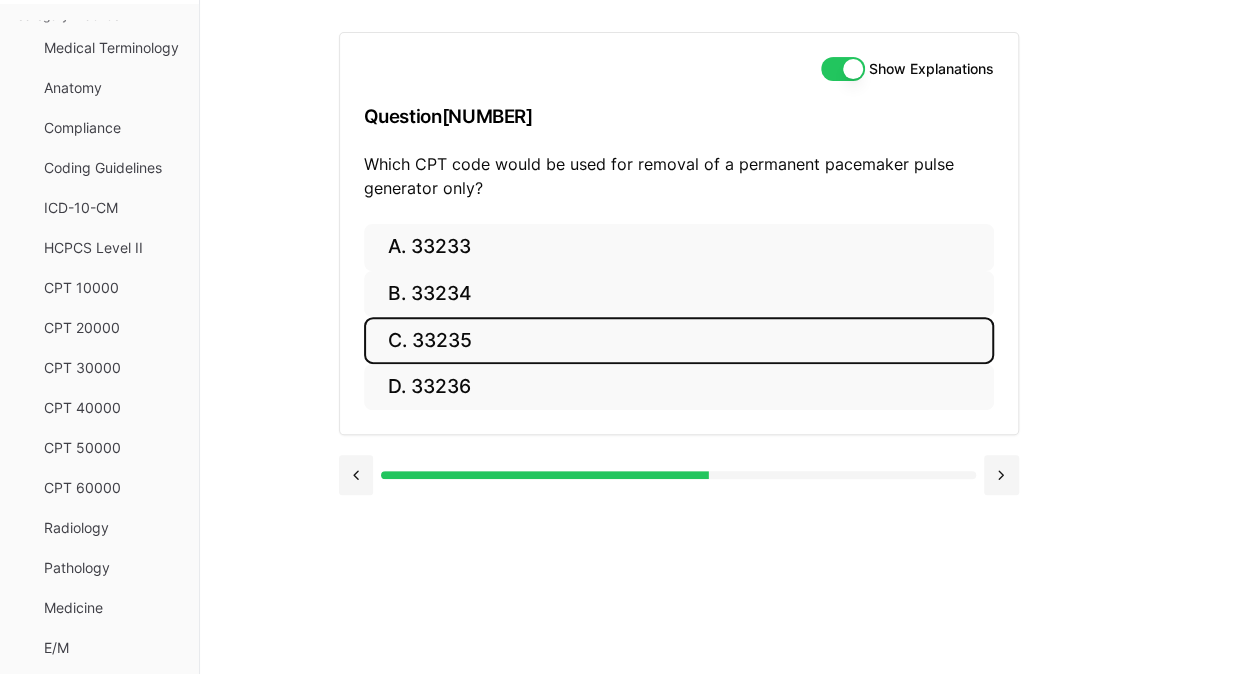 click on "C. 33235" at bounding box center [679, 340] 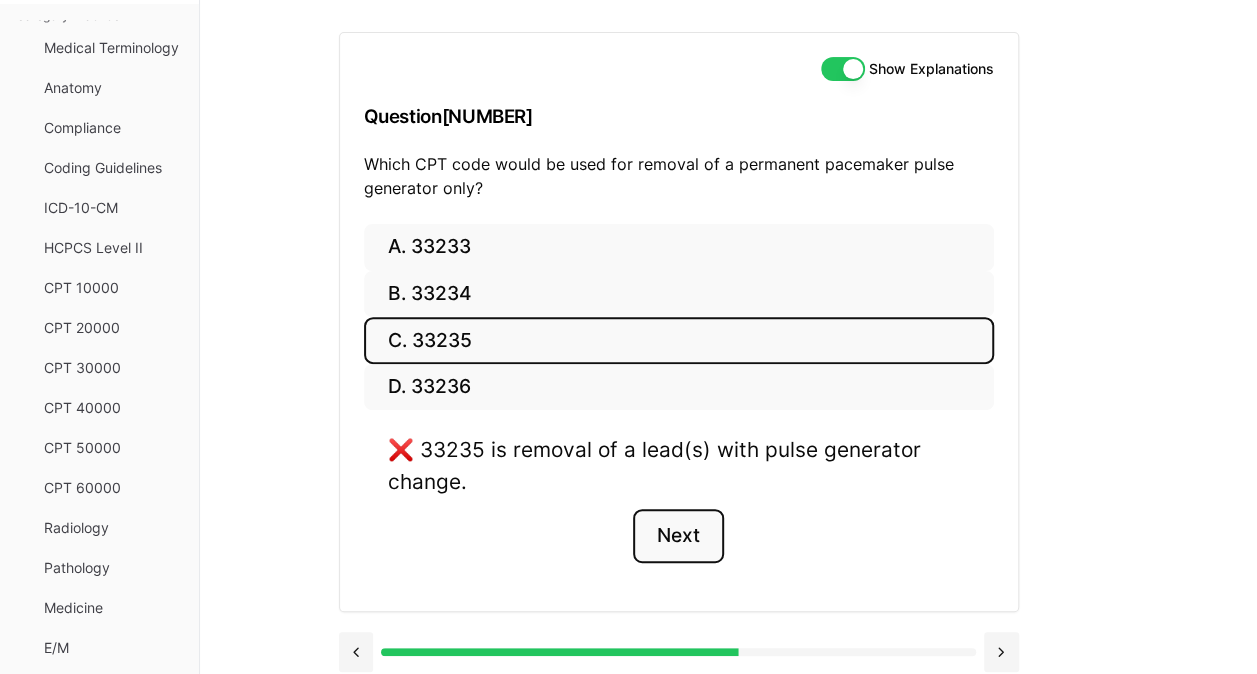 click on "Next" at bounding box center [678, 536] 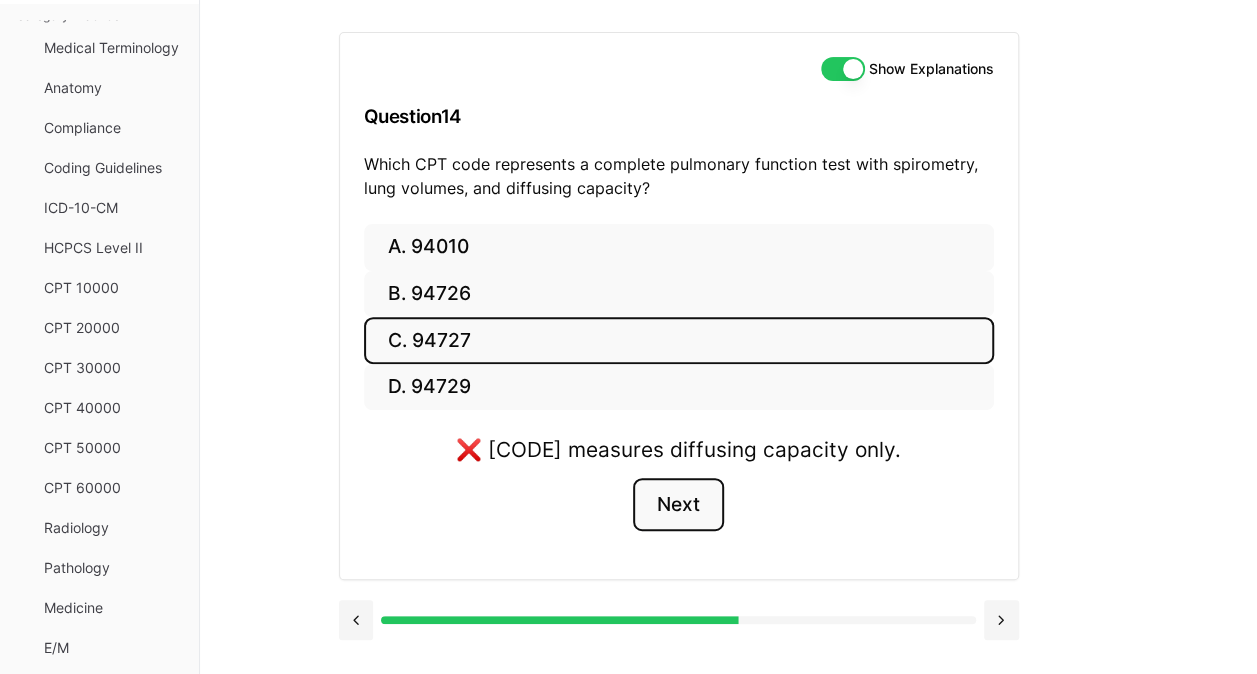 click on "Next" at bounding box center (678, 505) 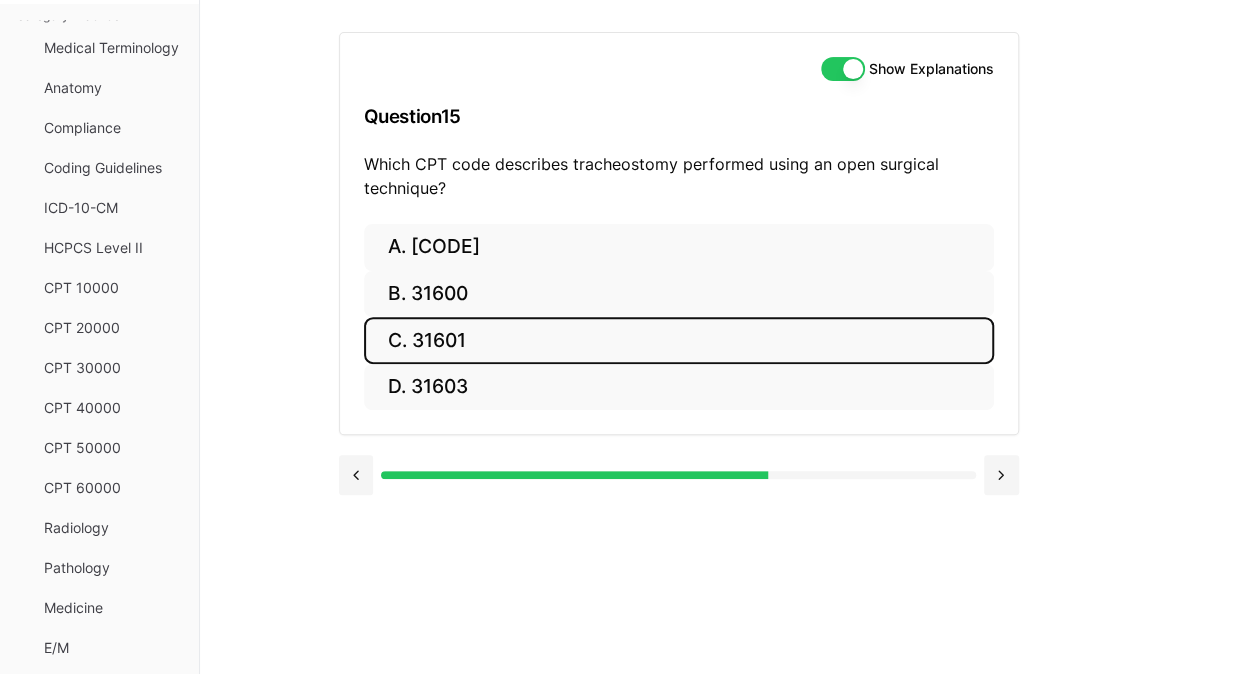 click on "C. 31601" at bounding box center [679, 340] 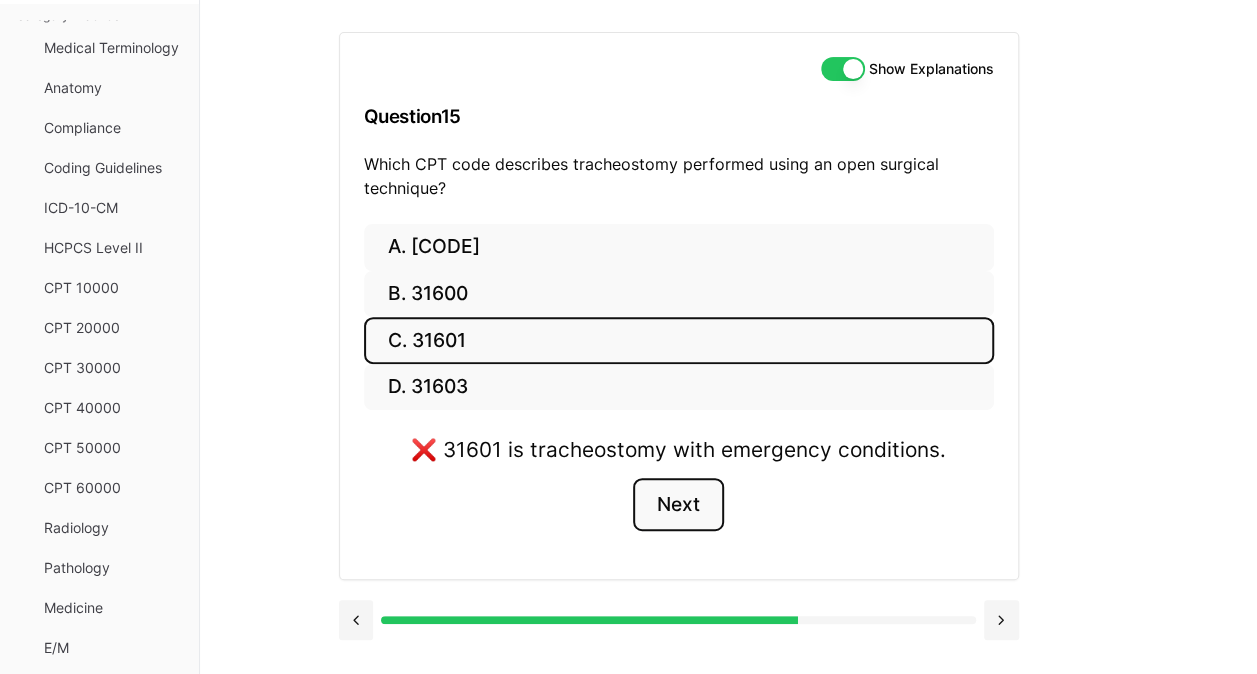 click on "Next" at bounding box center [678, 505] 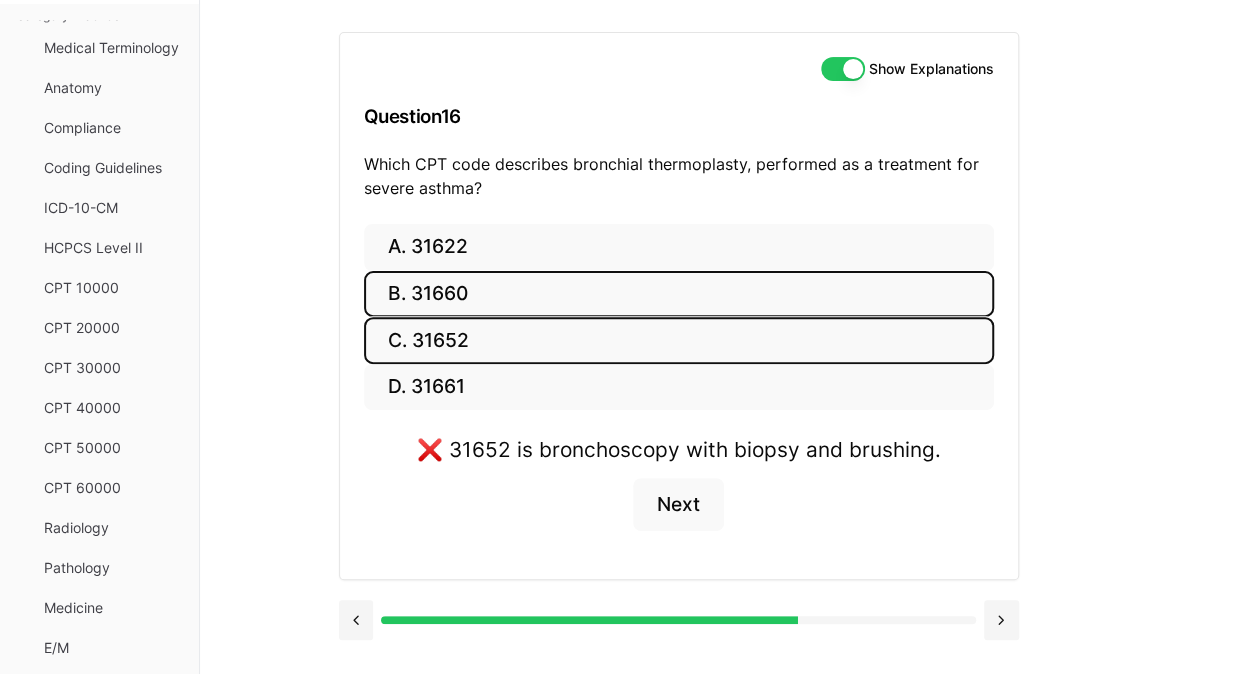 click on "B. 31660" at bounding box center [679, 294] 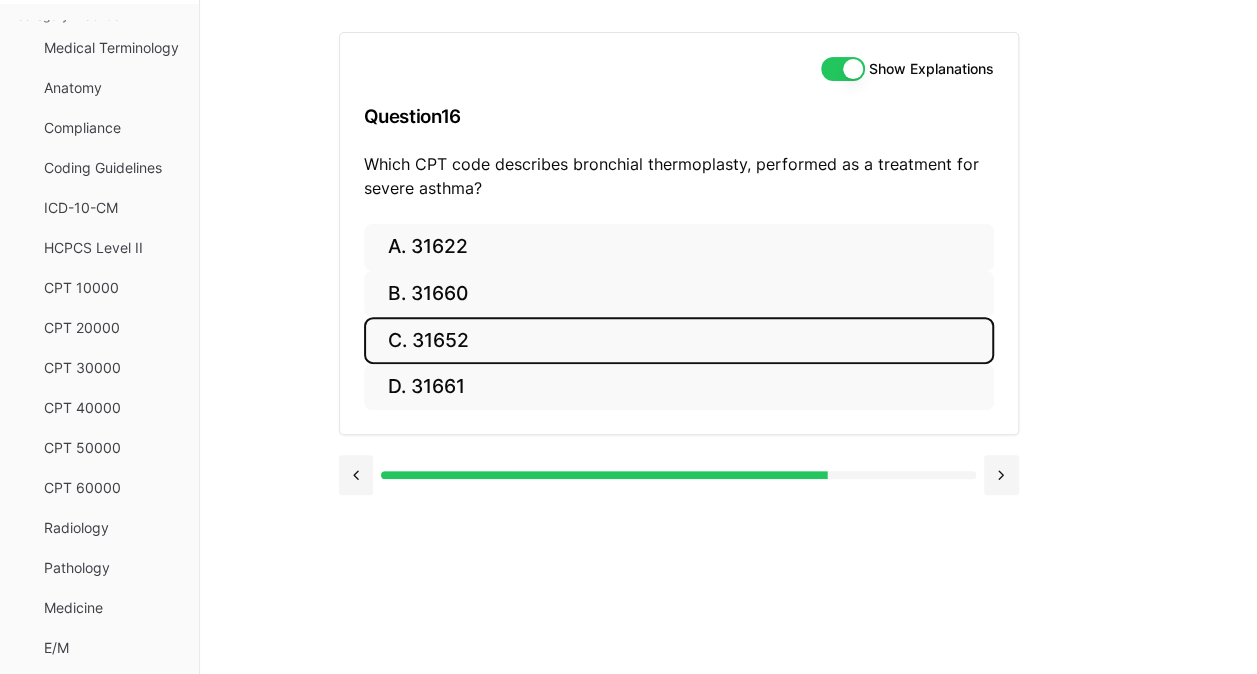 click on "C. 31652" at bounding box center (679, 340) 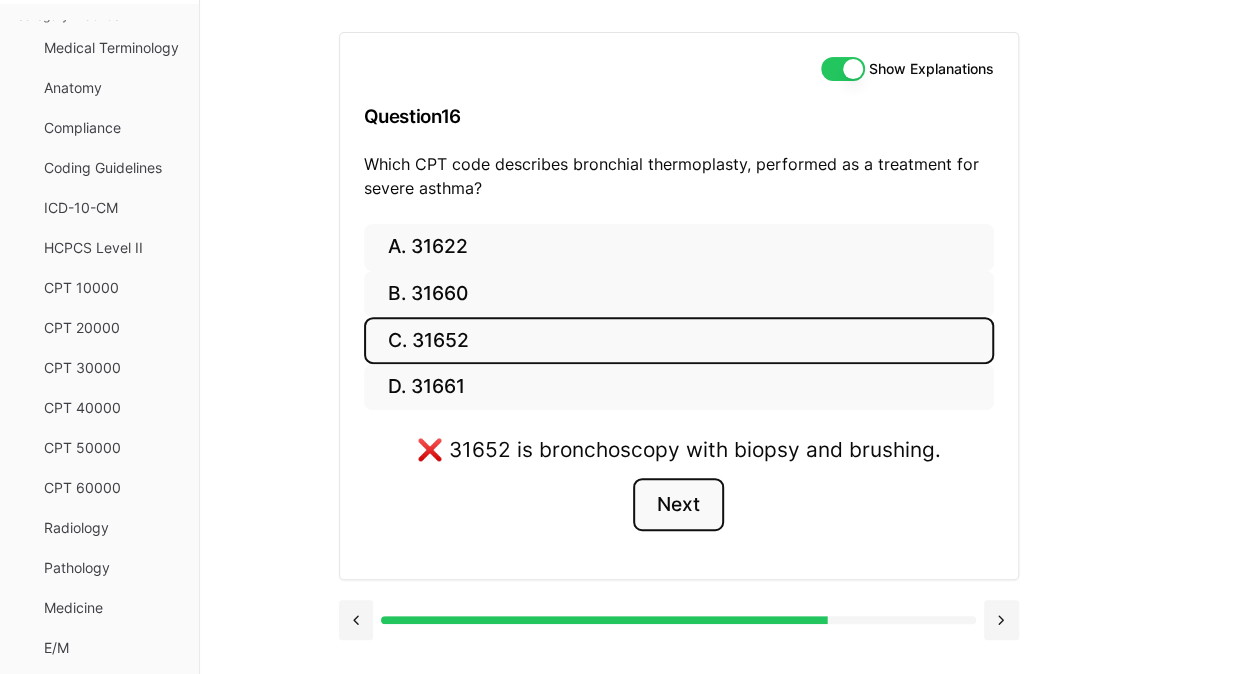 click on "Next" at bounding box center [678, 505] 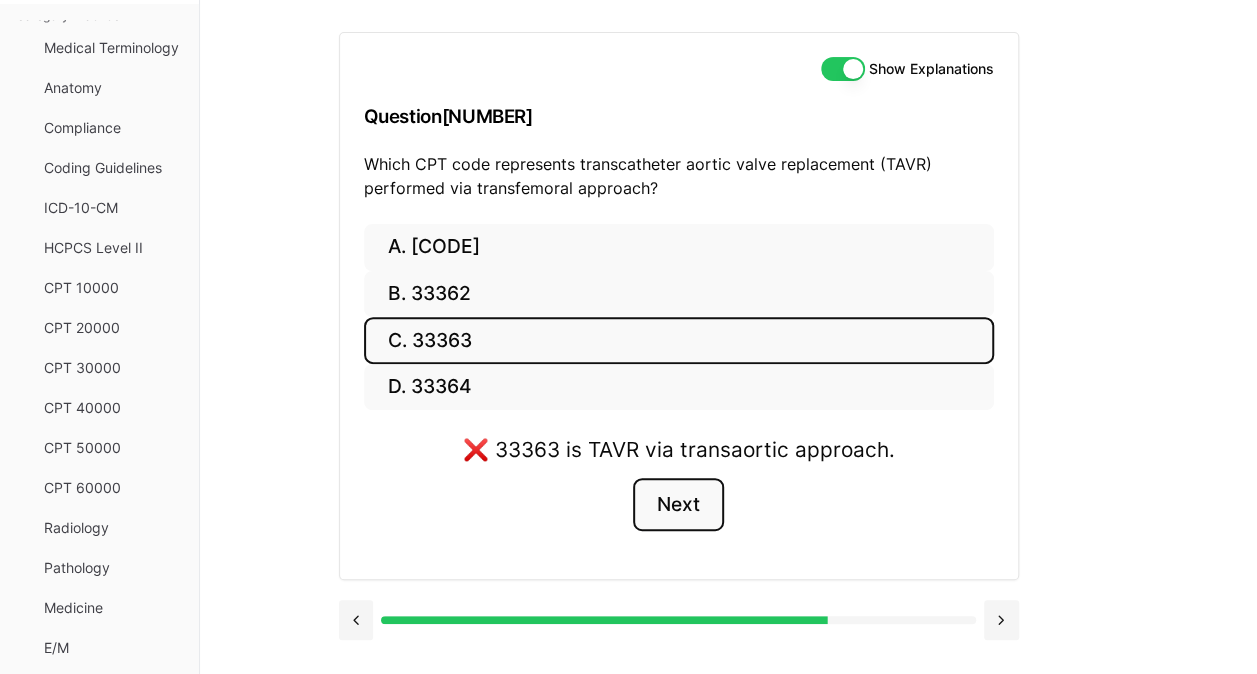 click on "Next" at bounding box center [678, 505] 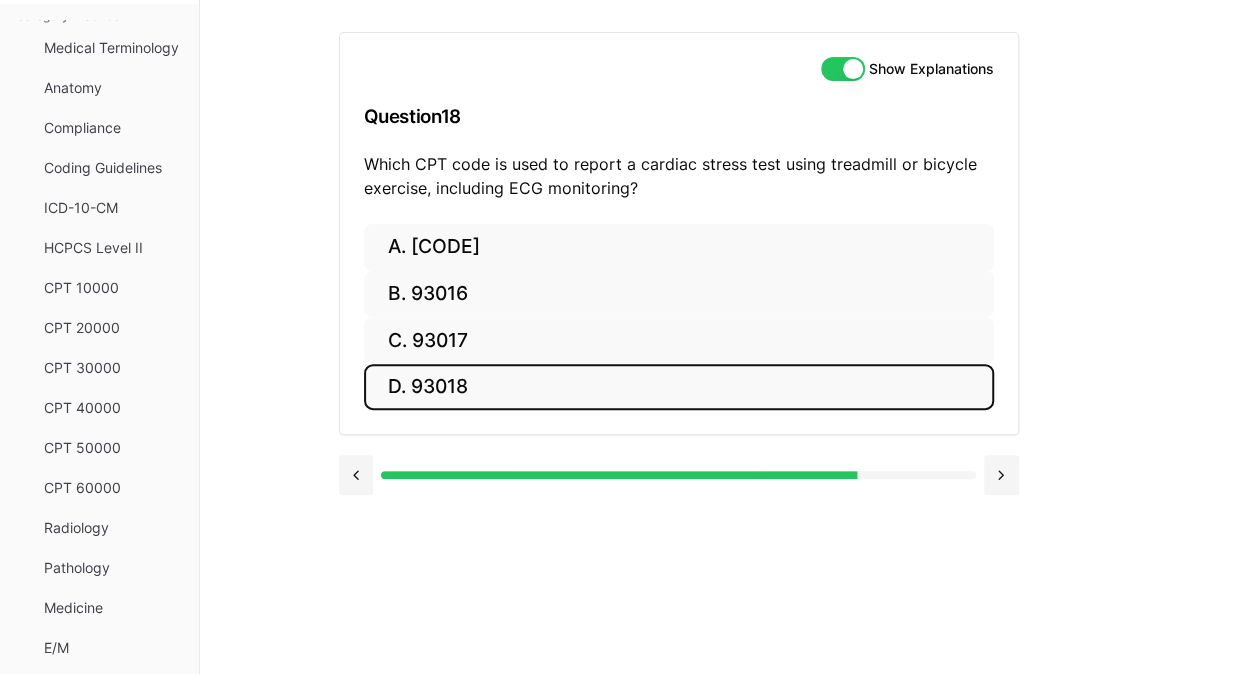 click on "D. 93018" at bounding box center [679, 387] 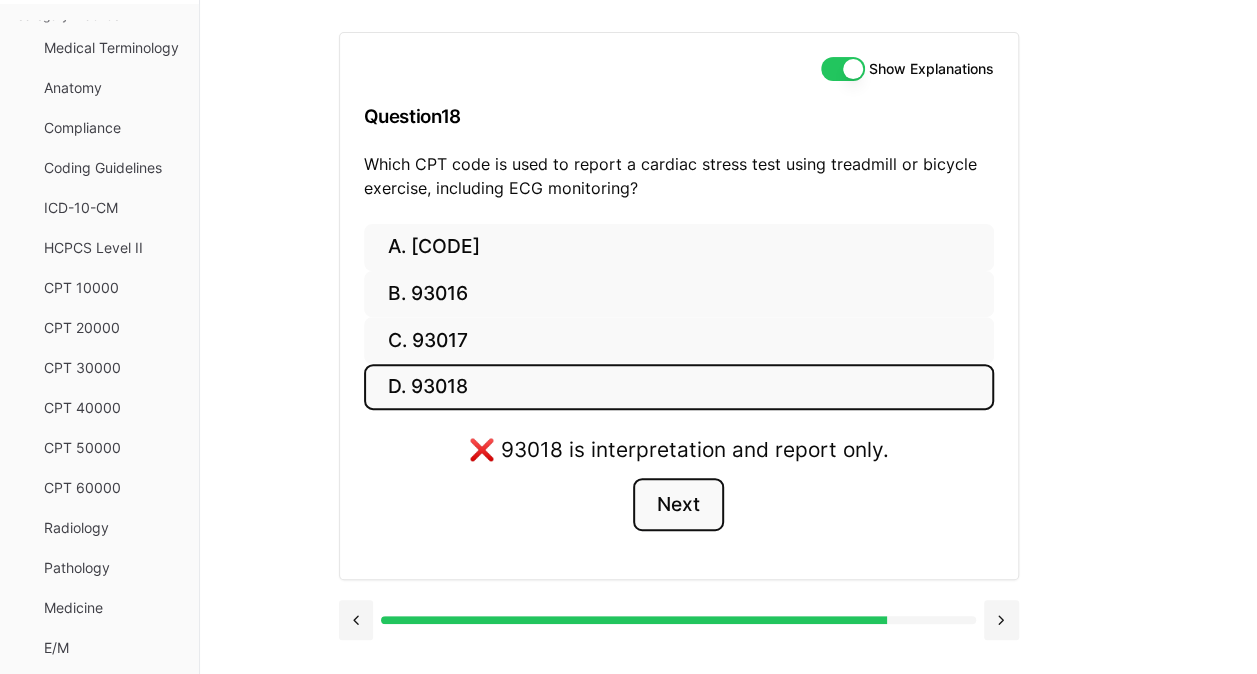 click on "Next" at bounding box center [678, 505] 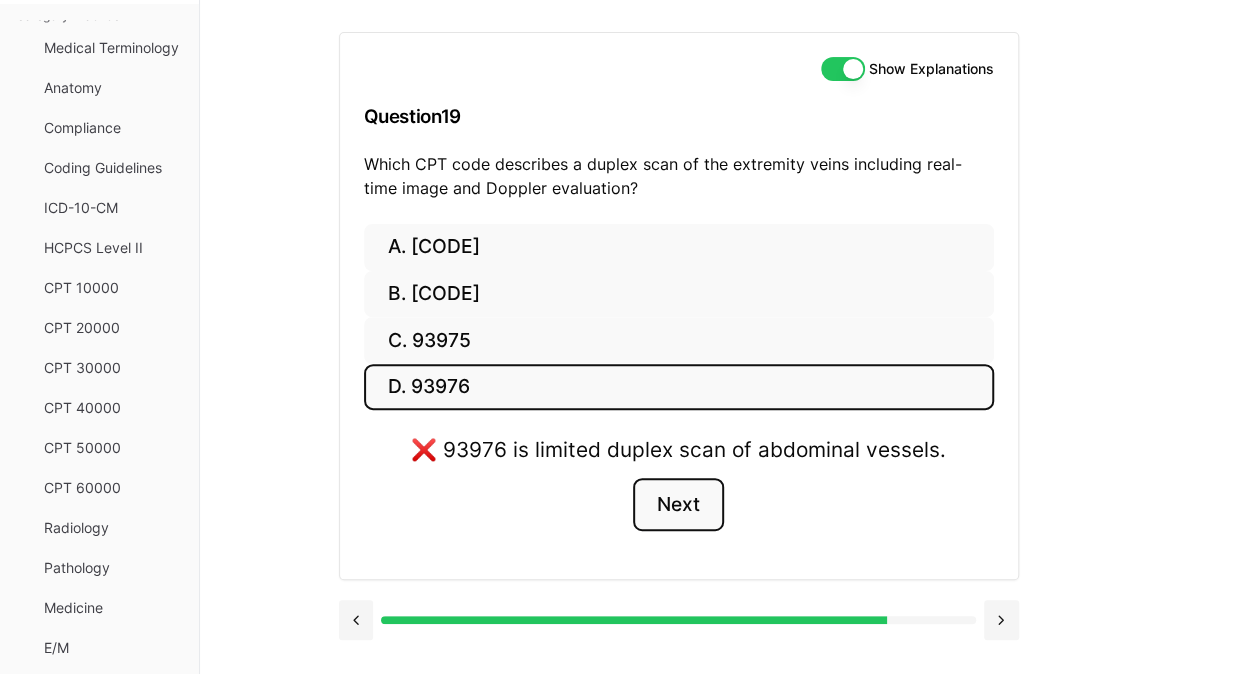 click on "Next" at bounding box center (678, 505) 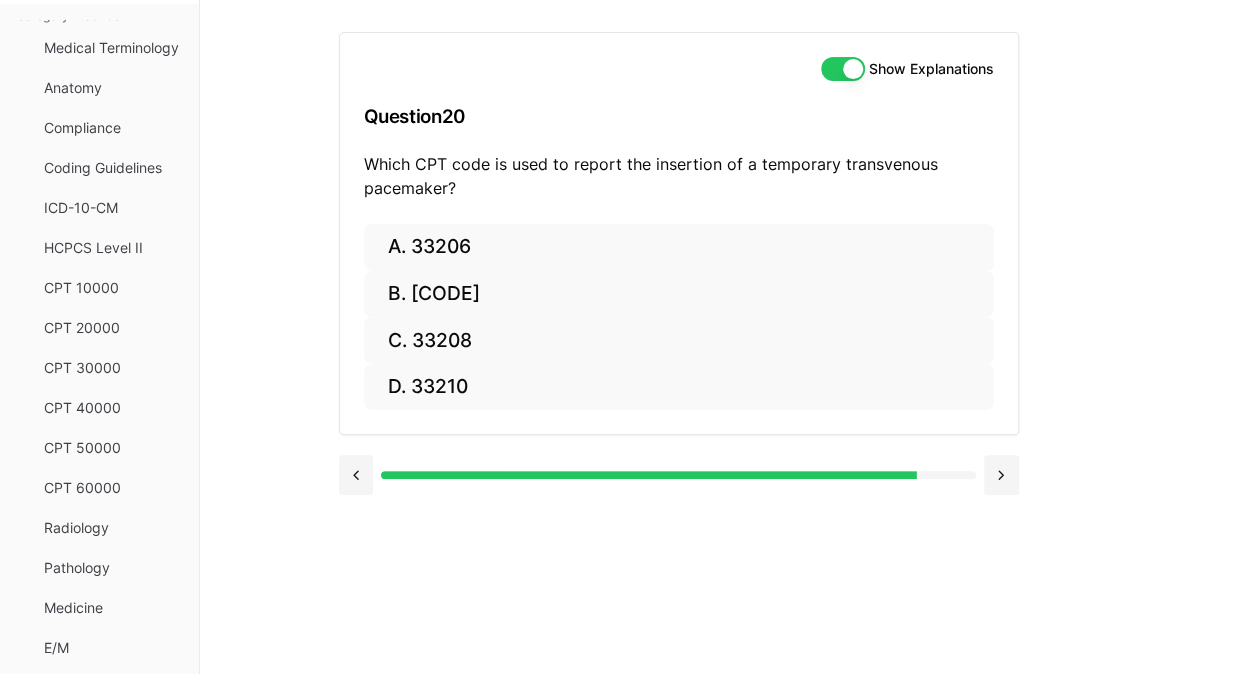 click at bounding box center (679, 473) 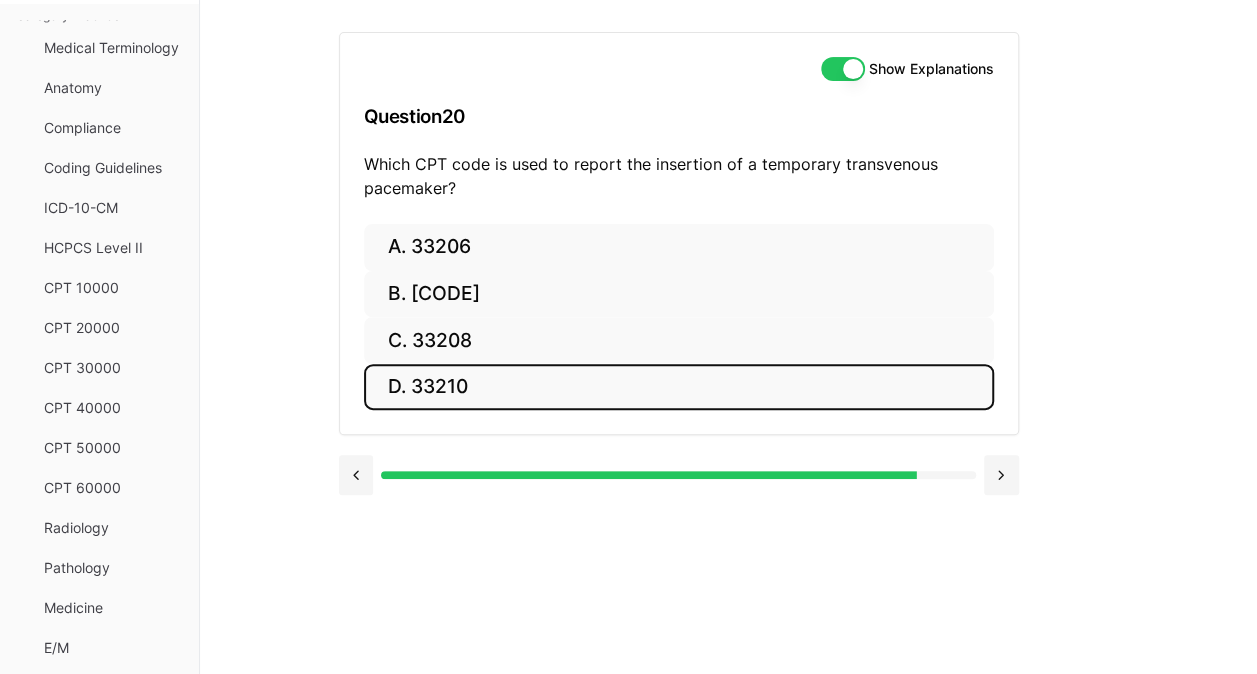 click on "D. 33210" at bounding box center (679, 387) 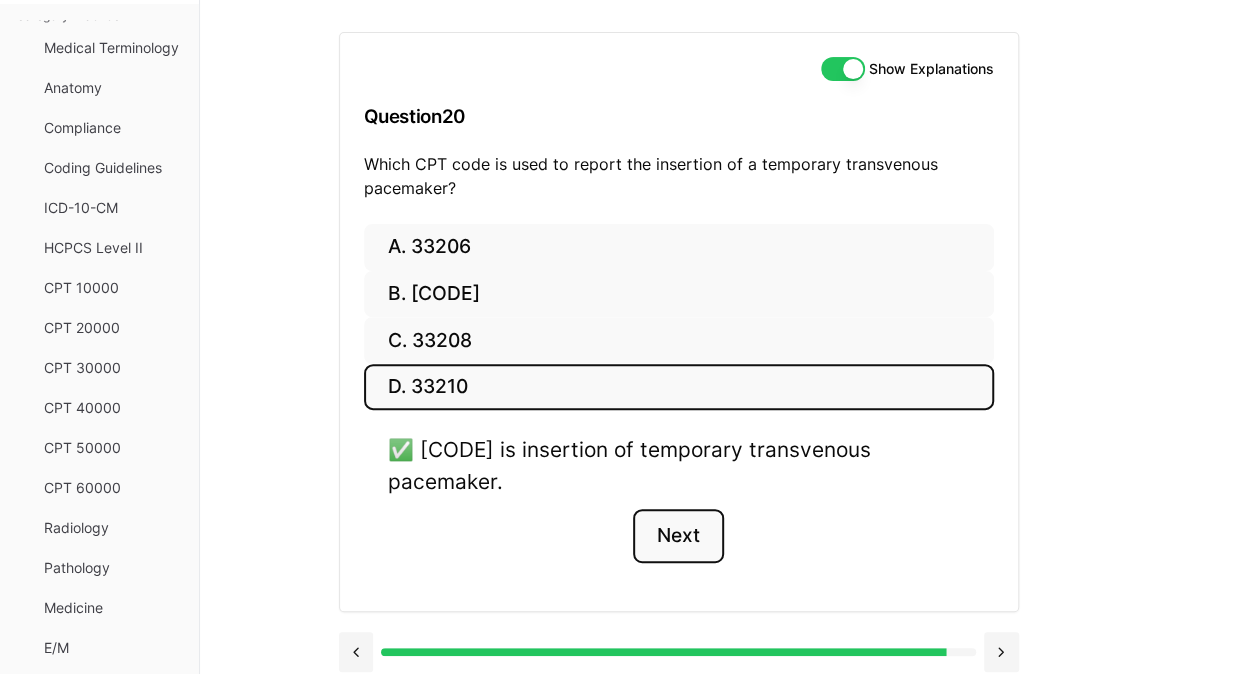click on "Next" at bounding box center [678, 536] 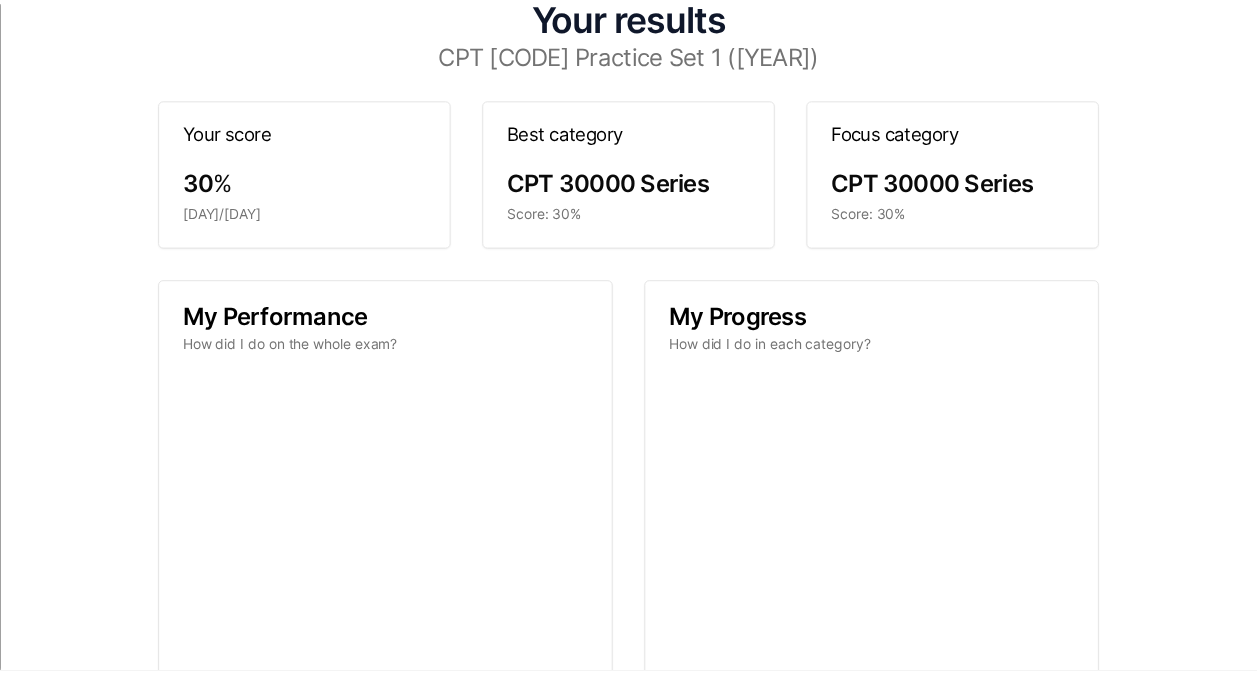 scroll, scrollTop: 0, scrollLeft: 0, axis: both 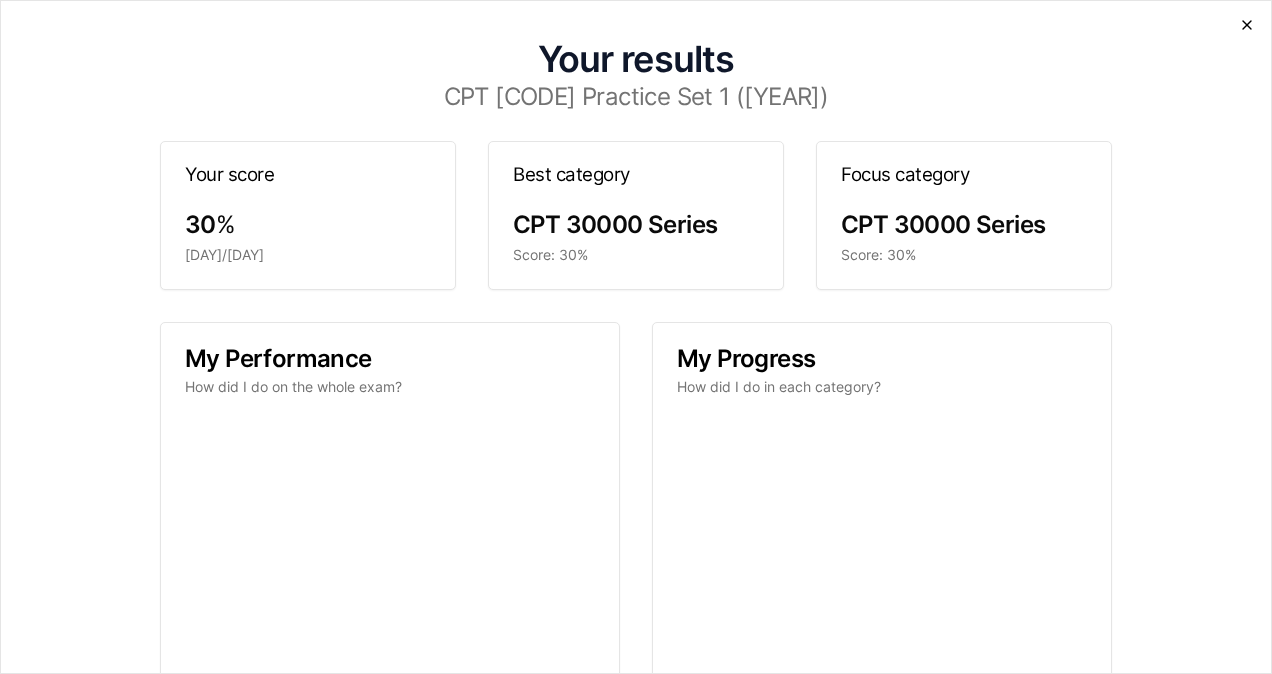 click 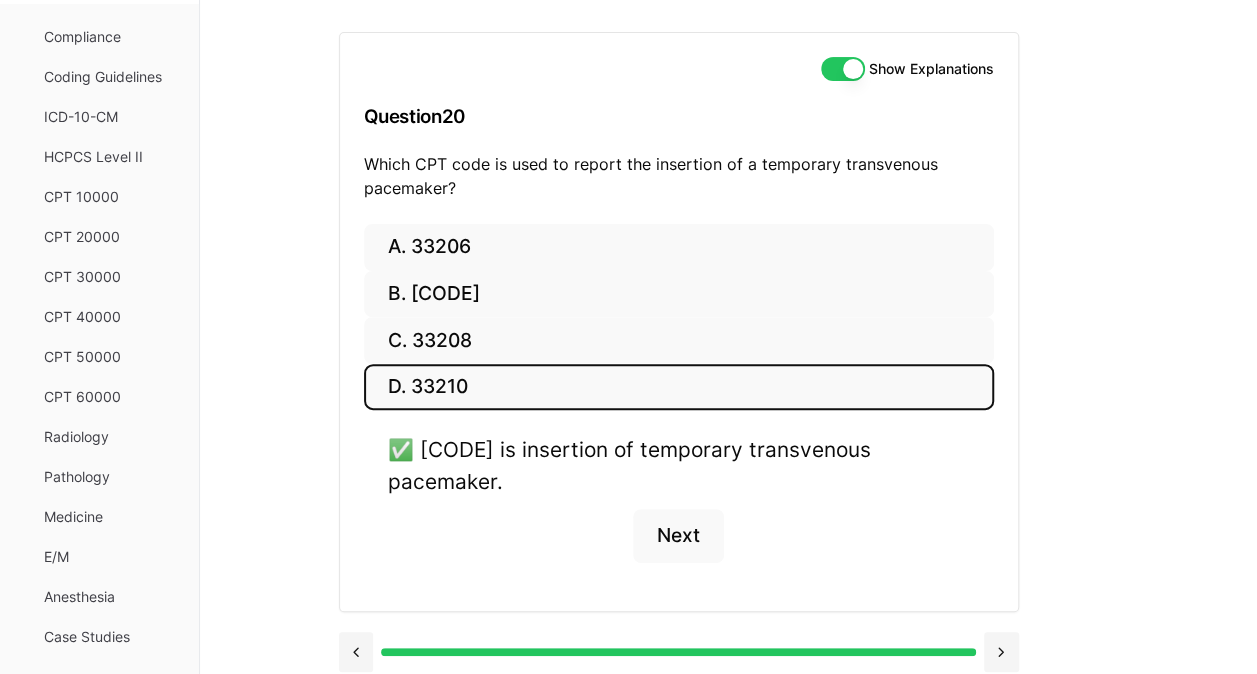 scroll, scrollTop: 370, scrollLeft: 0, axis: vertical 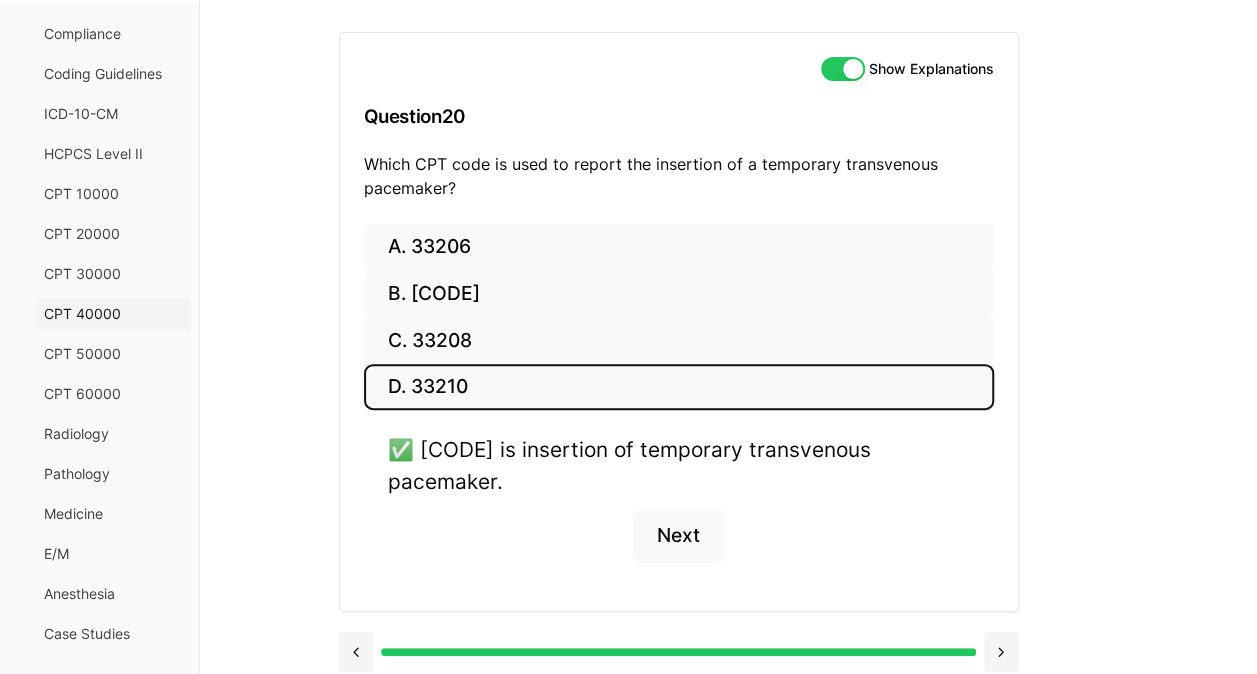 click on "CPT 40000" at bounding box center [113, 314] 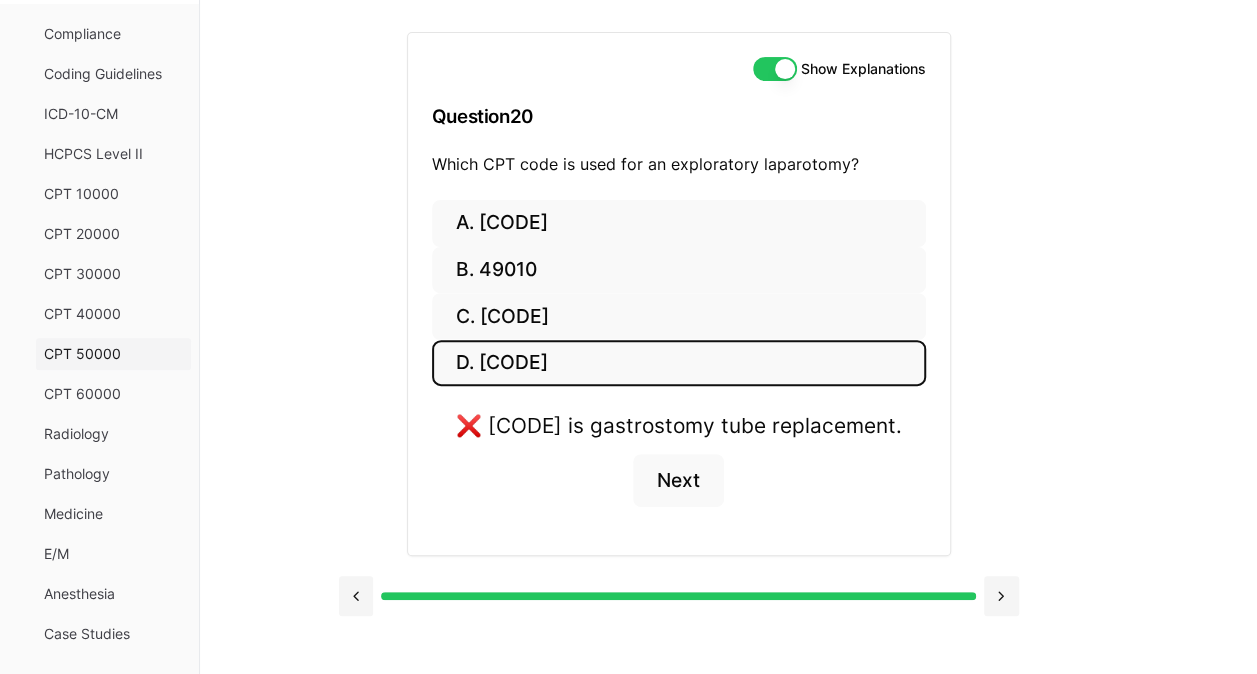 click on "CPT 50000" at bounding box center [113, 354] 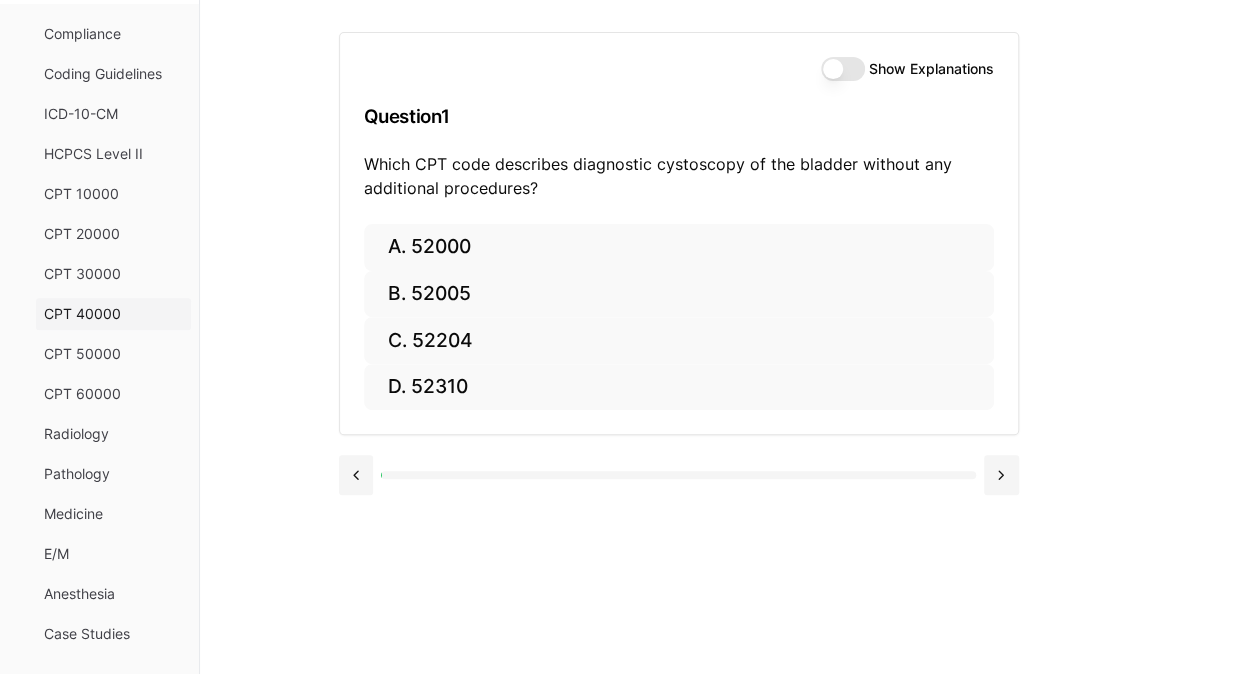 click on "CPT 40000" at bounding box center (113, 314) 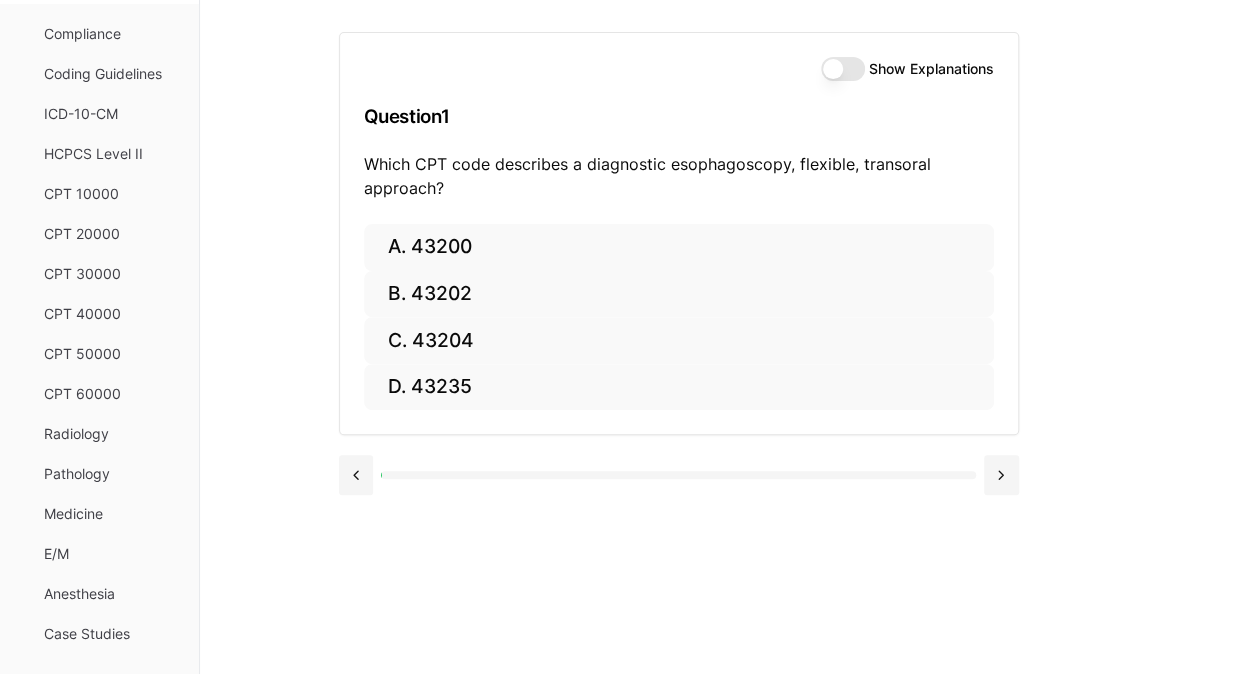 click on "Show Explanations" at bounding box center [843, 69] 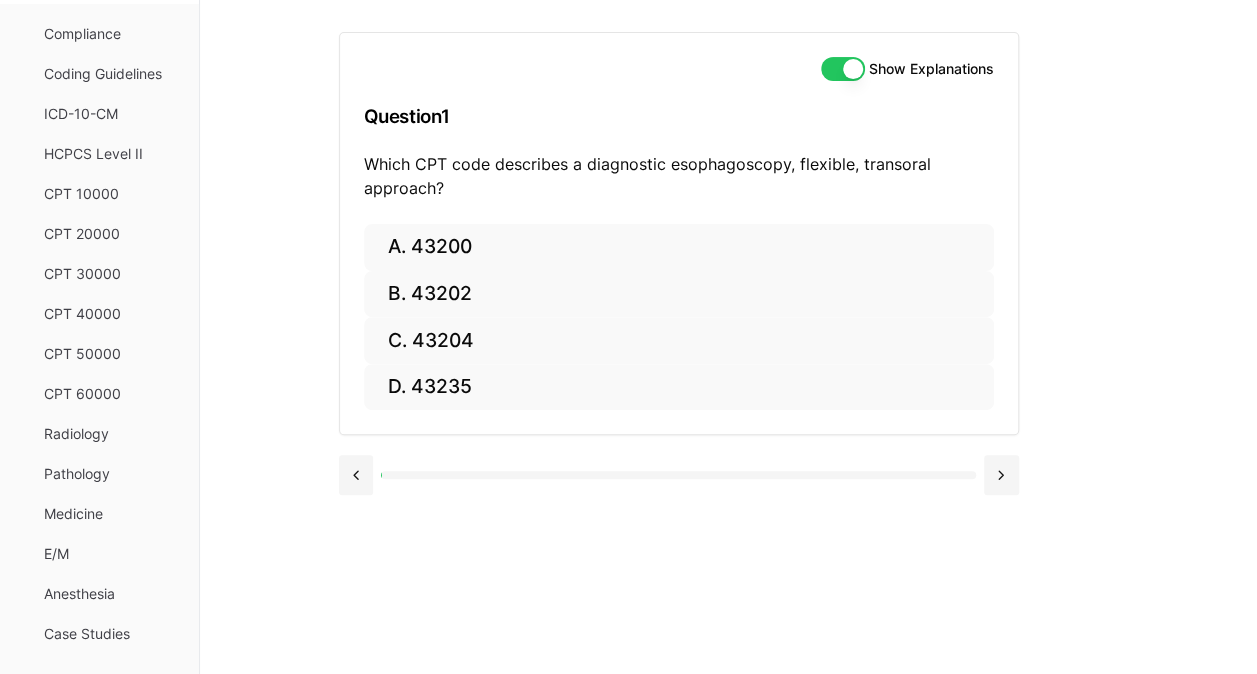 click on "Show Explanations" at bounding box center [843, 69] 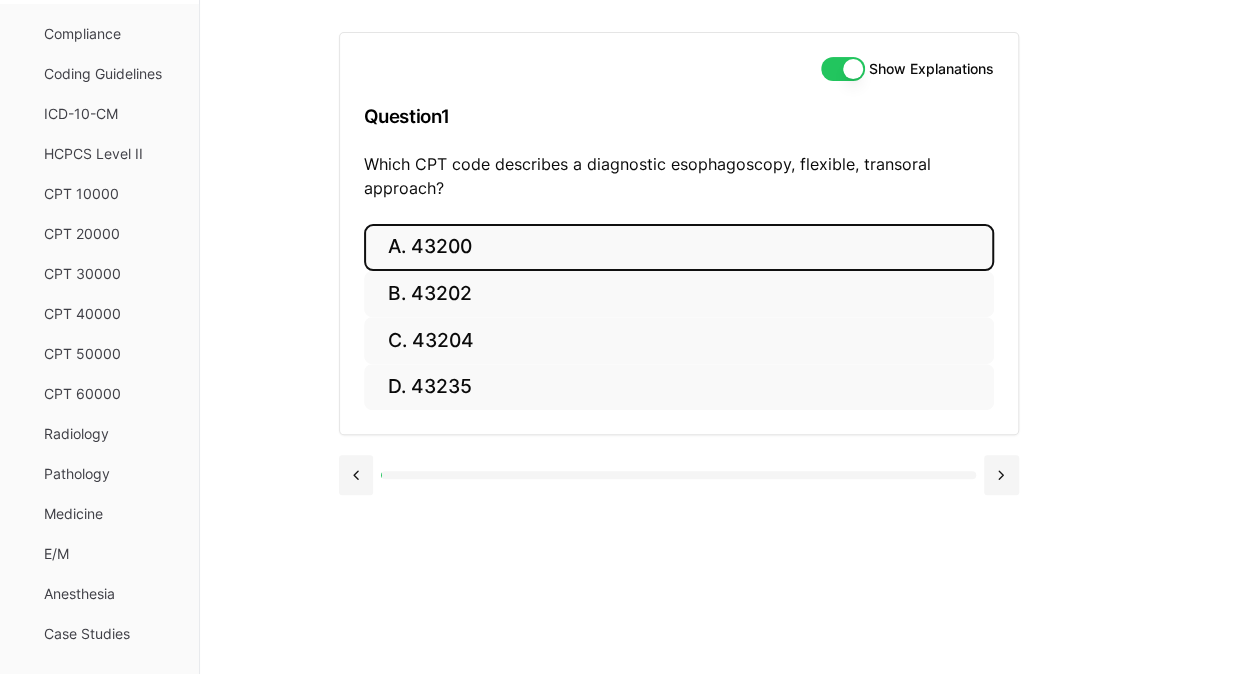 click on "A. 43200" at bounding box center [679, 247] 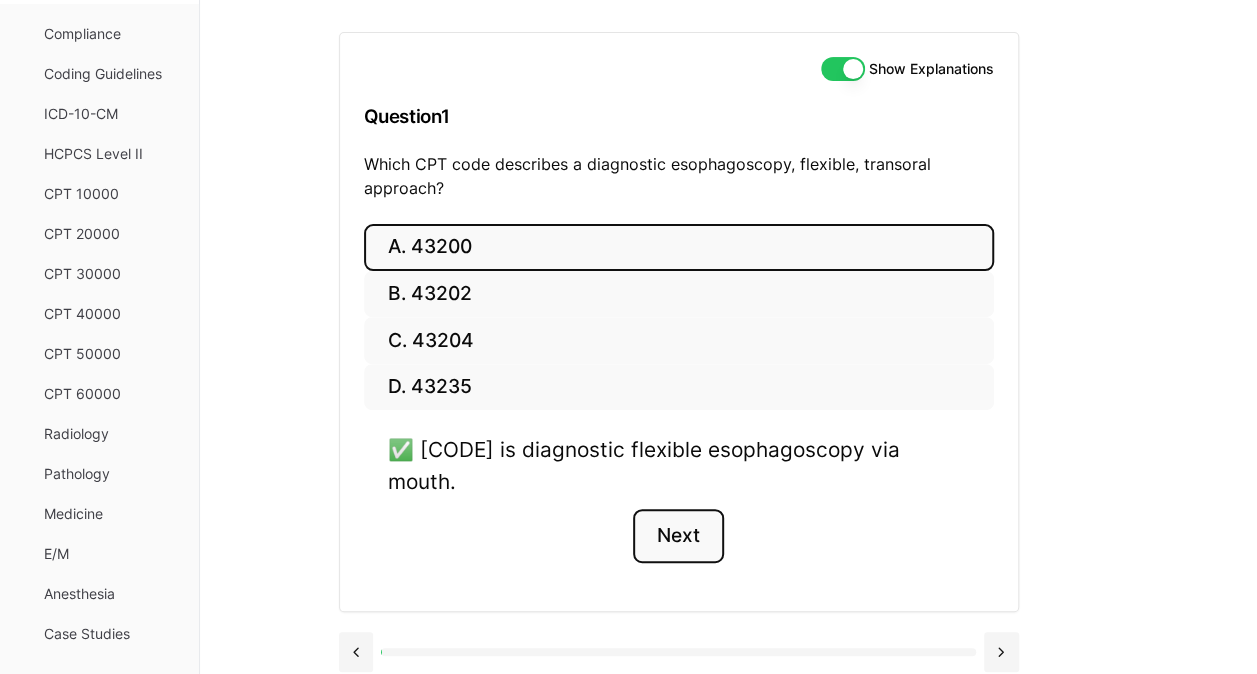 click on "Next" at bounding box center (678, 536) 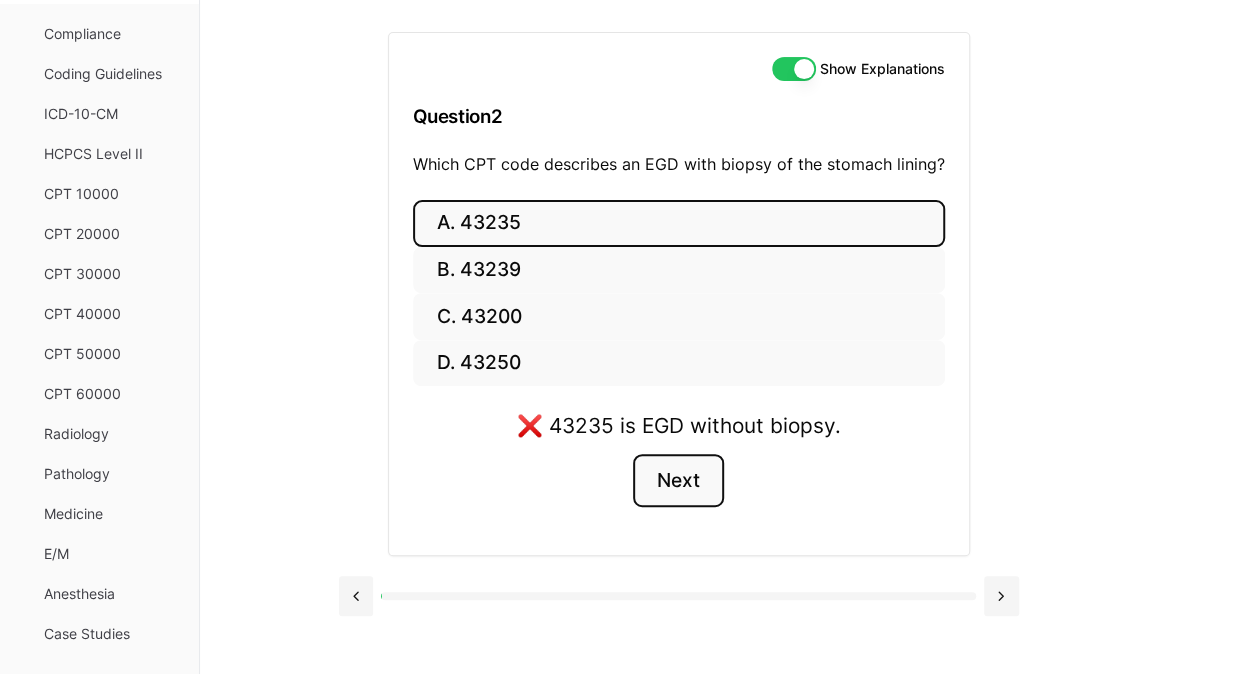 click on "Next" at bounding box center (678, 481) 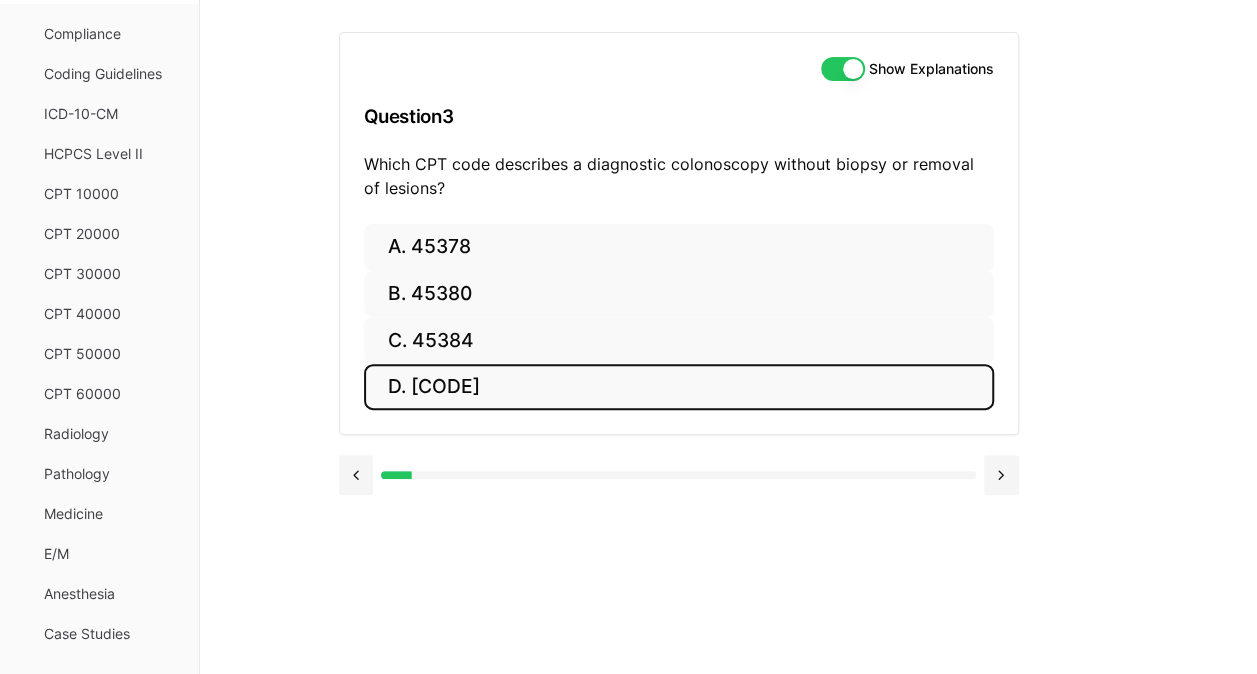 click on "D. [CODE]" at bounding box center [679, 387] 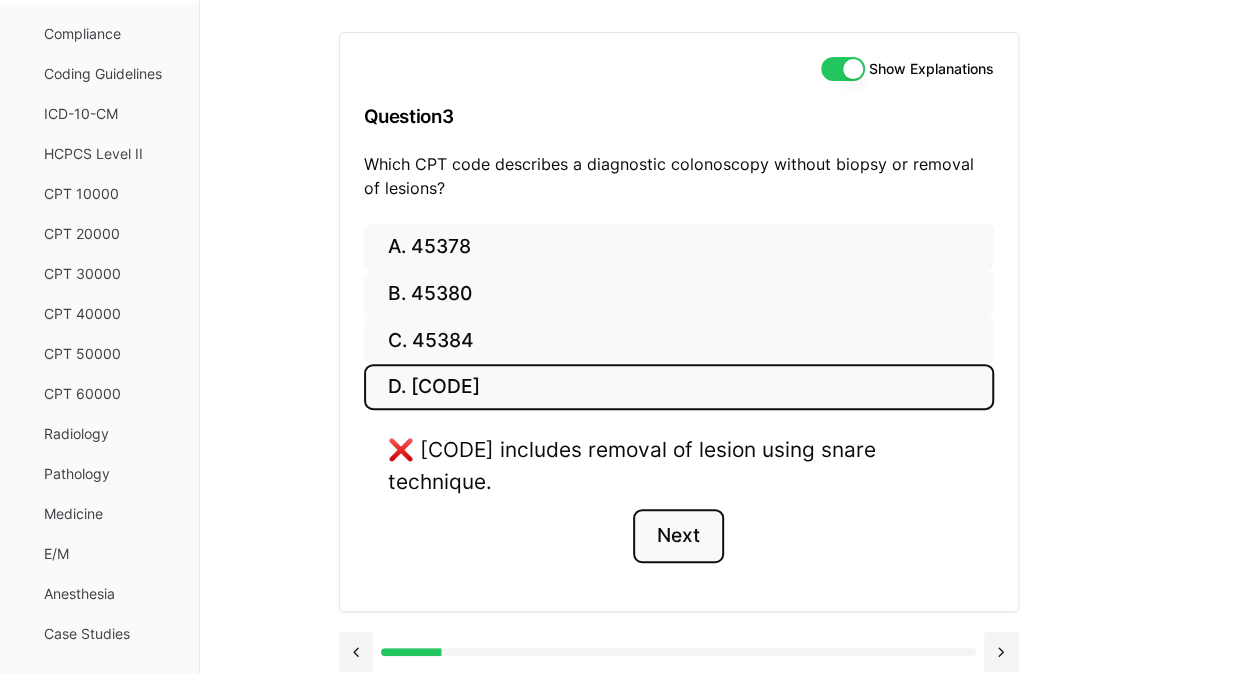 click on "Next" at bounding box center (678, 536) 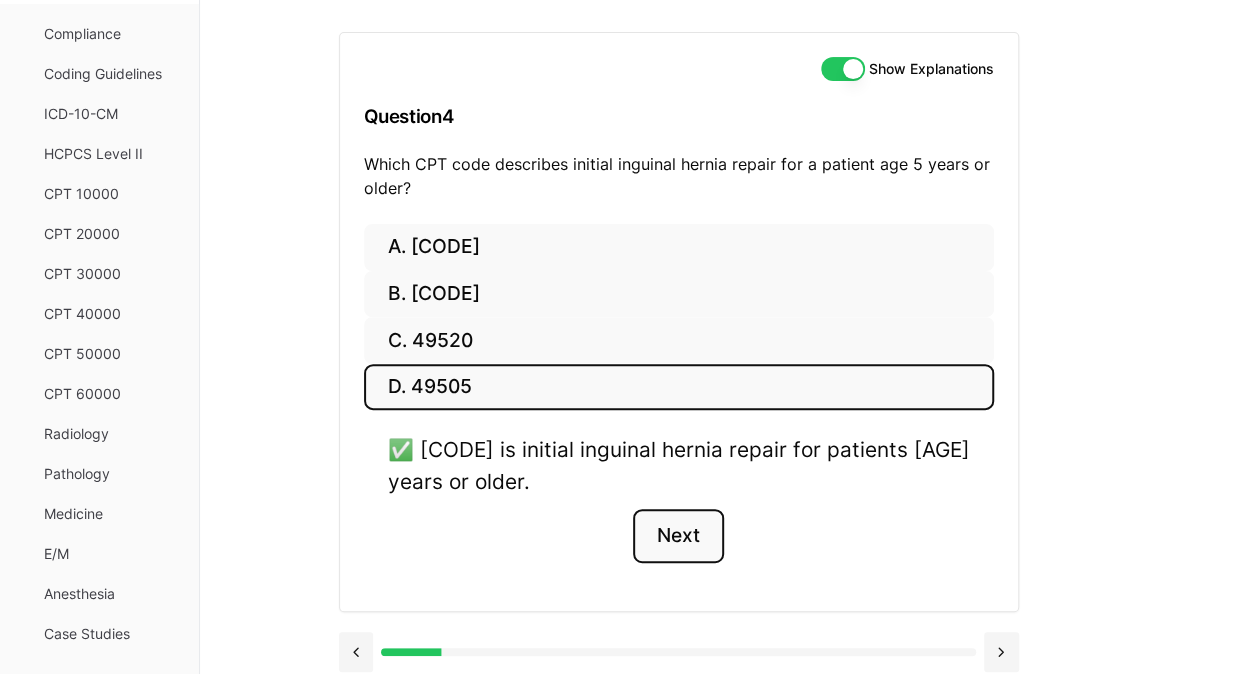 click on "Next" at bounding box center (678, 536) 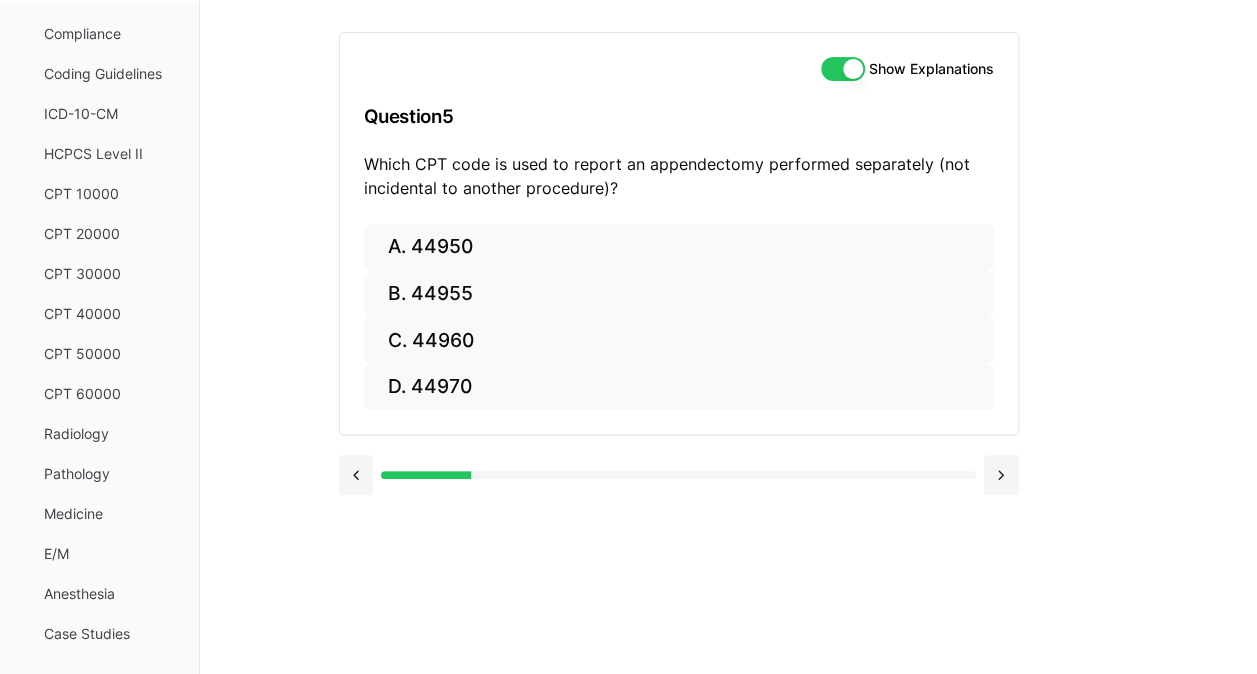 click on "Show Explanations" at bounding box center [843, 69] 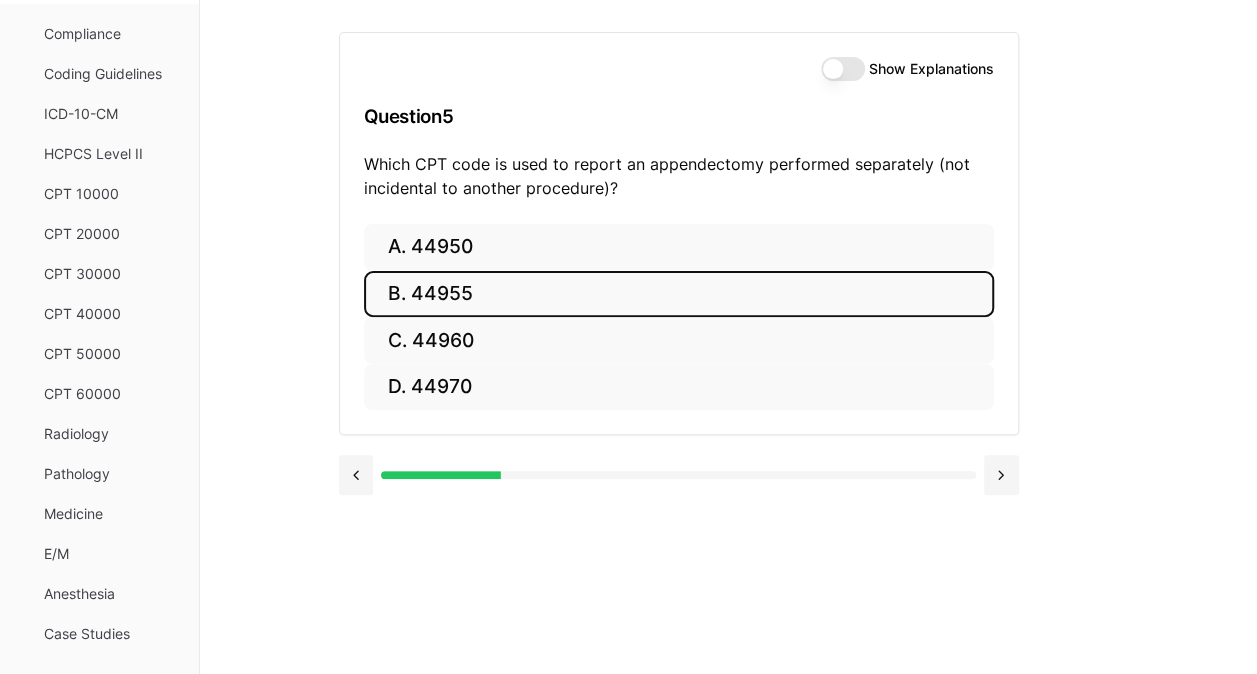 click on "B. 44955" at bounding box center (679, 294) 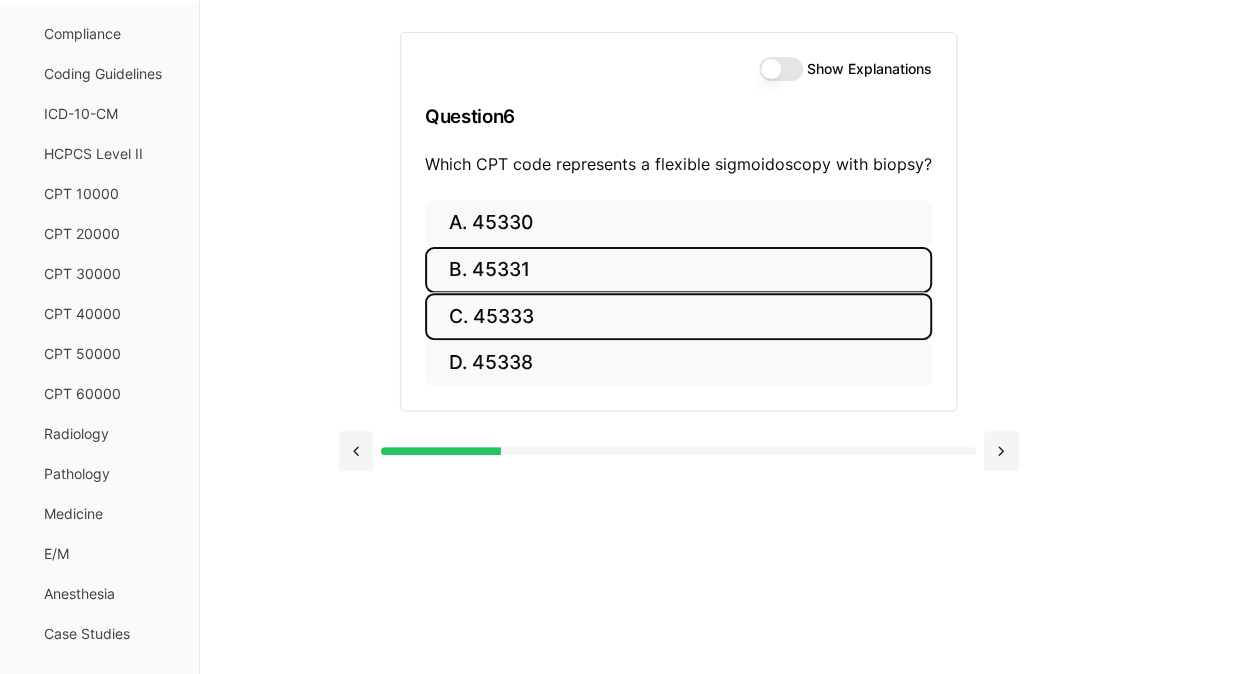 click on "C. 45333" at bounding box center [678, 316] 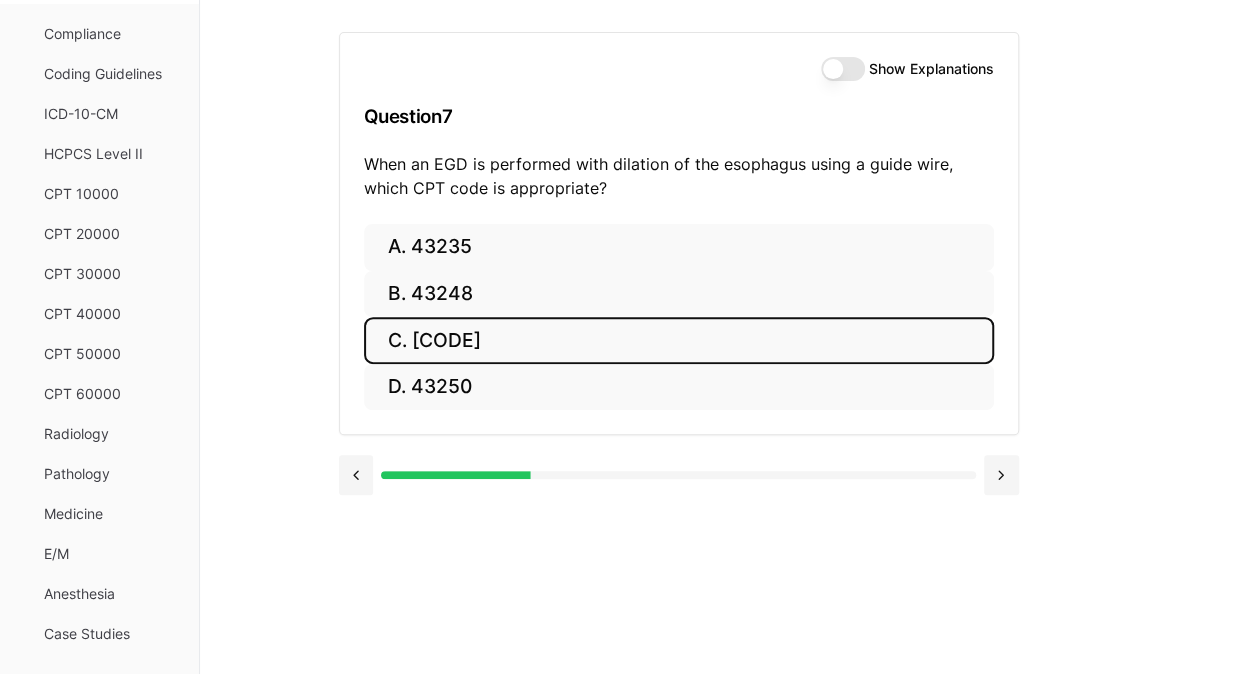 click on "C. [CODE]" at bounding box center (679, 340) 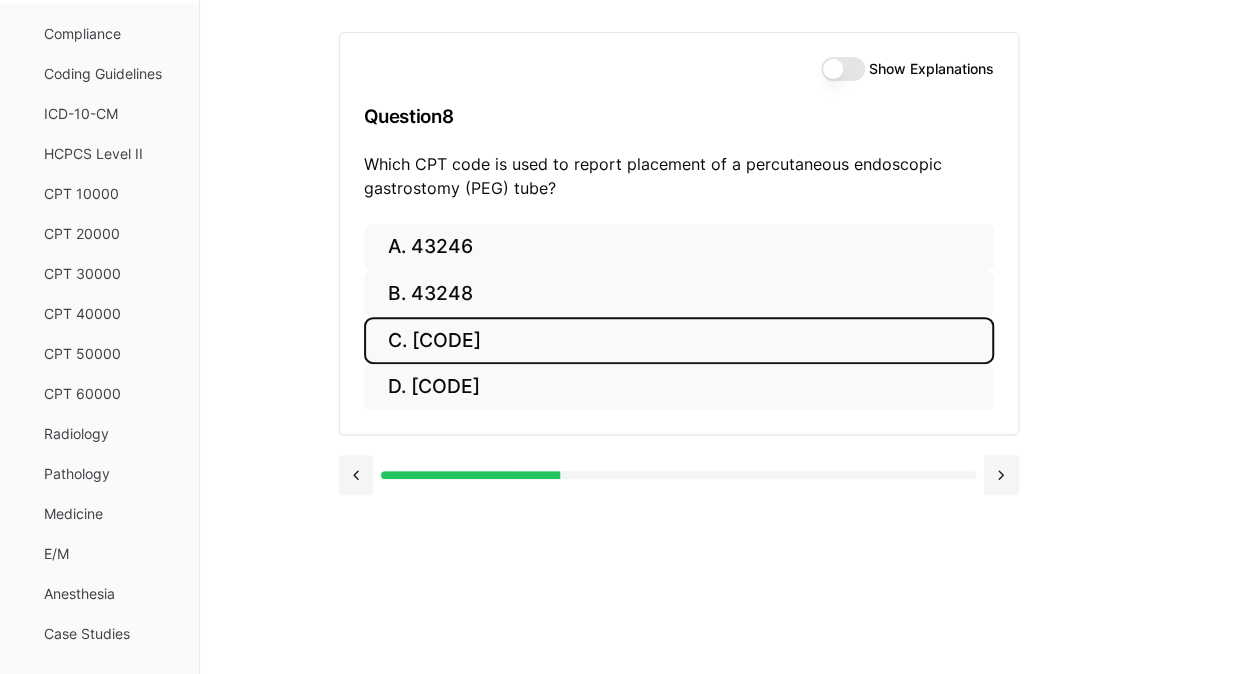 click on "C. [CODE]" at bounding box center (679, 340) 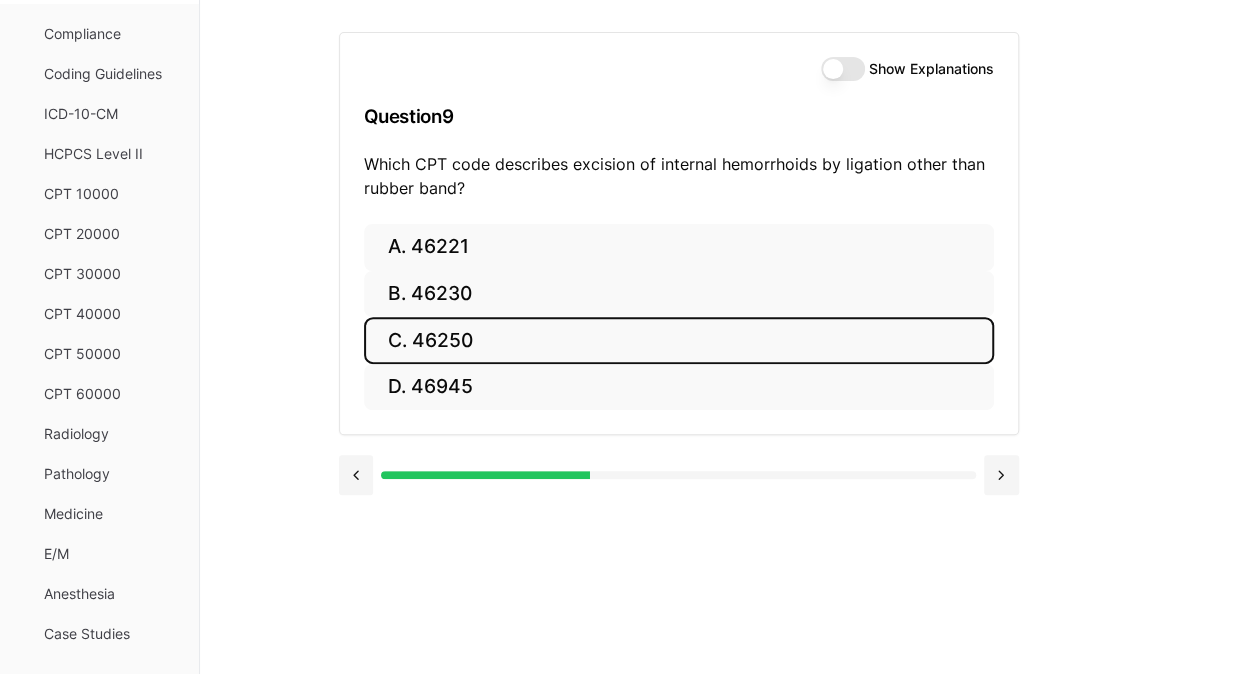 click on "C. 46250" at bounding box center (679, 340) 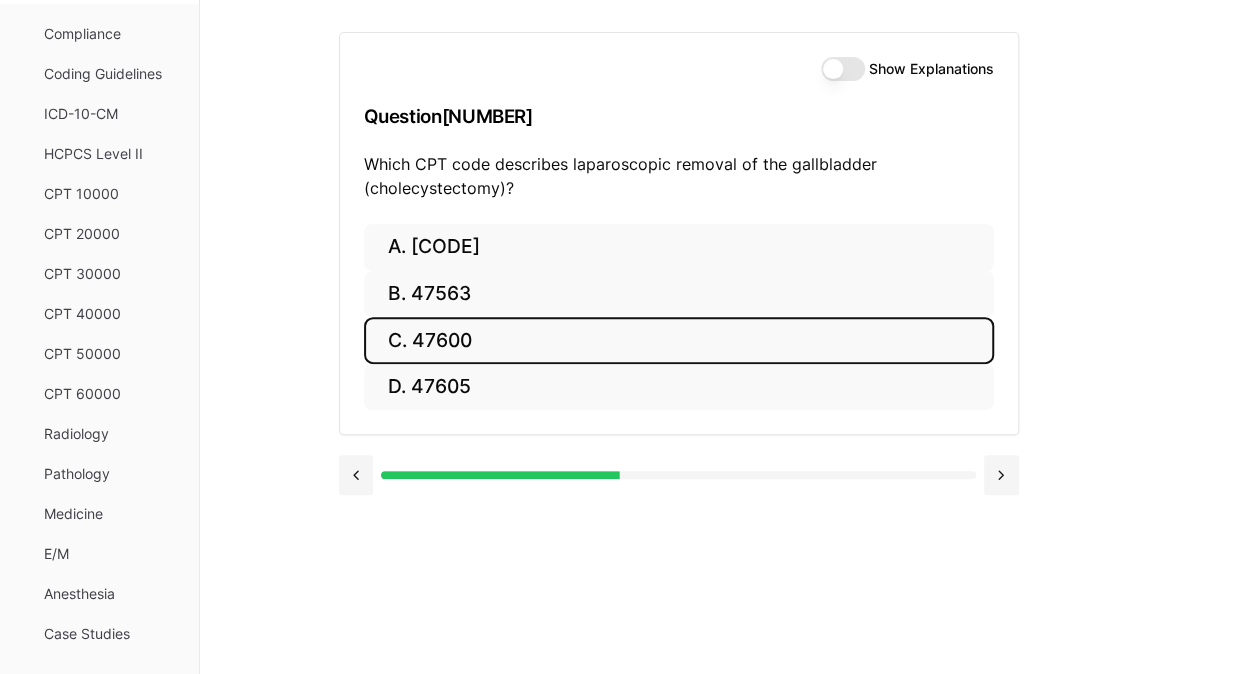 click on "C. 47600" at bounding box center (679, 340) 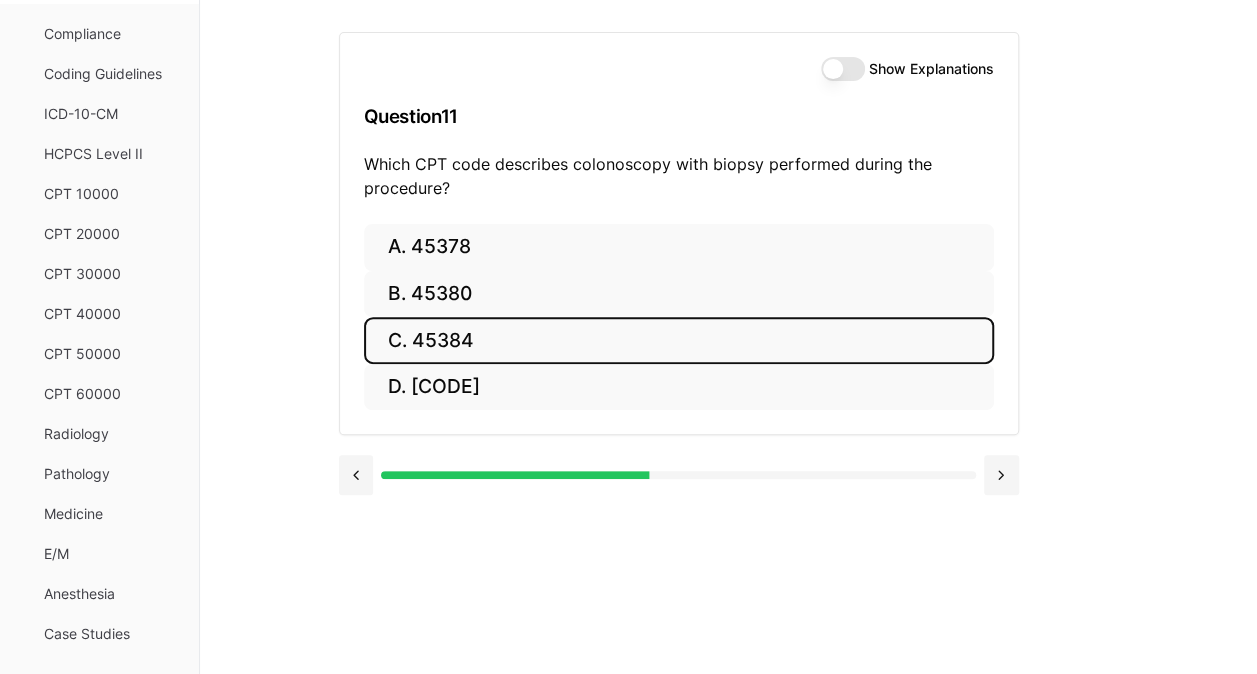click on "C. 45384" at bounding box center (679, 340) 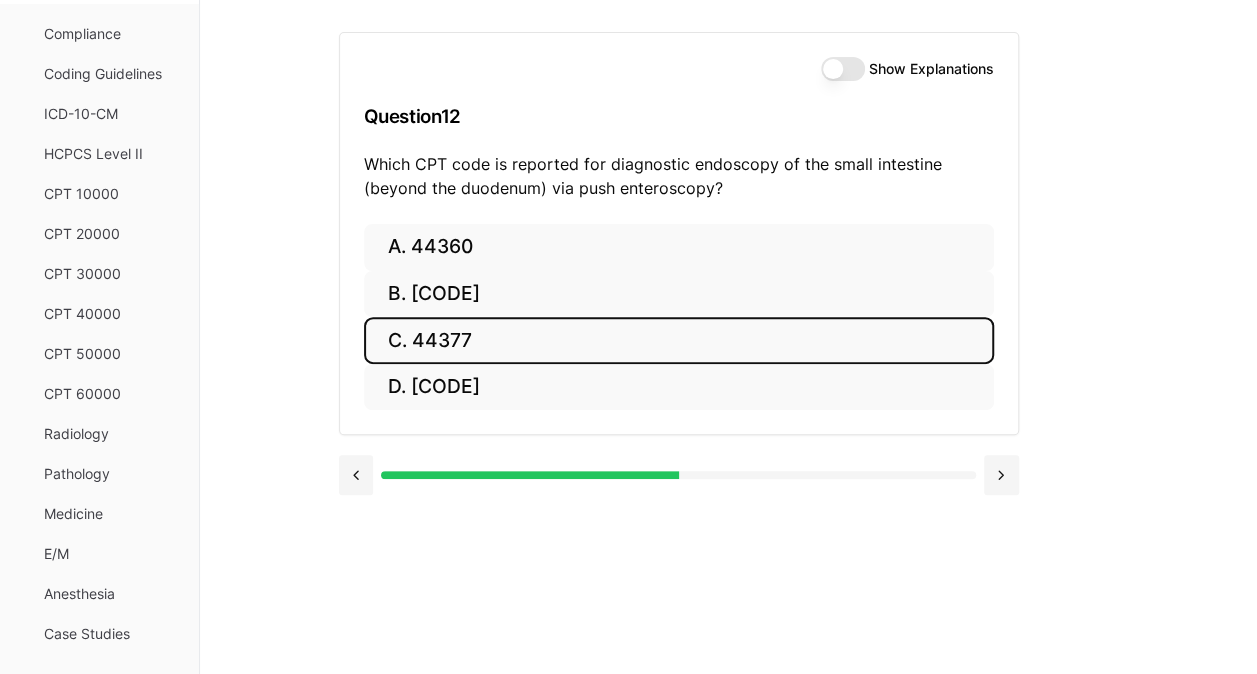 click on "C. 44377" at bounding box center [679, 340] 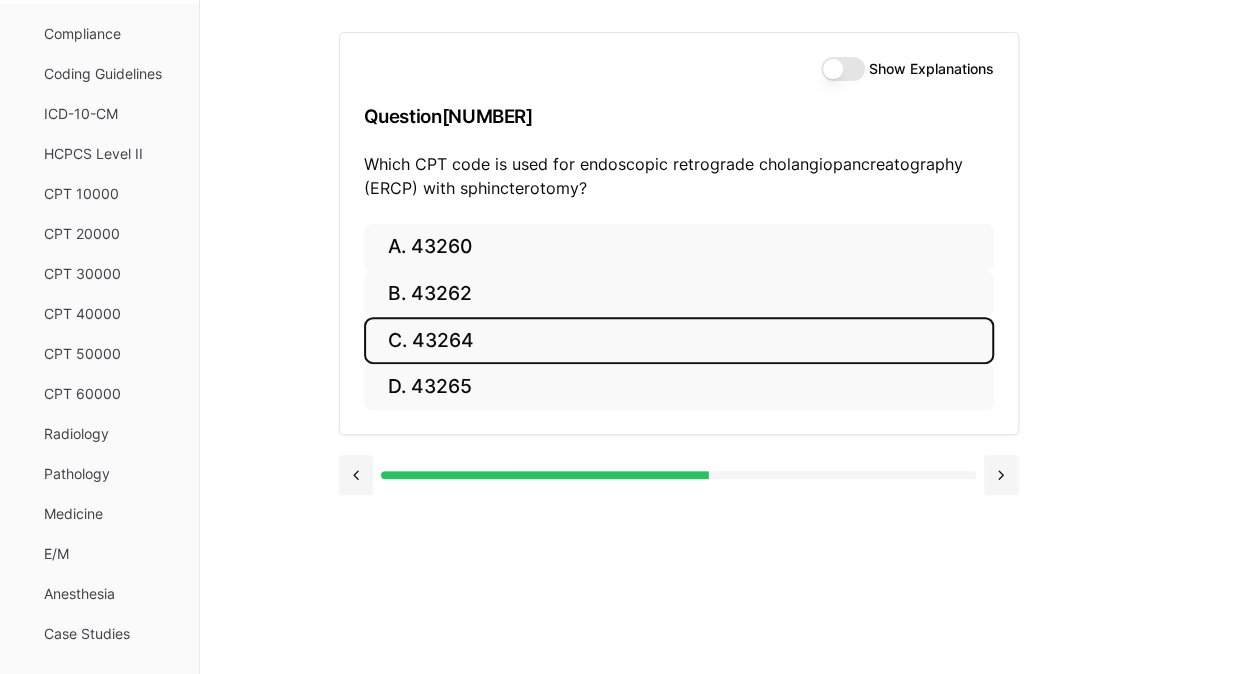 click on "C. 43264" at bounding box center (679, 340) 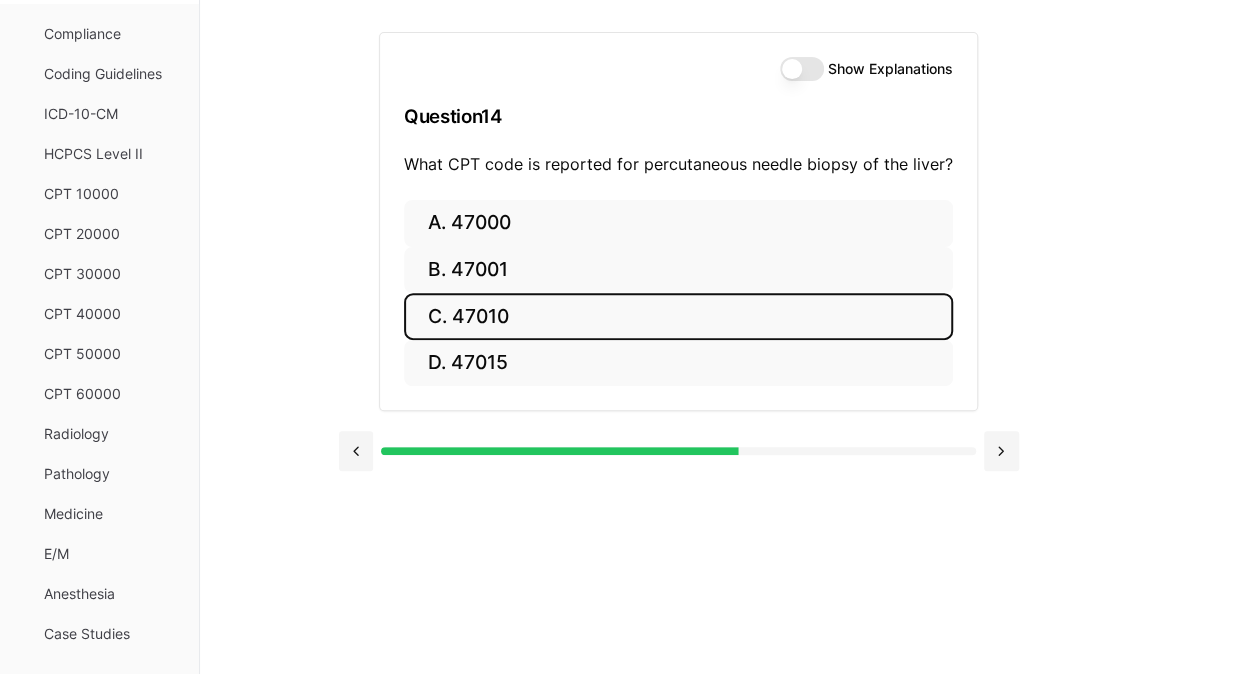 click on "C. 47010" at bounding box center [678, 316] 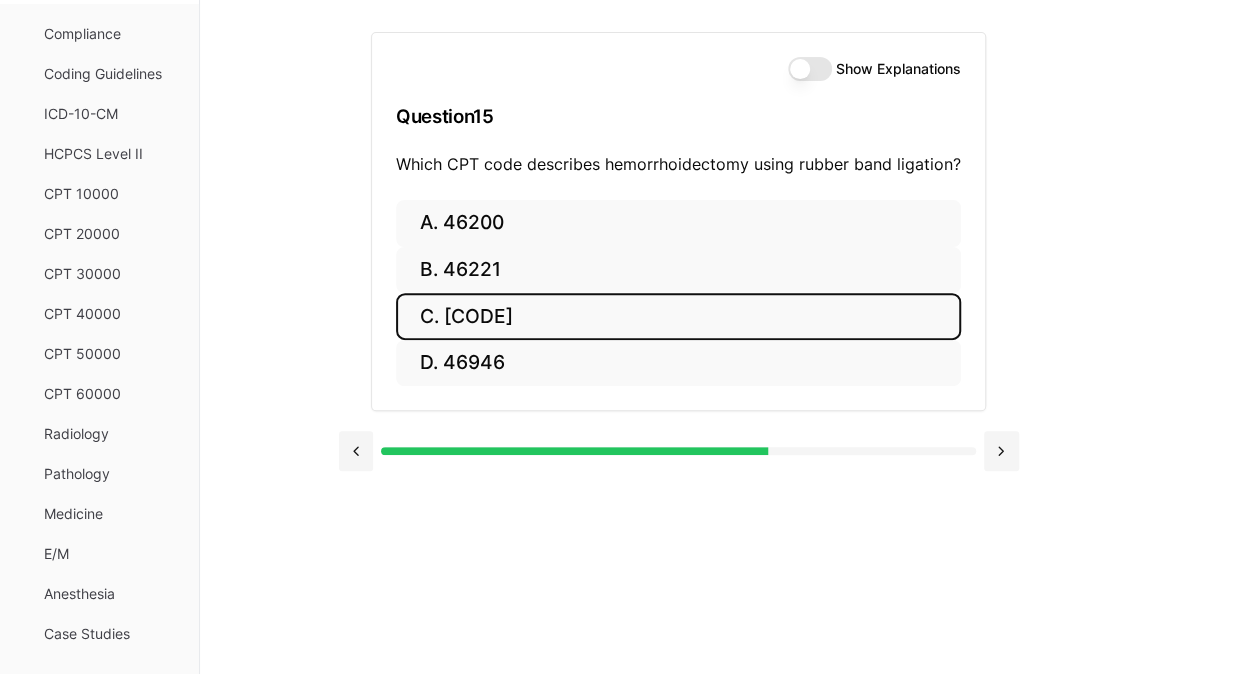 click on "C. [CODE]" at bounding box center (678, 316) 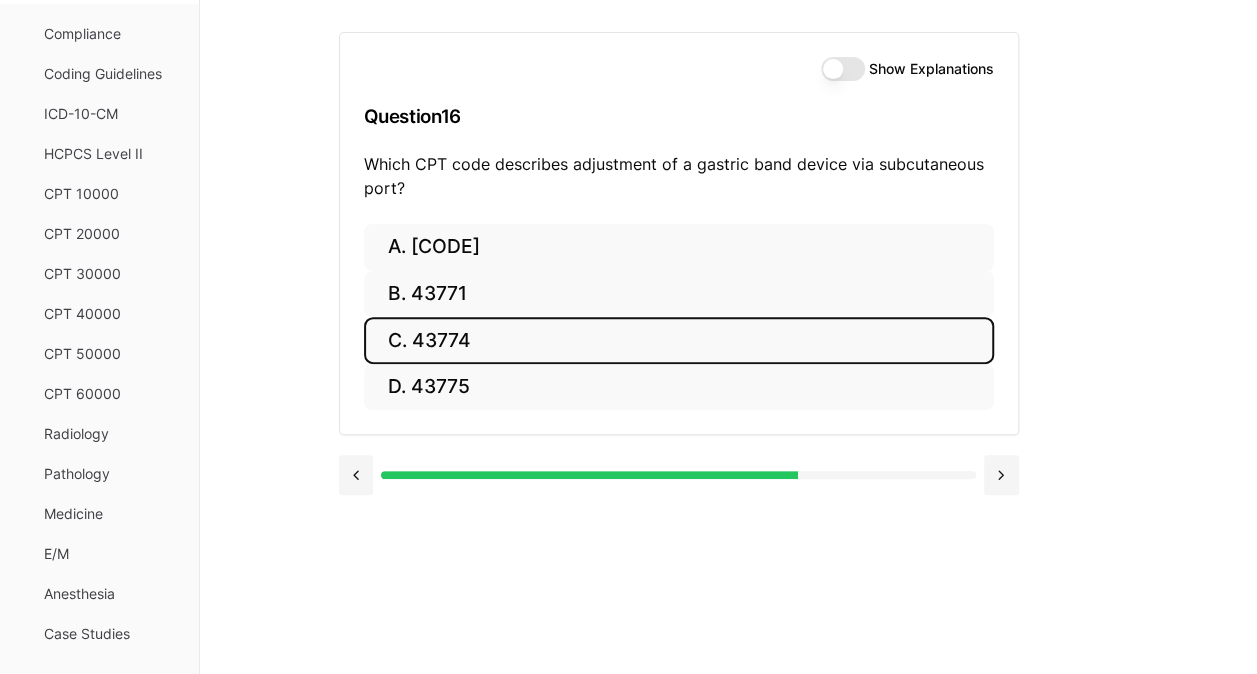 click on "C. 43774" at bounding box center (679, 340) 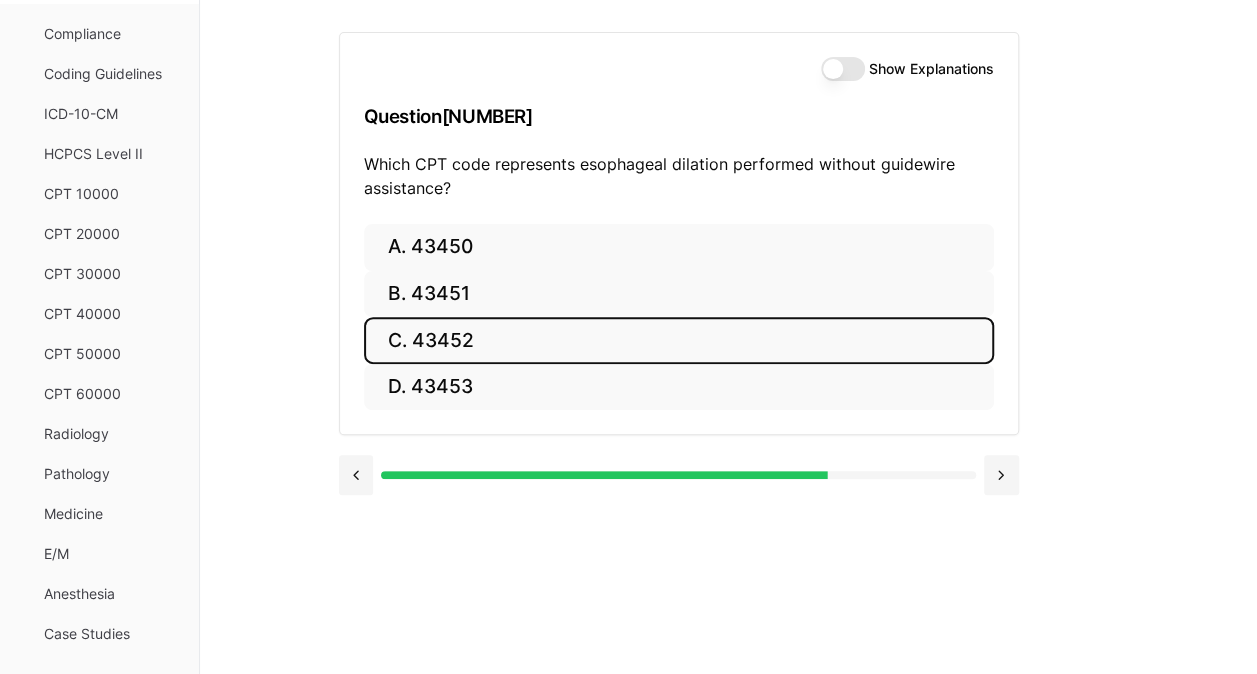 click on "C. 43452" at bounding box center [679, 340] 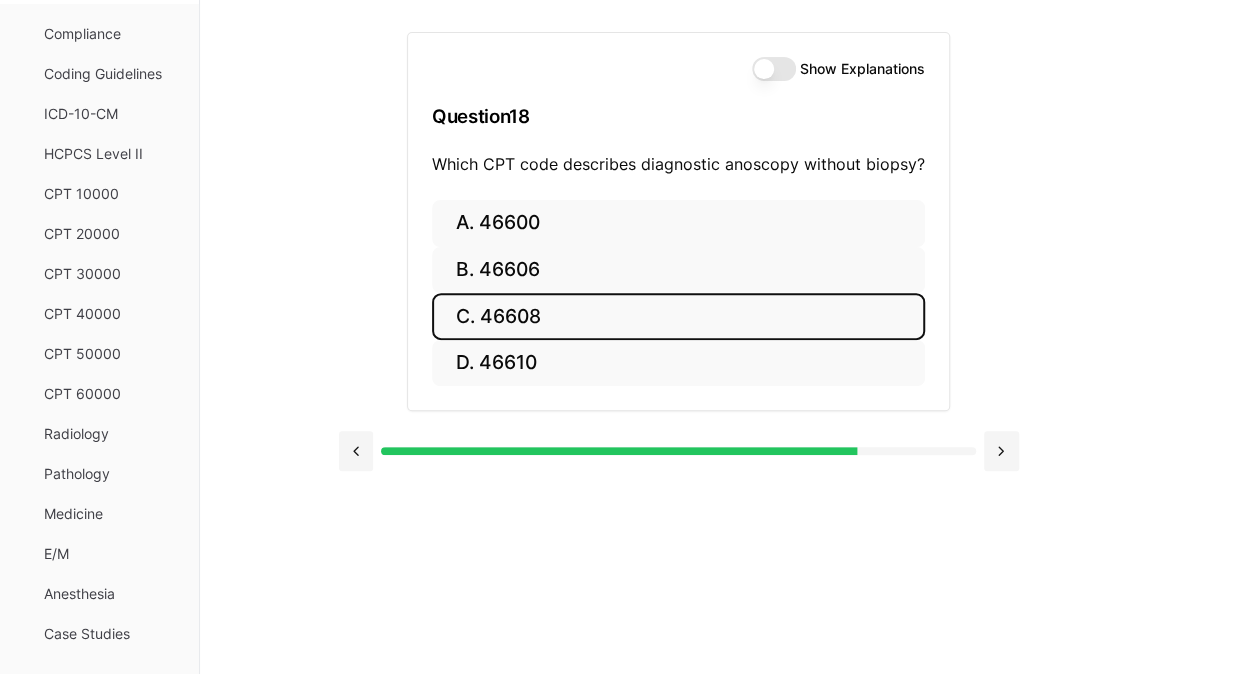 click on "C. 46608" at bounding box center (678, 316) 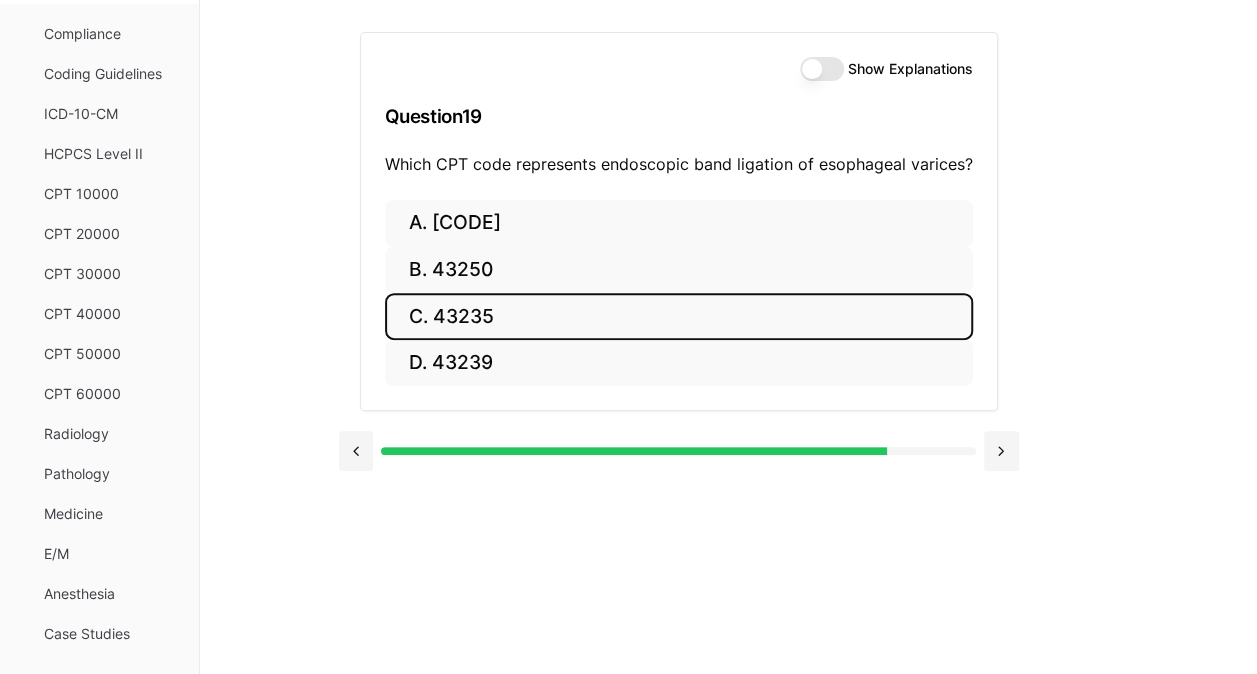 click on "C. 43235" at bounding box center [679, 316] 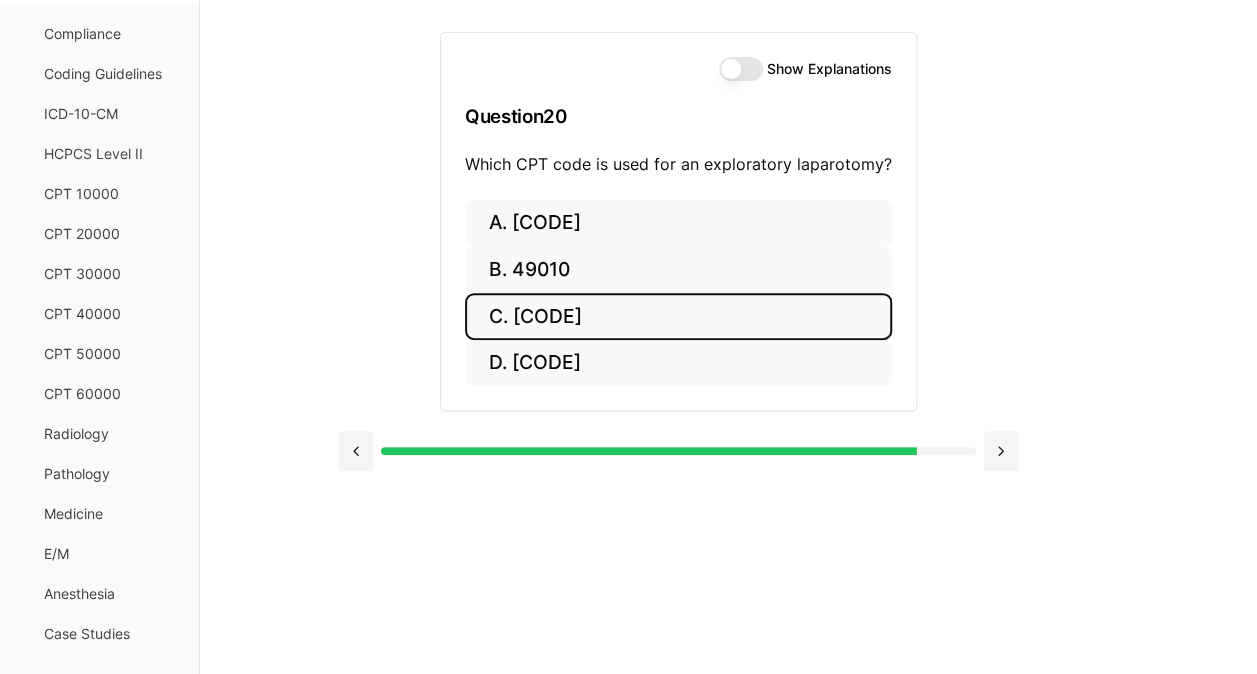 click on "C. [CODE]" at bounding box center [678, 316] 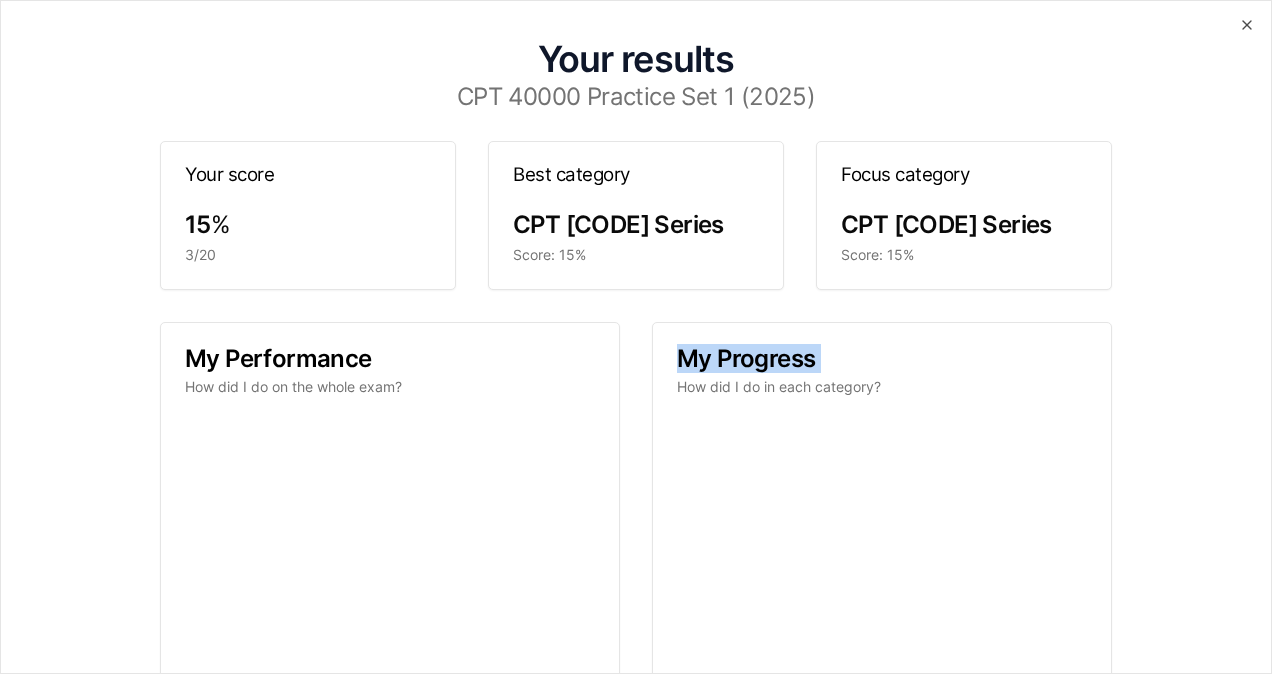 click on "My Progress How did I do in each category?" at bounding box center [882, 372] 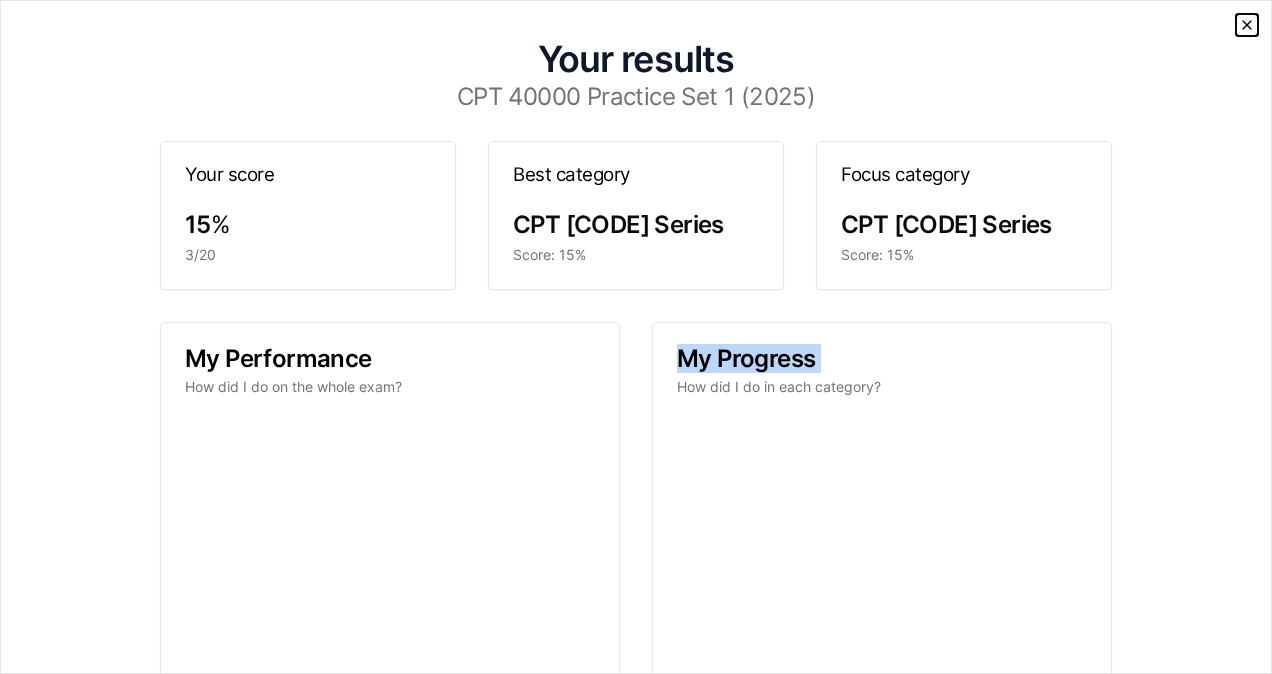 click 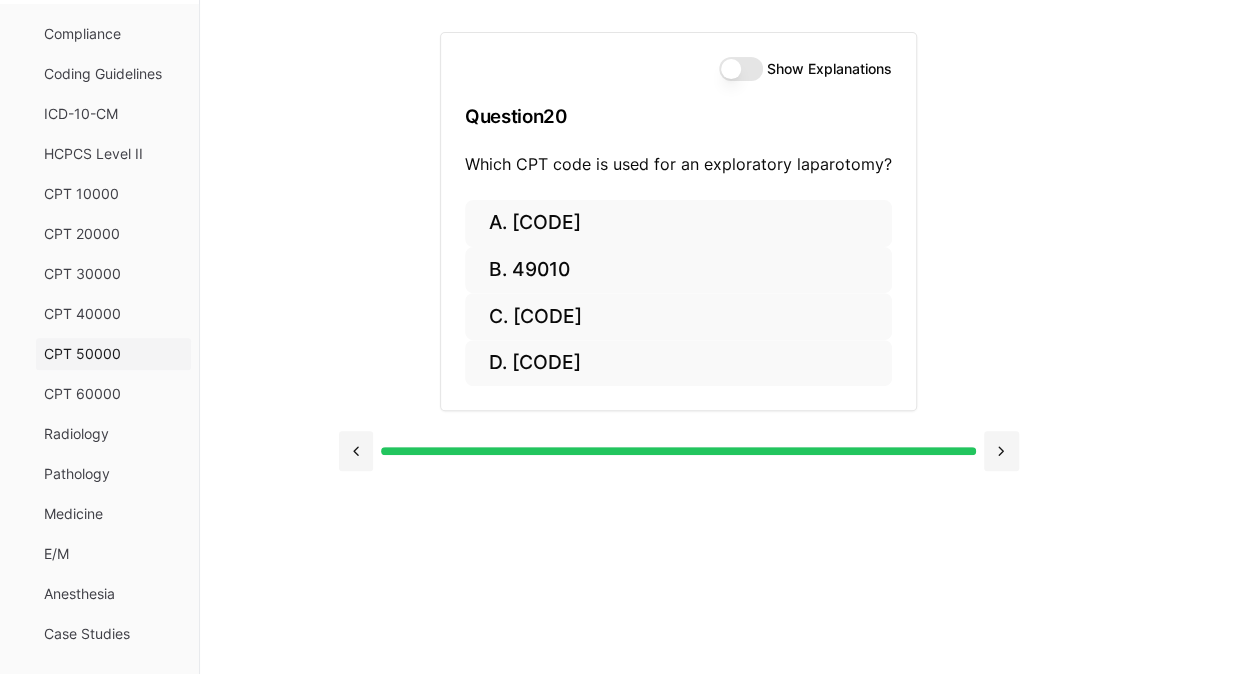 click on "CPT 50000" at bounding box center (113, 354) 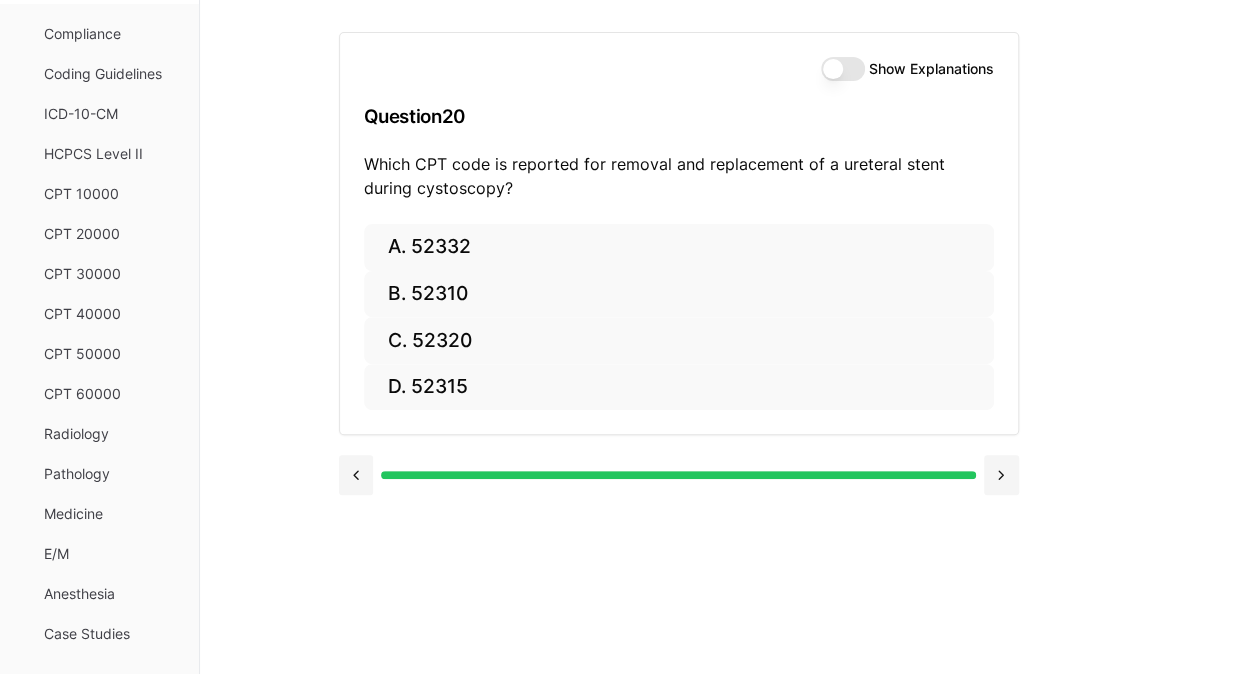 click on "Show Explanations" at bounding box center (843, 69) 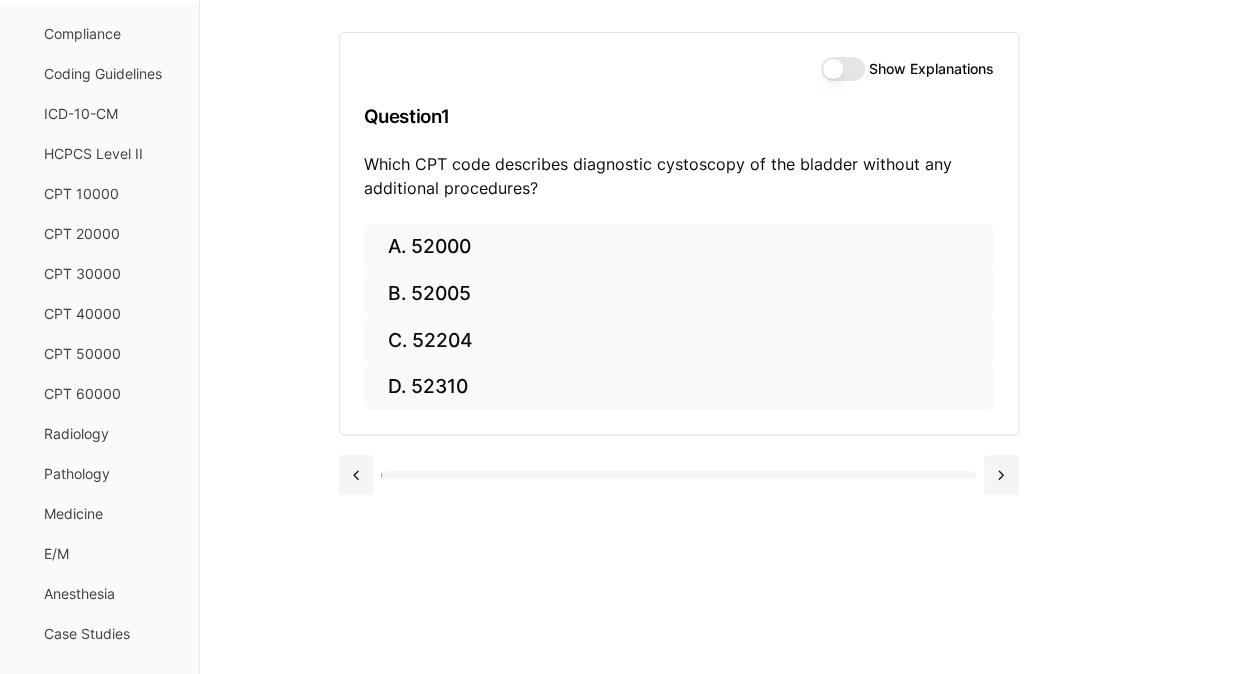 click on "Show Explanations" at bounding box center [843, 69] 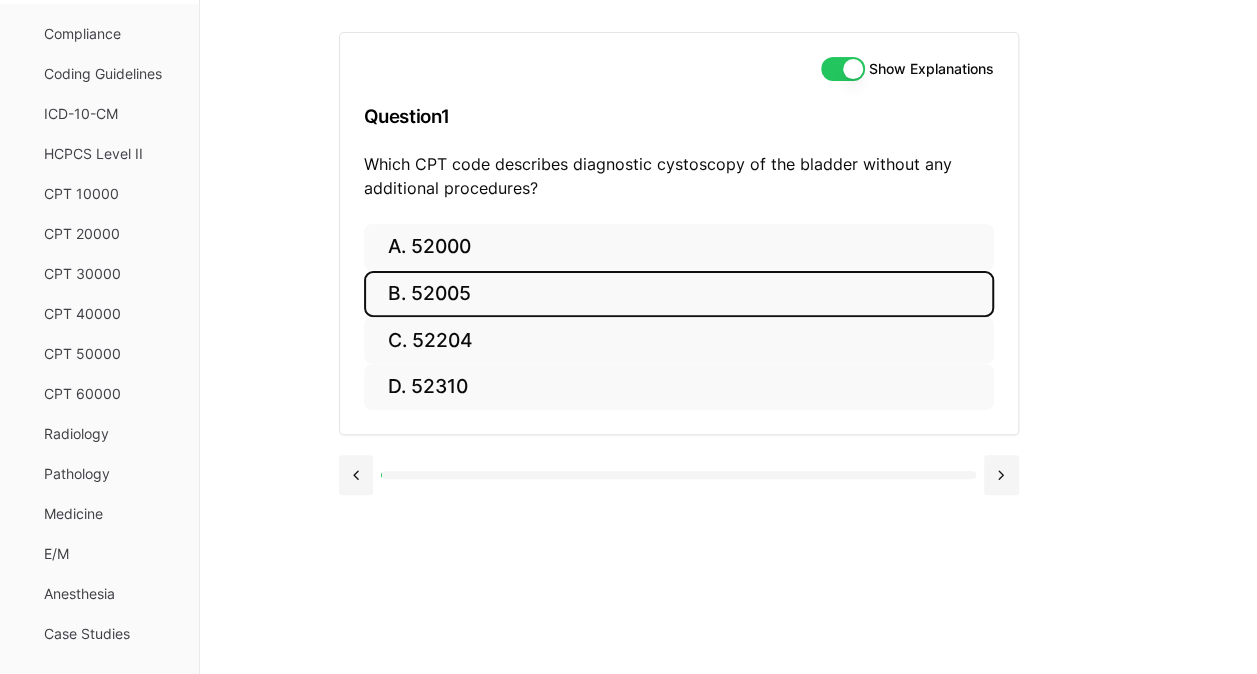 click on "B. 52005" at bounding box center [679, 294] 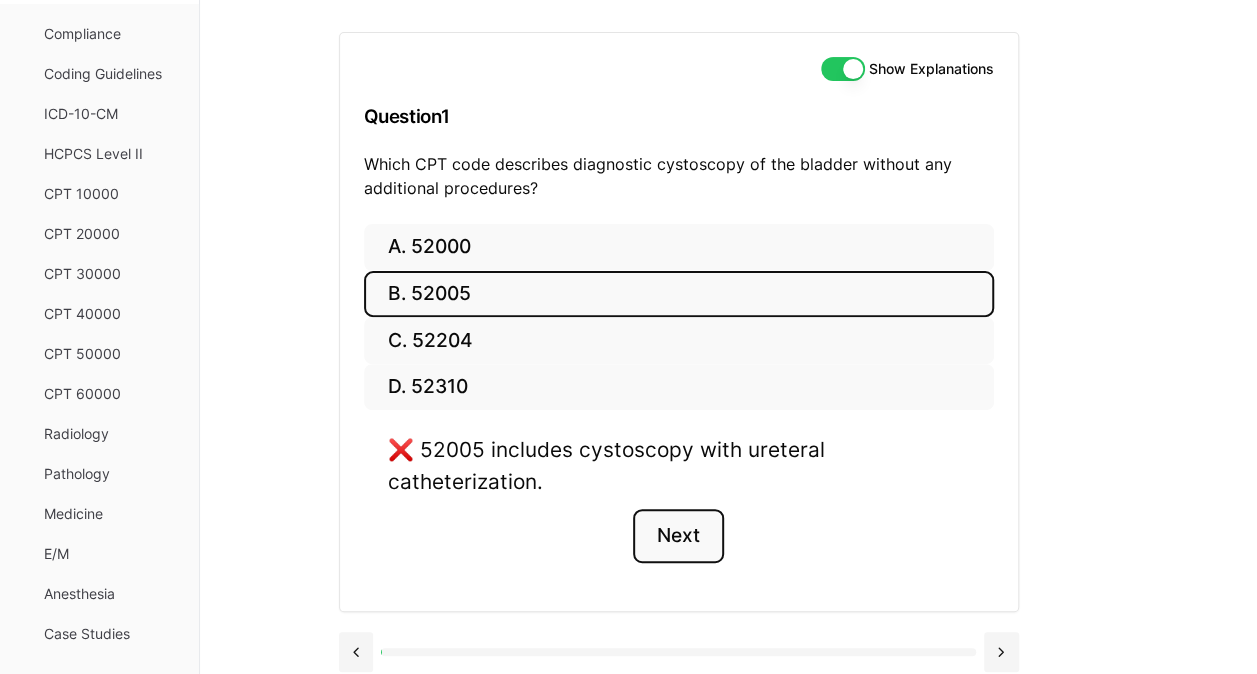 click on "Next" at bounding box center (678, 536) 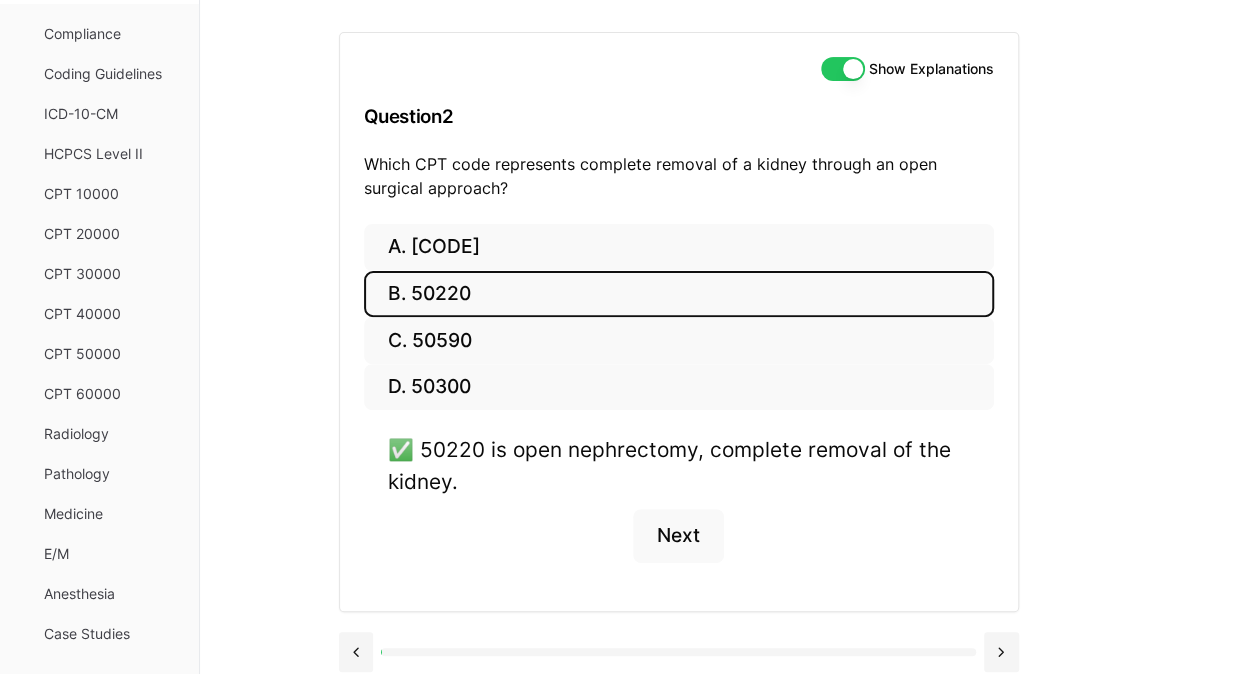 click on "Show Explanations" at bounding box center (843, 69) 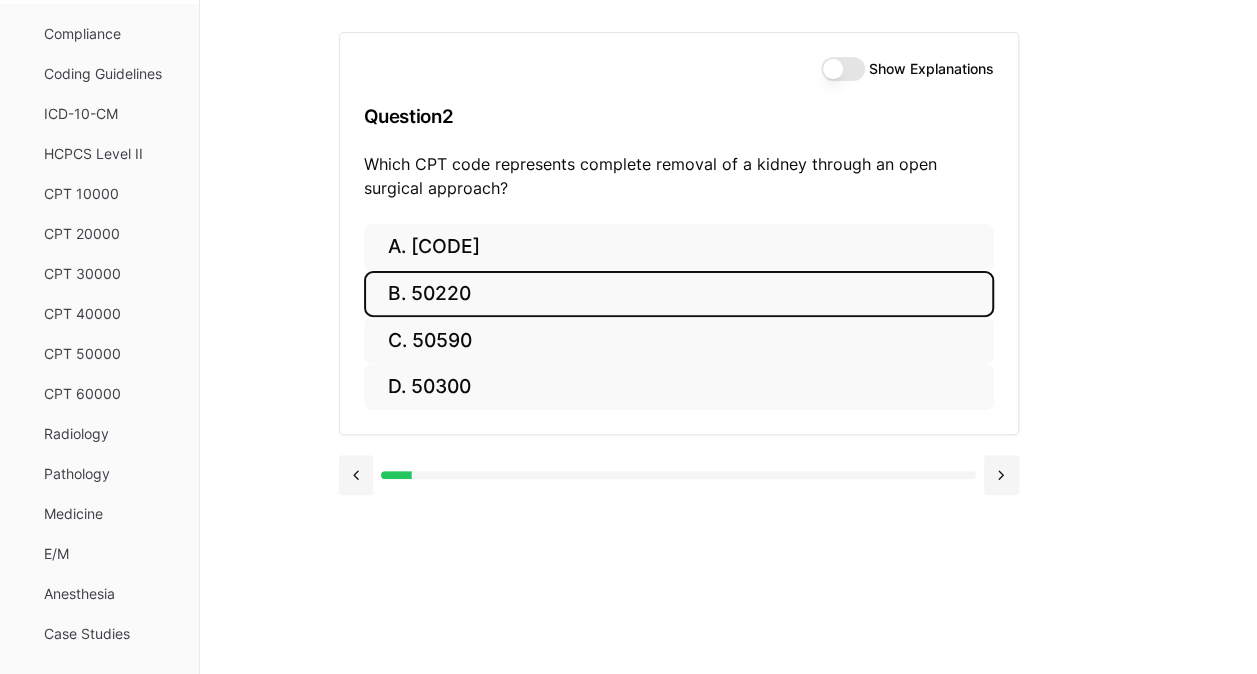 click on "B. 50220" at bounding box center [679, 294] 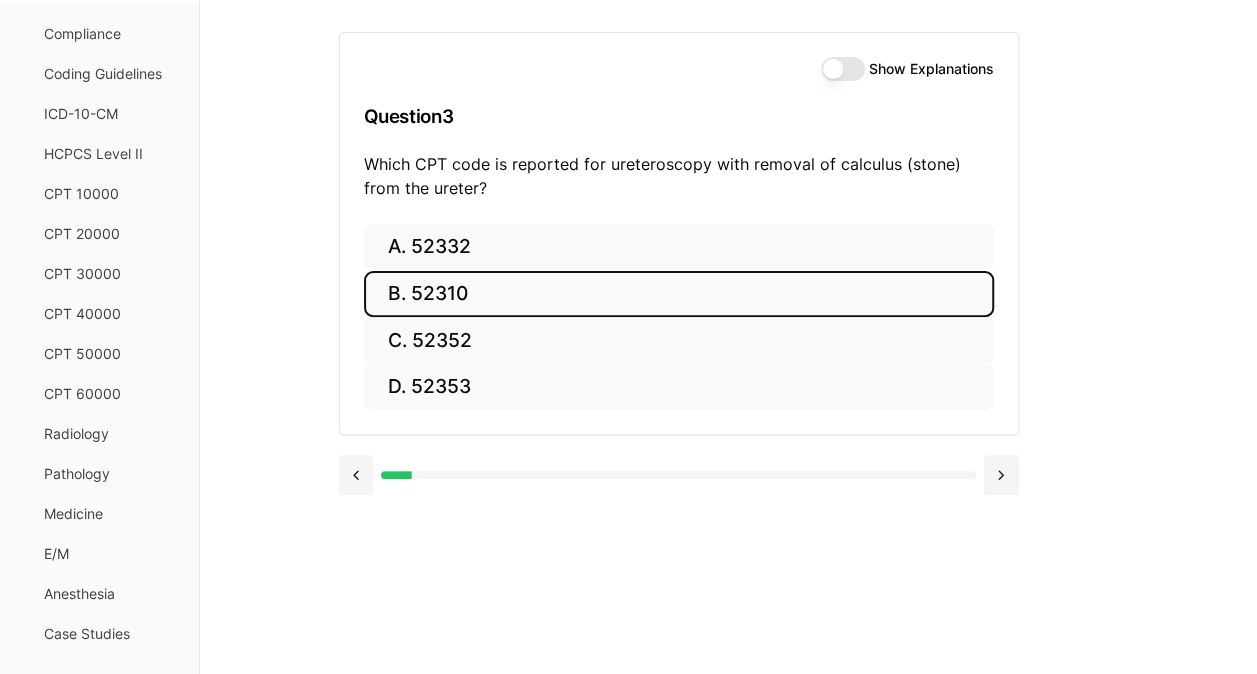 click on "B. 52310" at bounding box center [679, 294] 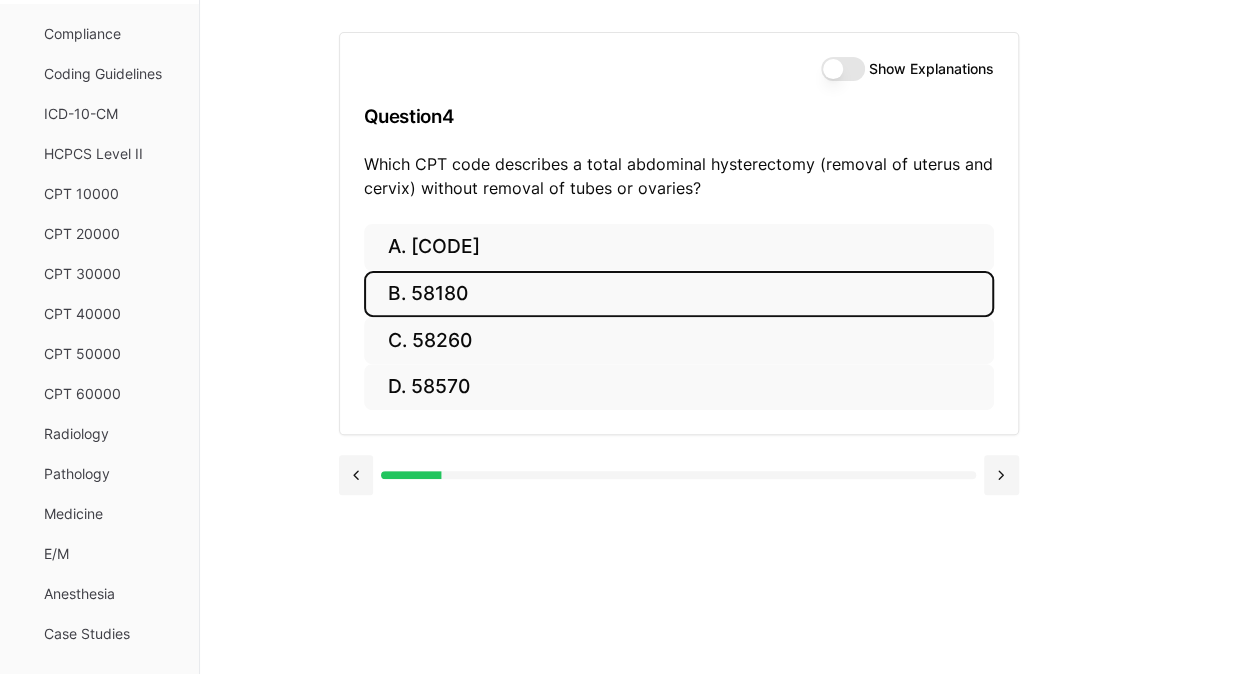 click on "B. 58180" at bounding box center [679, 294] 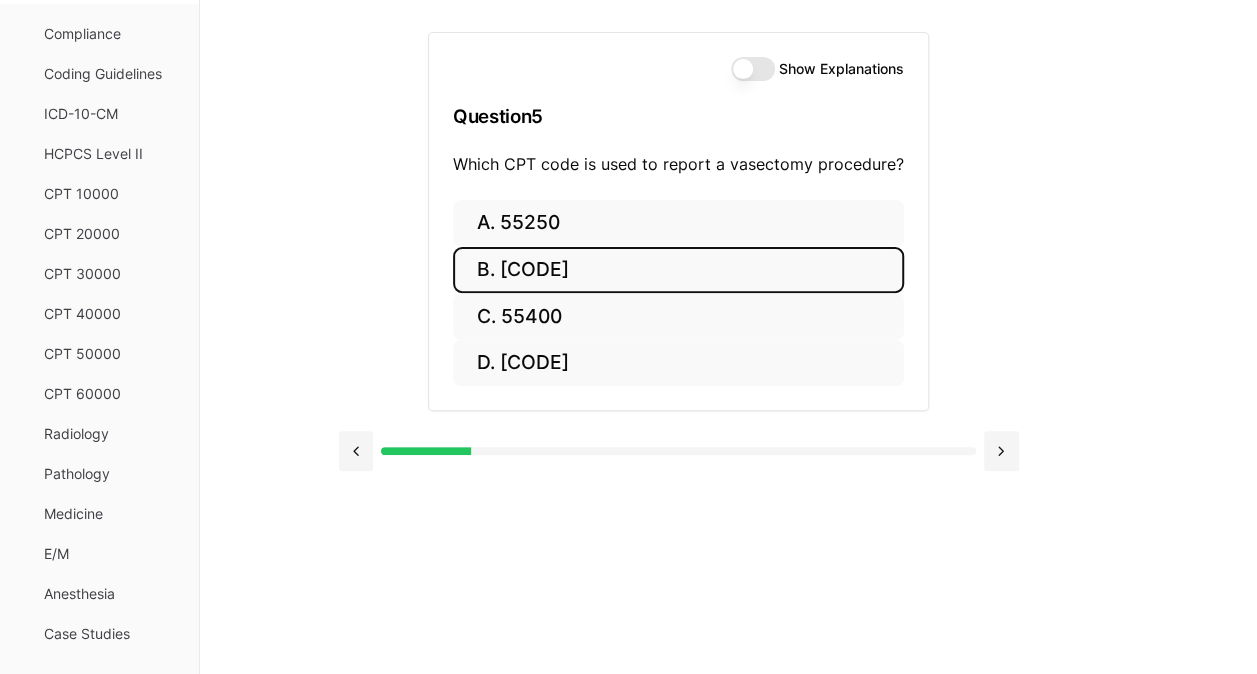 click on "B. [CODE]" at bounding box center [678, 270] 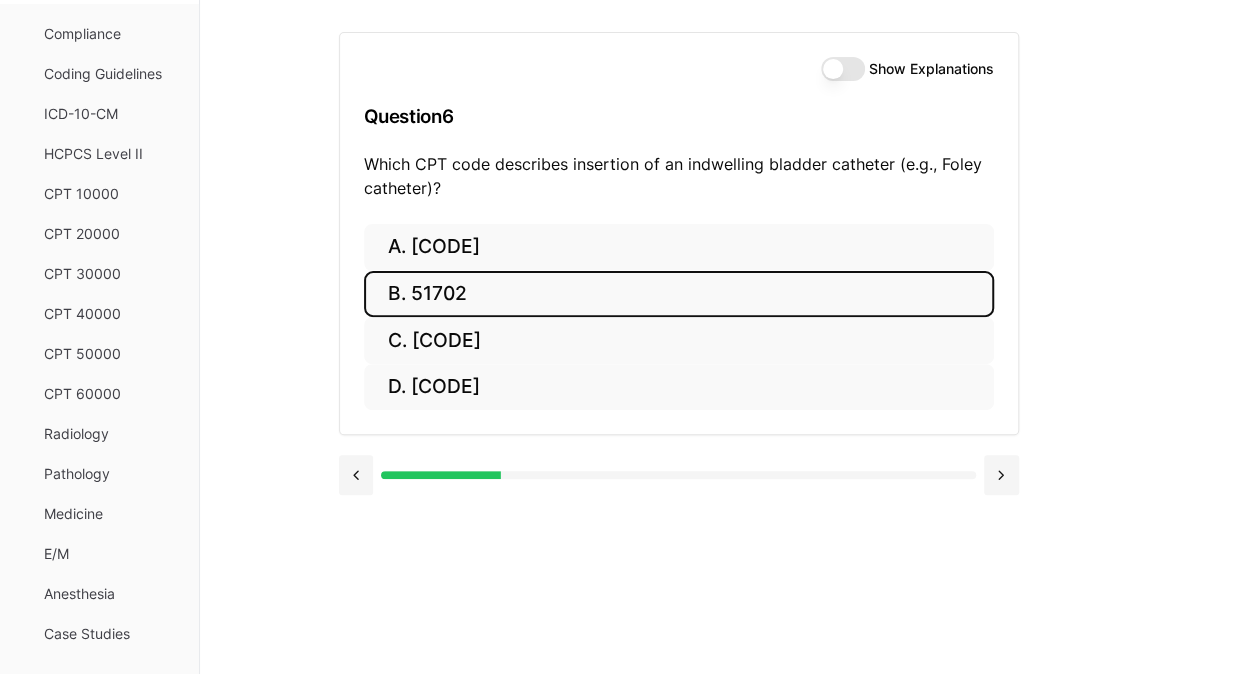 click on "B. 51702" at bounding box center (679, 294) 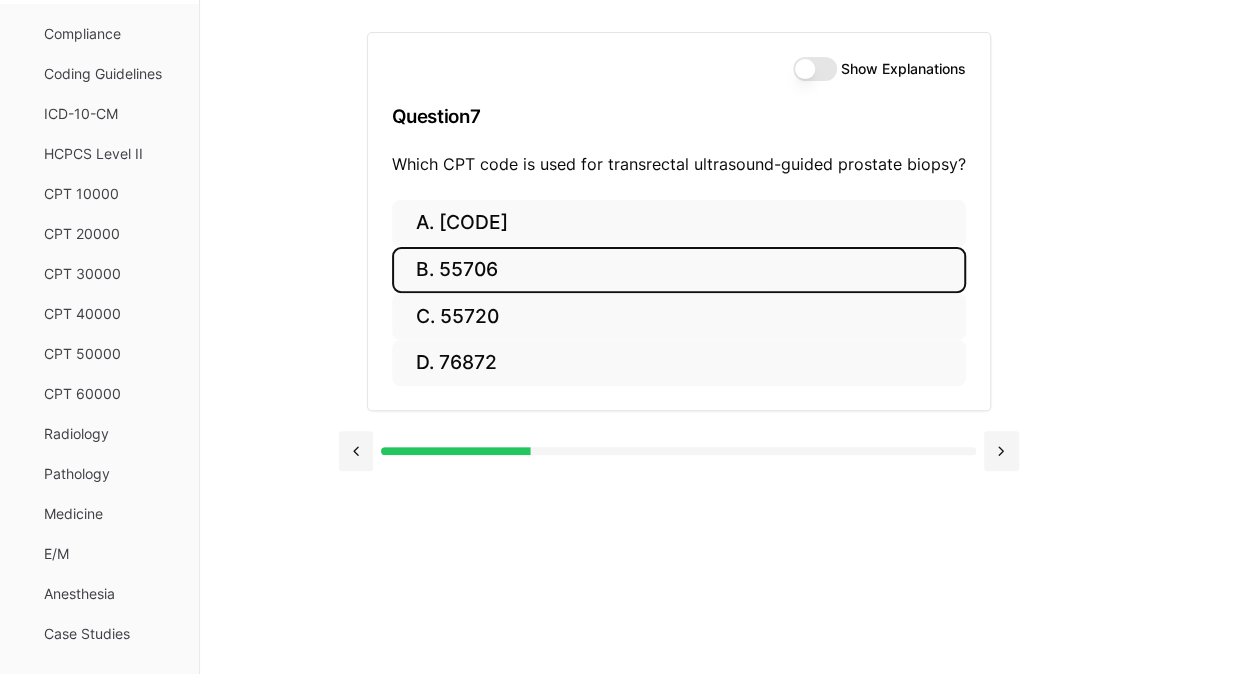 click on "B. 55706" at bounding box center (679, 270) 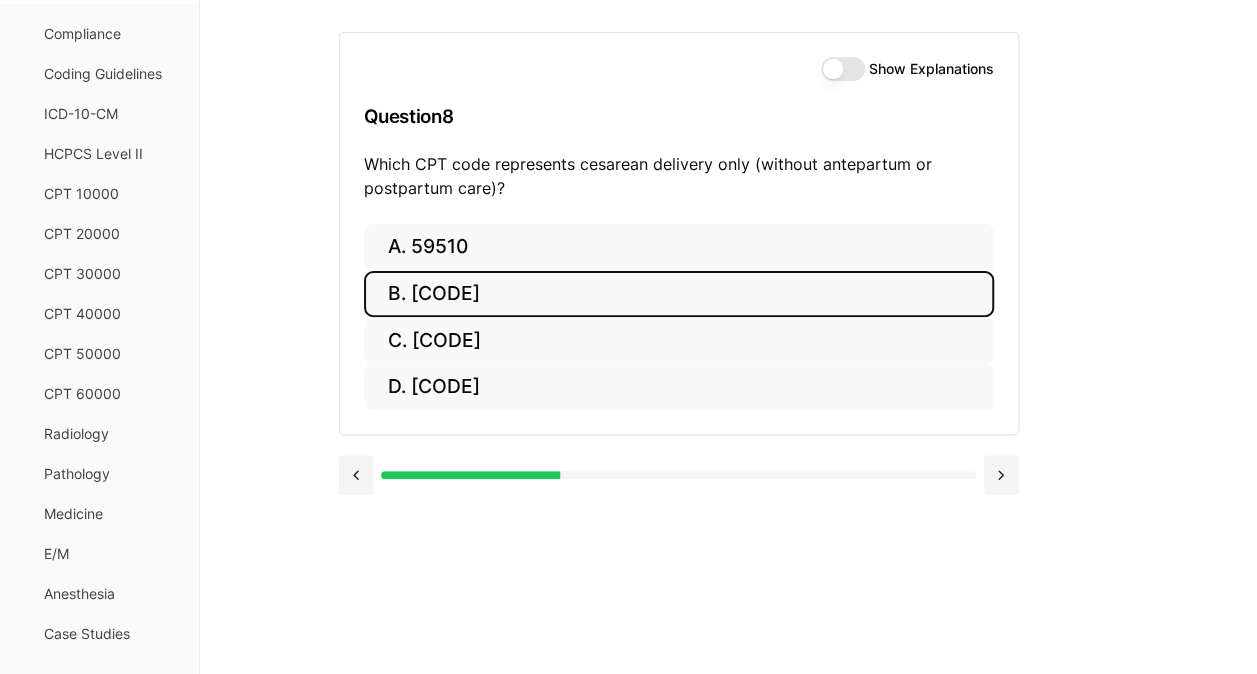 click on "B. [CODE]" at bounding box center (679, 294) 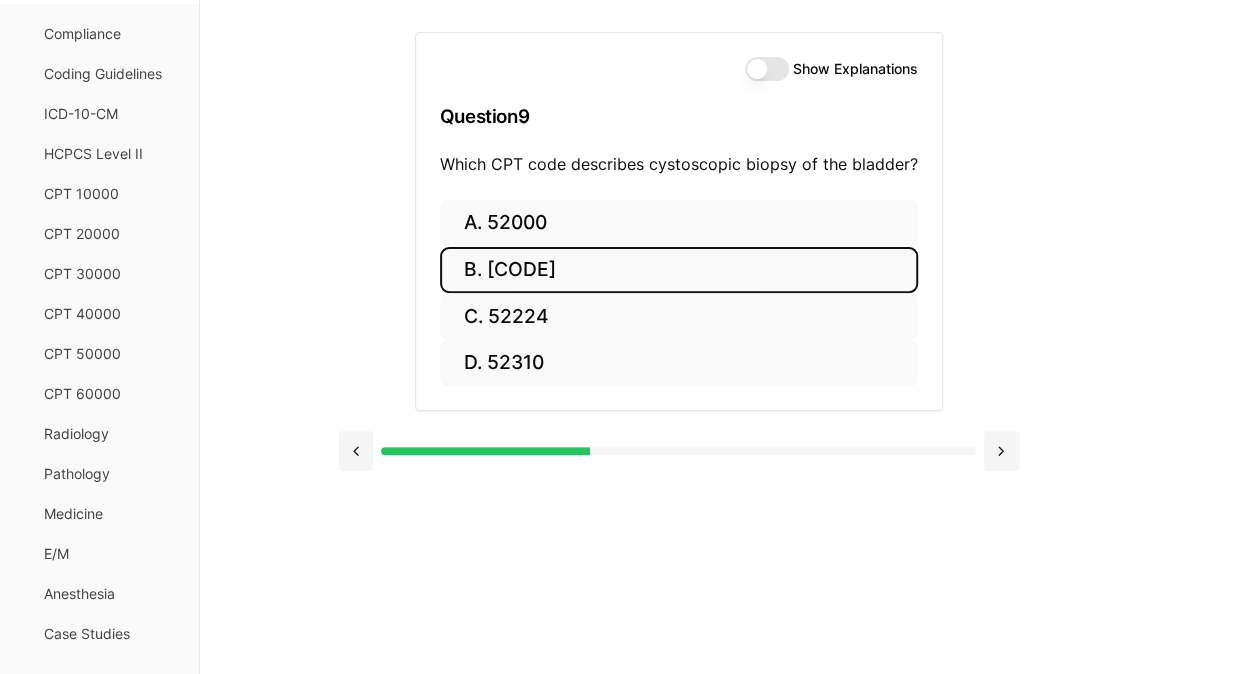 click on "B. [CODE]" at bounding box center (679, 270) 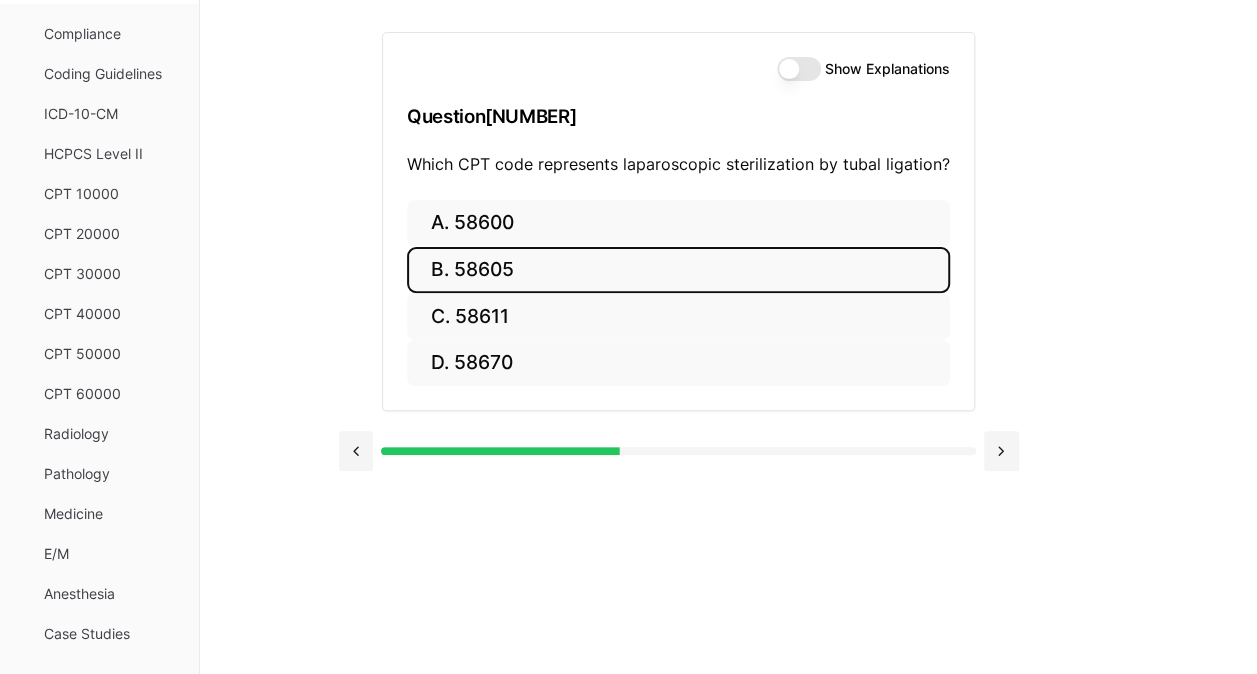 click on "B. 58605" at bounding box center [678, 270] 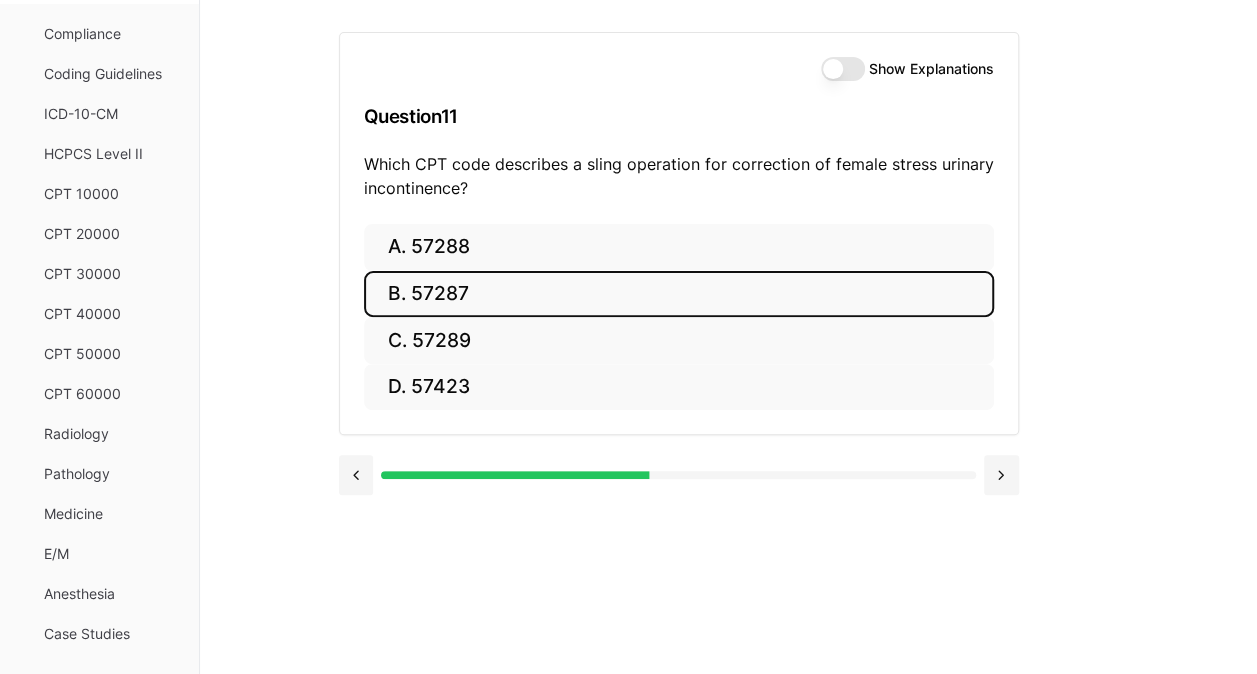 click on "B. 57287" at bounding box center [679, 294] 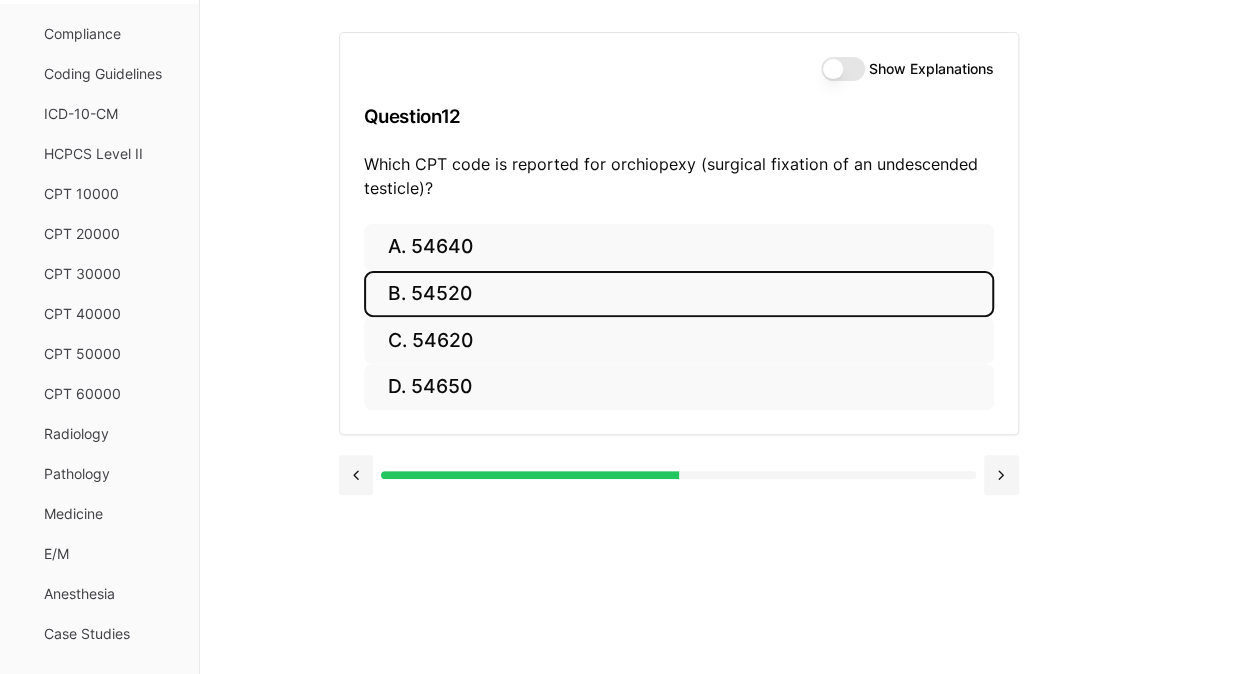 click on "B. 54520" at bounding box center [679, 294] 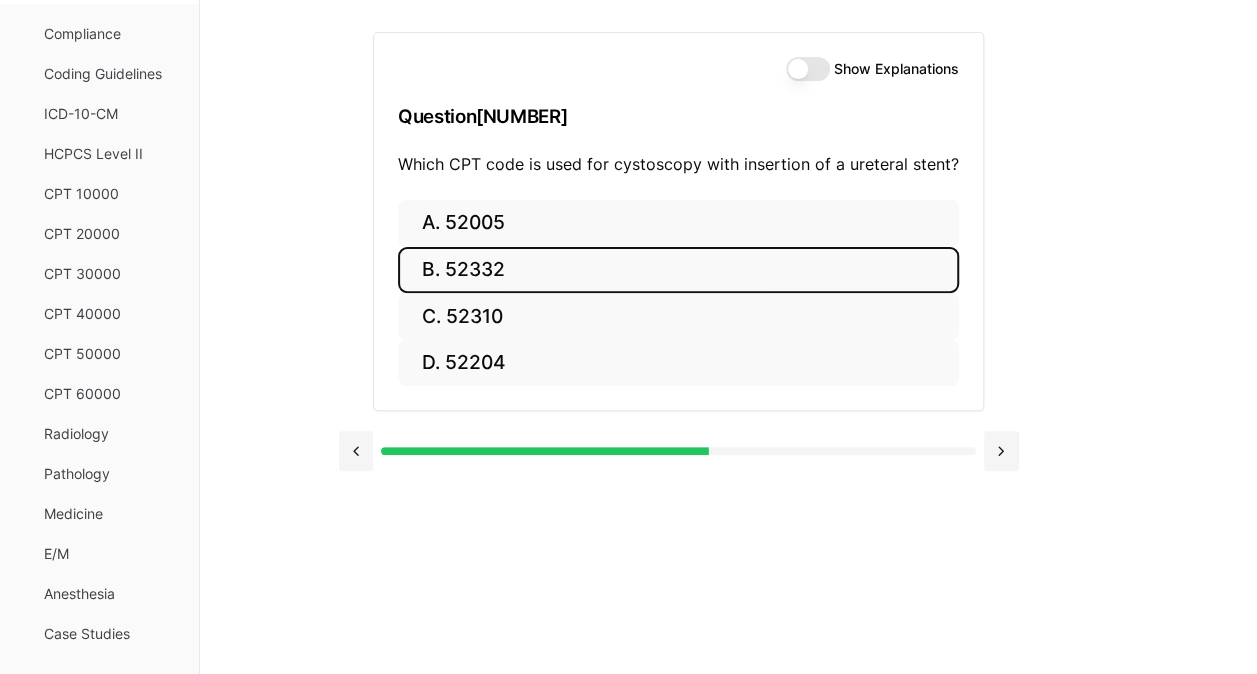 click on "B. 52332" at bounding box center [678, 270] 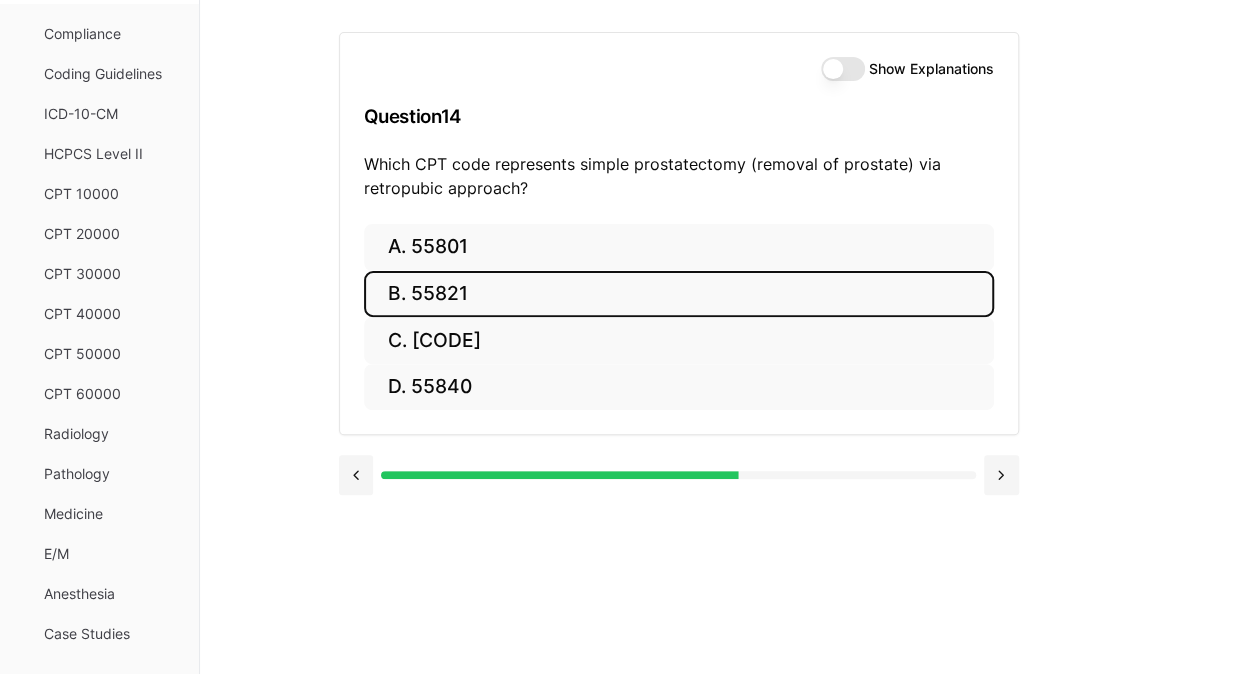 click on "B. 55821" at bounding box center [679, 294] 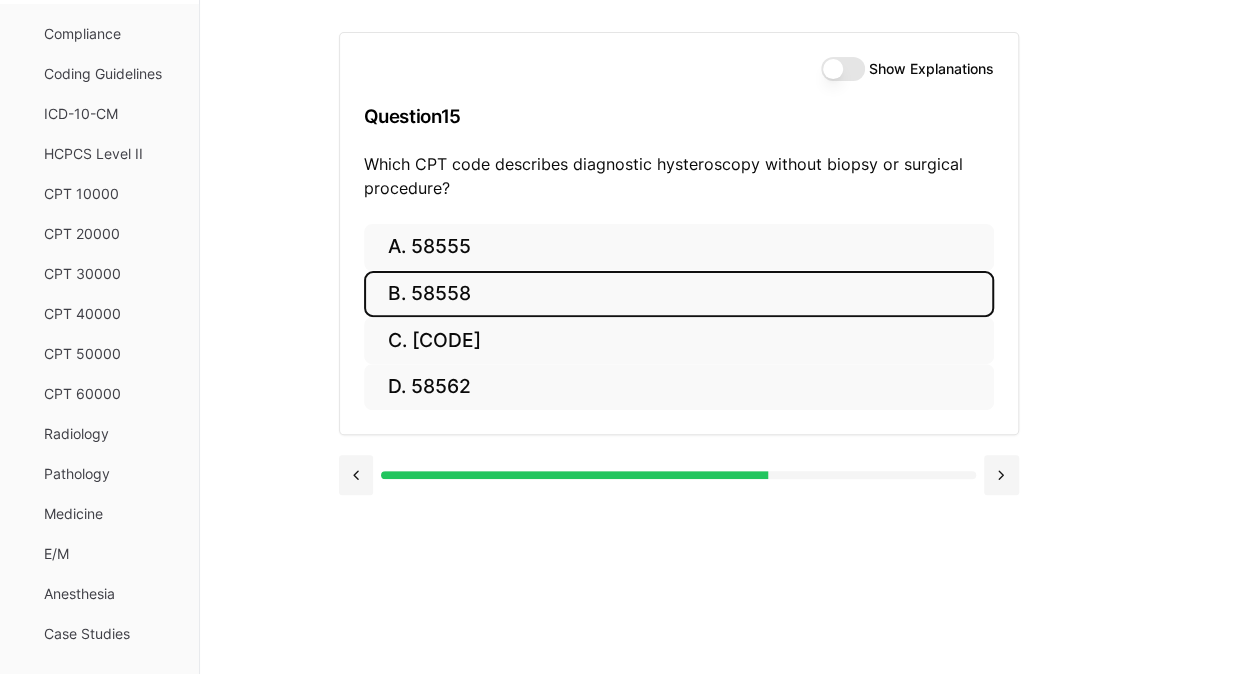 click on "B. 58558" at bounding box center [679, 294] 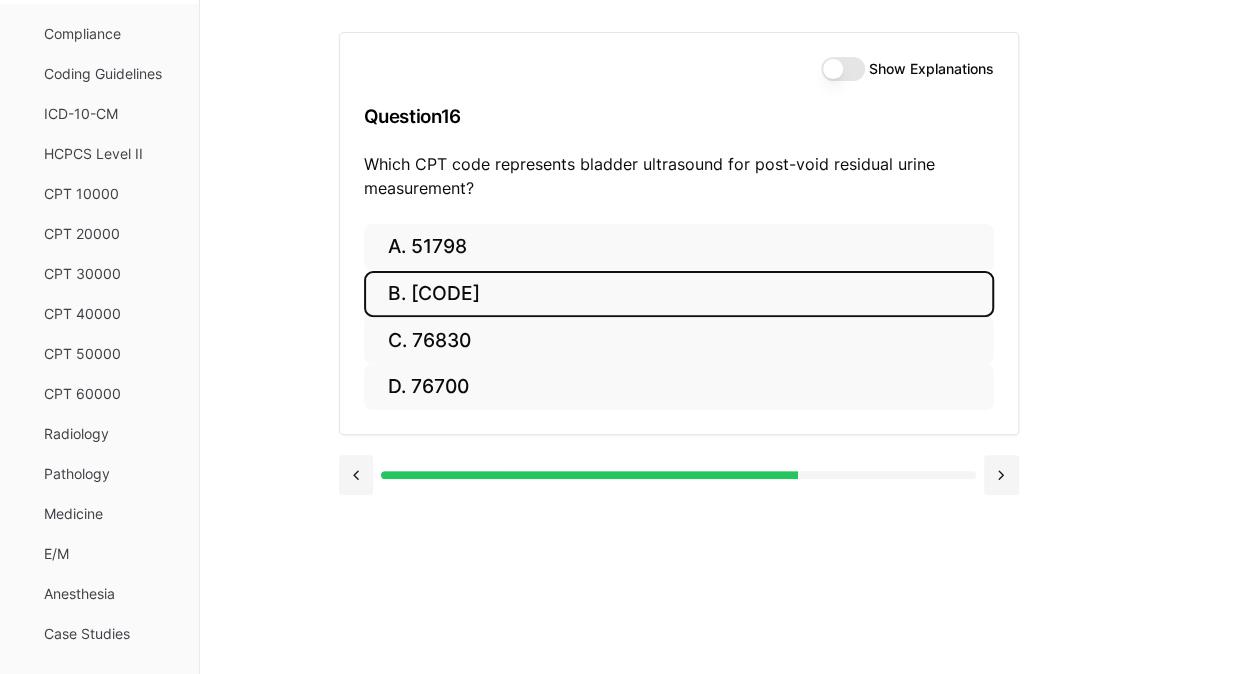 click on "B. [CODE]" at bounding box center [679, 294] 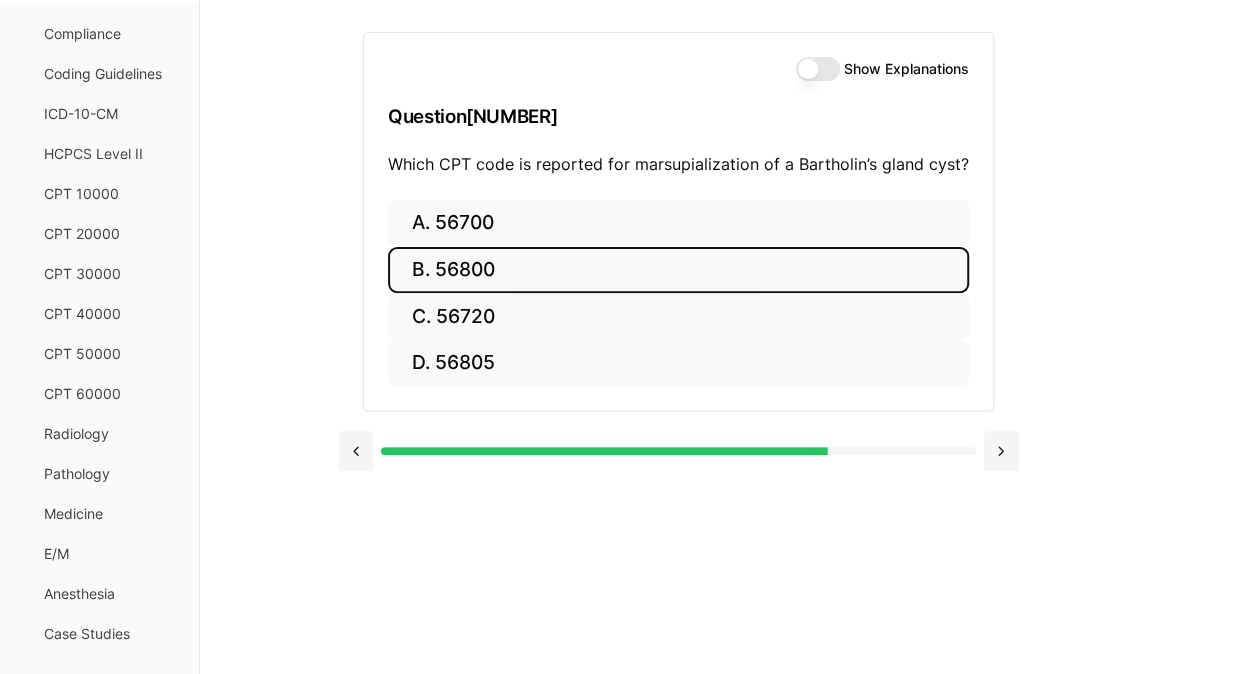 click on "B. 56800" at bounding box center [678, 270] 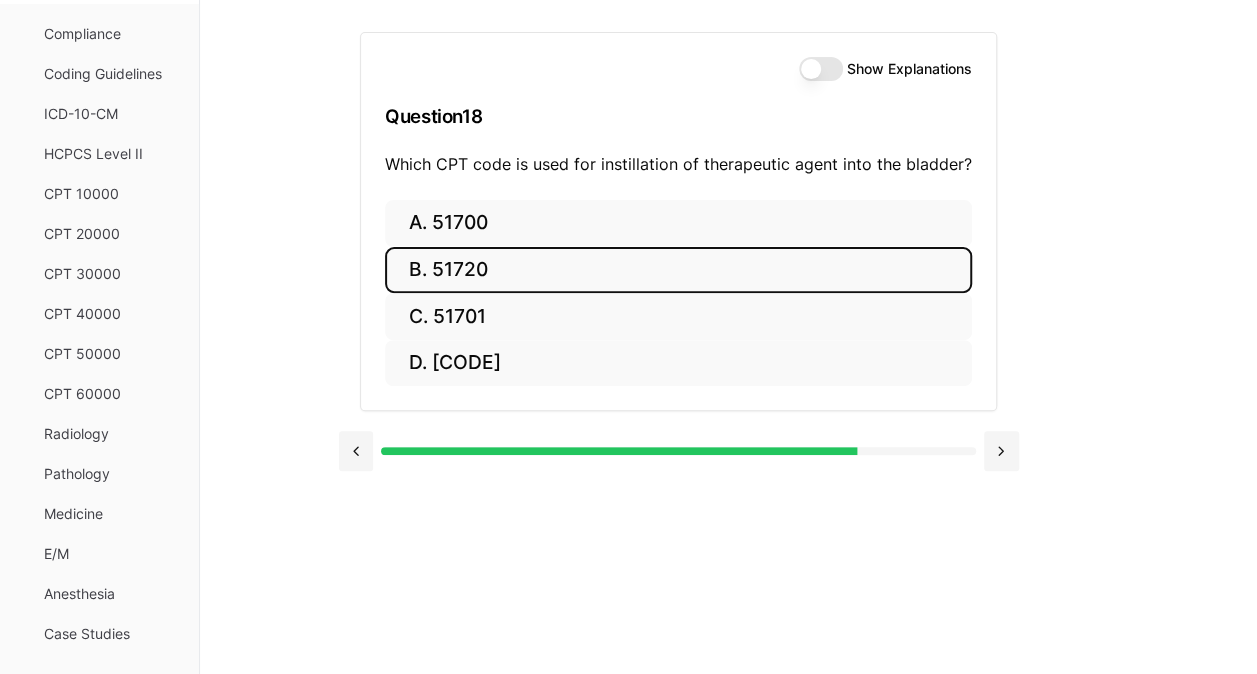 click on "B. 51720" at bounding box center (678, 270) 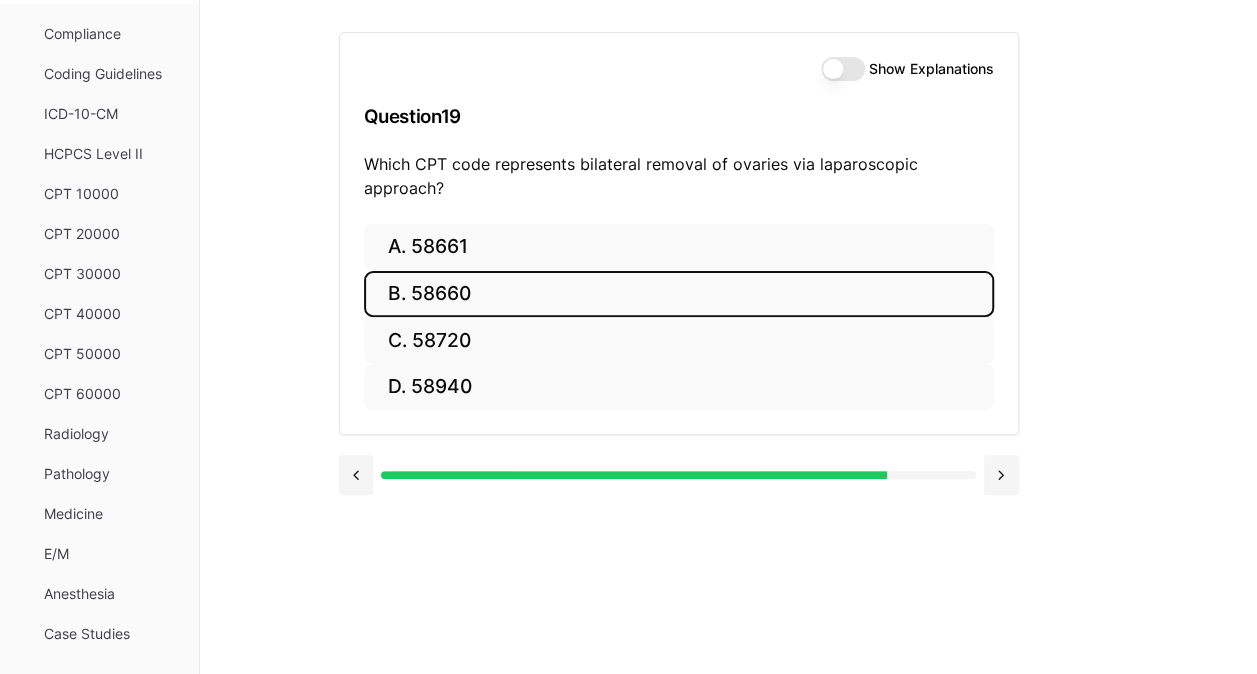 click on "B. 58660" at bounding box center [679, 294] 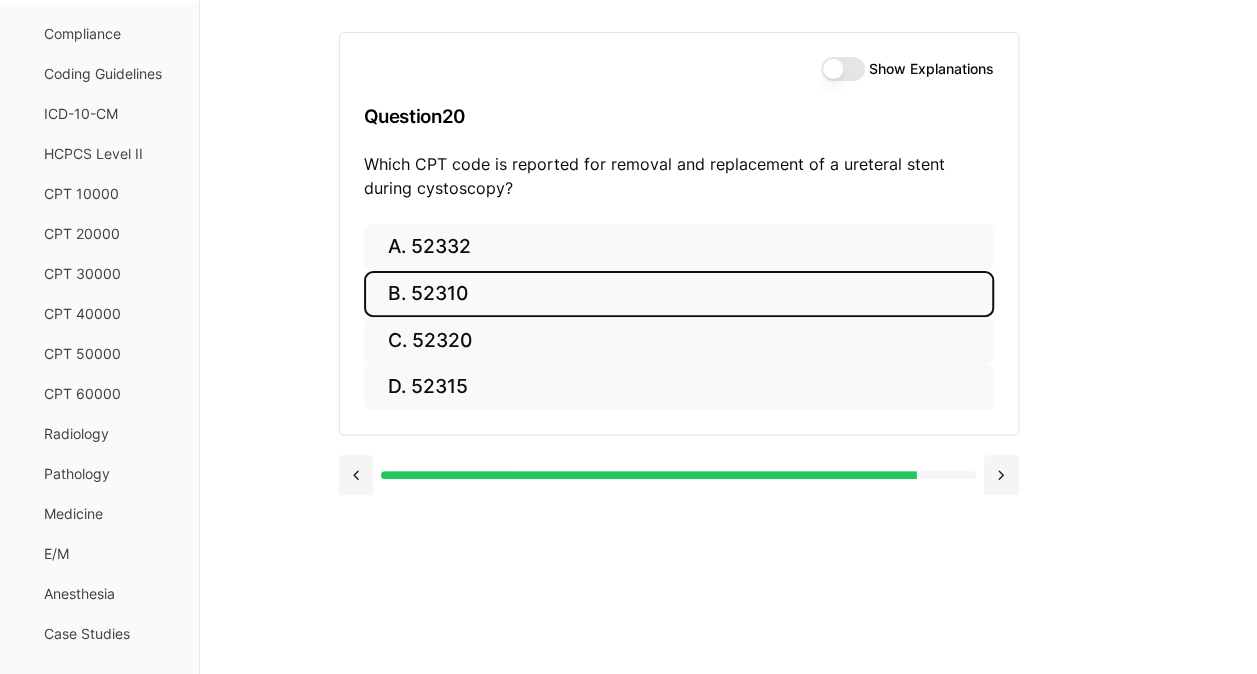 click on "B. 52310" at bounding box center [679, 294] 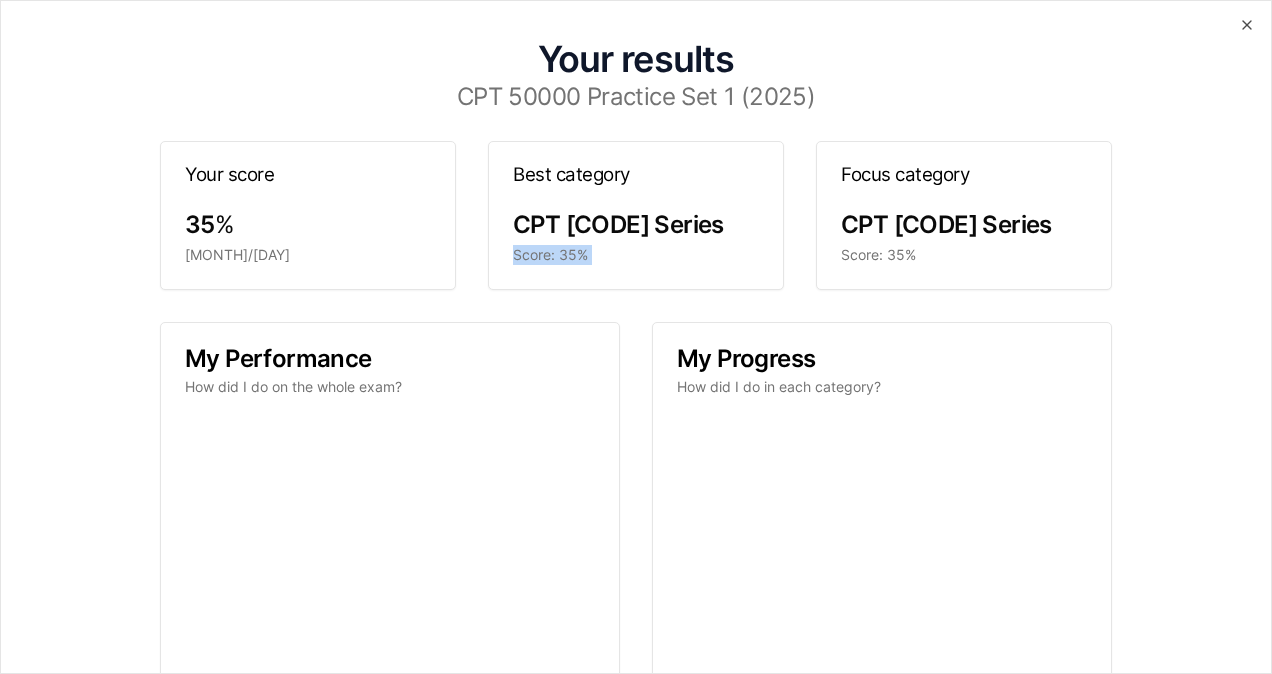click on "CPT [CODE] Series Score: [PERCENTAGE]%" at bounding box center [636, 249] 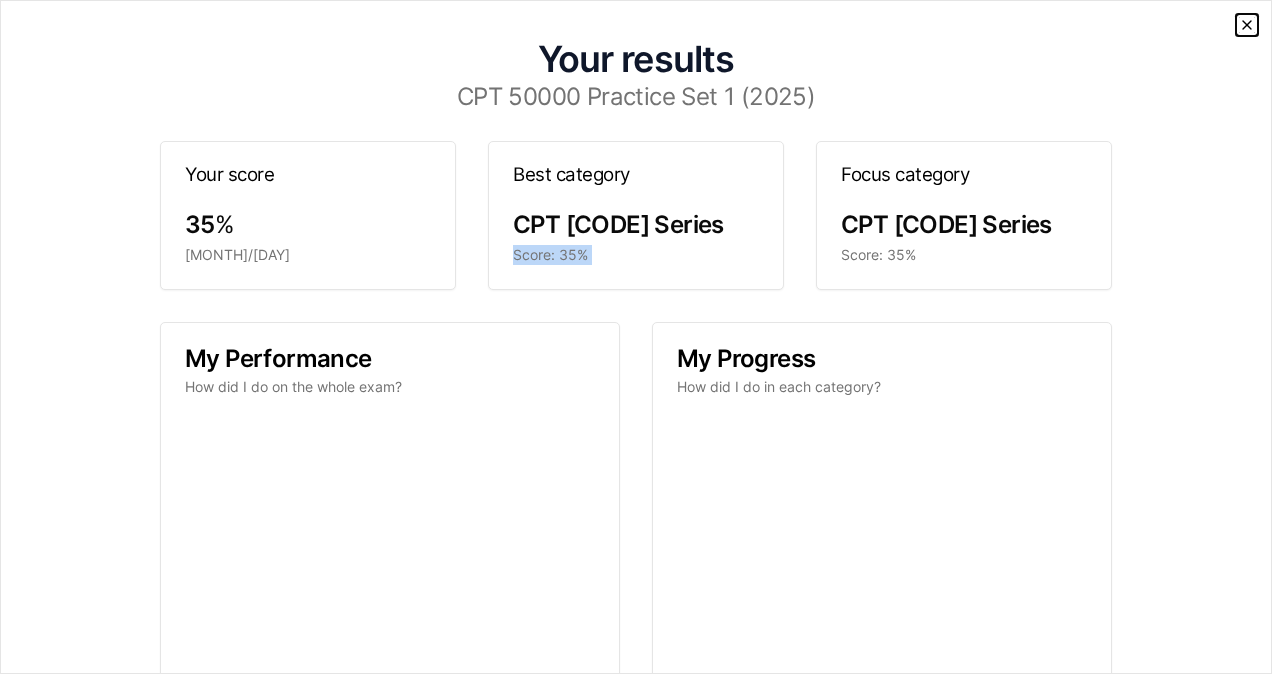 click 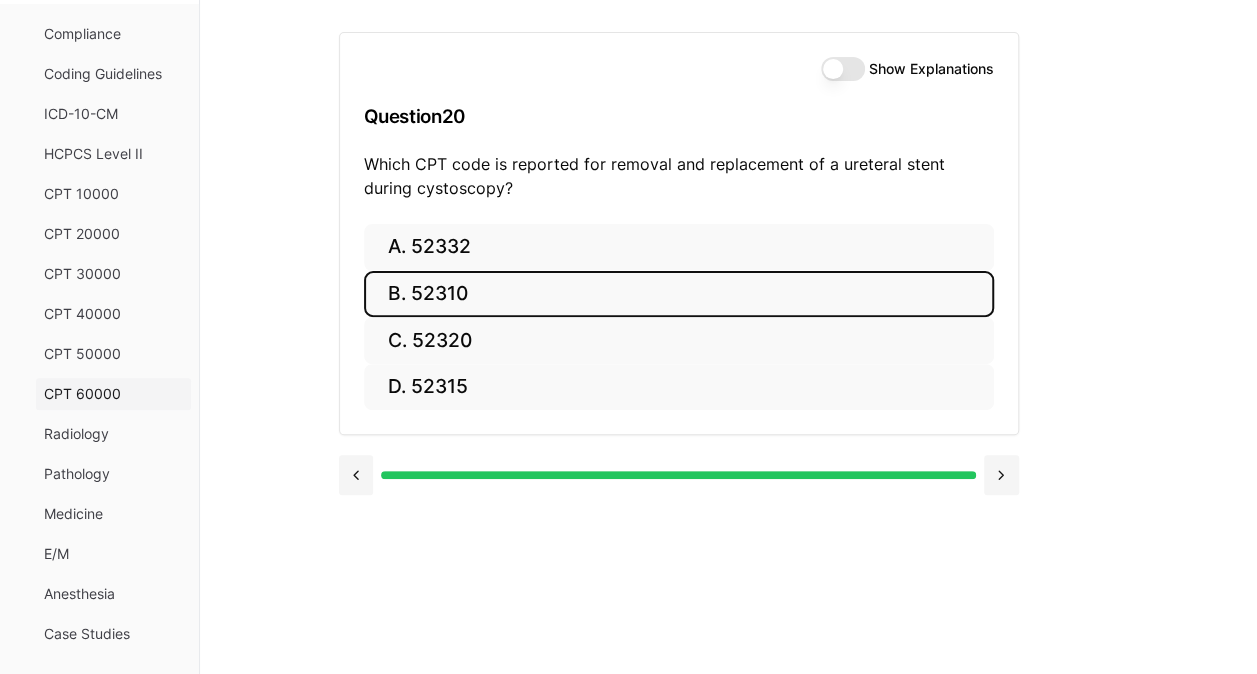 click on "CPT 60000" at bounding box center (113, 394) 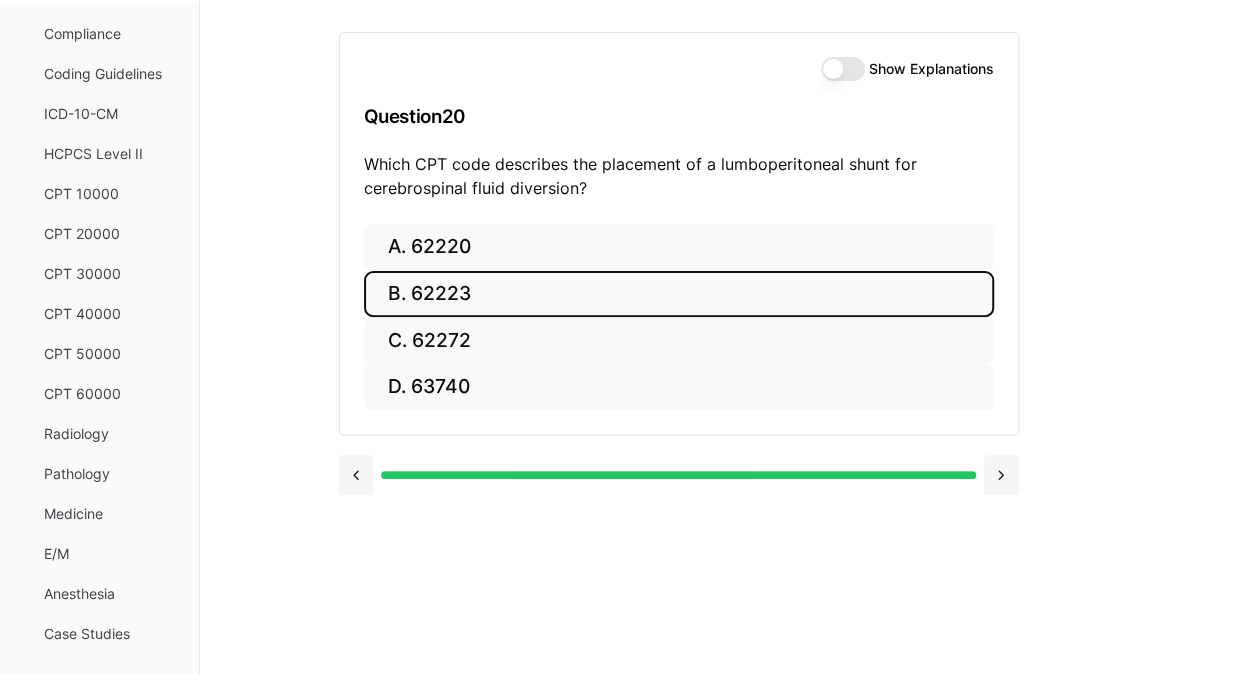 click on "B. 62223" at bounding box center [679, 294] 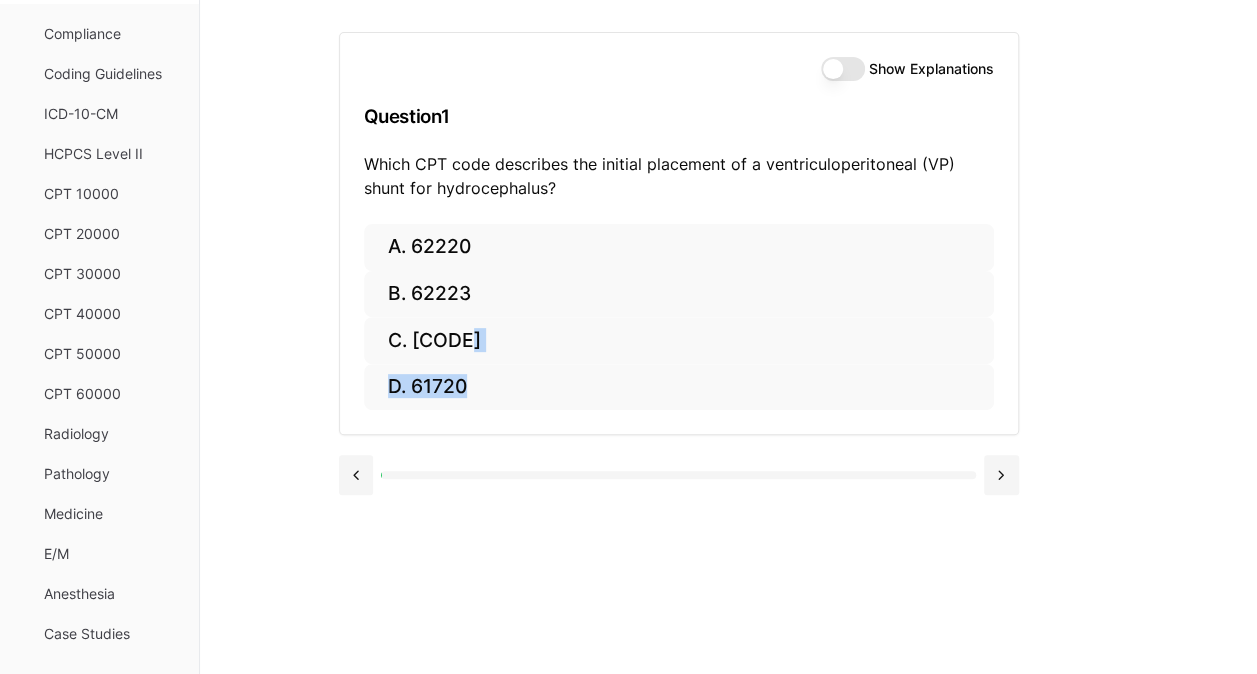 drag, startPoint x: 1054, startPoint y: 352, endPoint x: 843, endPoint y: 708, distance: 413.8321 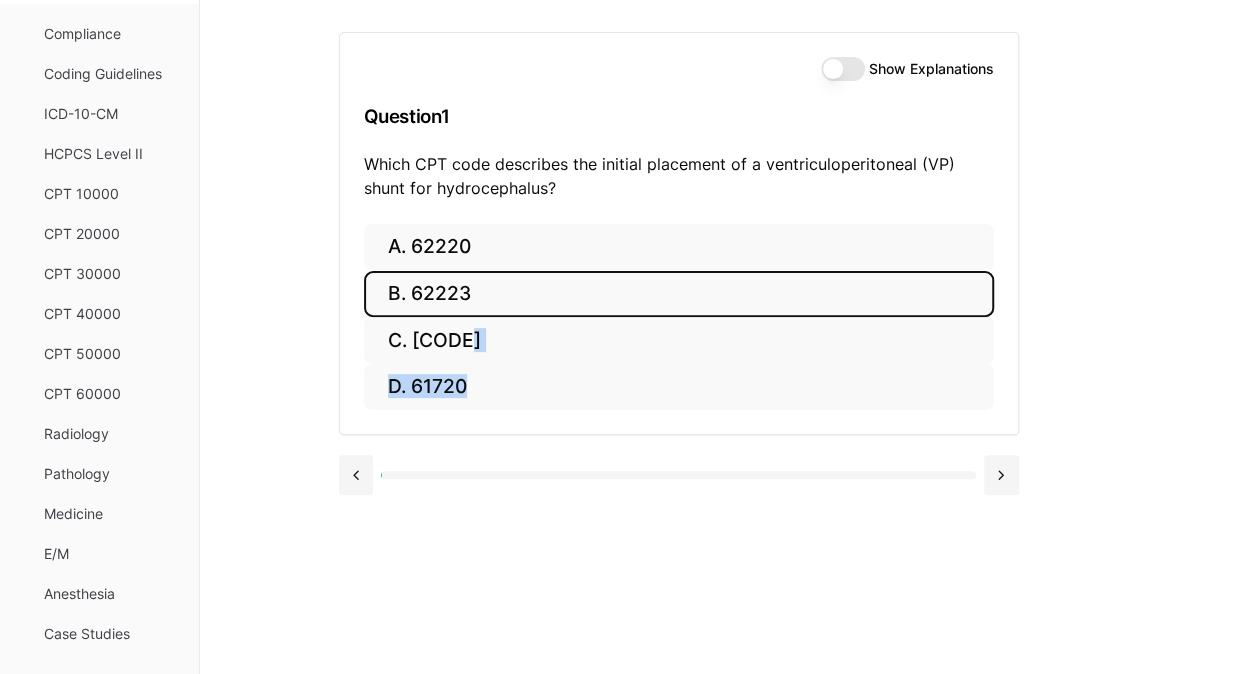 click on "B. 62223" at bounding box center [679, 294] 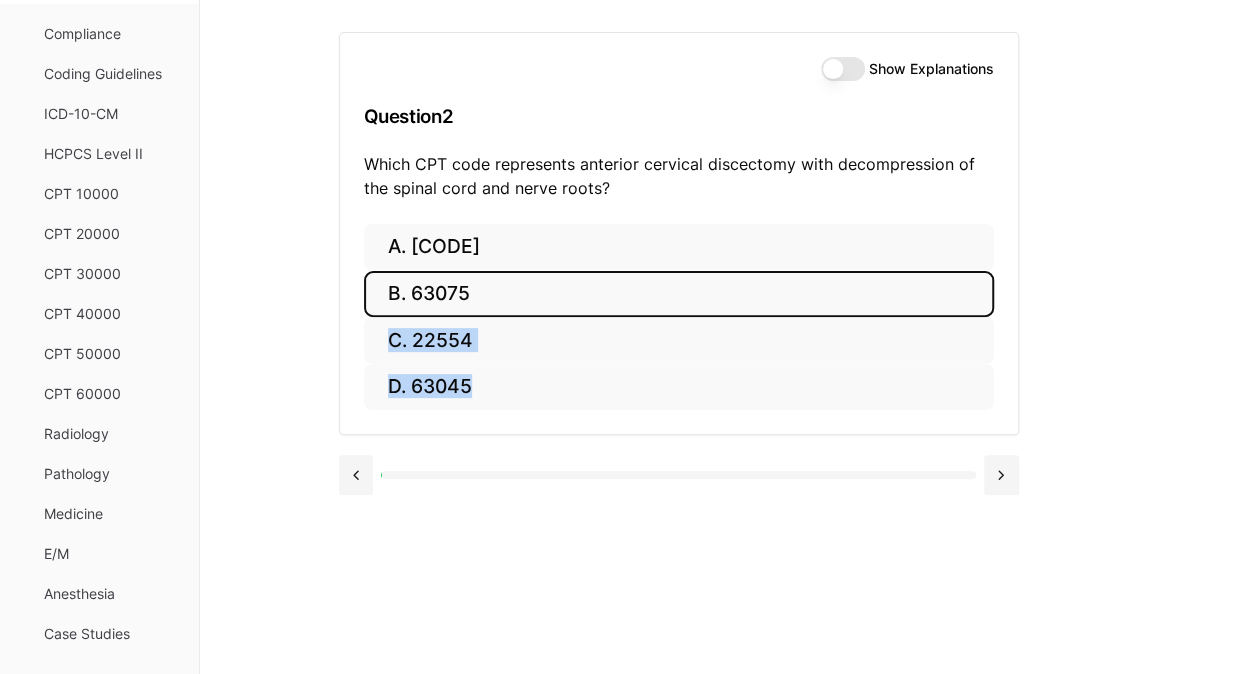 click on "Show Explanations" at bounding box center [843, 69] 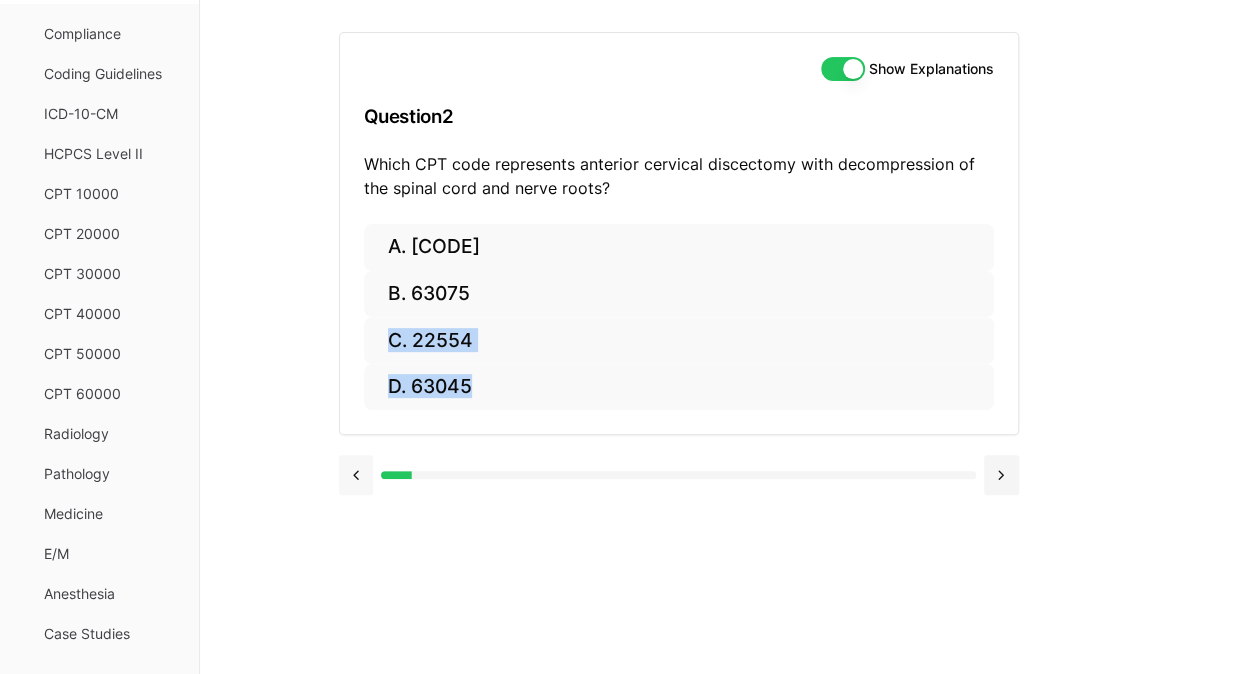 click at bounding box center (356, 475) 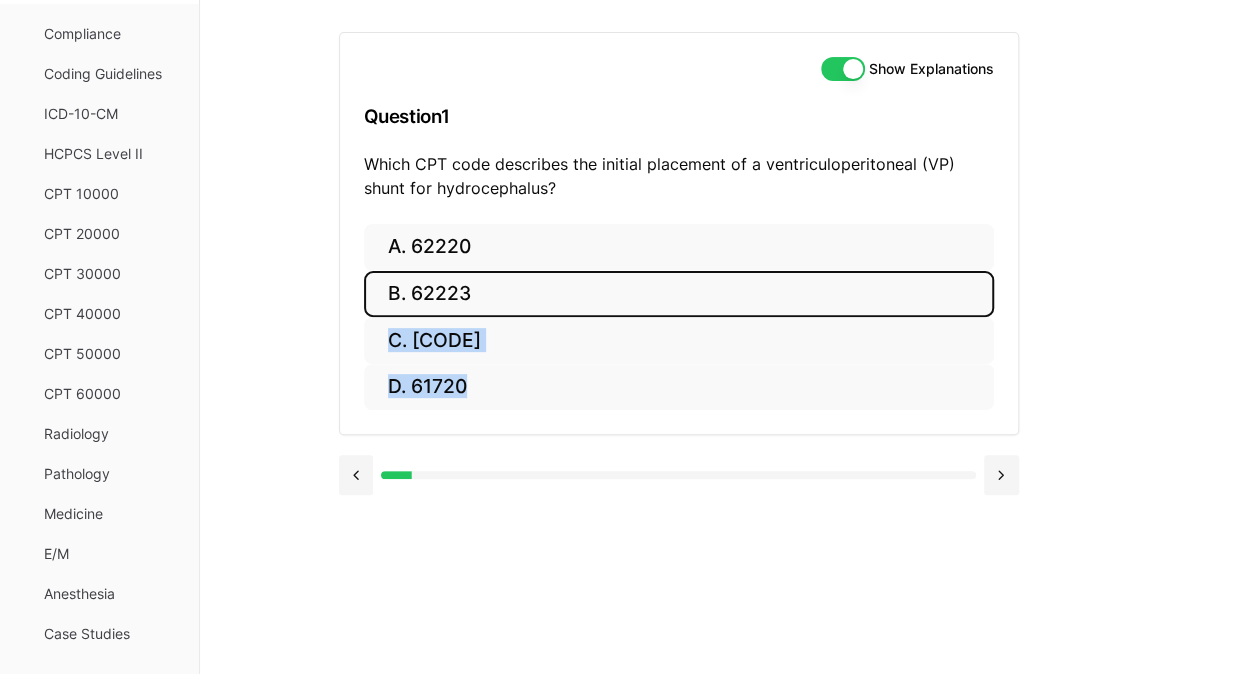 click on "B. 62223" at bounding box center (679, 294) 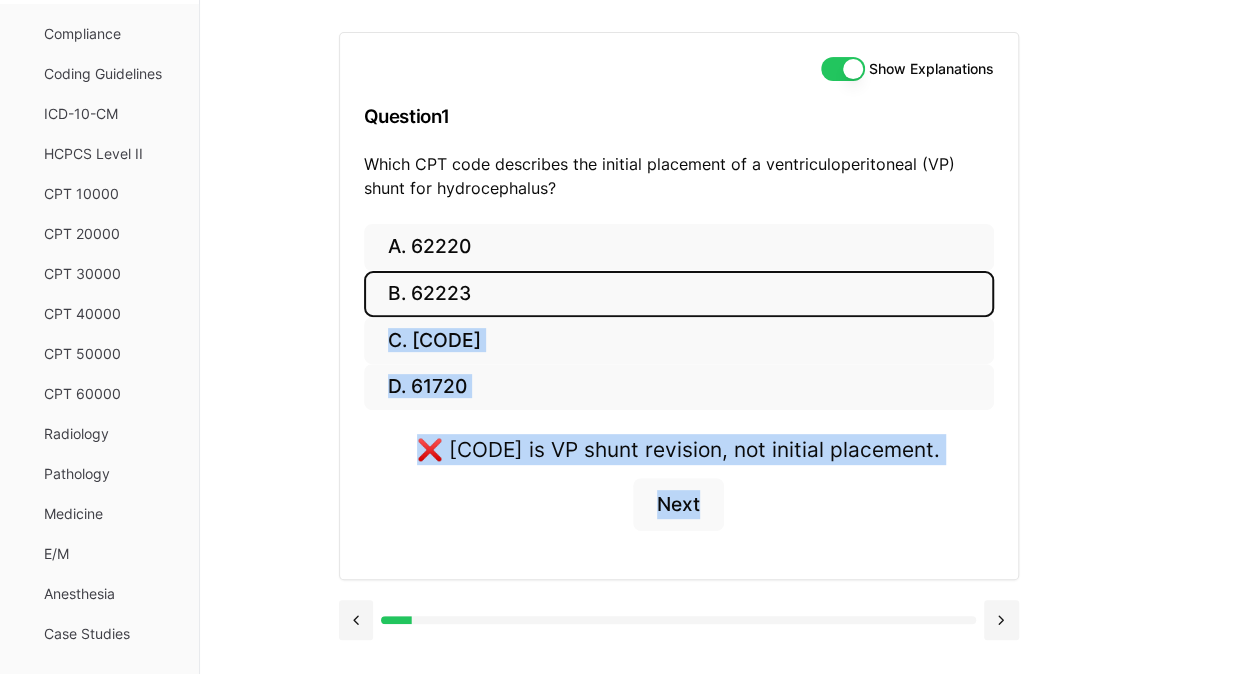 click on "❌ 62223 is VP shunt revision, not initial placement. Next" at bounding box center (679, 494) 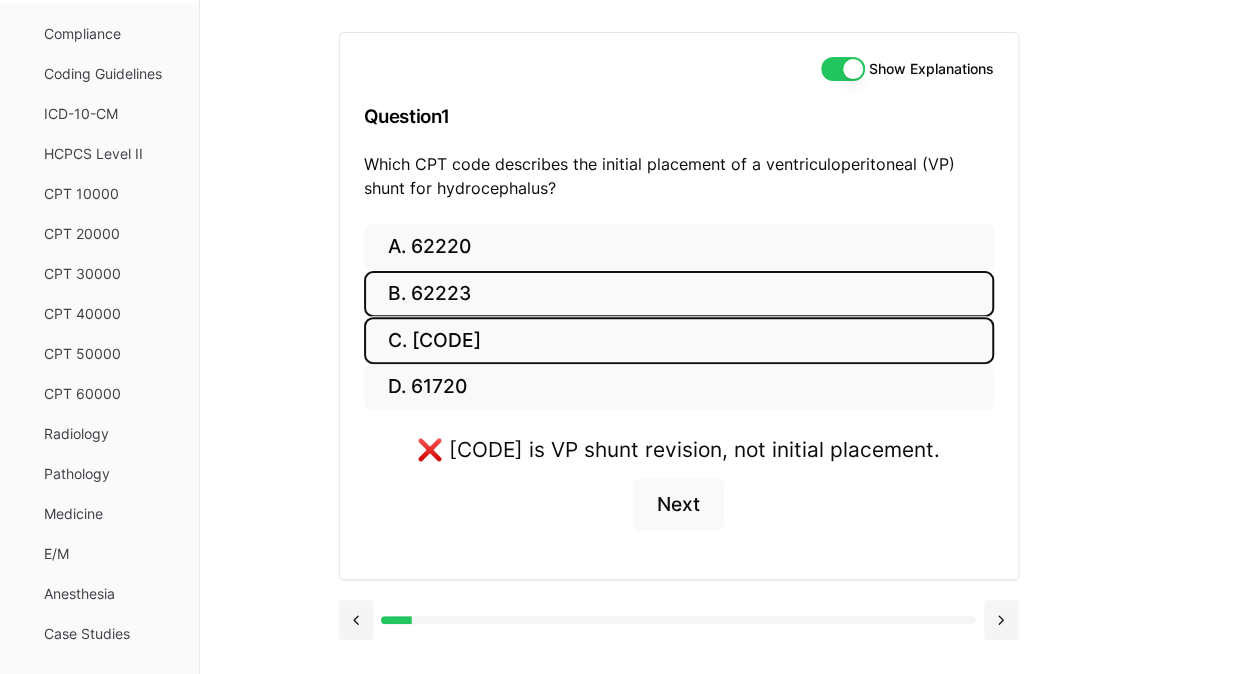 click on "C. [CODE]" at bounding box center (679, 340) 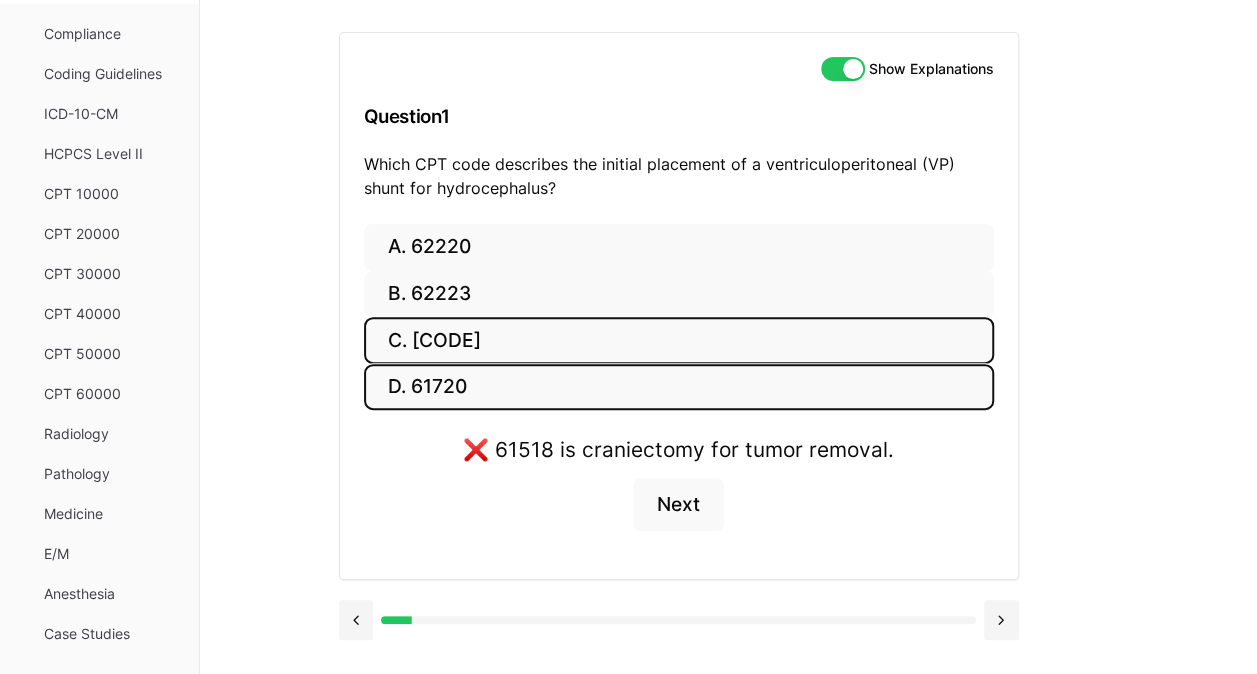 click on "D. 61720" at bounding box center (679, 387) 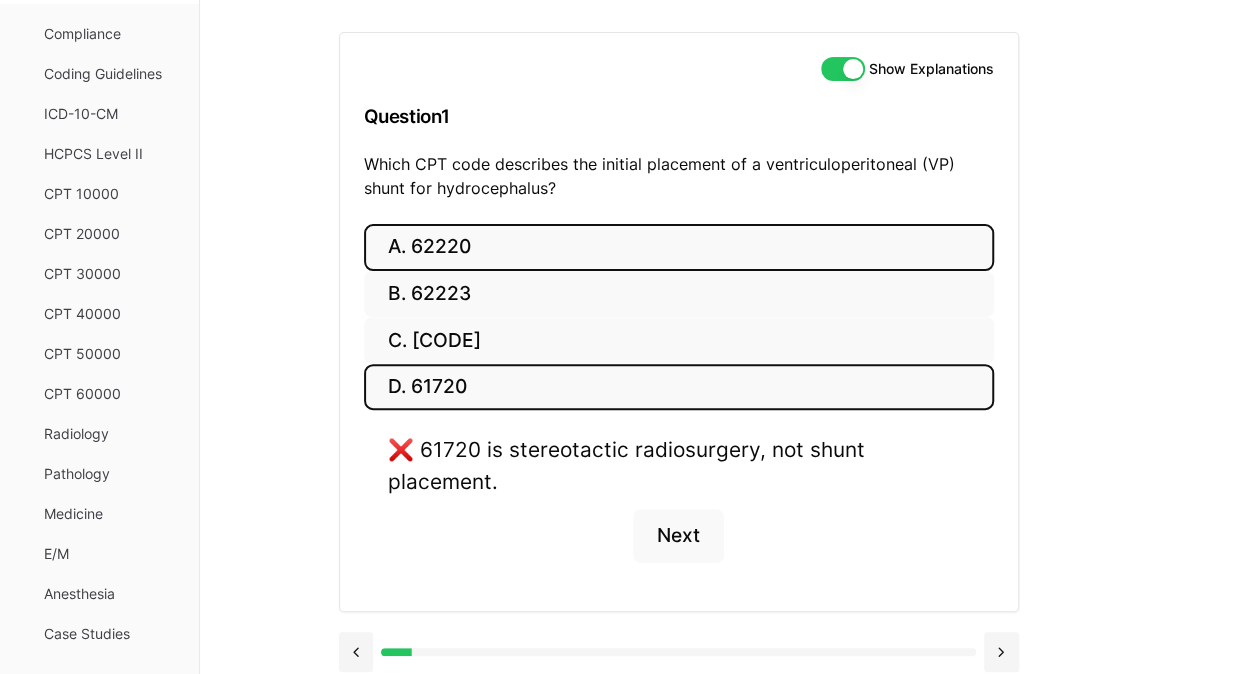 click on "A. 62220" at bounding box center (679, 247) 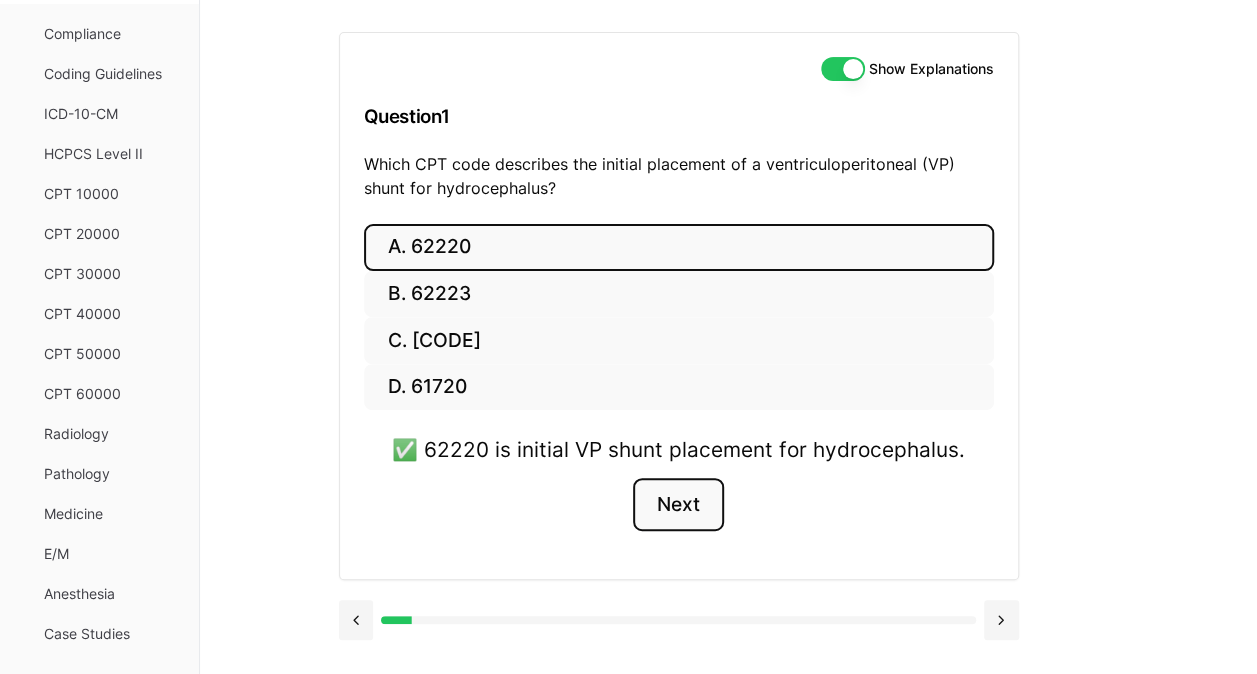 click on "Next" at bounding box center (678, 505) 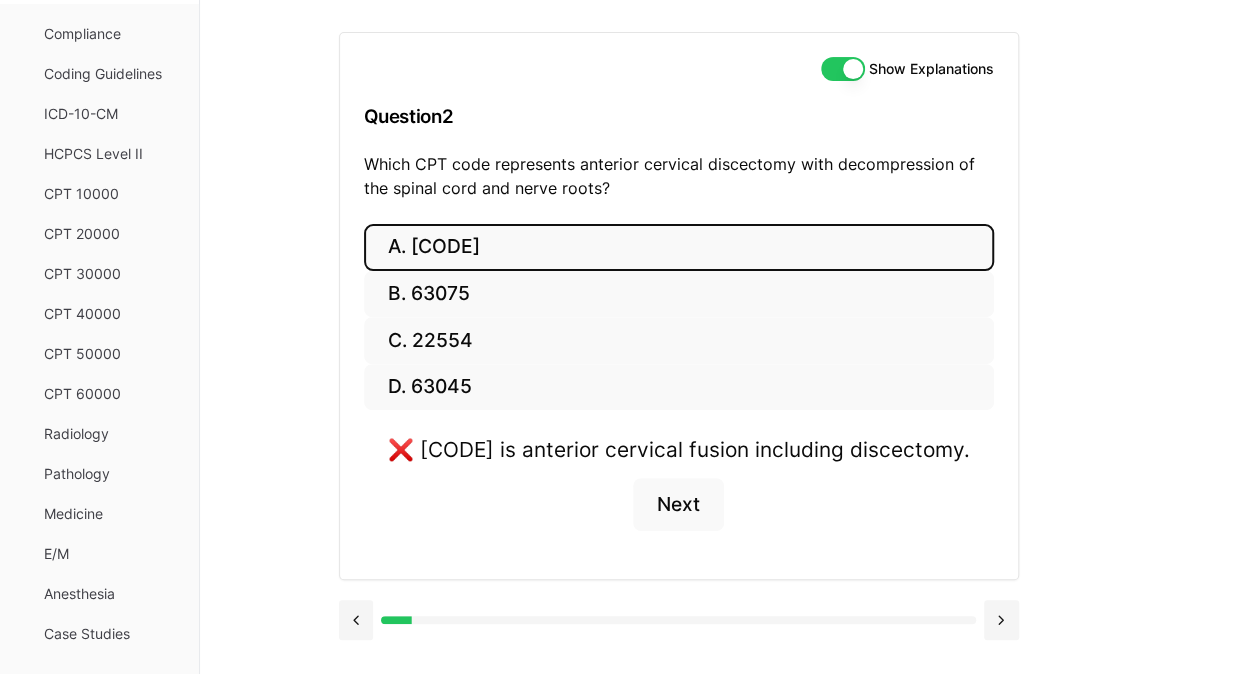 click on "Show Explanations" at bounding box center [843, 69] 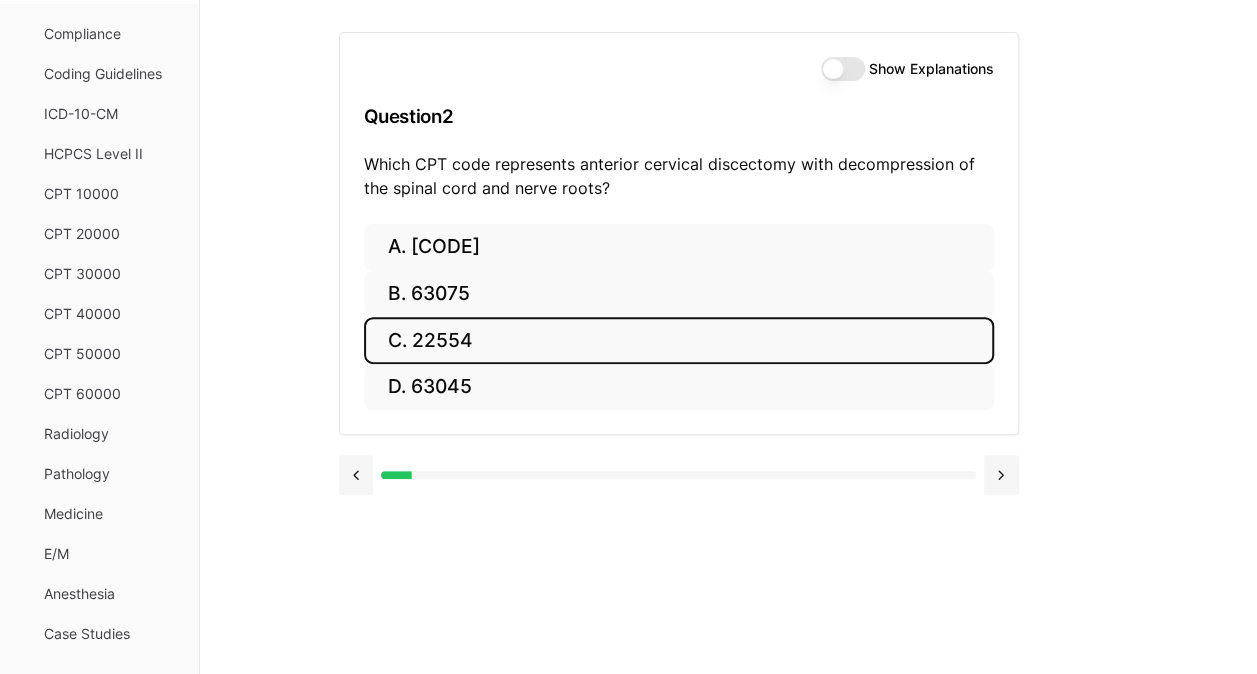 click on "C. 22554" at bounding box center (679, 340) 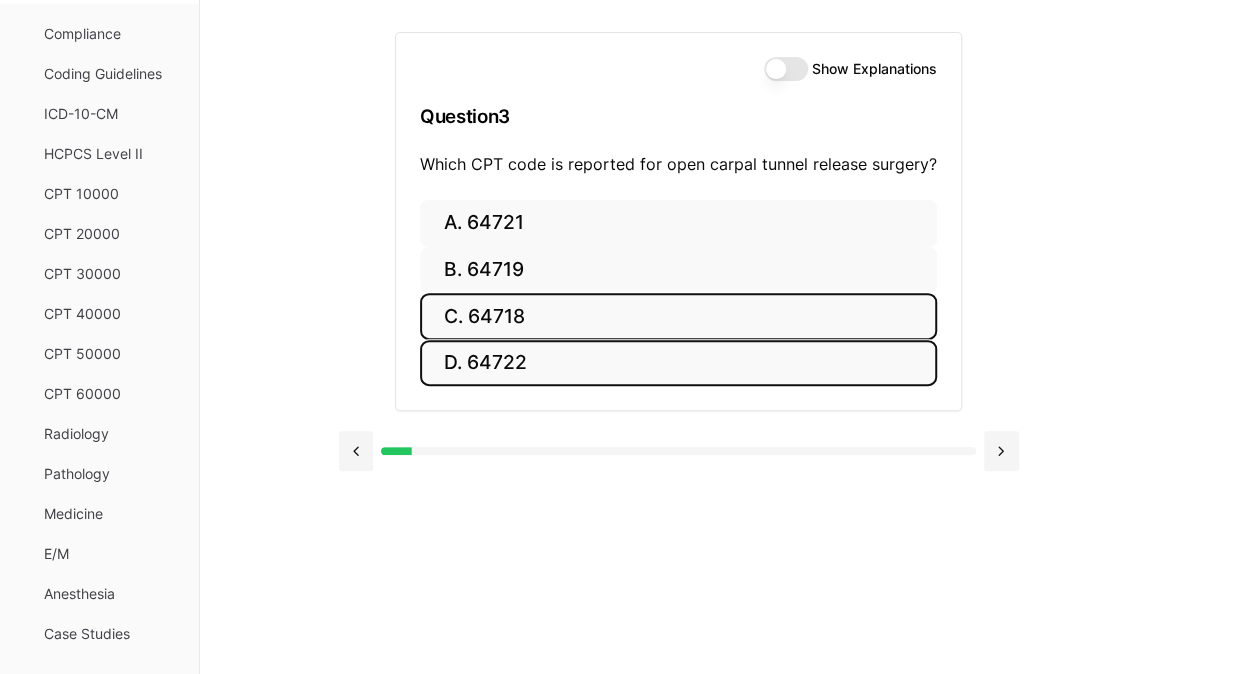 click on "D. 64722" at bounding box center (678, 363) 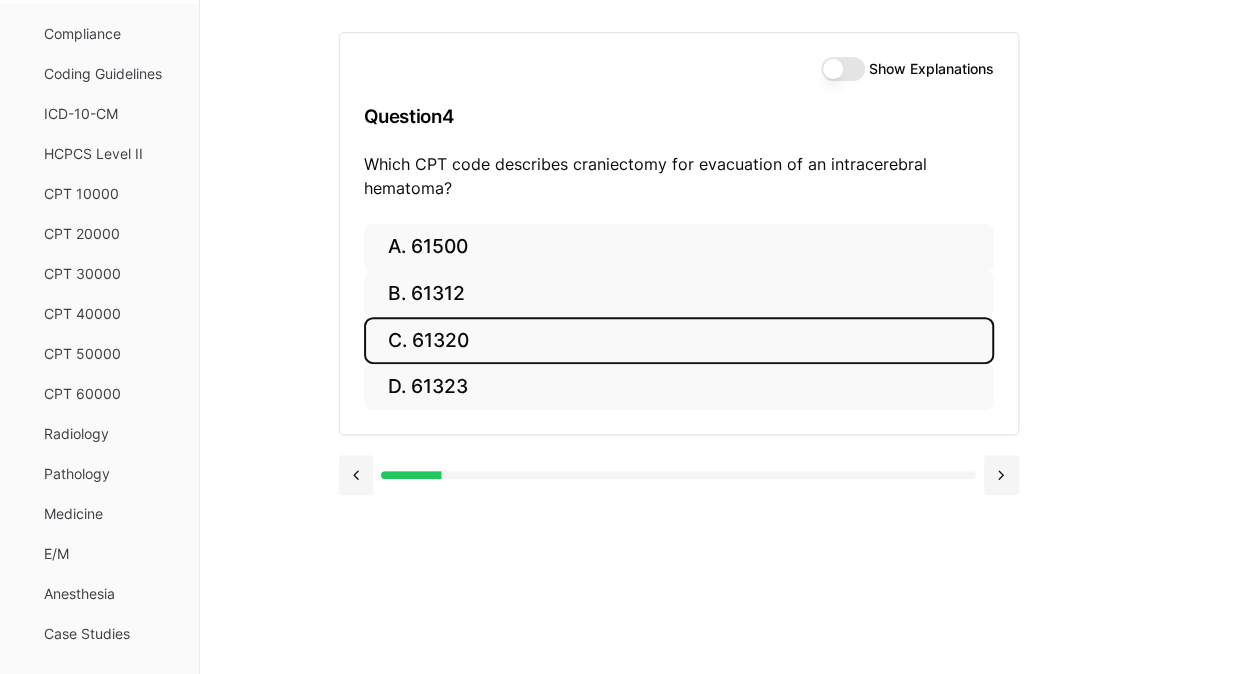 click on "C. 61320" at bounding box center [679, 340] 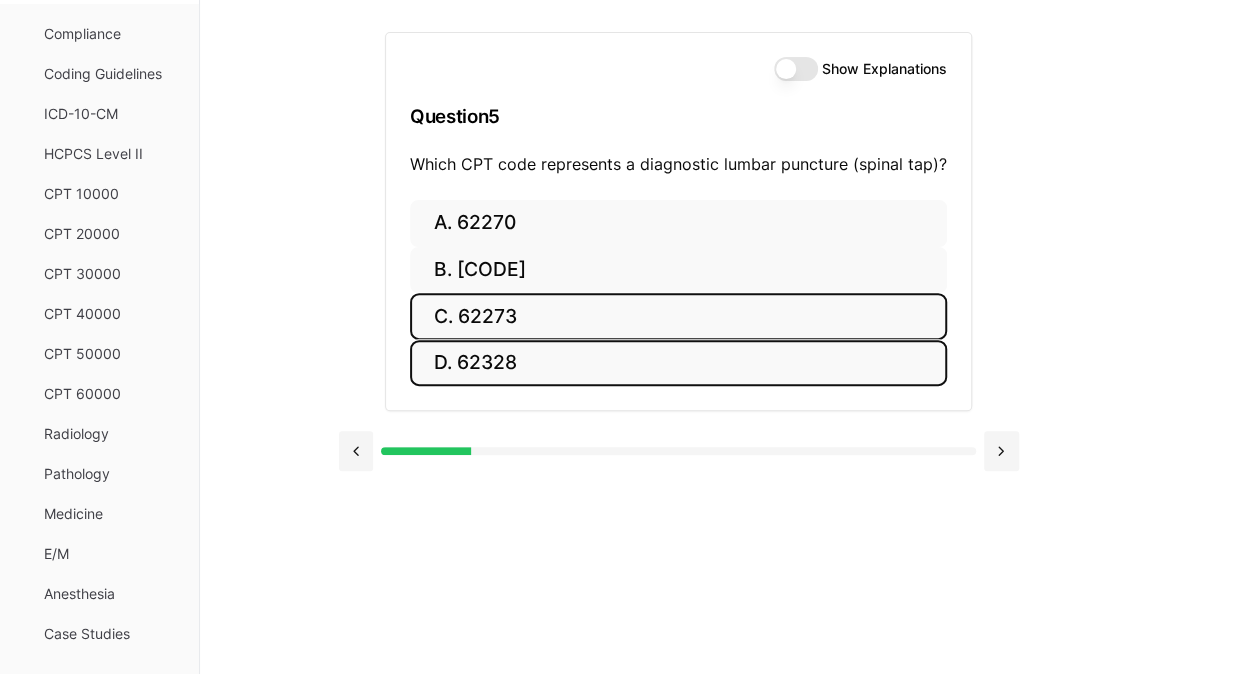 click on "D. 62328" at bounding box center [678, 363] 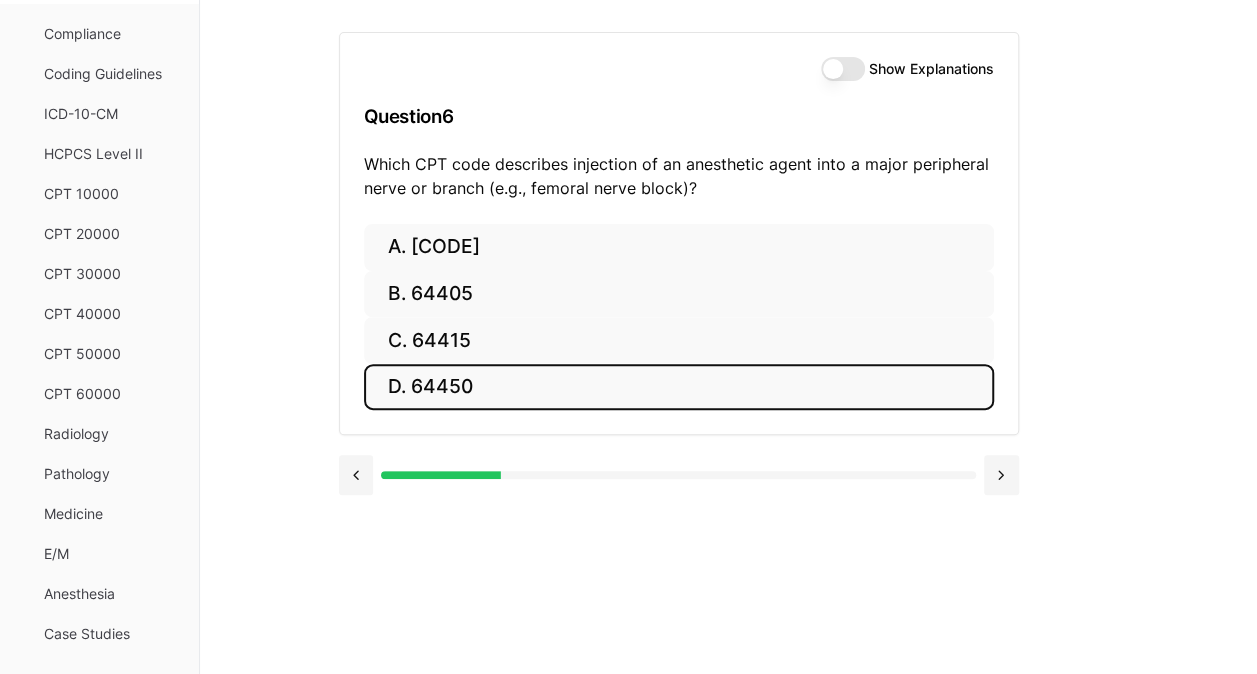 click on "D. 64450" at bounding box center (679, 387) 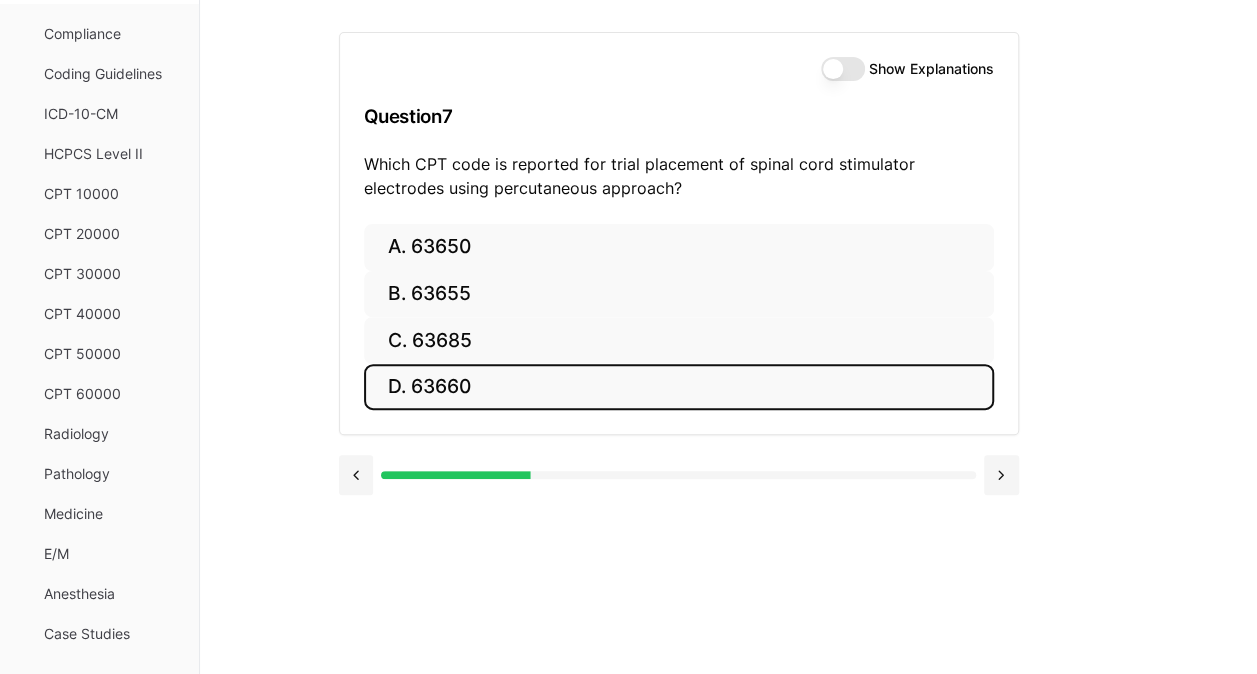 click on "D. 63660" at bounding box center (679, 387) 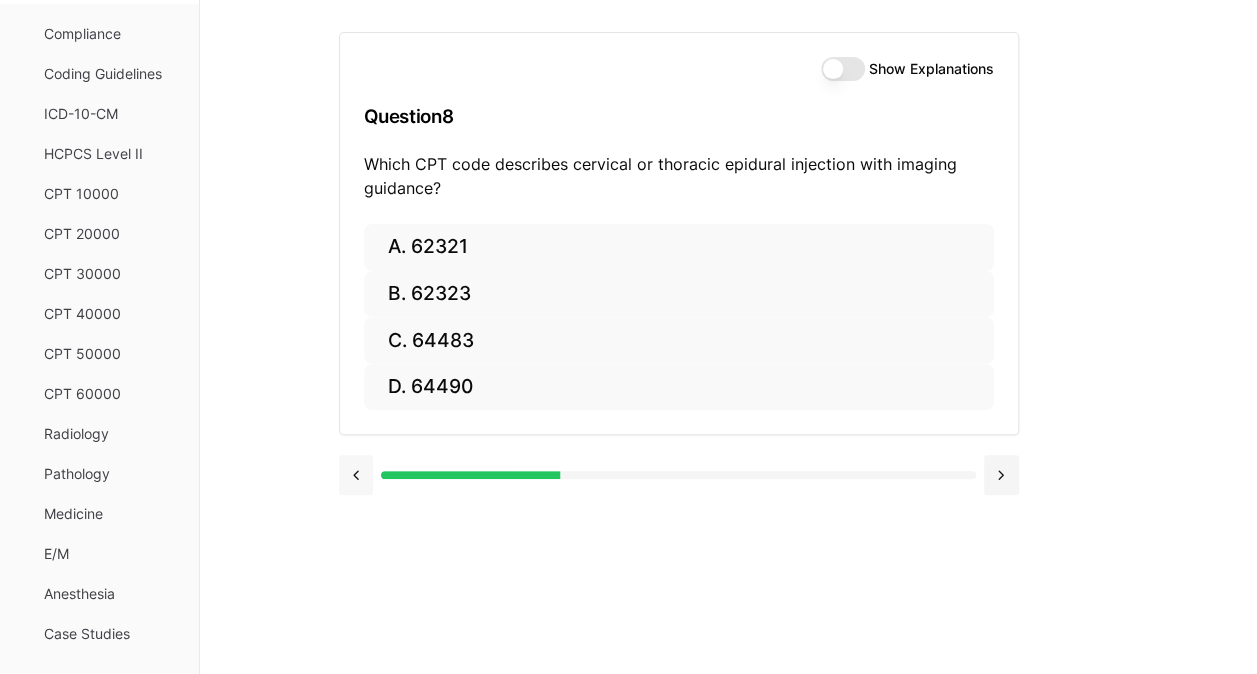 click at bounding box center [356, 475] 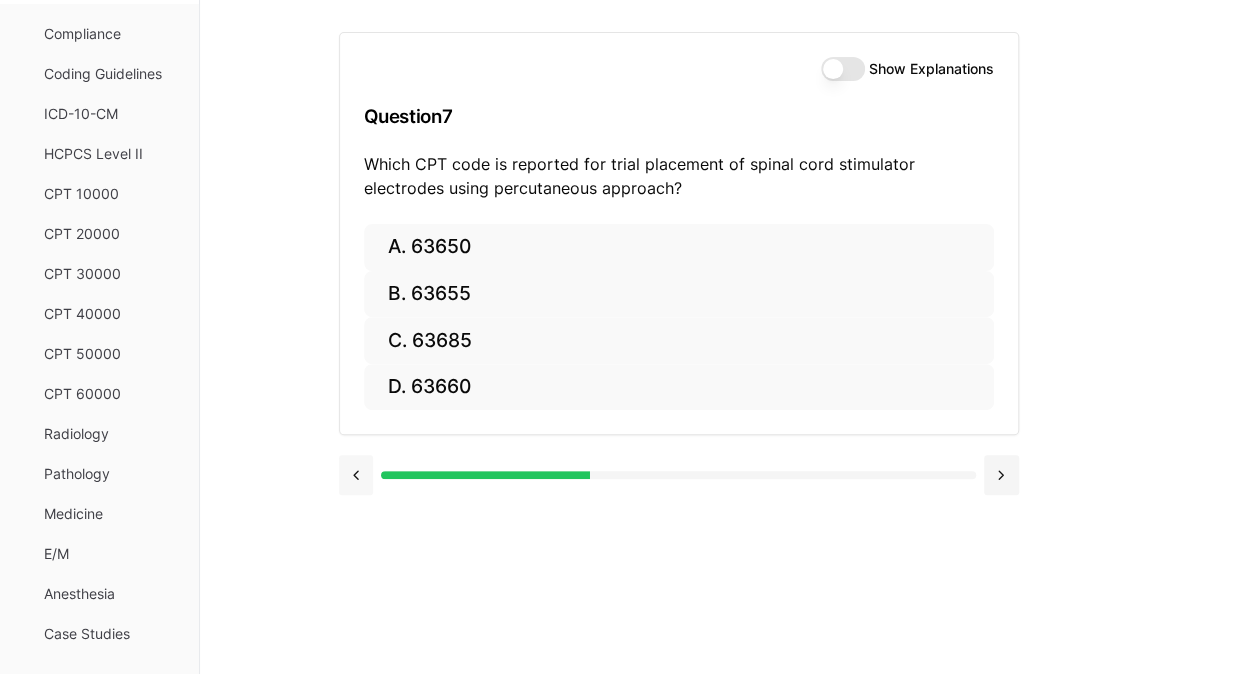 click at bounding box center [356, 475] 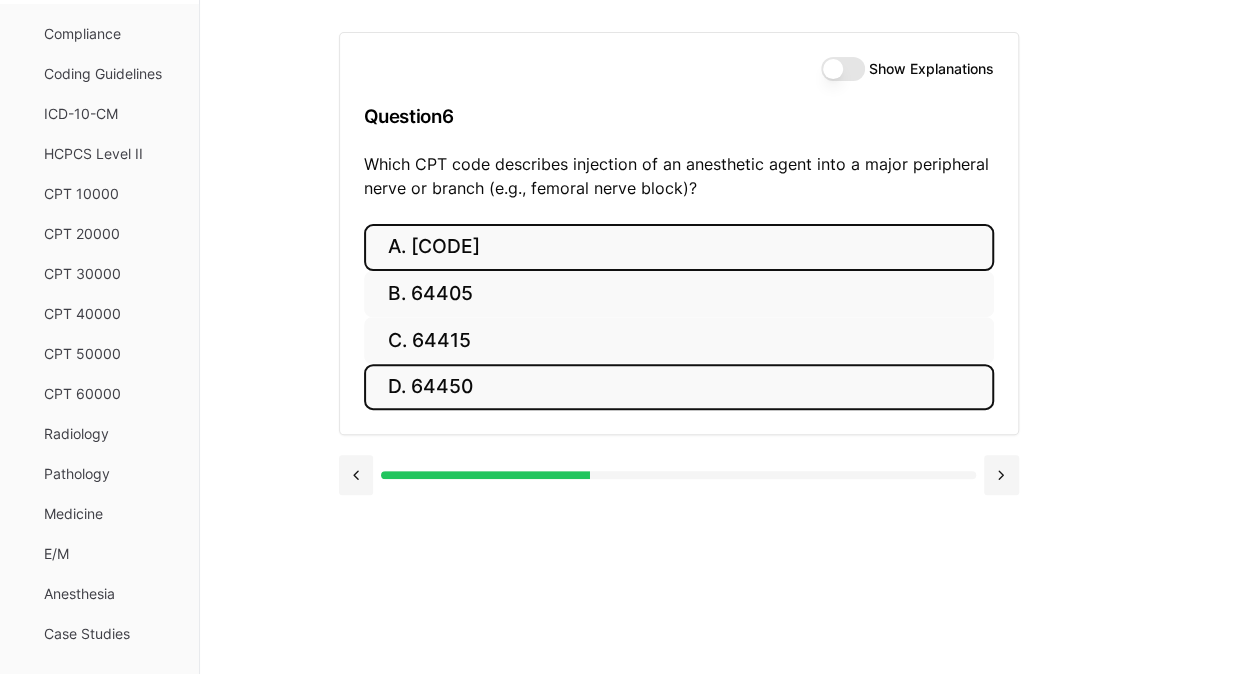 click on "A. [CODE]" at bounding box center [679, 247] 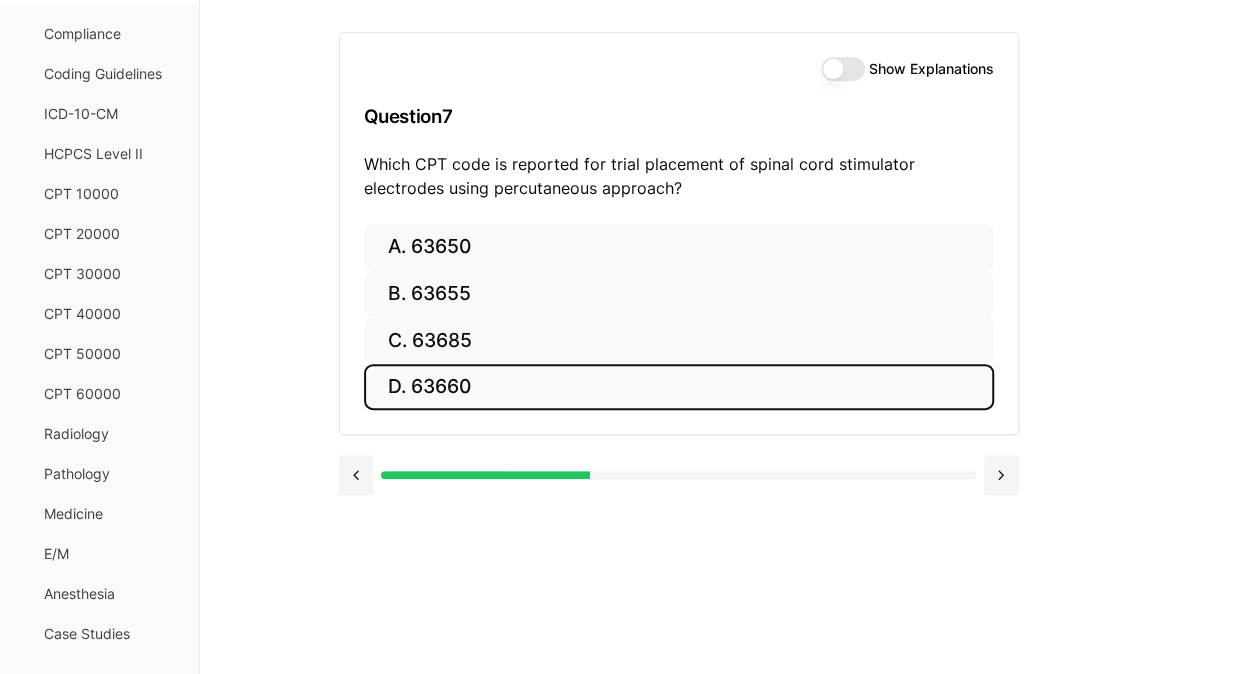 click on "Show Explanations" at bounding box center [843, 69] 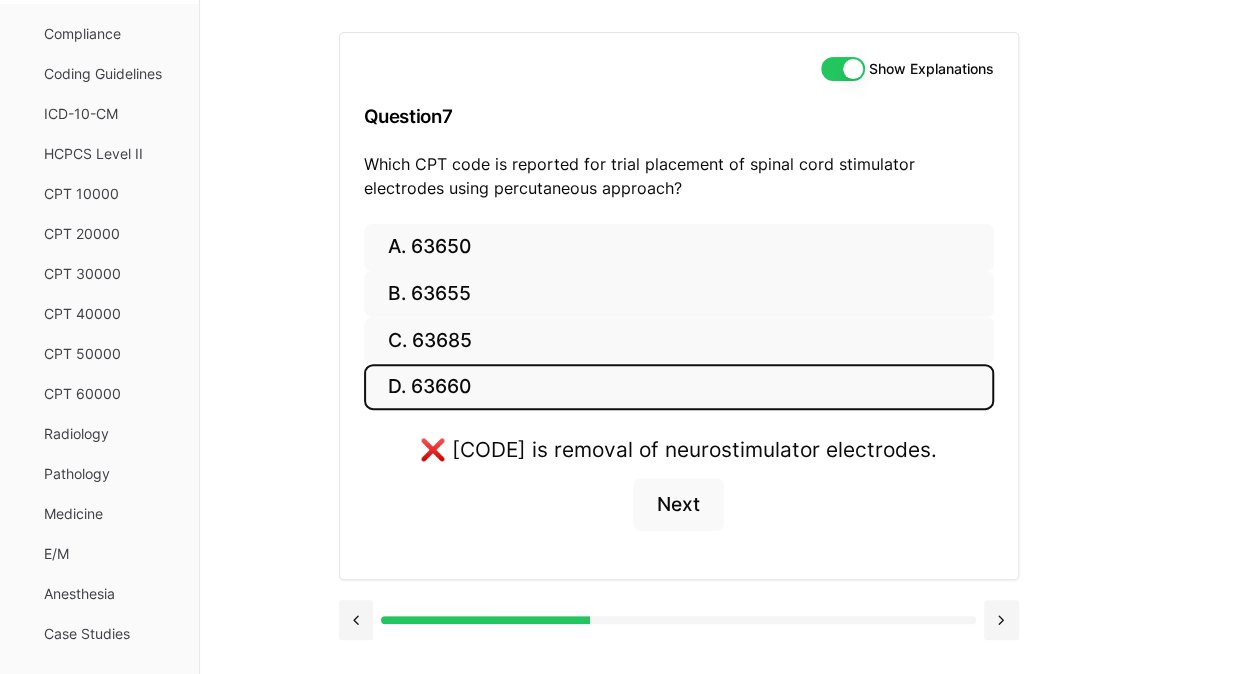 click at bounding box center (679, 620) 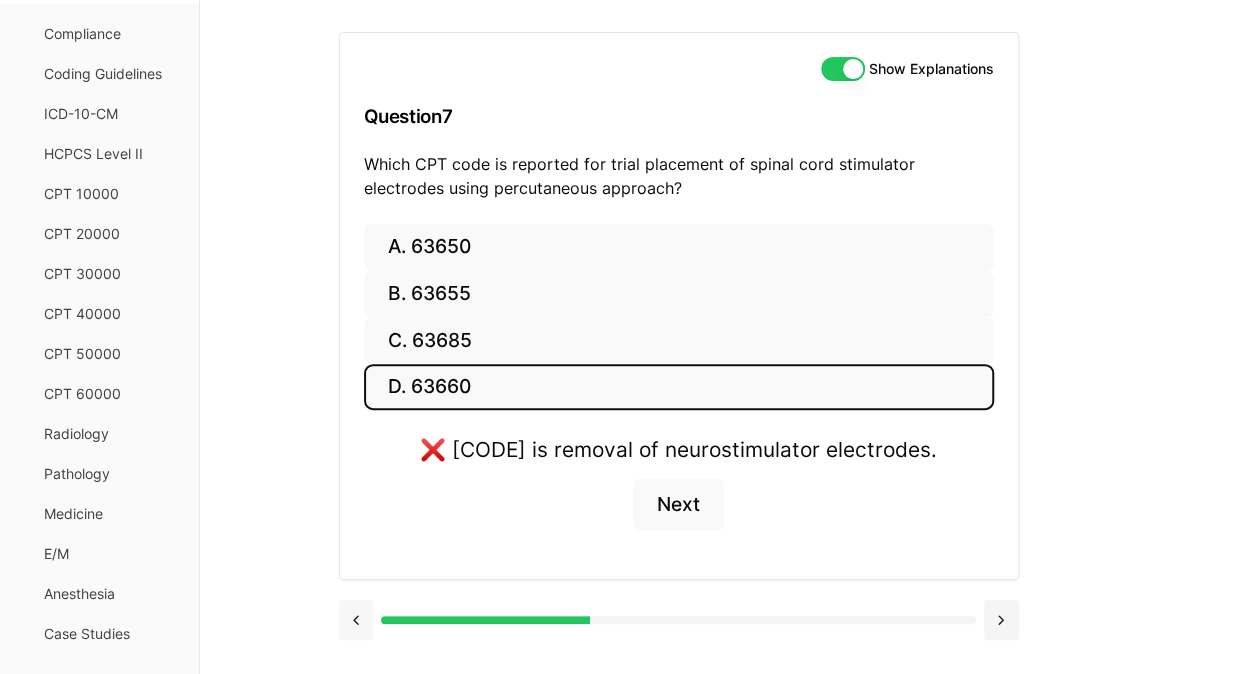 click at bounding box center (356, 620) 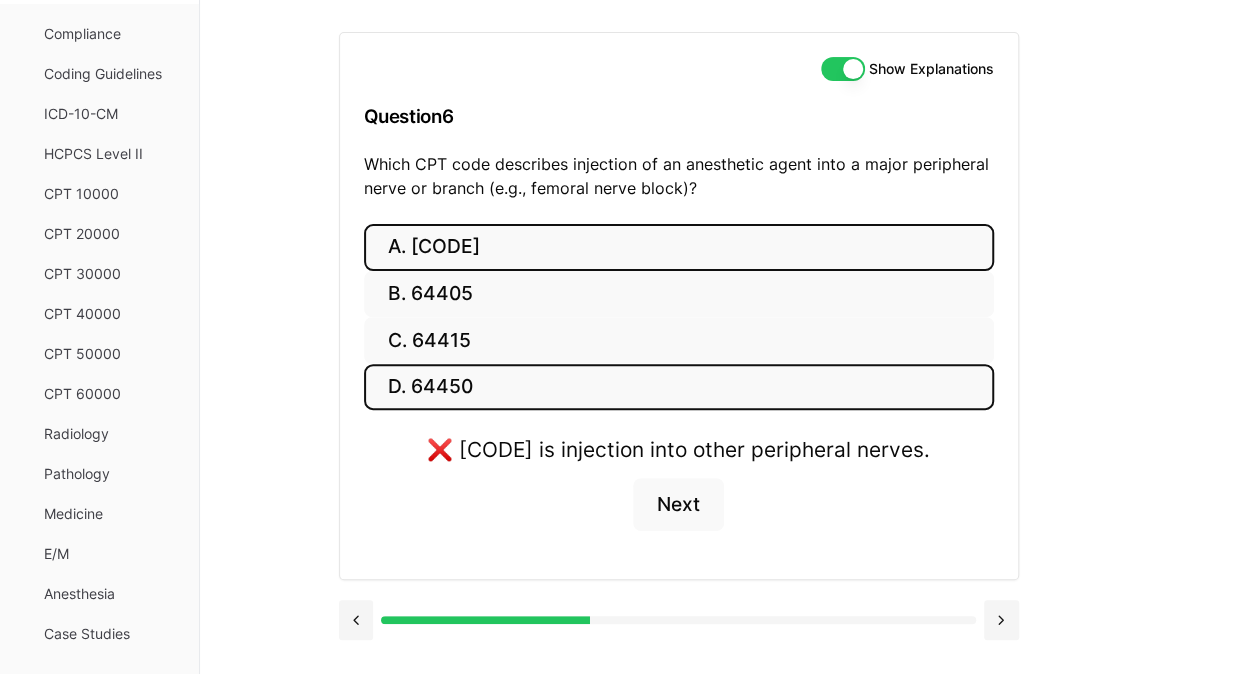 click on "A. [CODE]" at bounding box center (679, 247) 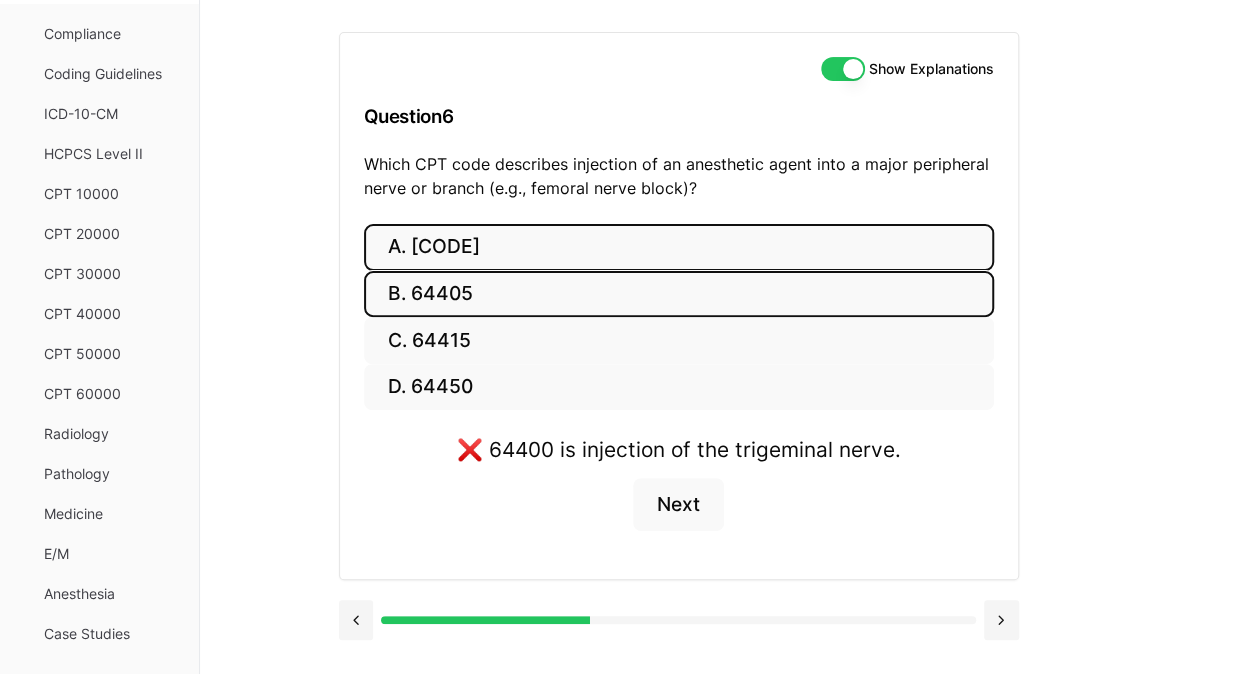 click on "B. 64405" at bounding box center [679, 294] 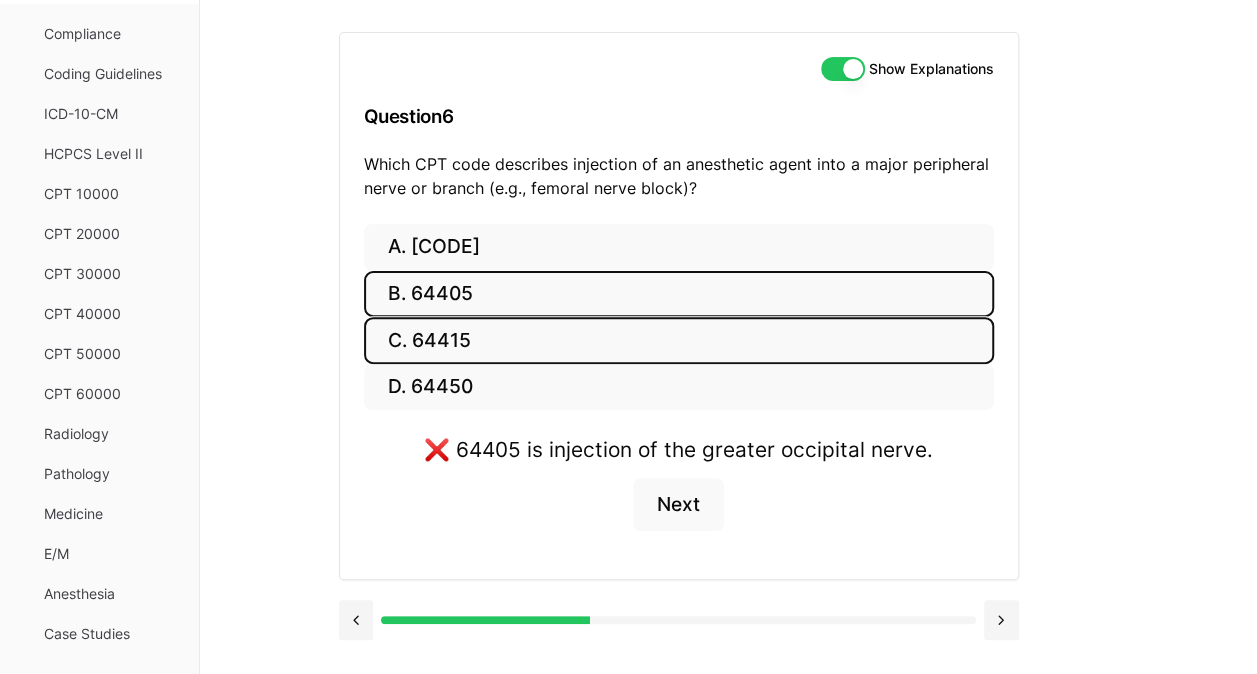 click on "C. 64415" at bounding box center [679, 340] 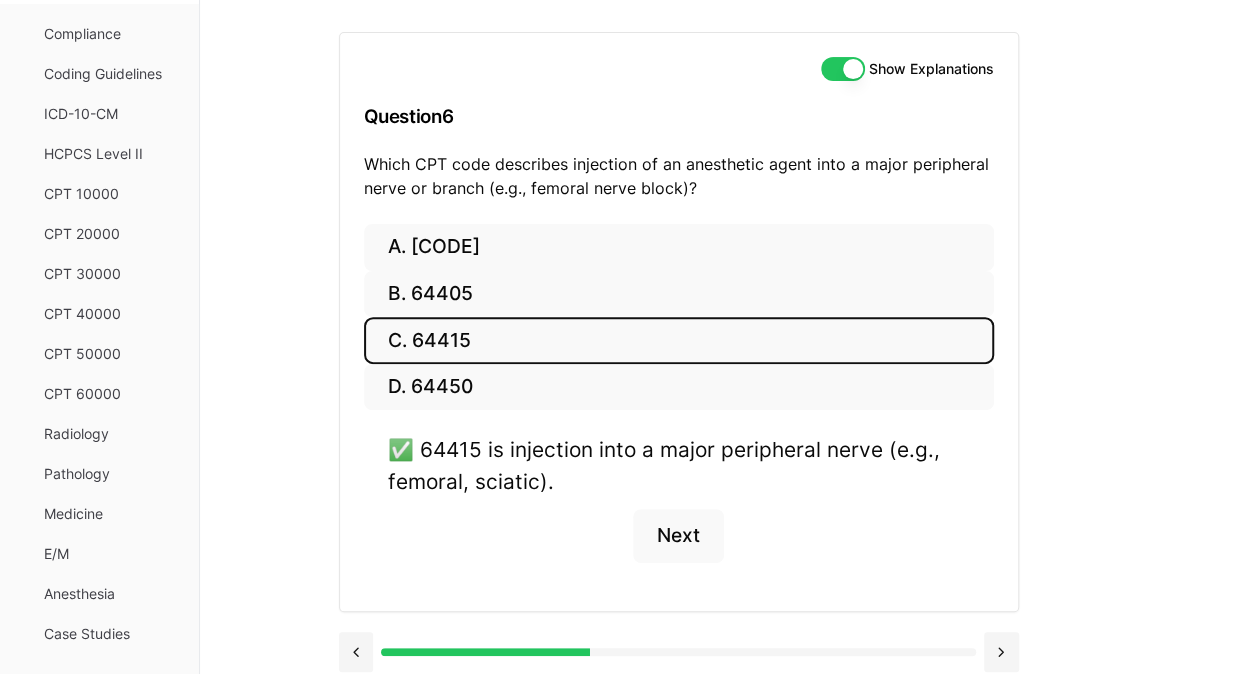 click on "Show Explanations" at bounding box center [843, 69] 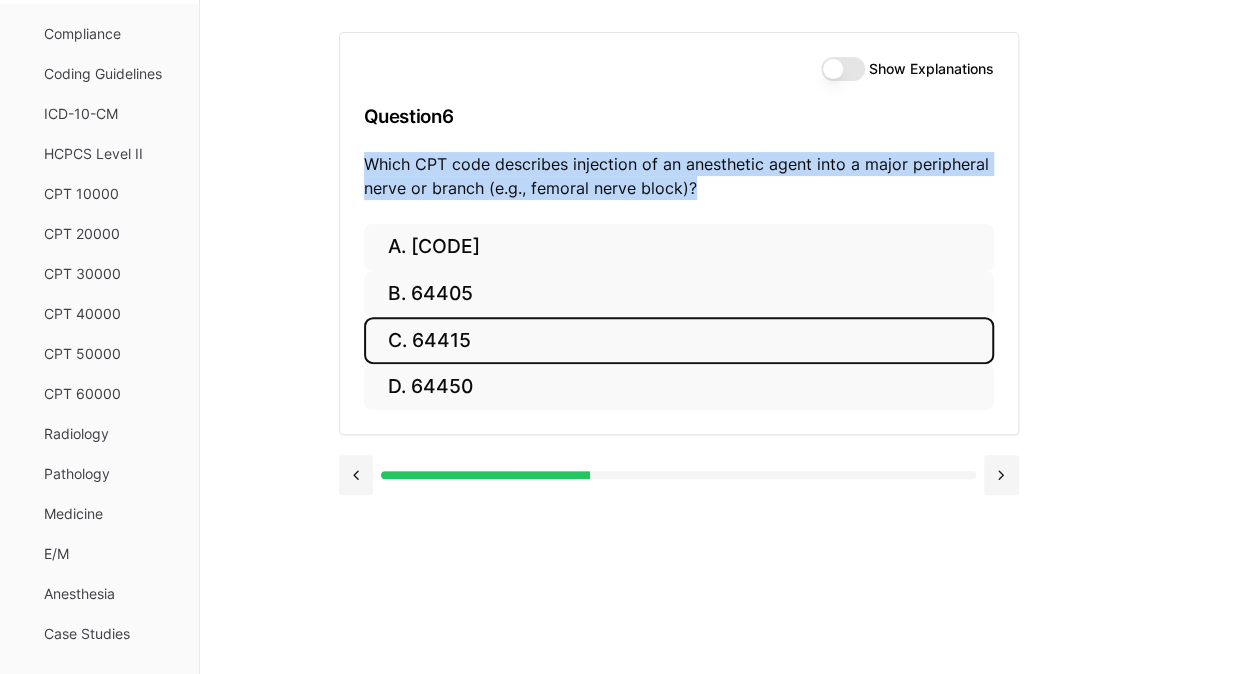 drag, startPoint x: 718, startPoint y: 180, endPoint x: 360, endPoint y: 168, distance: 358.20105 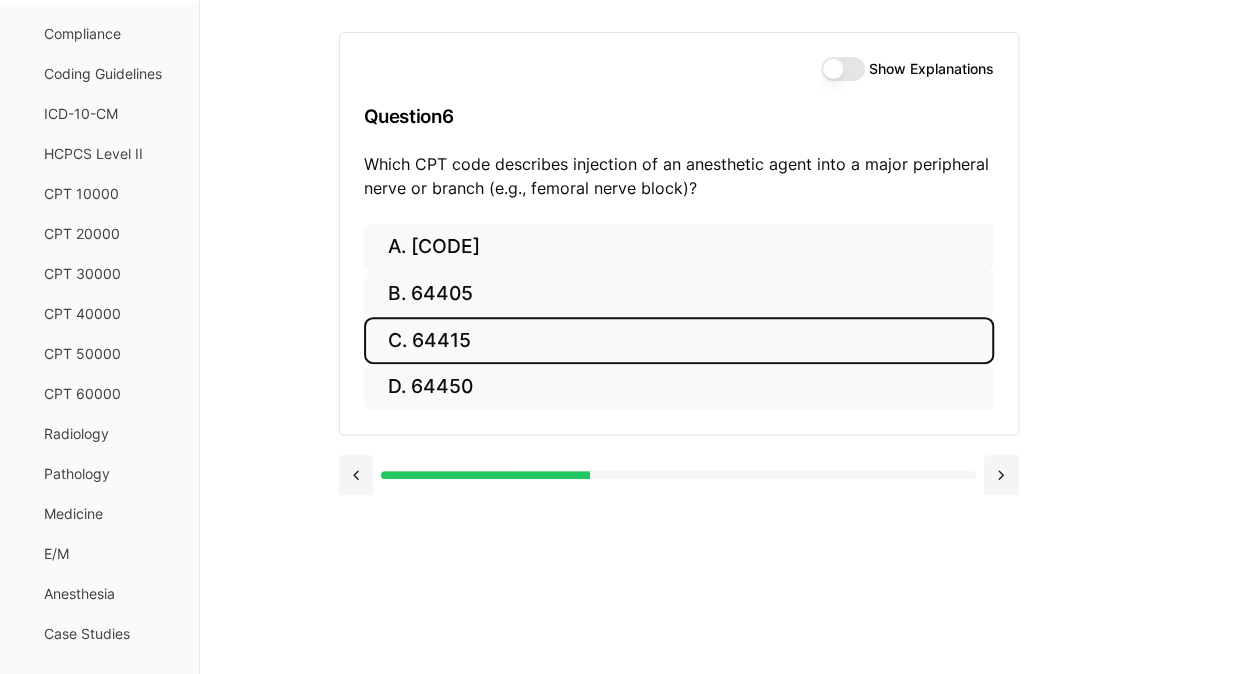 click on "Show Explanations" at bounding box center [843, 69] 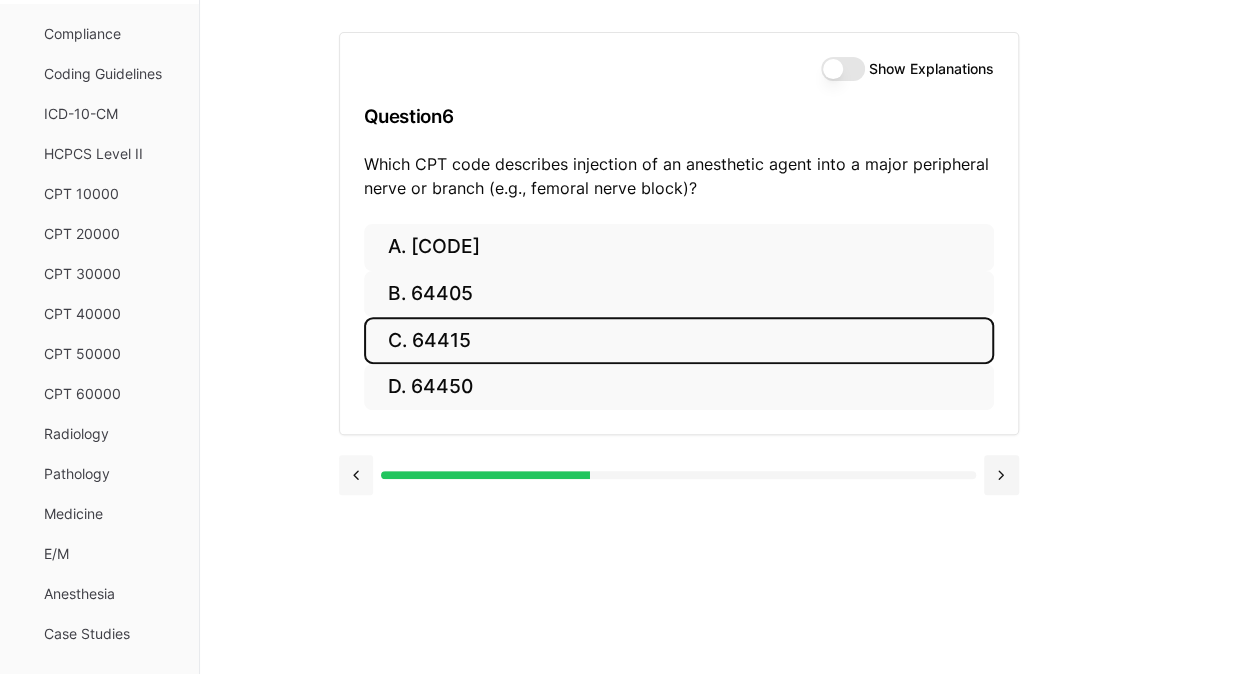 click at bounding box center [356, 475] 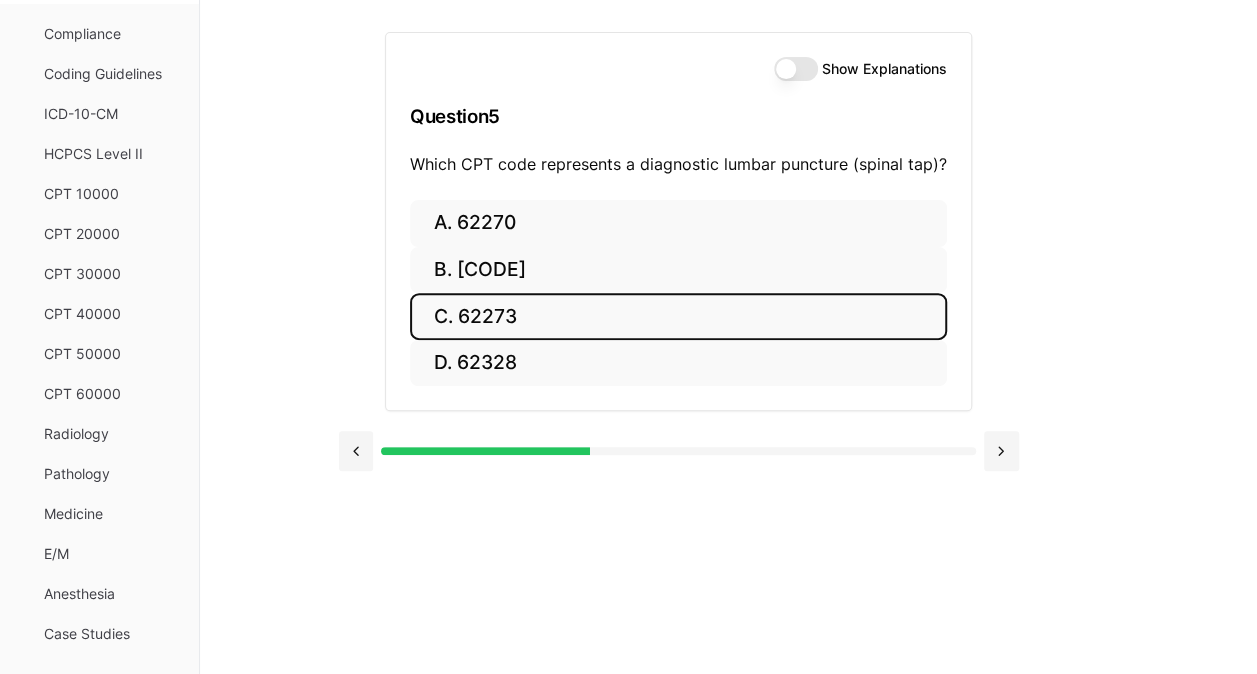 click on "Show Explanations" at bounding box center (796, 69) 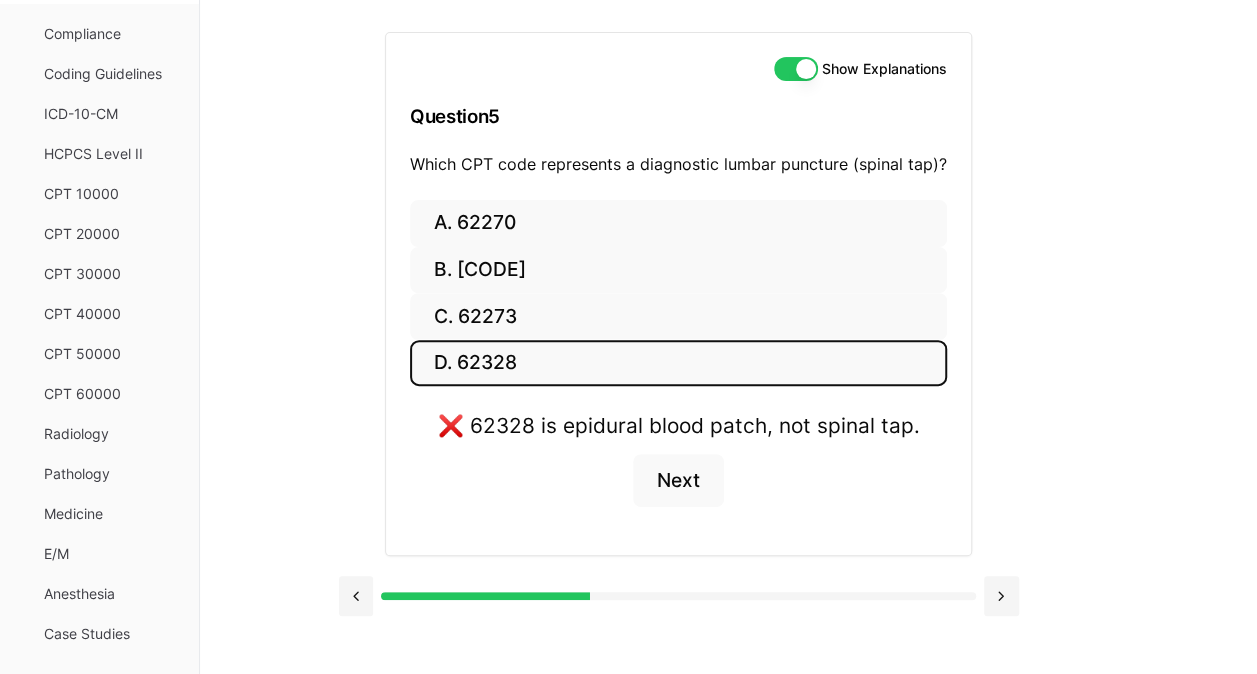 click on "Show Explanations" at bounding box center [796, 69] 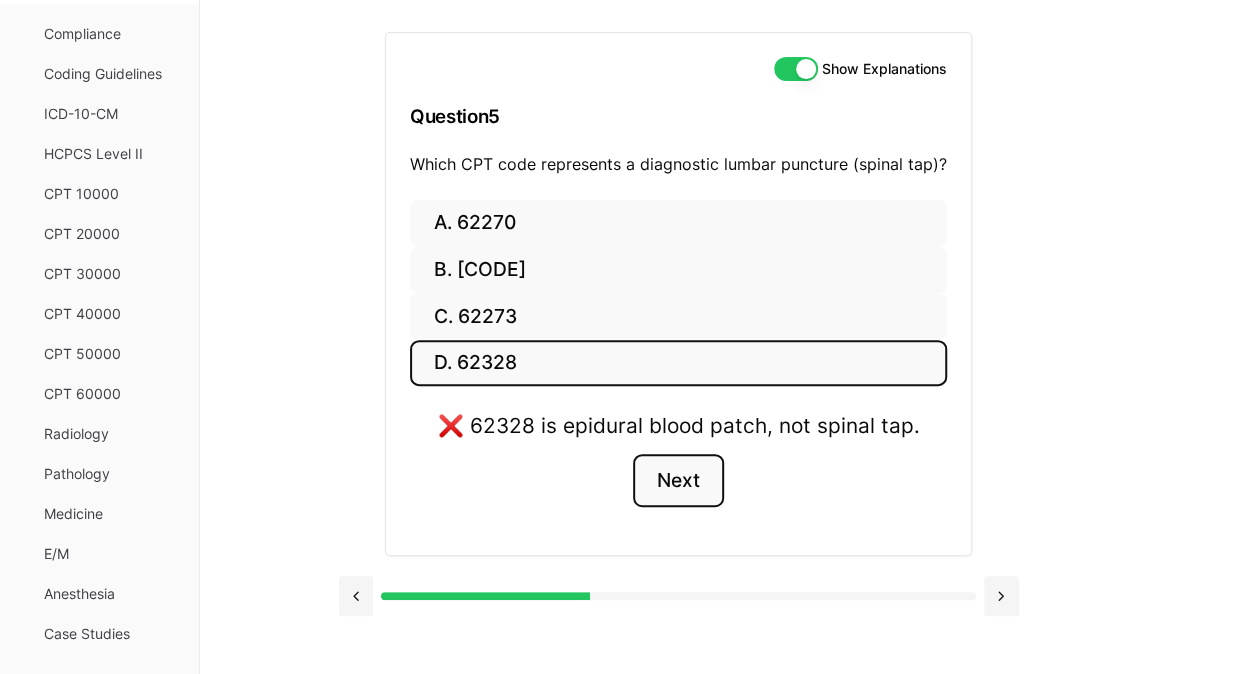 click on "Next" at bounding box center (678, 481) 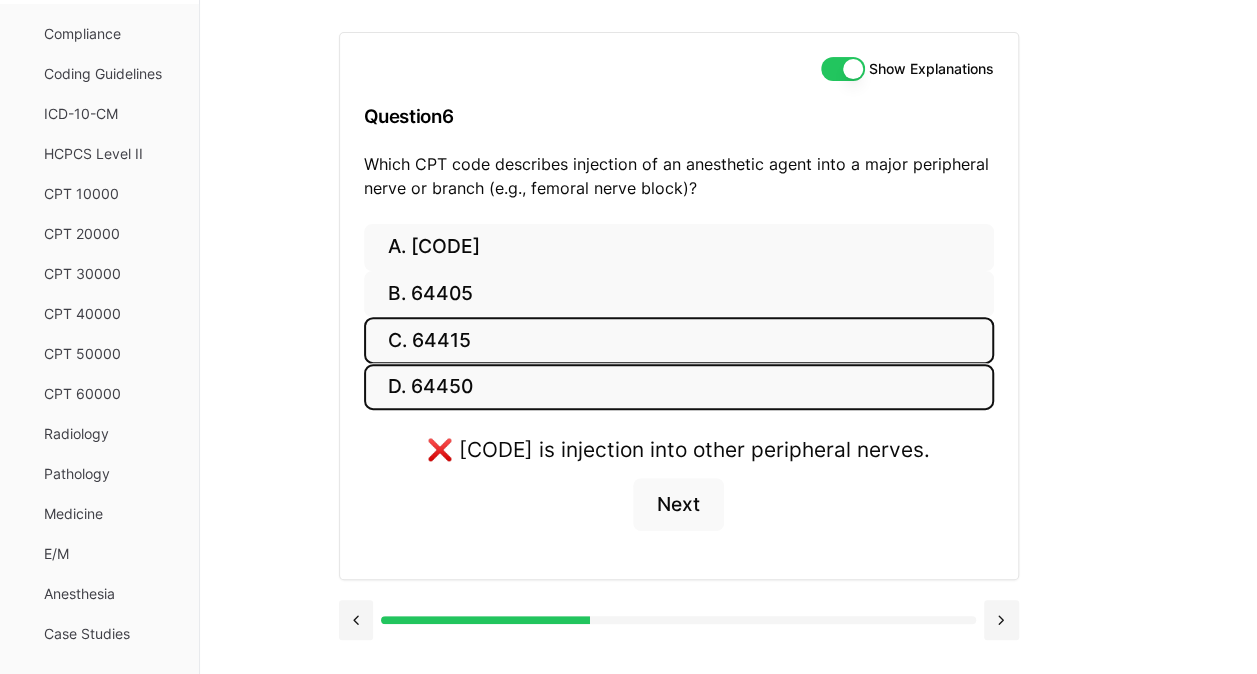 click on "C. 64415" at bounding box center [679, 340] 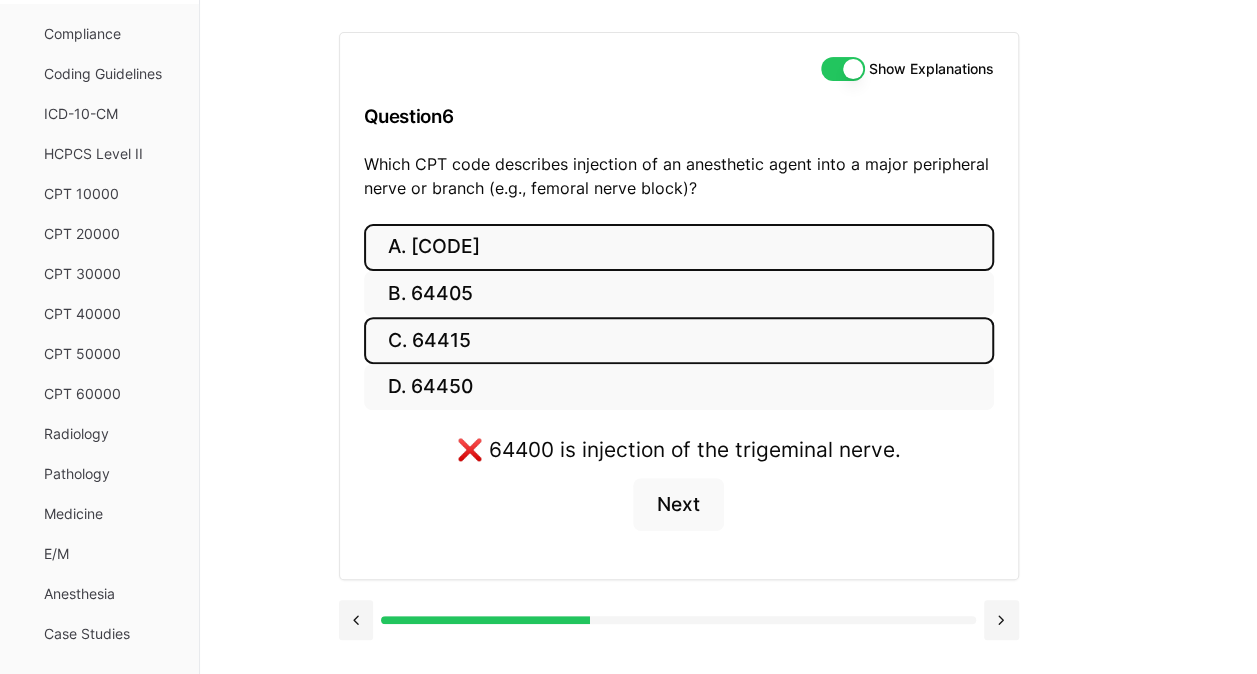 click on "C. 64415" at bounding box center (679, 340) 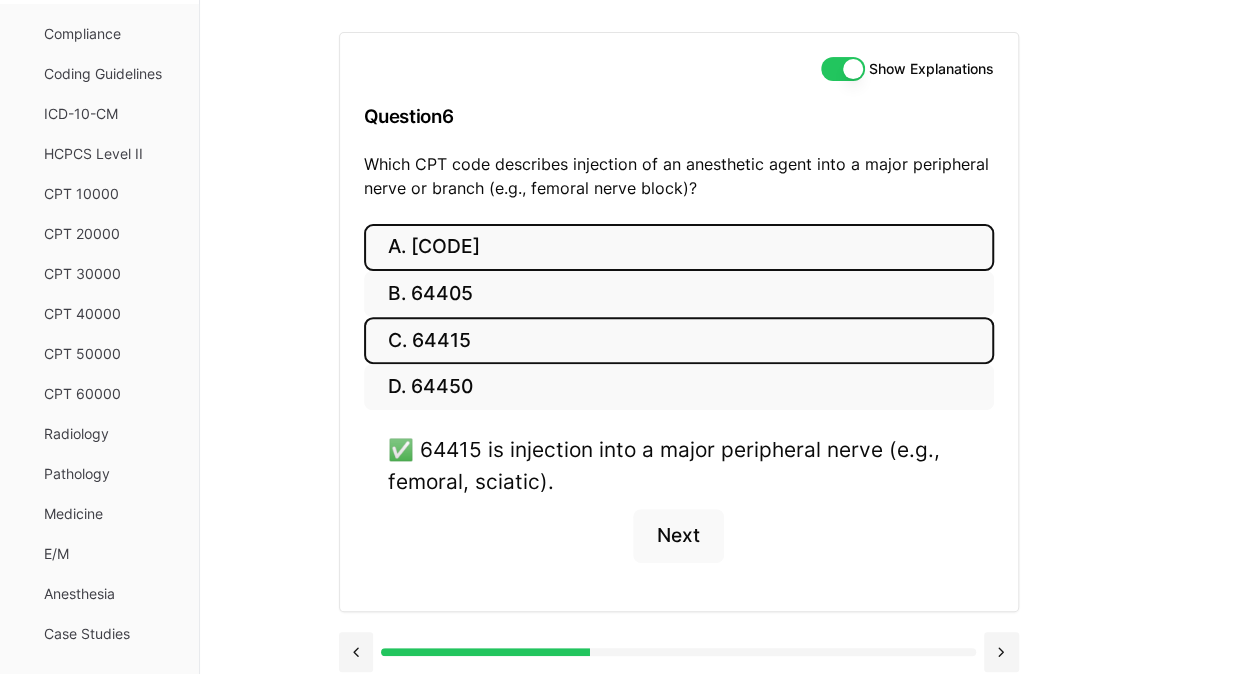 click on "A. [CODE]" at bounding box center [679, 247] 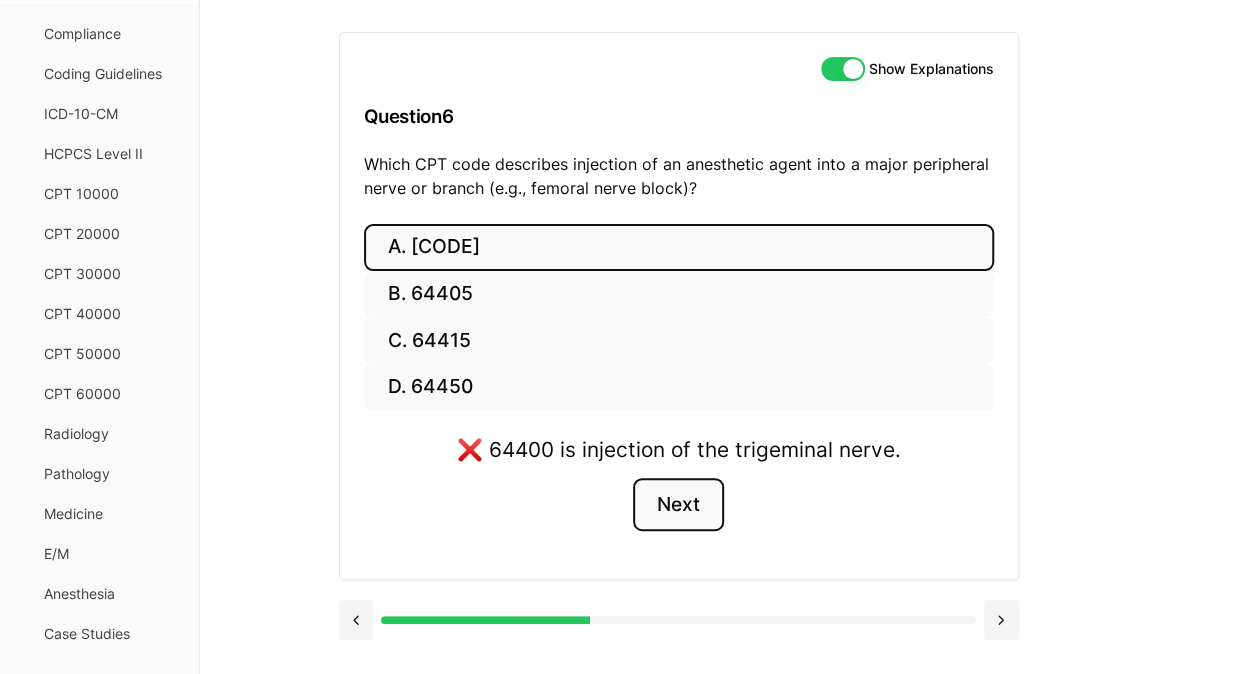 click on "Next" at bounding box center (678, 505) 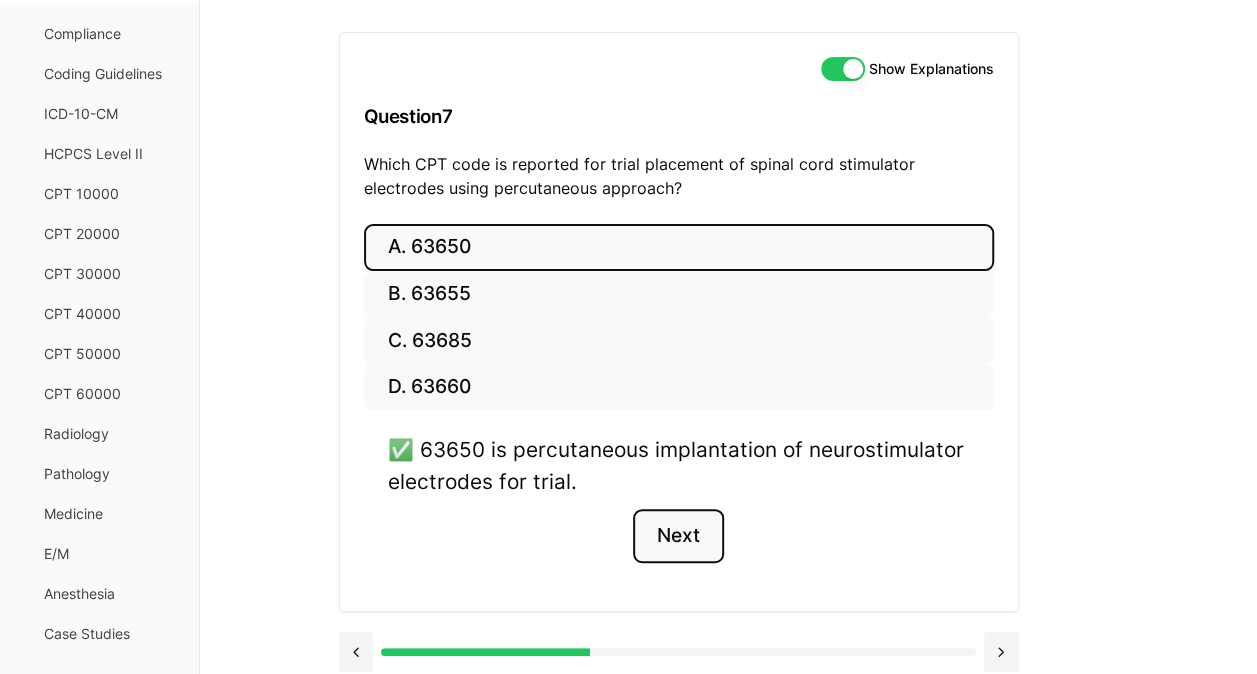 click on "Next" at bounding box center [678, 536] 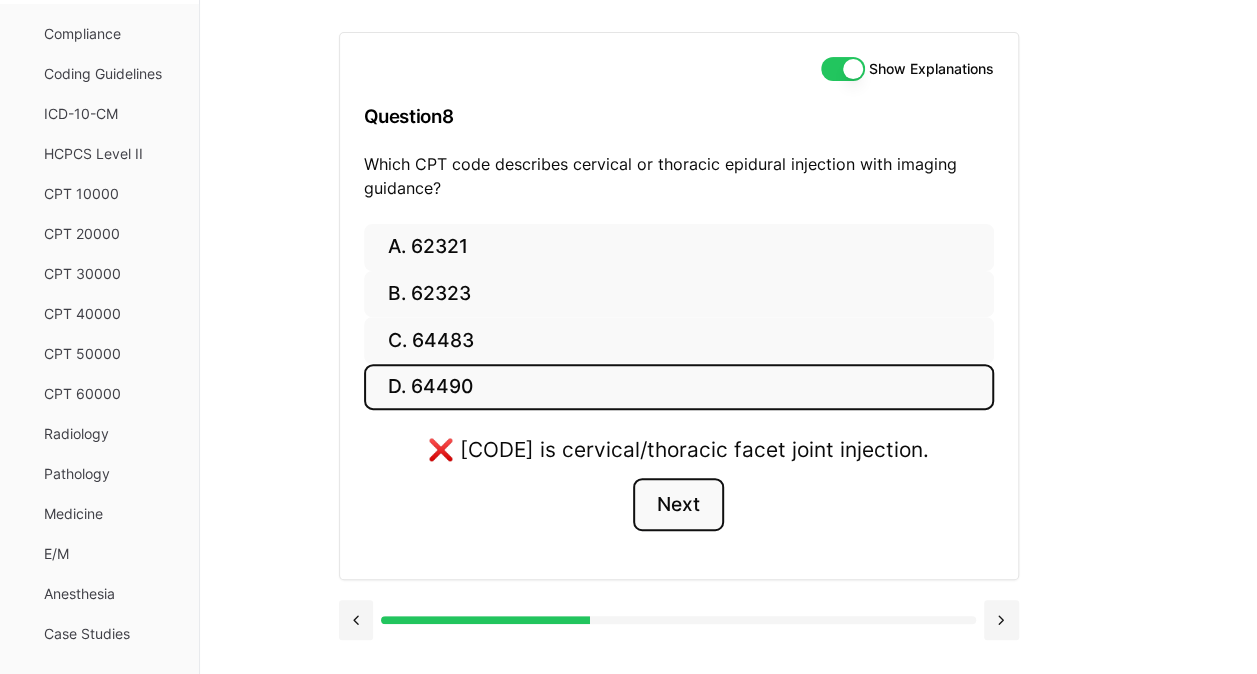 click on "Next" at bounding box center (678, 505) 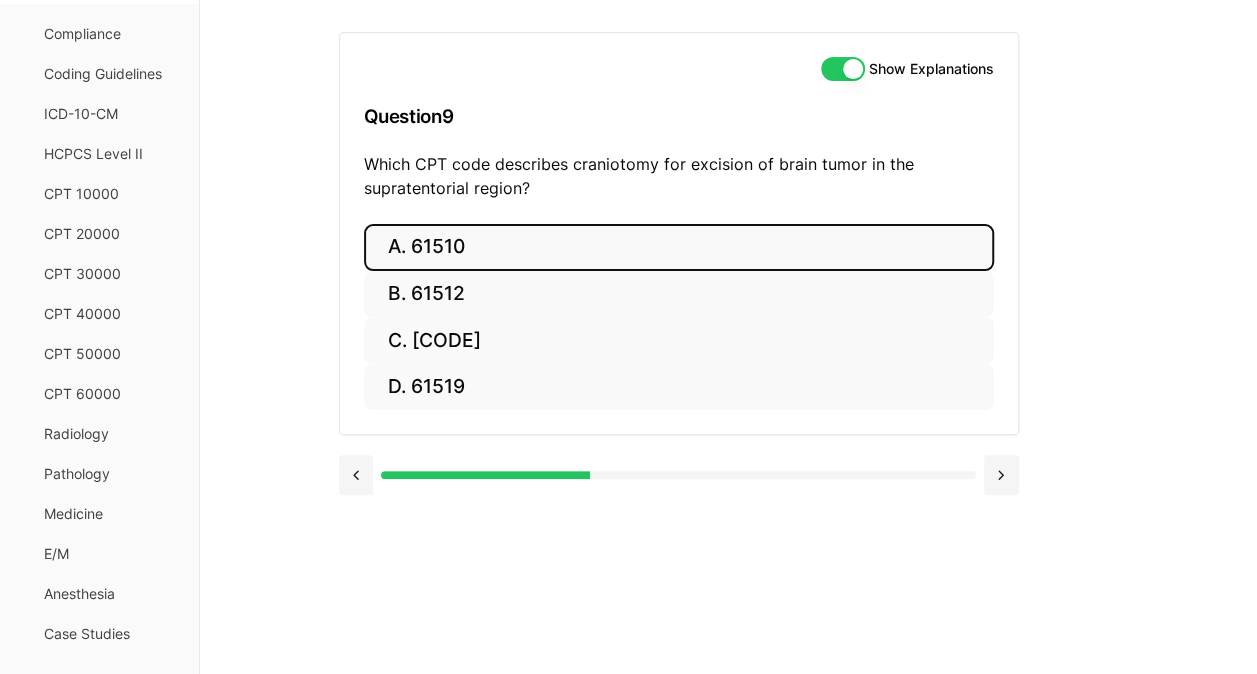 click on "A. 61510" at bounding box center (679, 247) 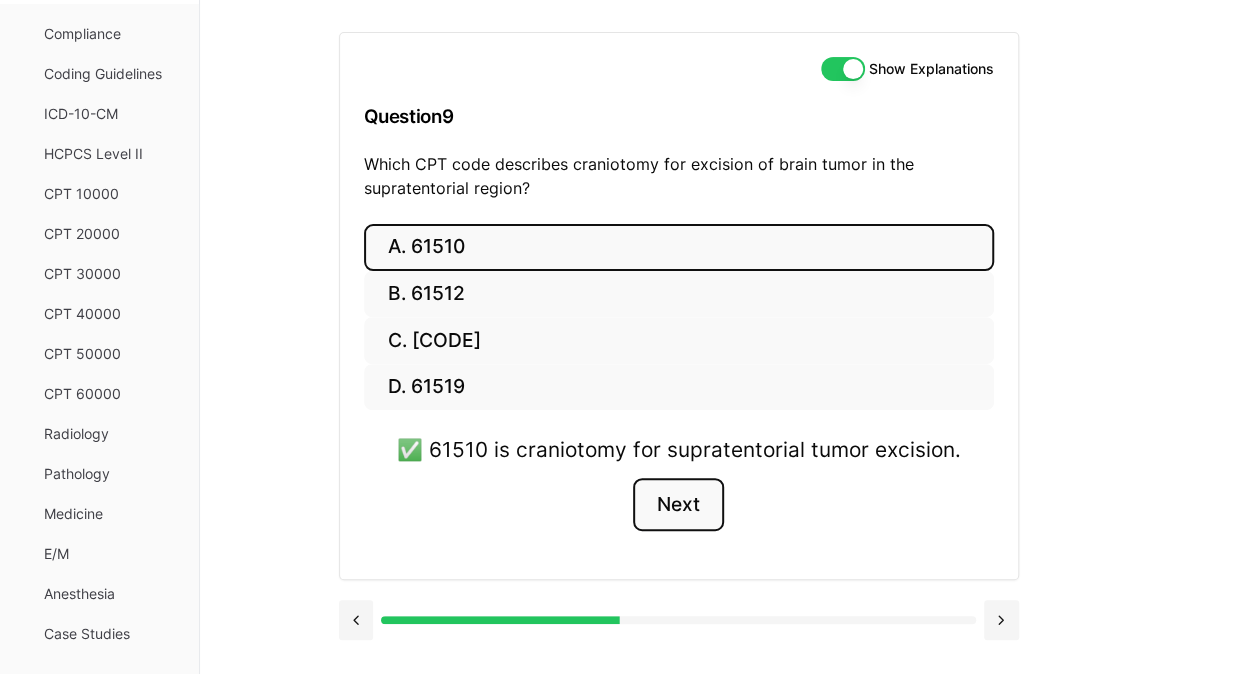 click on "Next" at bounding box center (678, 505) 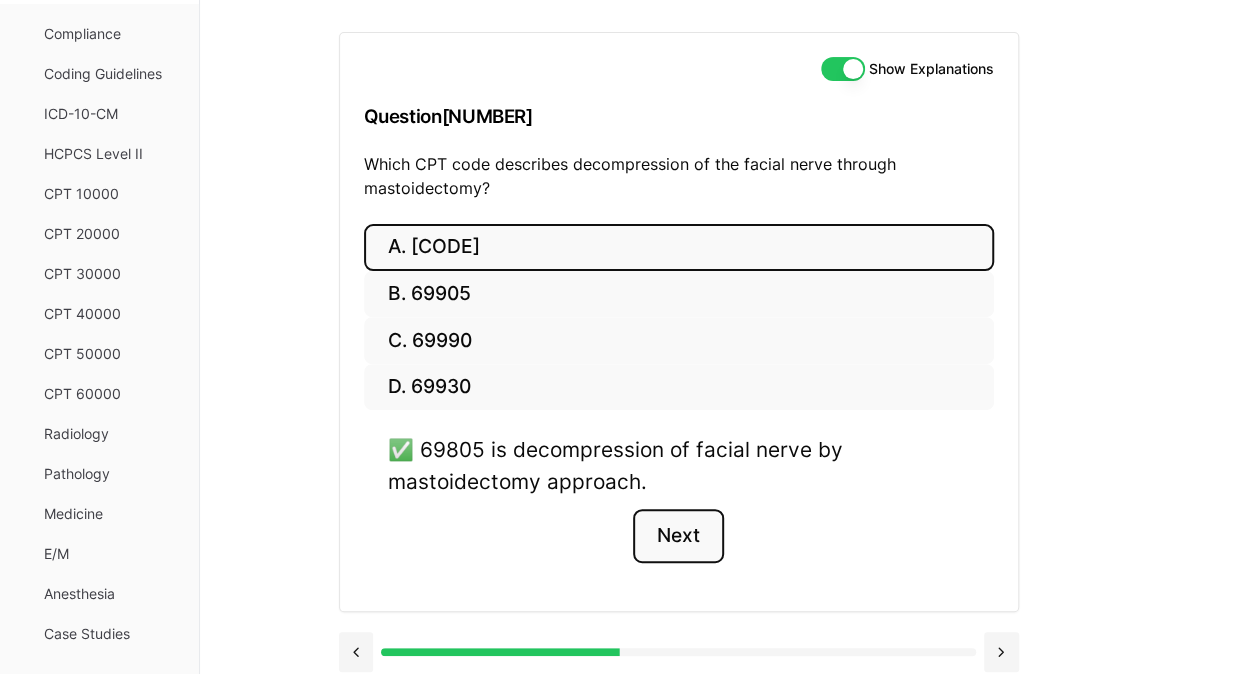 click on "Next" at bounding box center [678, 536] 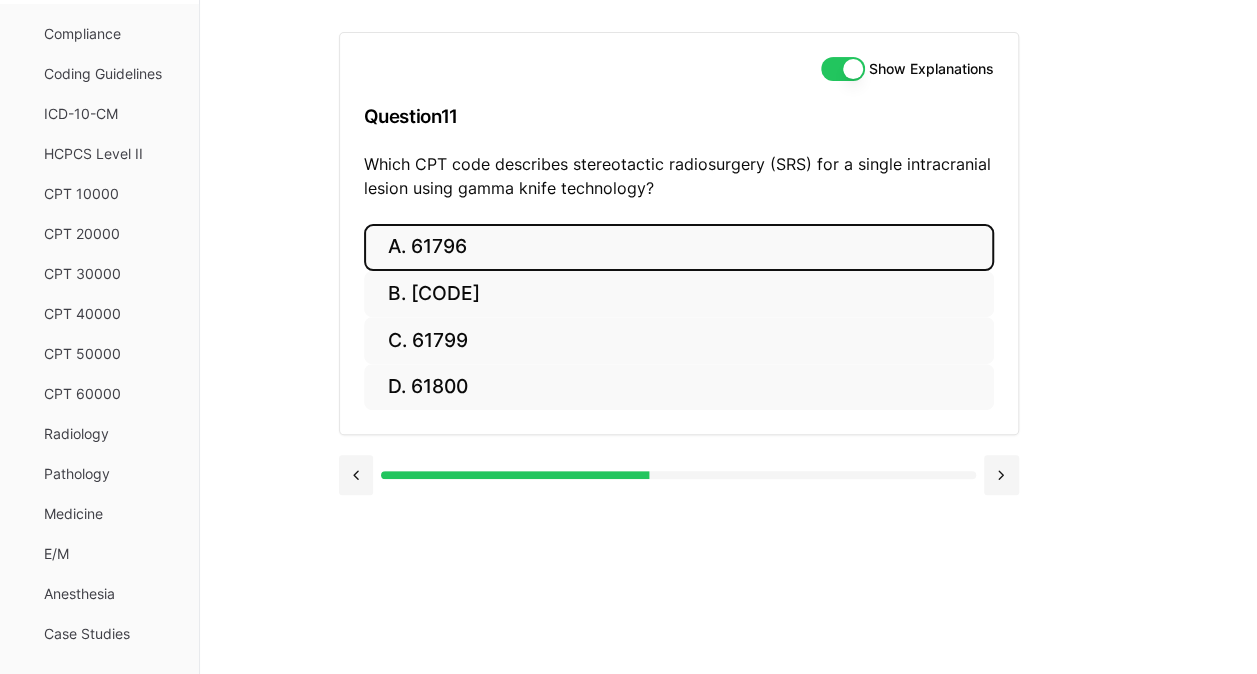 click on "A. 61796" at bounding box center (679, 247) 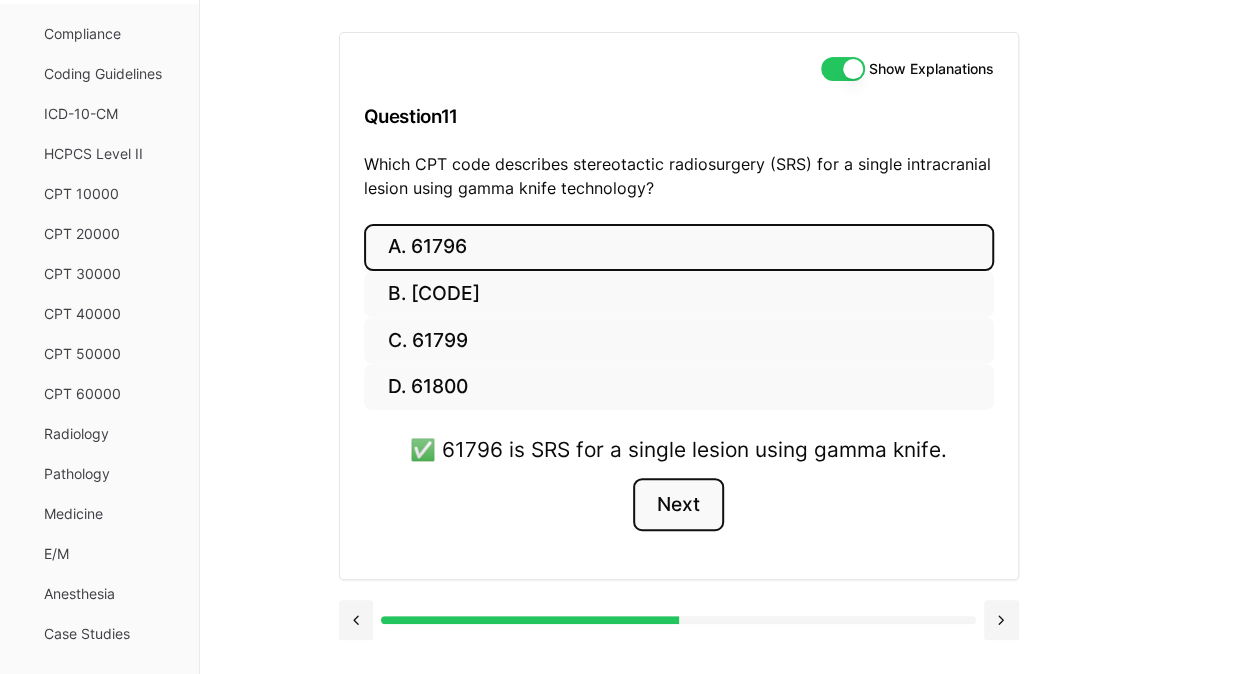 click on "Next" at bounding box center [678, 505] 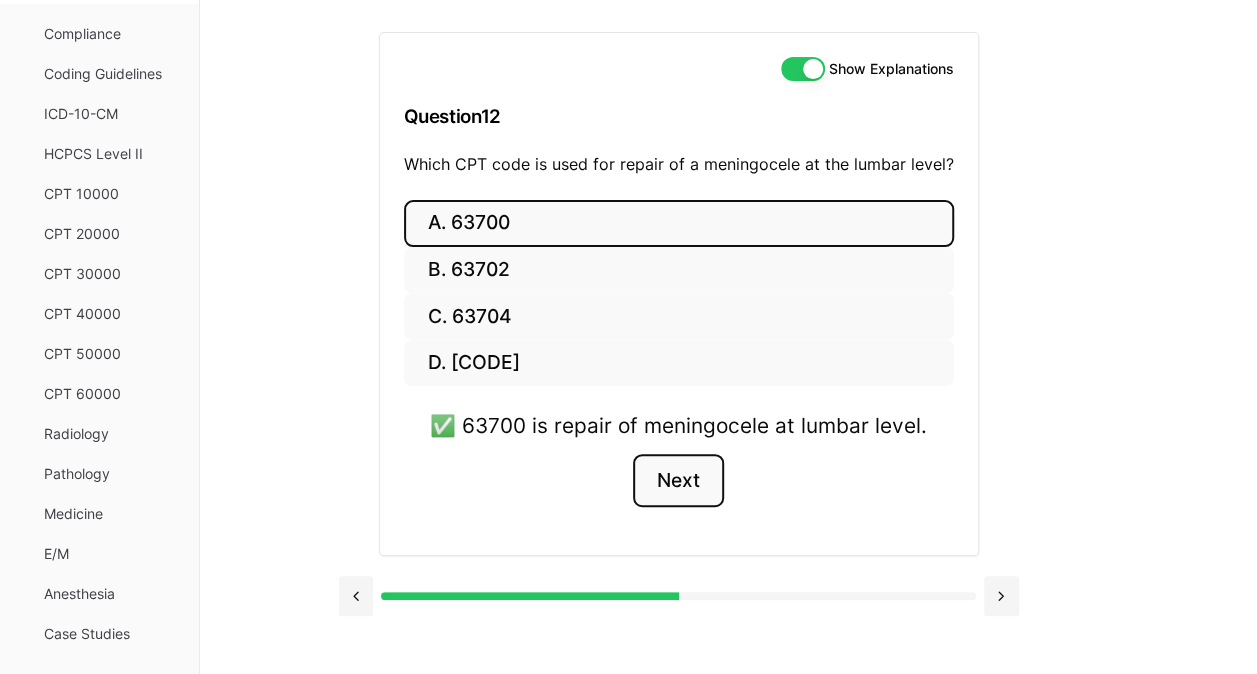click on "Next" at bounding box center [678, 481] 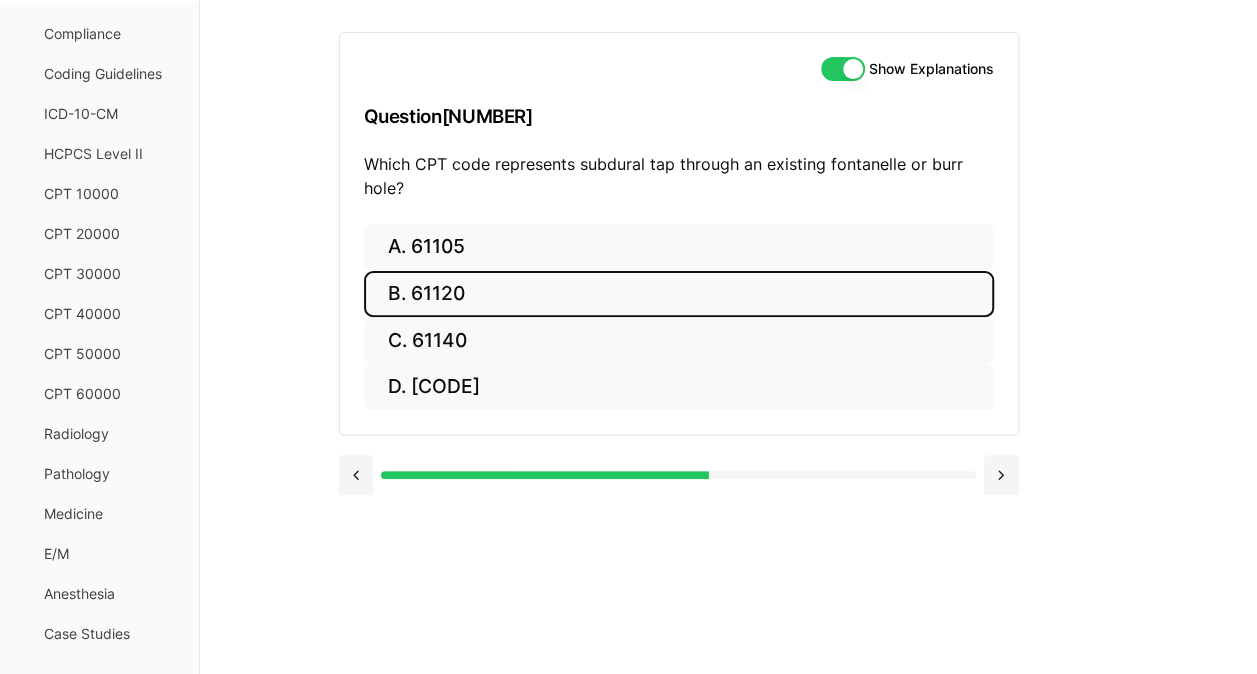click on "B. 61120" at bounding box center (679, 294) 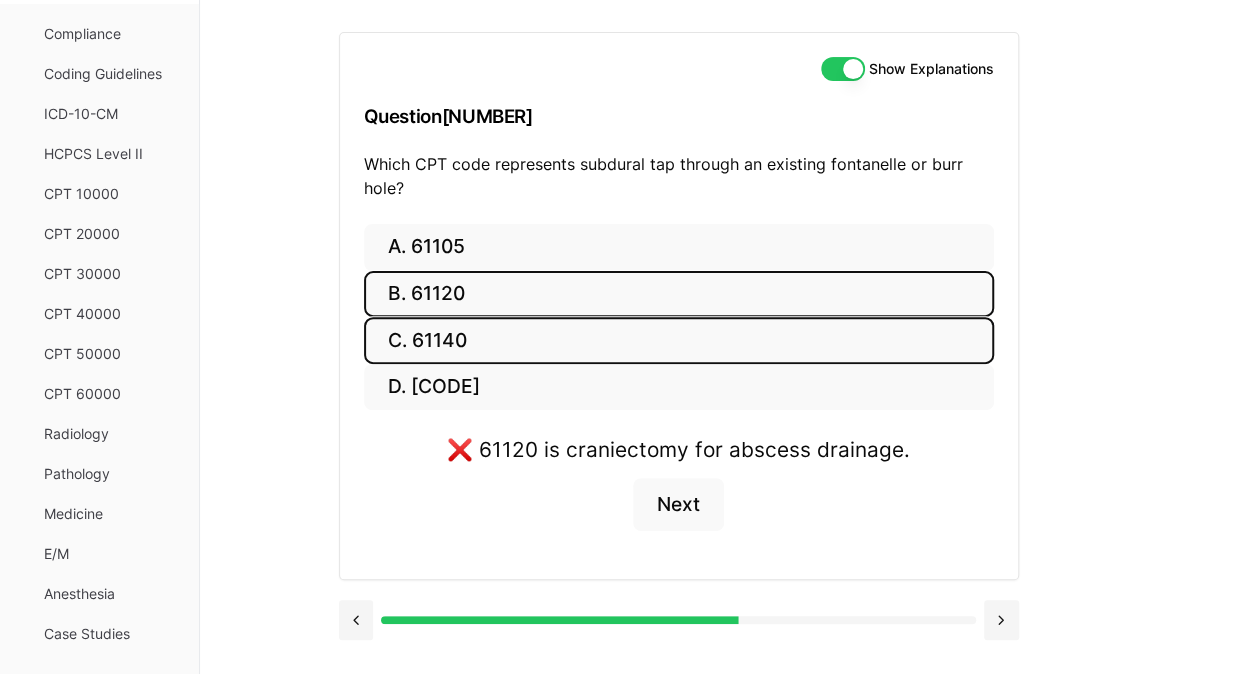 click on "C. 61140" at bounding box center [679, 340] 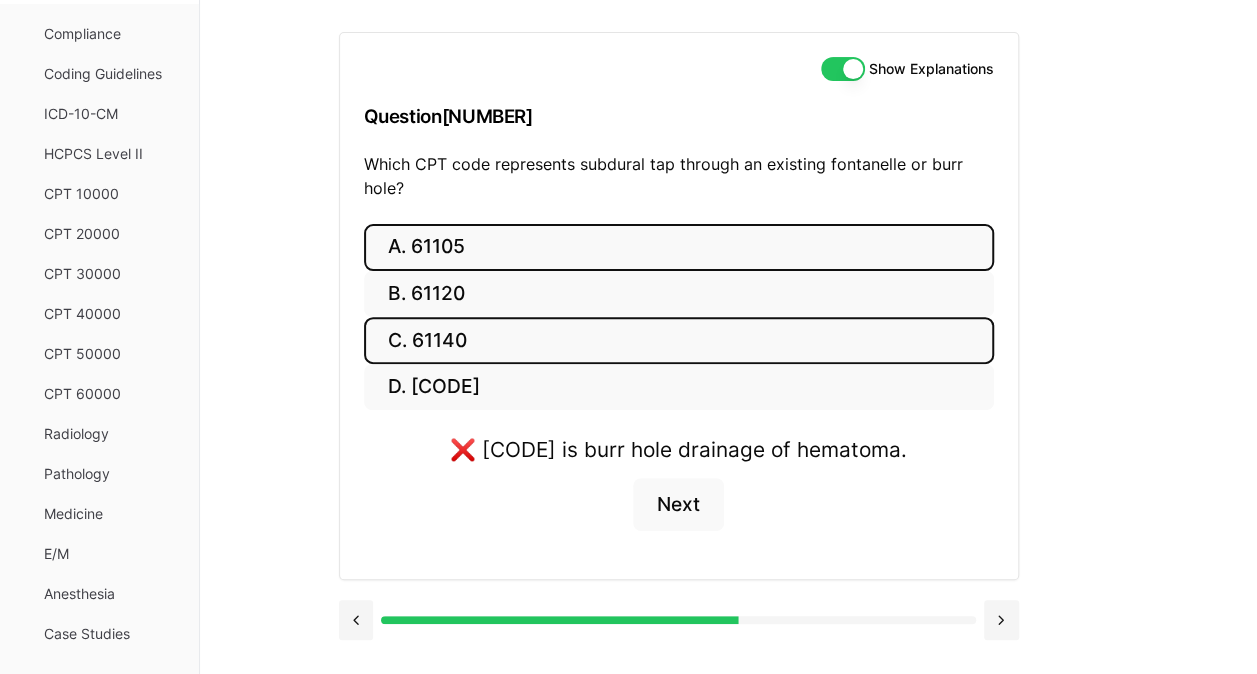 click on "A. 61105" at bounding box center [679, 247] 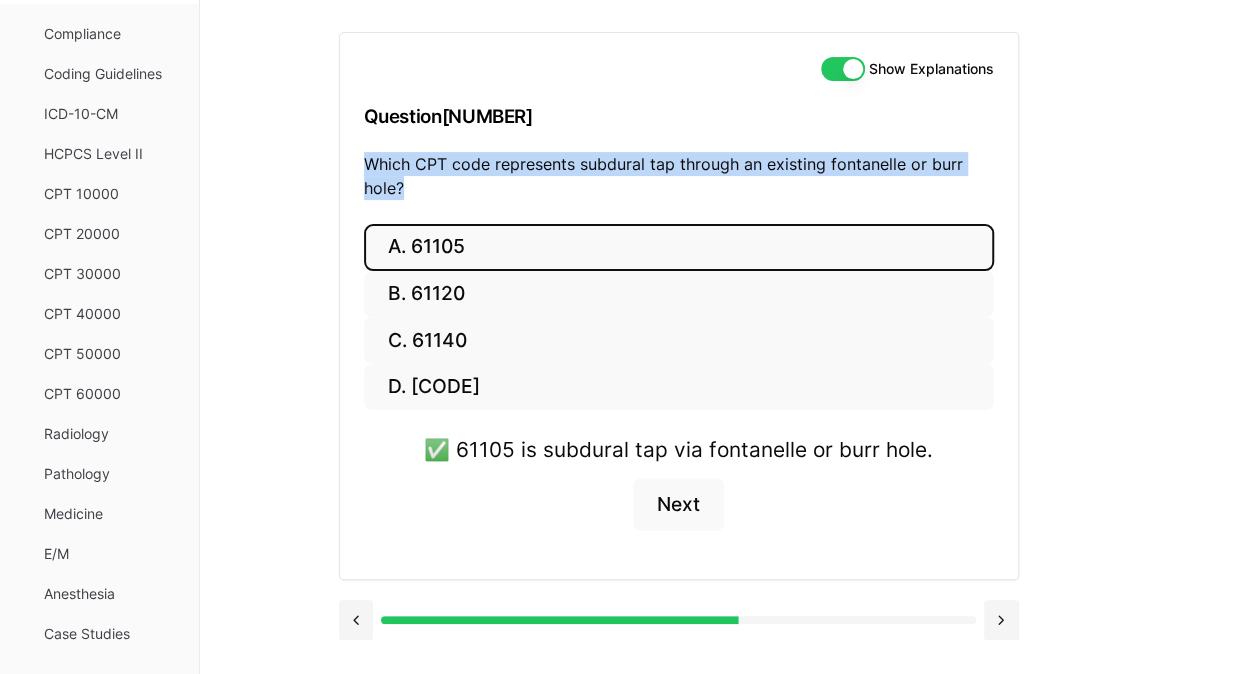drag, startPoint x: 408, startPoint y: 184, endPoint x: 368, endPoint y: 158, distance: 47.707443 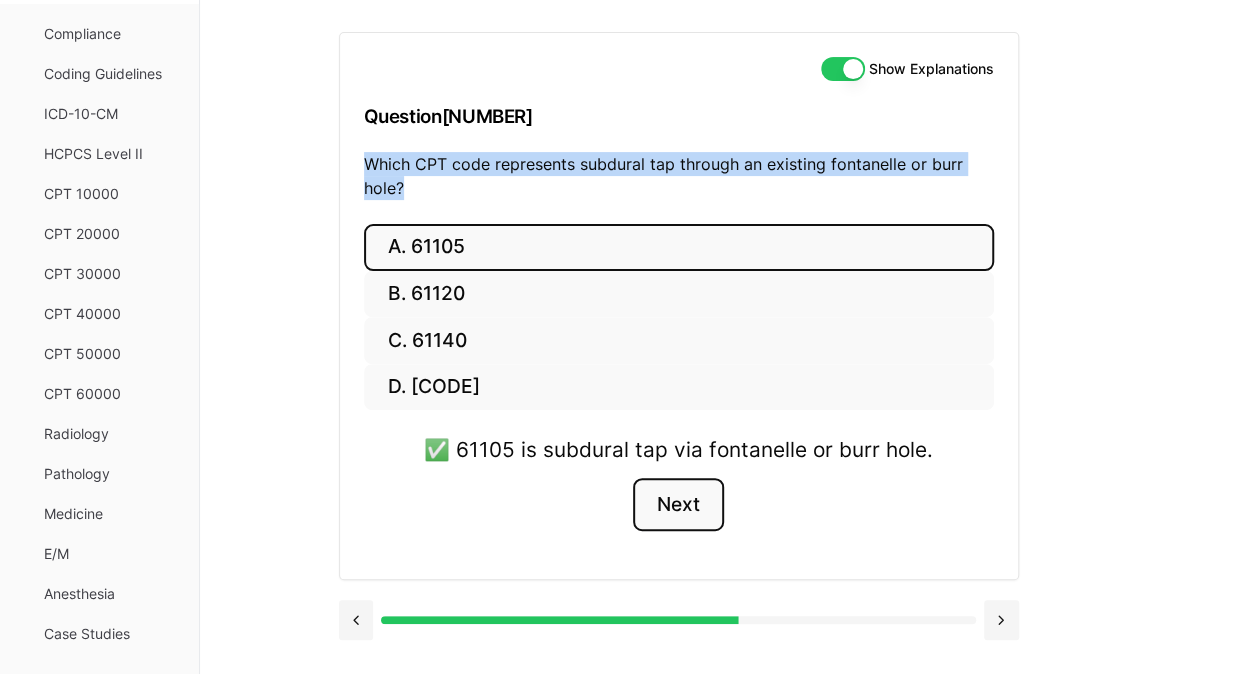click on "Next" at bounding box center [678, 505] 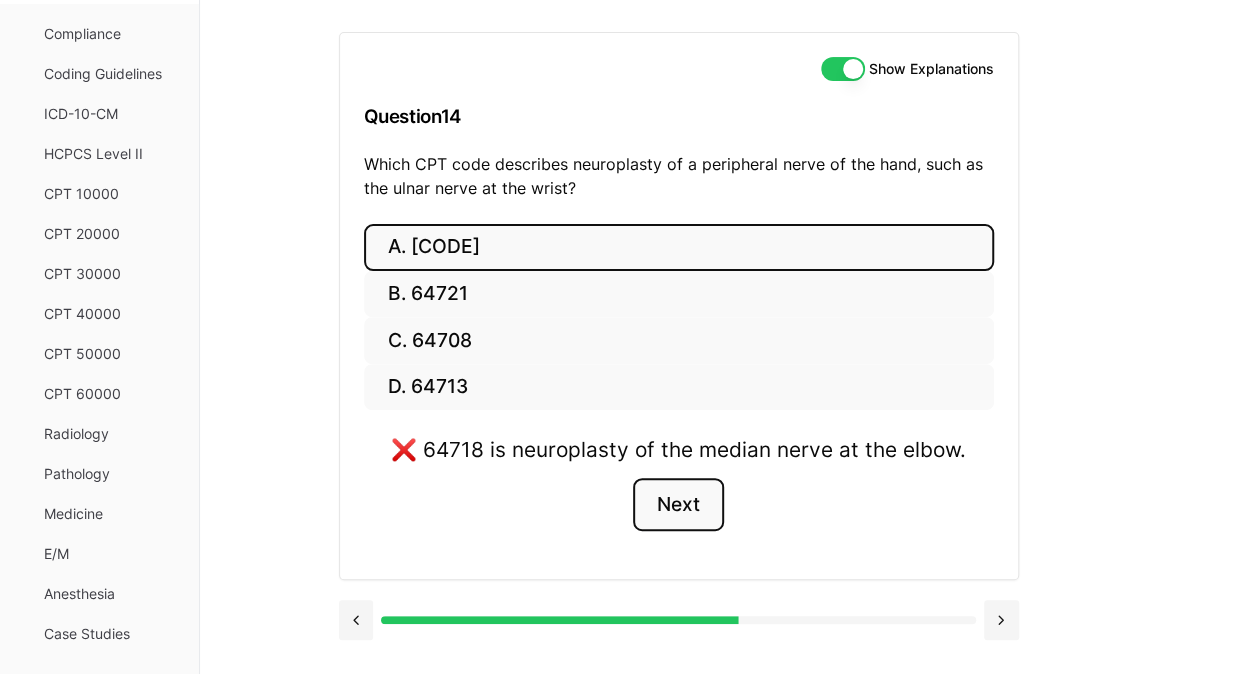 click on "Next" at bounding box center (678, 505) 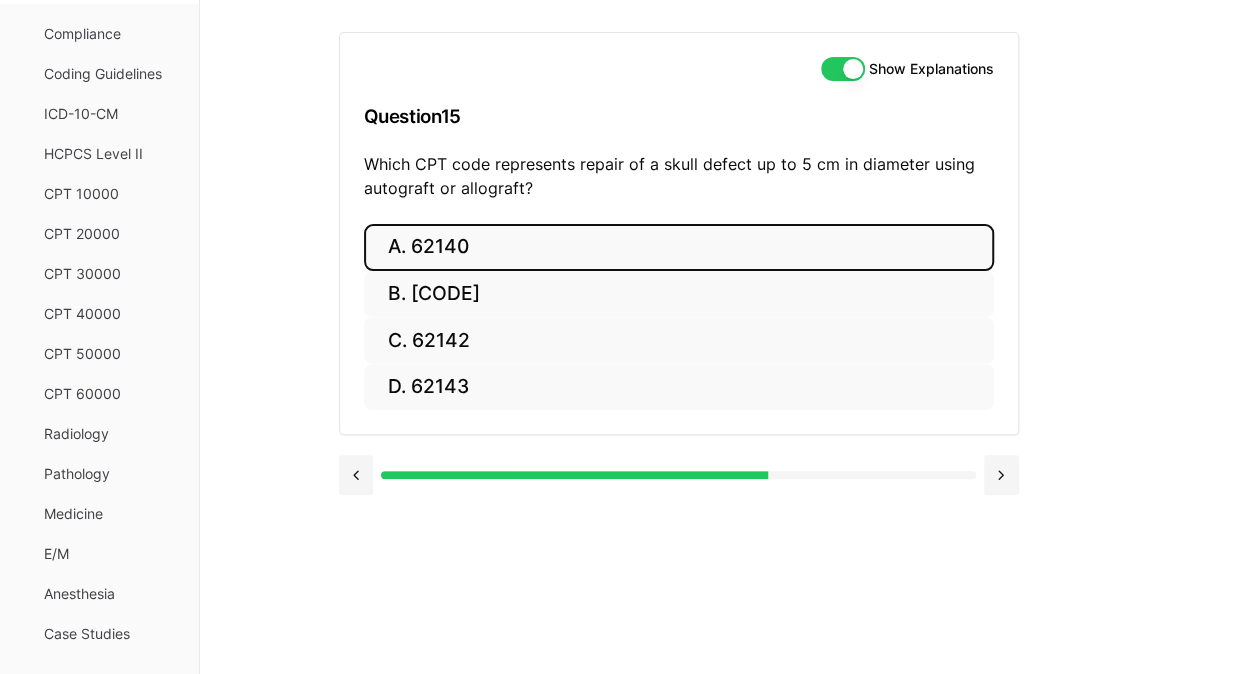 click on "A. 62140" at bounding box center [679, 247] 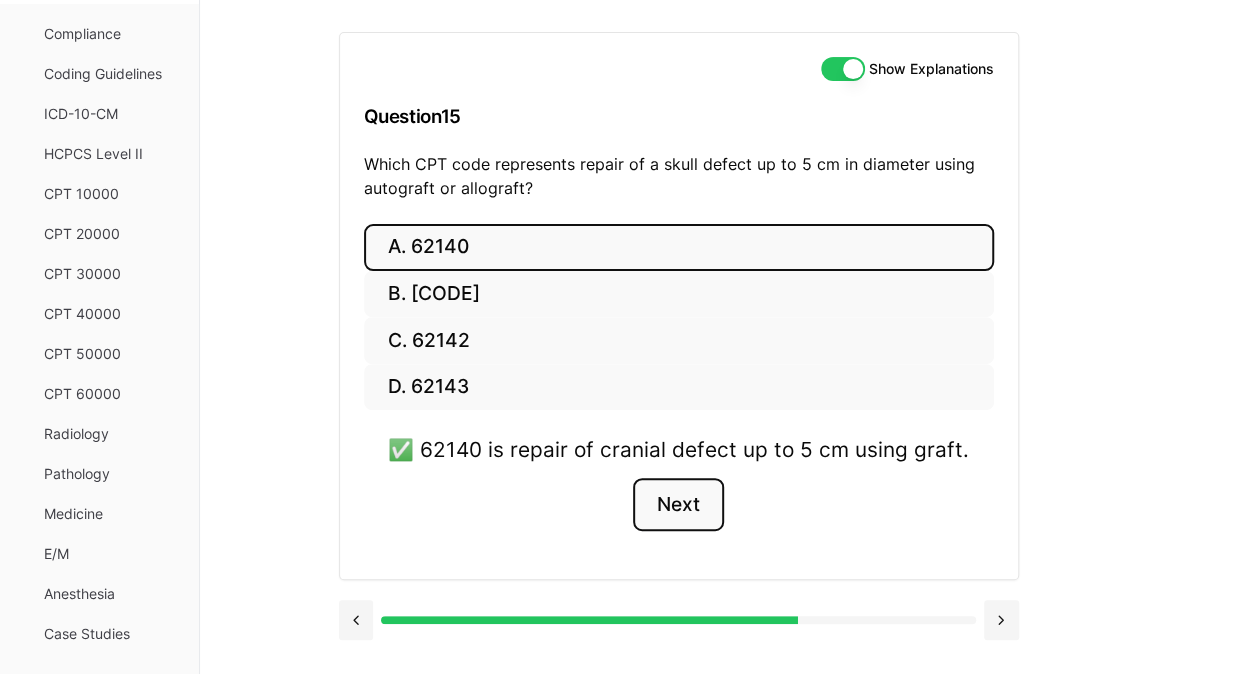 click on "Next" at bounding box center [678, 505] 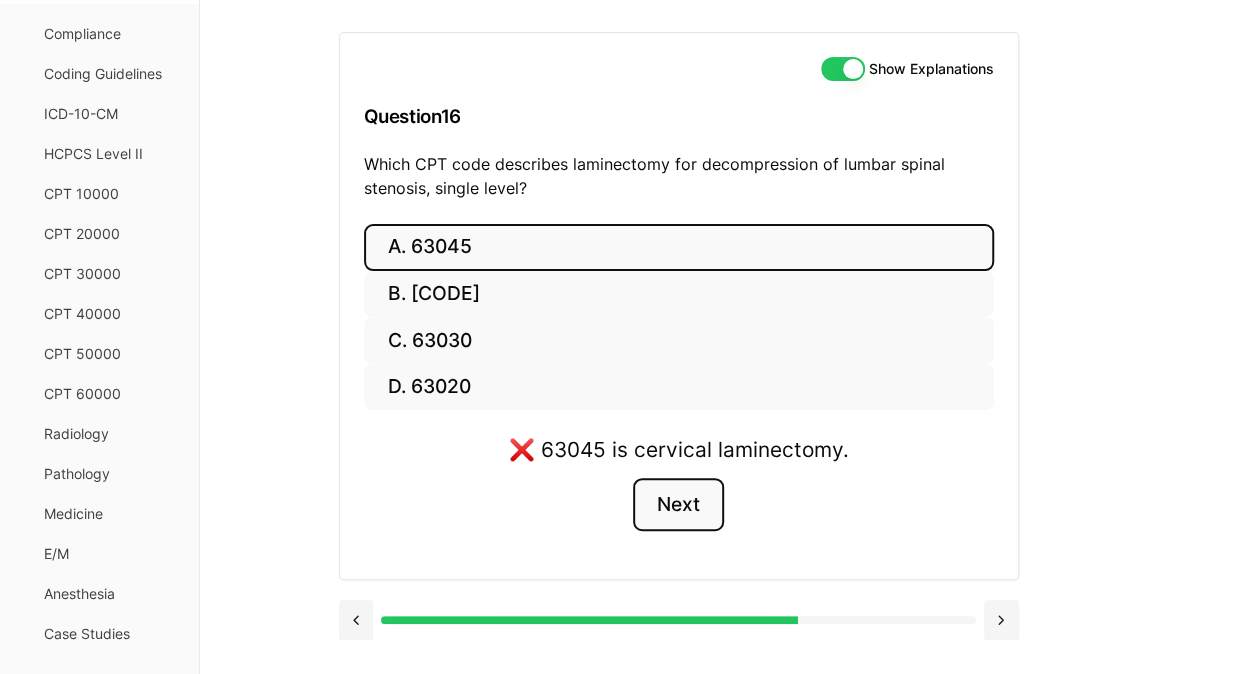 click on "Next" at bounding box center [678, 505] 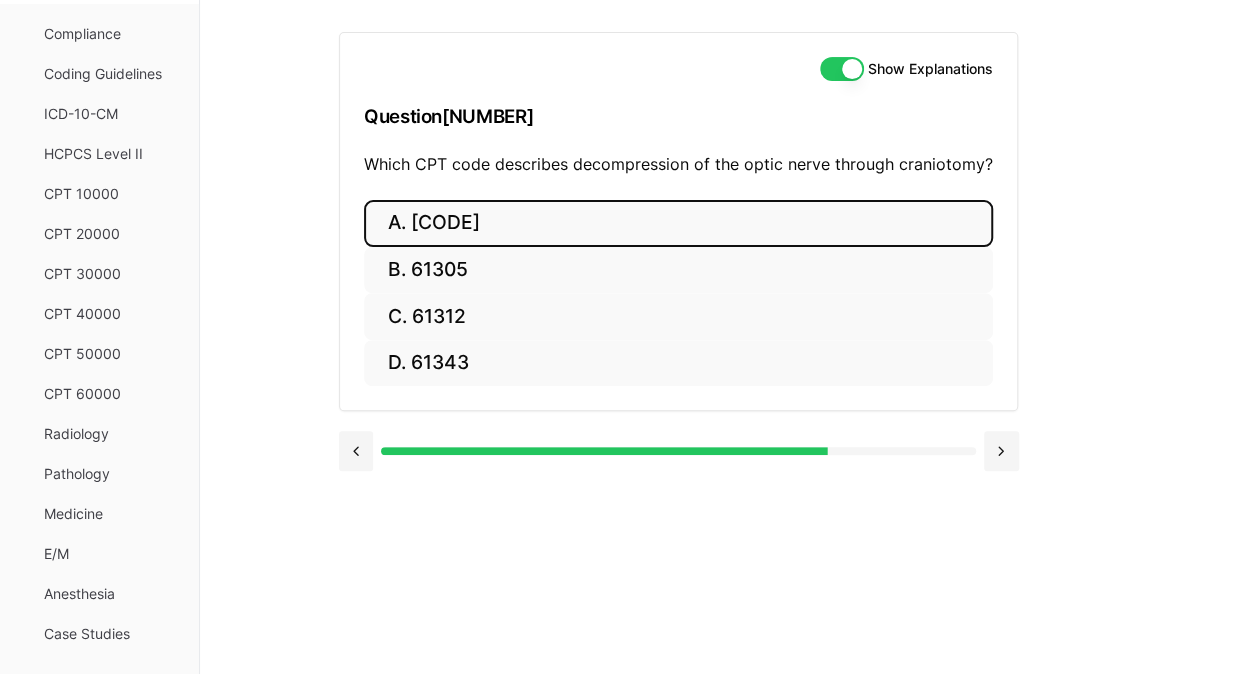 click on "A. [CODE]" at bounding box center (678, 223) 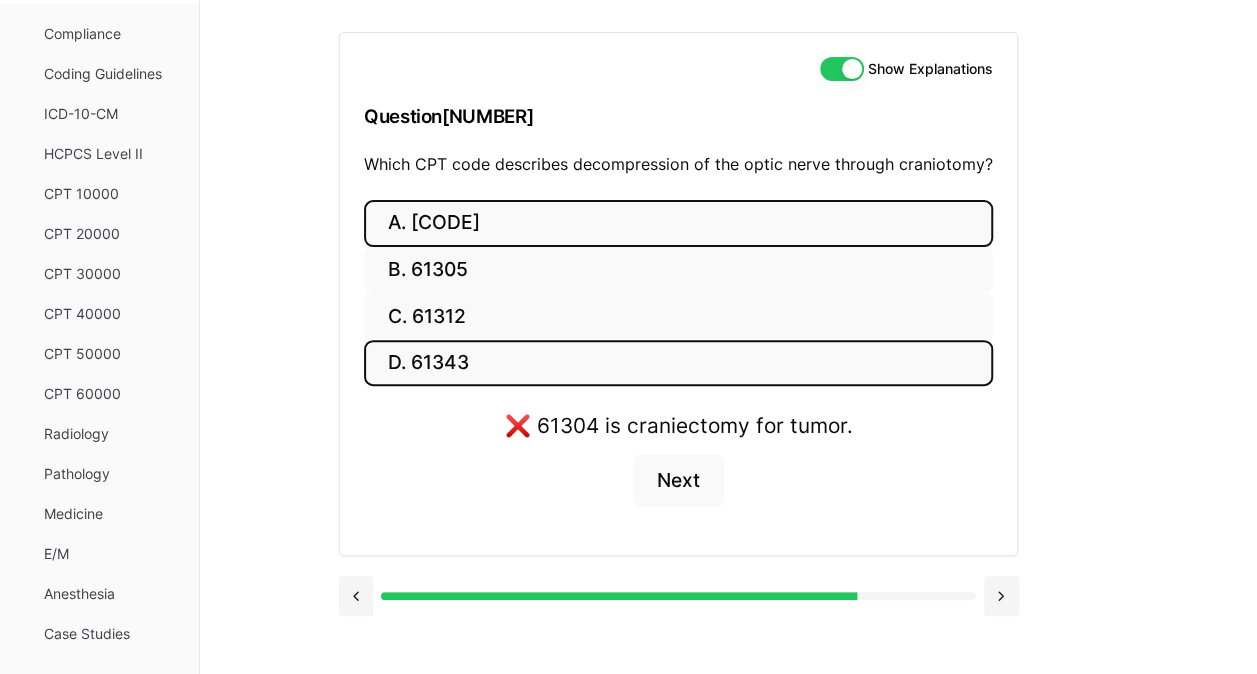 click on "D. 61343" at bounding box center [678, 363] 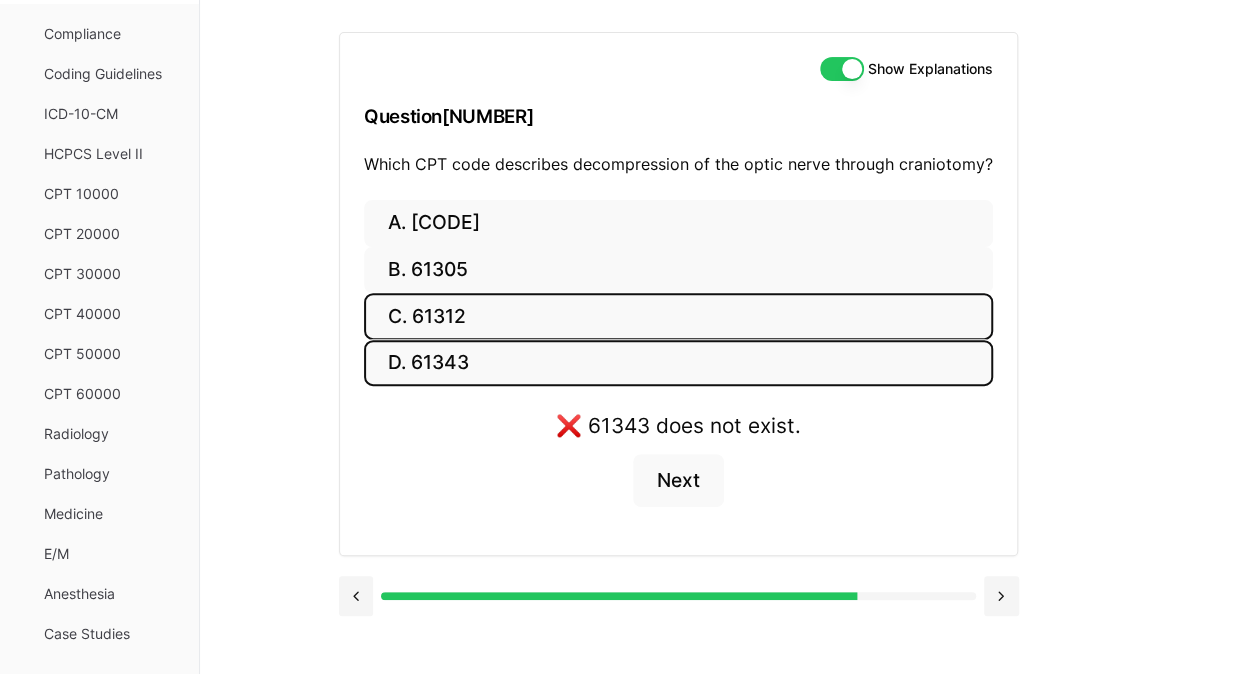 click on "C. 61312" at bounding box center (678, 316) 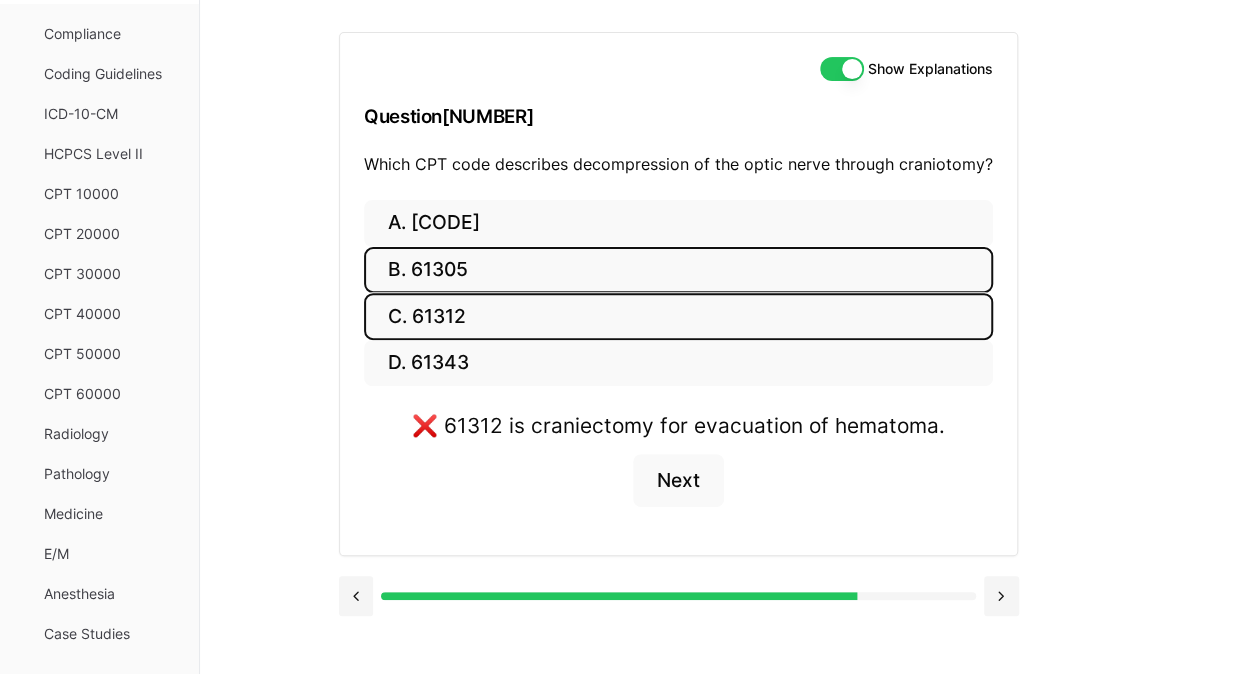 click on "B. 61305" at bounding box center (678, 270) 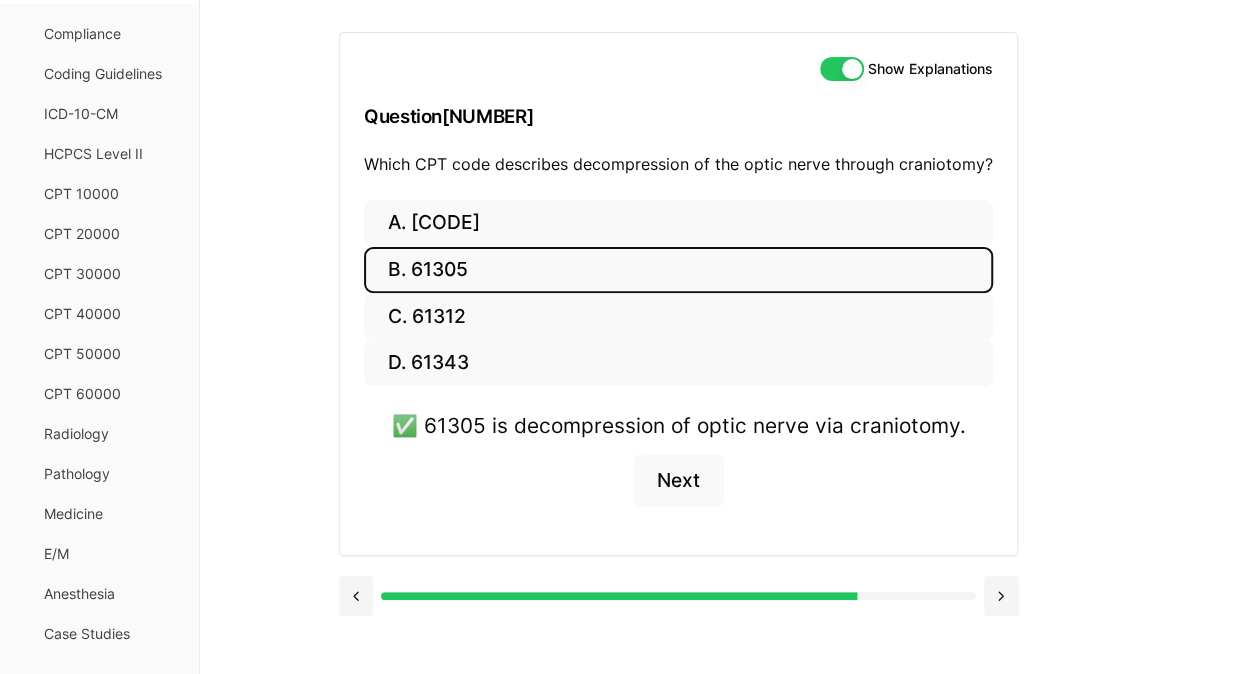 click on "Show Explanations Question  17 Which CPT code describes decompression of the optic nerve through craniotomy? A. 61304 B. 61305 C. 61312 D. 61343 ✅ 61305 is decompression of optic nerve via craniotomy. Next" at bounding box center [729, 337] 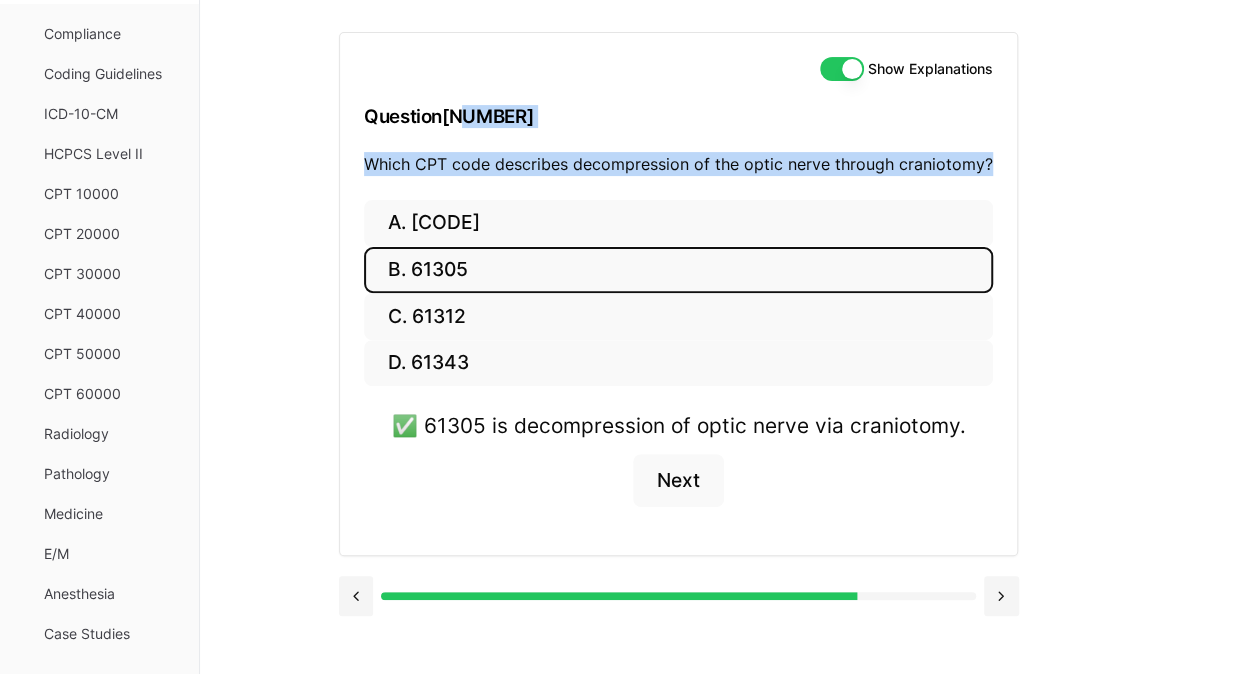 drag, startPoint x: 1000, startPoint y: 154, endPoint x: 503, endPoint y: 141, distance: 497.16998 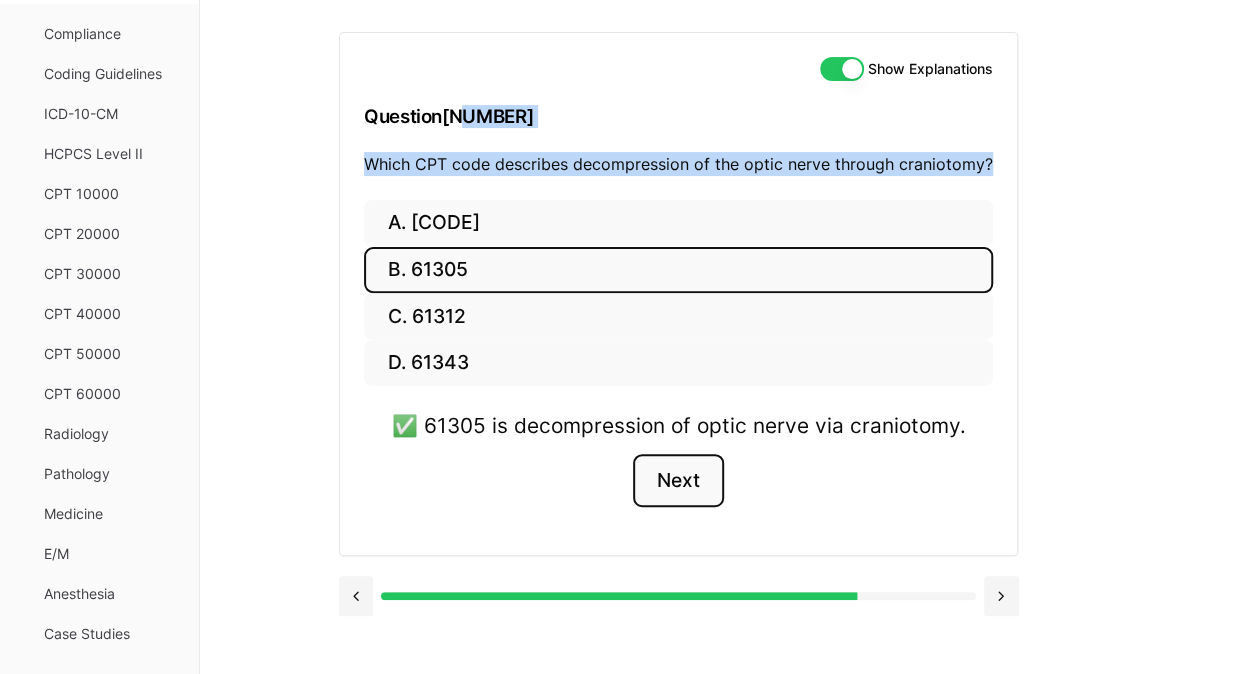 click on "Next" at bounding box center (678, 481) 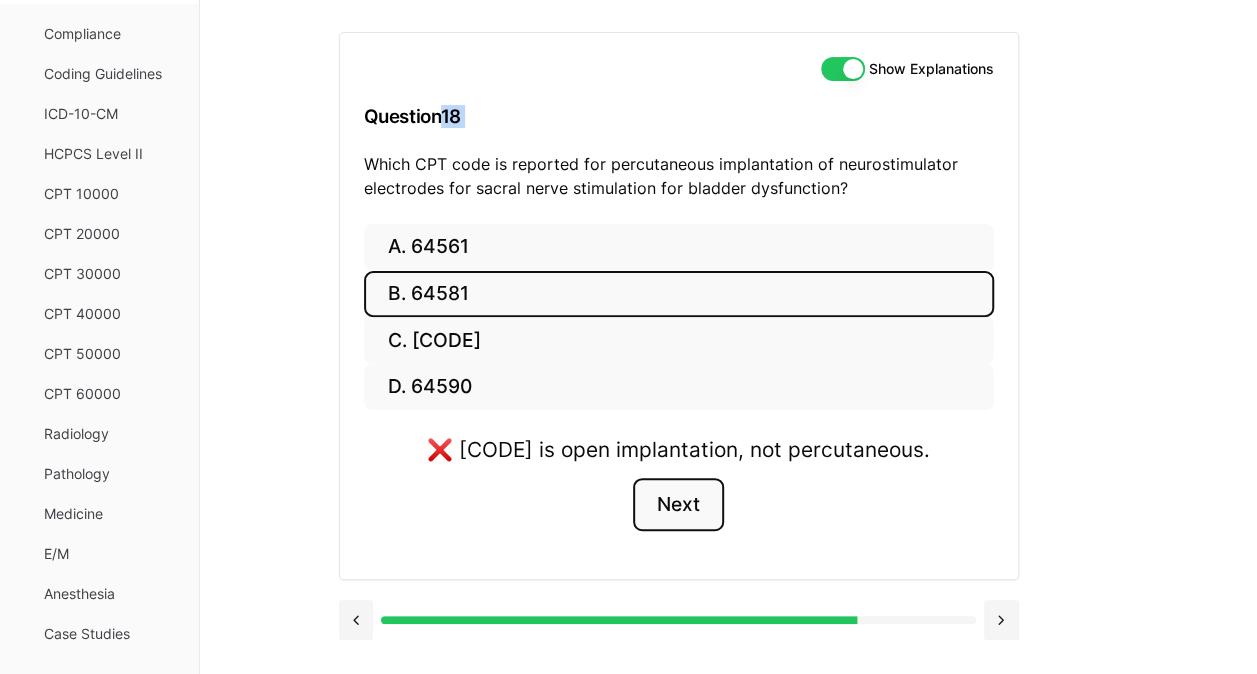 click on "Next" at bounding box center (678, 505) 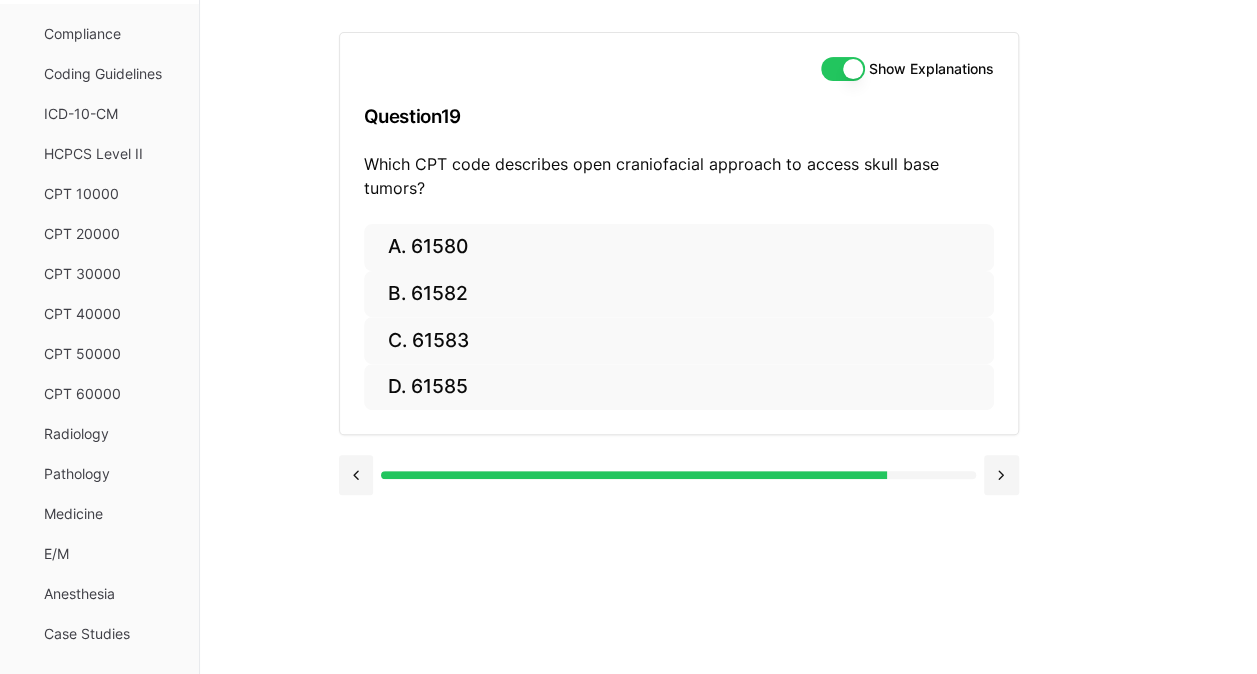 click on "Show Explanations Question  19 Which CPT code describes open craniofacial approach to access skull base tumors? A. 61580 B. 61582 C. 61583 D. 61585" at bounding box center [729, 337] 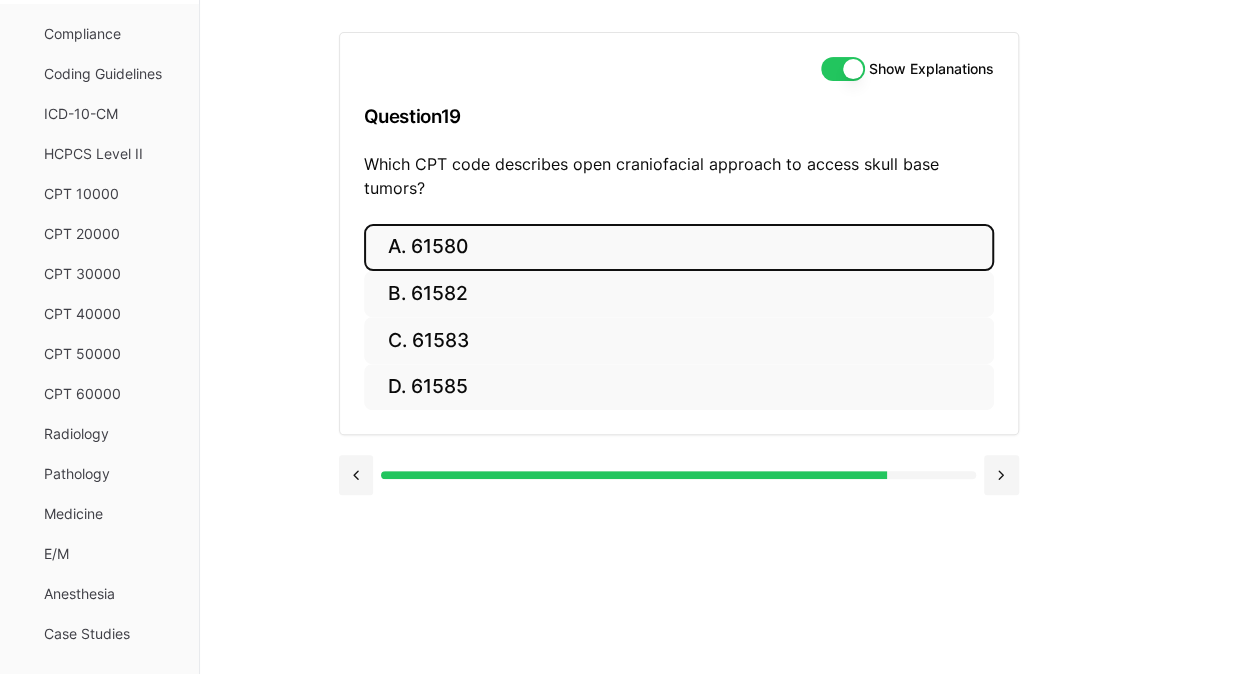 click on "A. 61580" at bounding box center [679, 247] 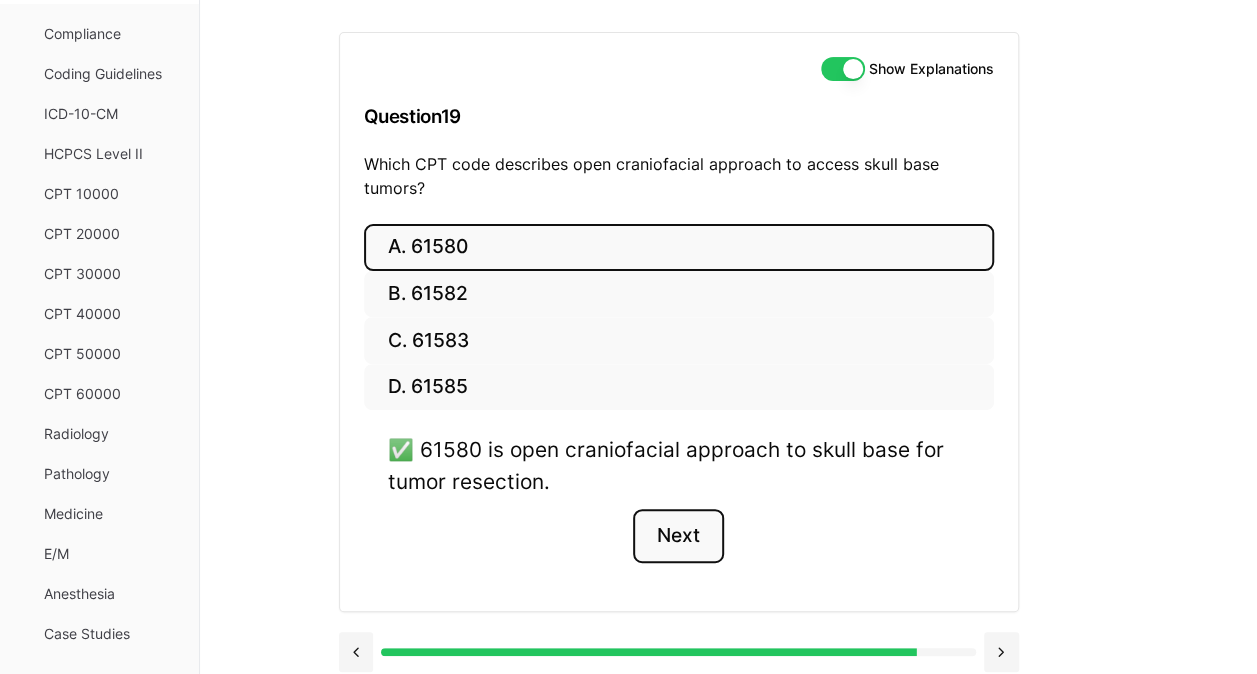 click on "Next" at bounding box center [678, 536] 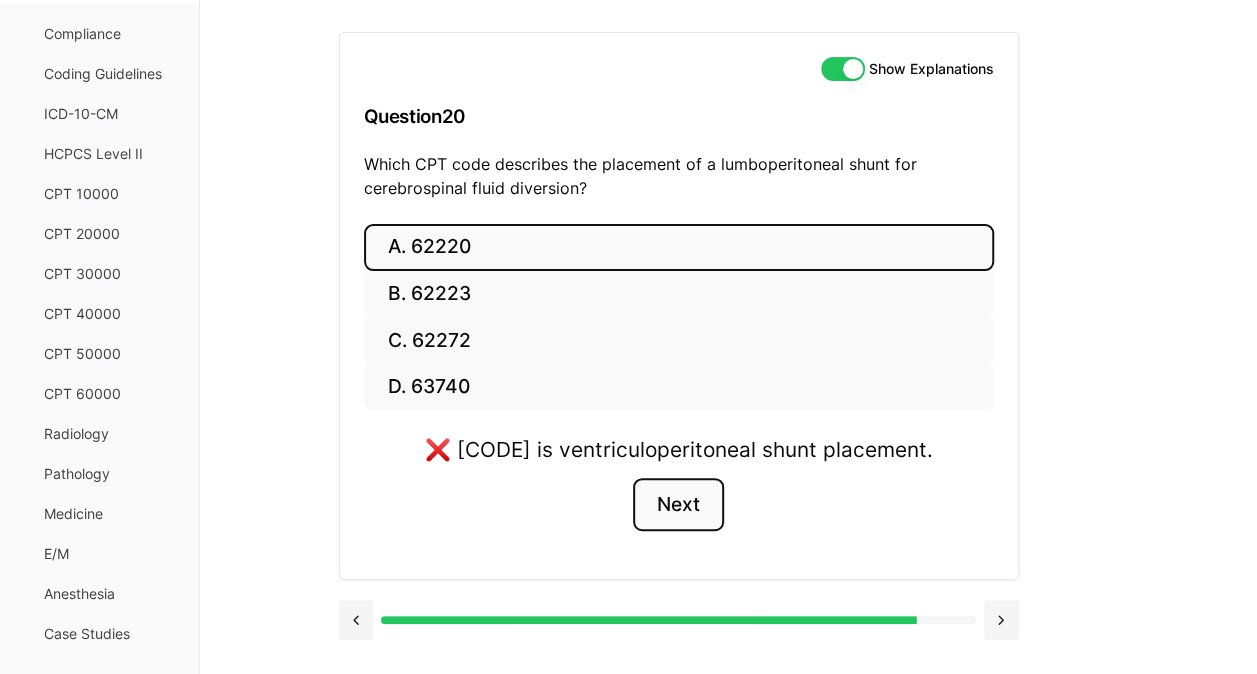 click on "Next" at bounding box center [678, 505] 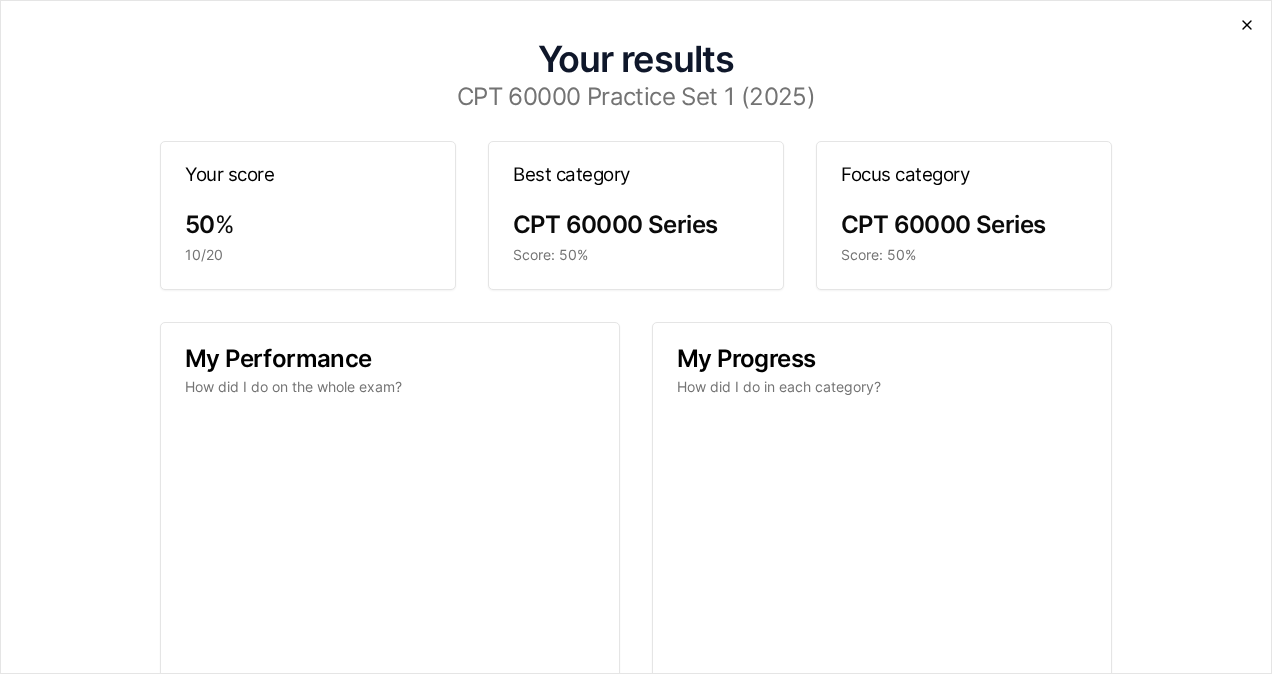 click 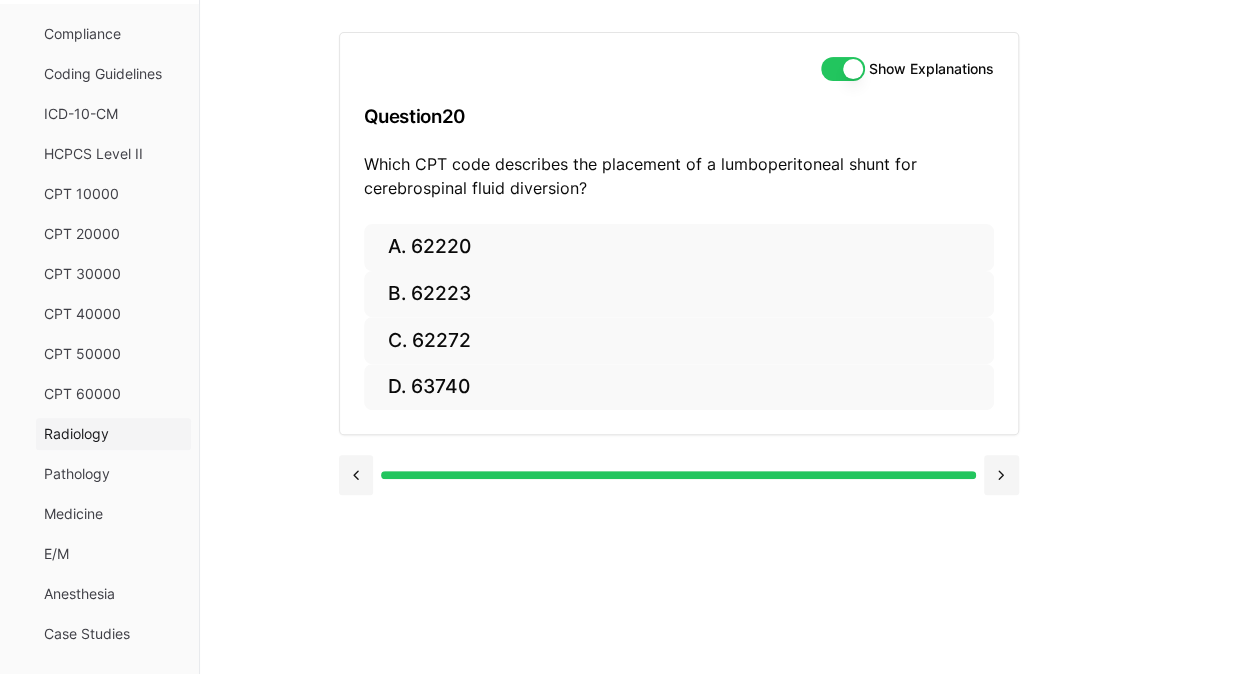click on "Radiology" at bounding box center (113, 434) 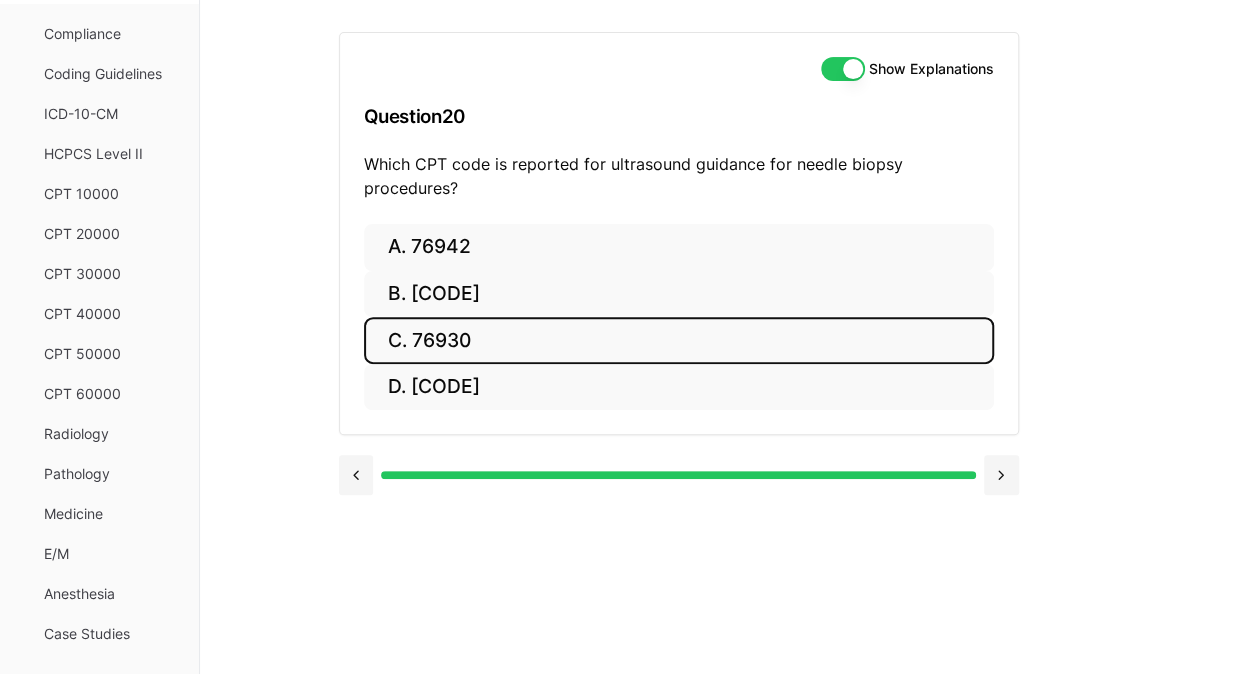 click on "C. 76930" at bounding box center [679, 340] 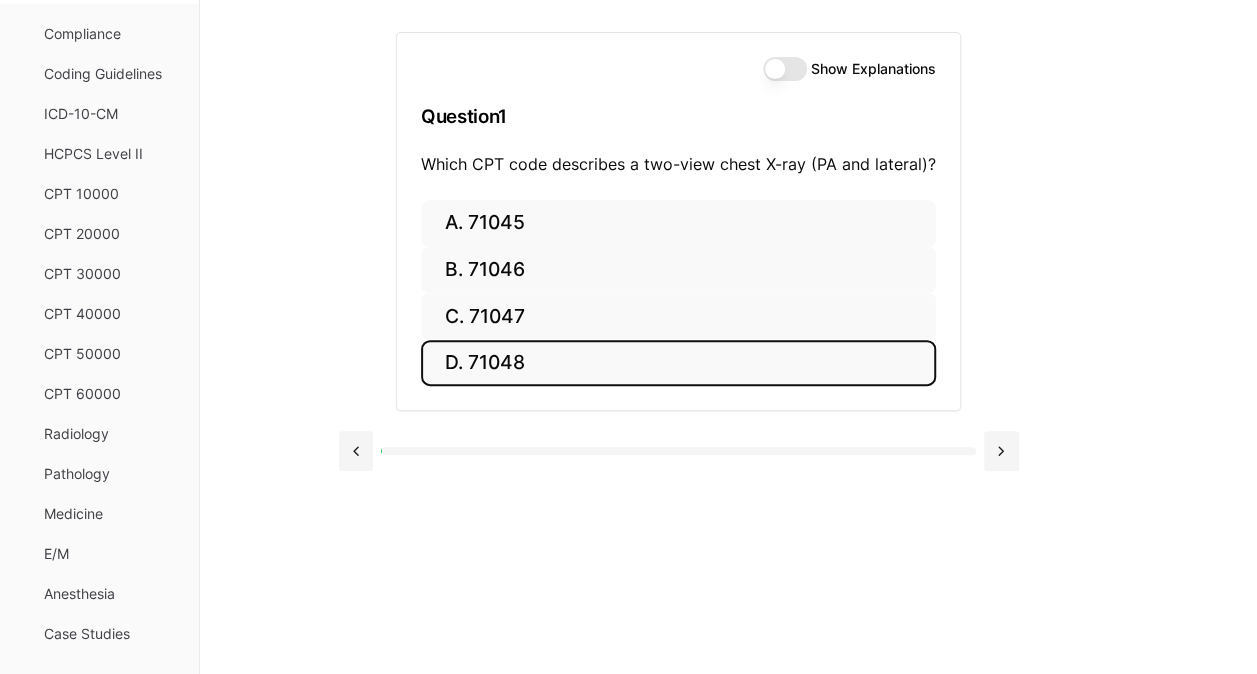 click on "D. 71048" at bounding box center [678, 363] 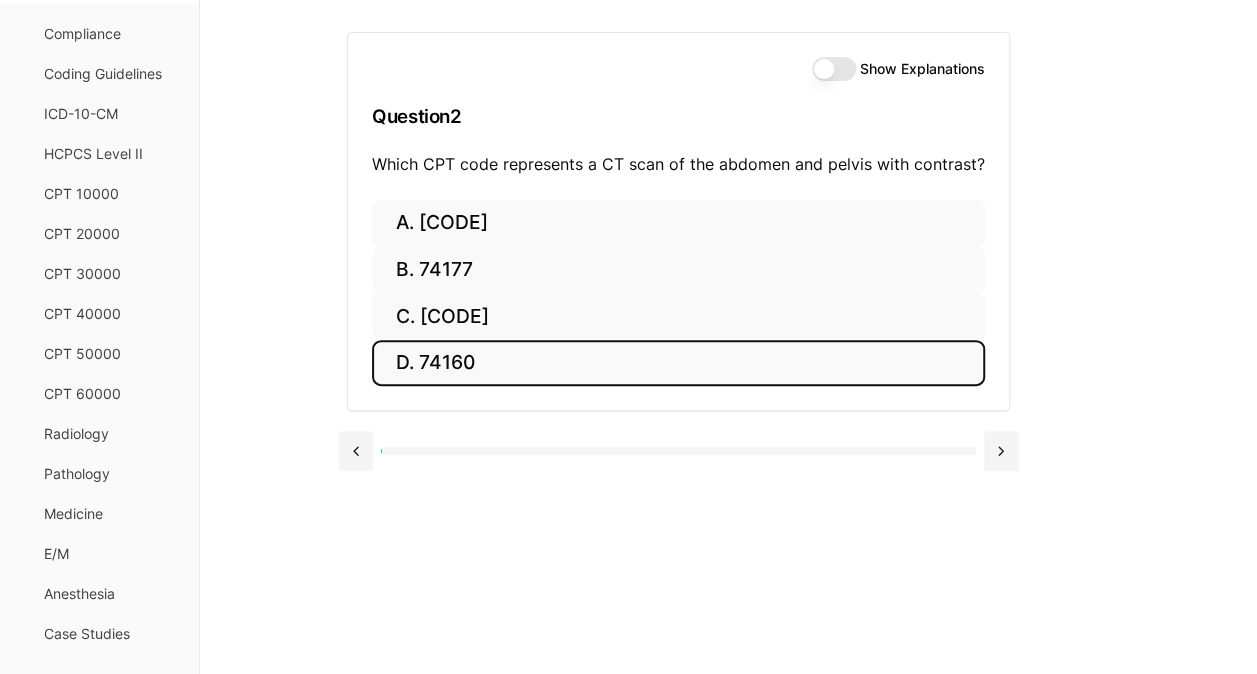 click on "D. 74160" at bounding box center (678, 363) 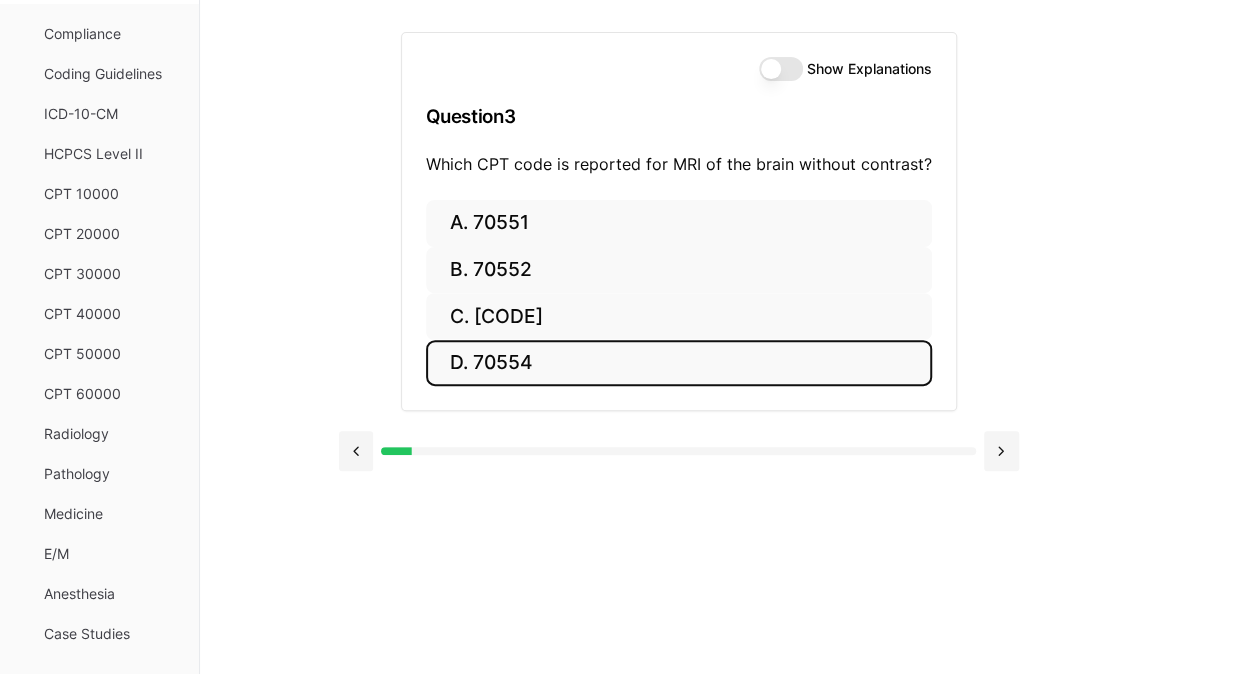 click on "D. 70554" at bounding box center [679, 363] 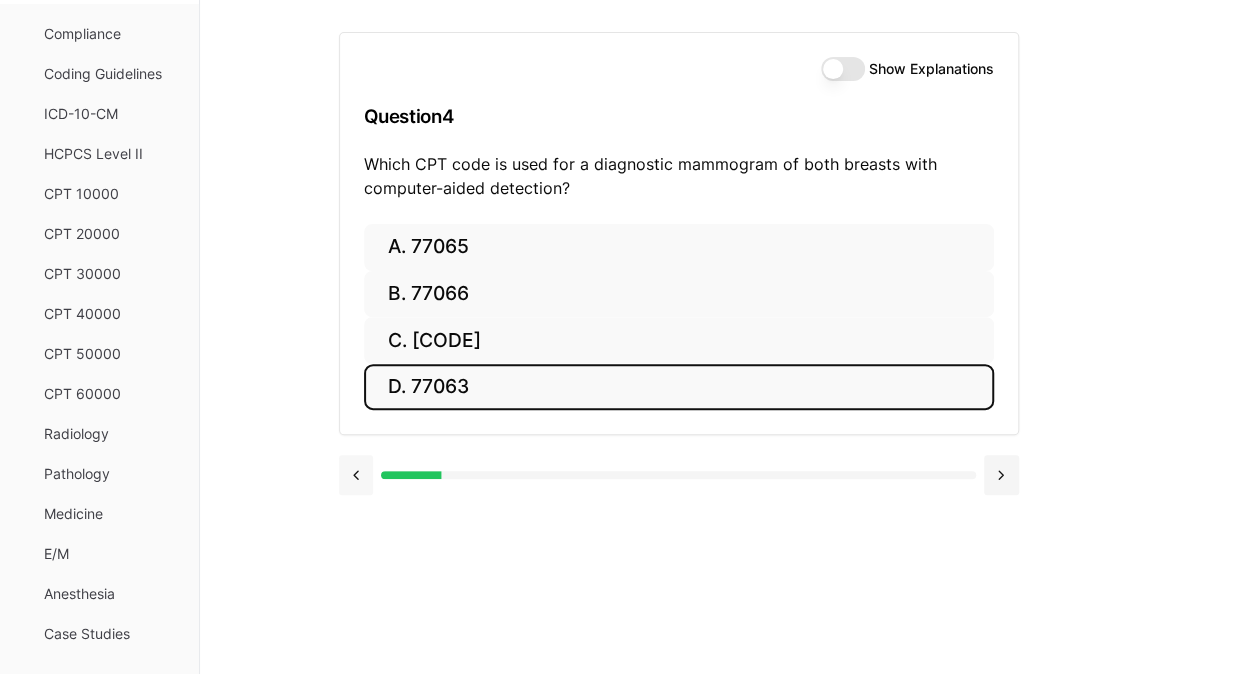 click at bounding box center (356, 475) 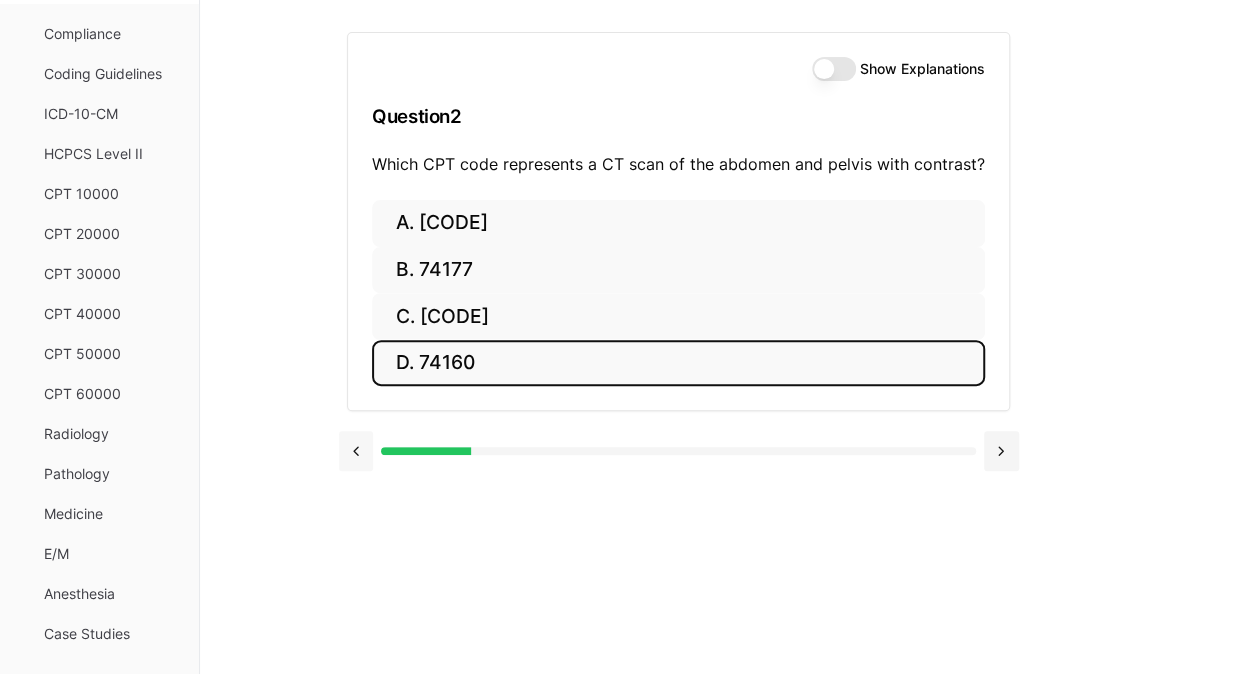 click at bounding box center [356, 451] 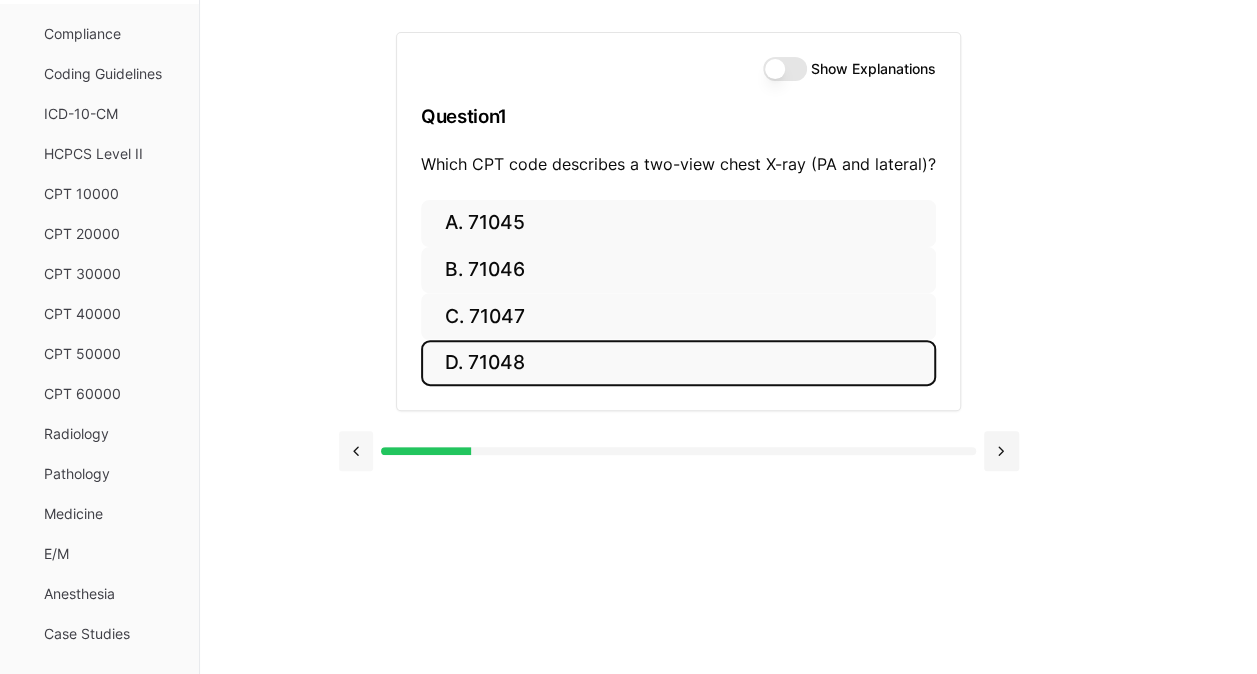 click at bounding box center (356, 451) 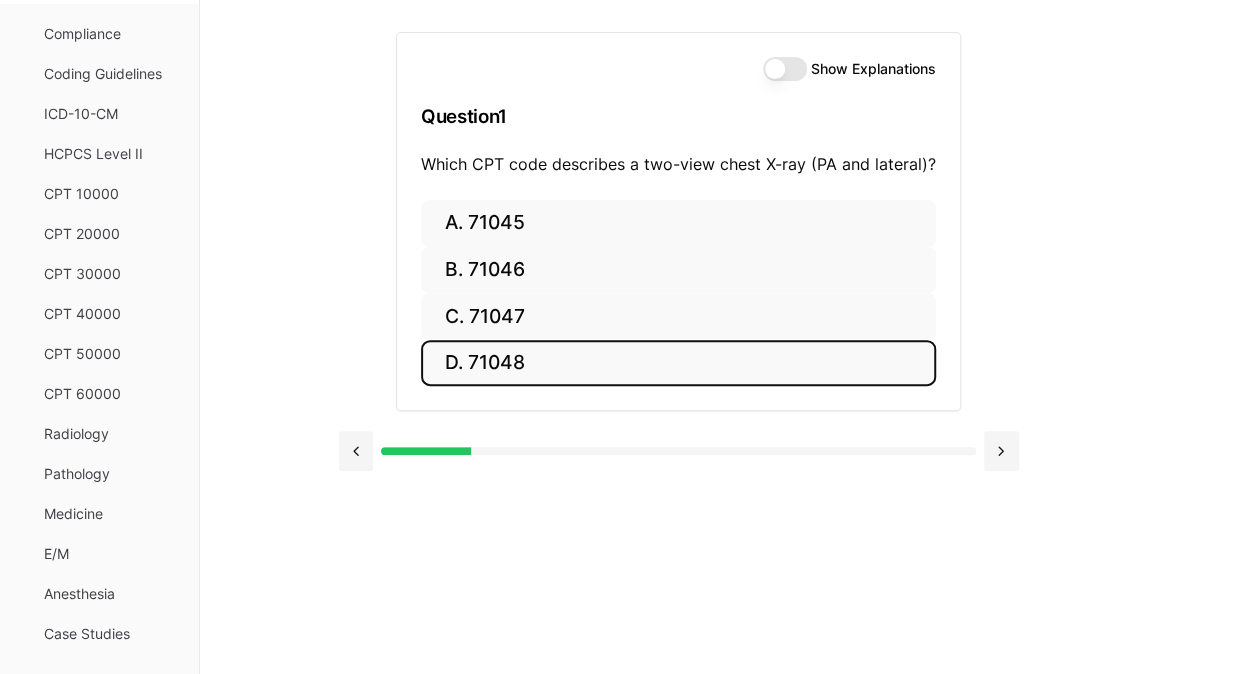drag, startPoint x: 351, startPoint y: 457, endPoint x: 466, endPoint y: 448, distance: 115.35164 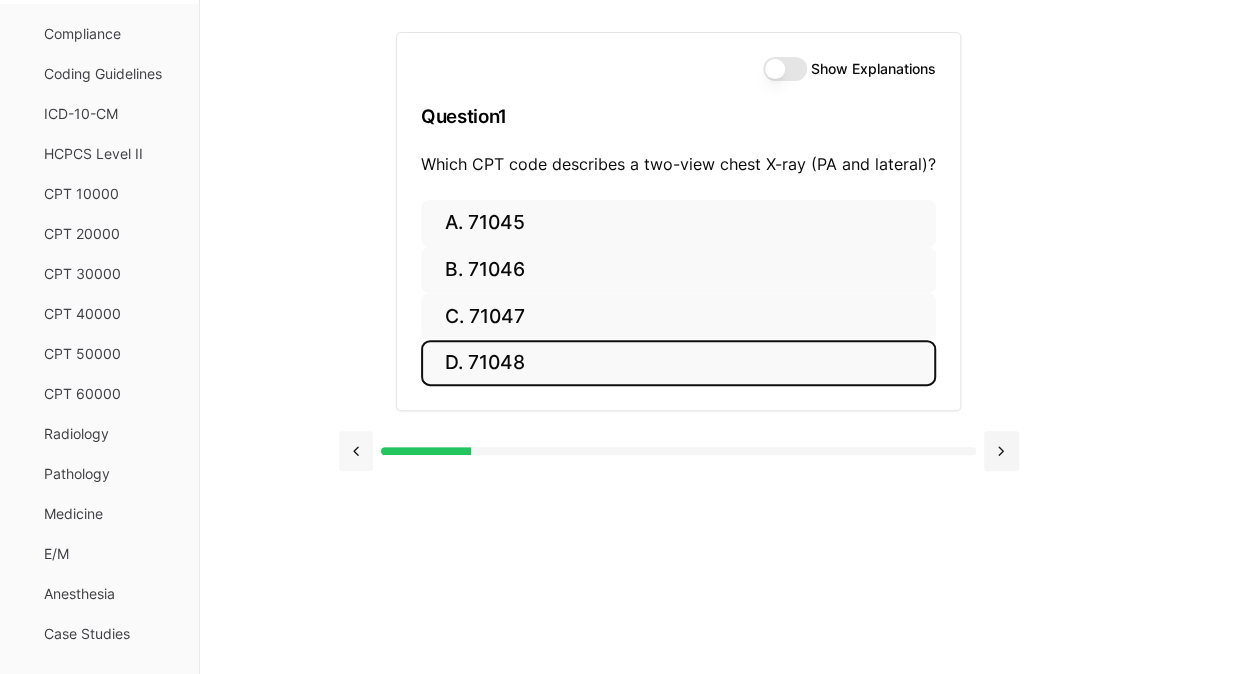 click at bounding box center (356, 451) 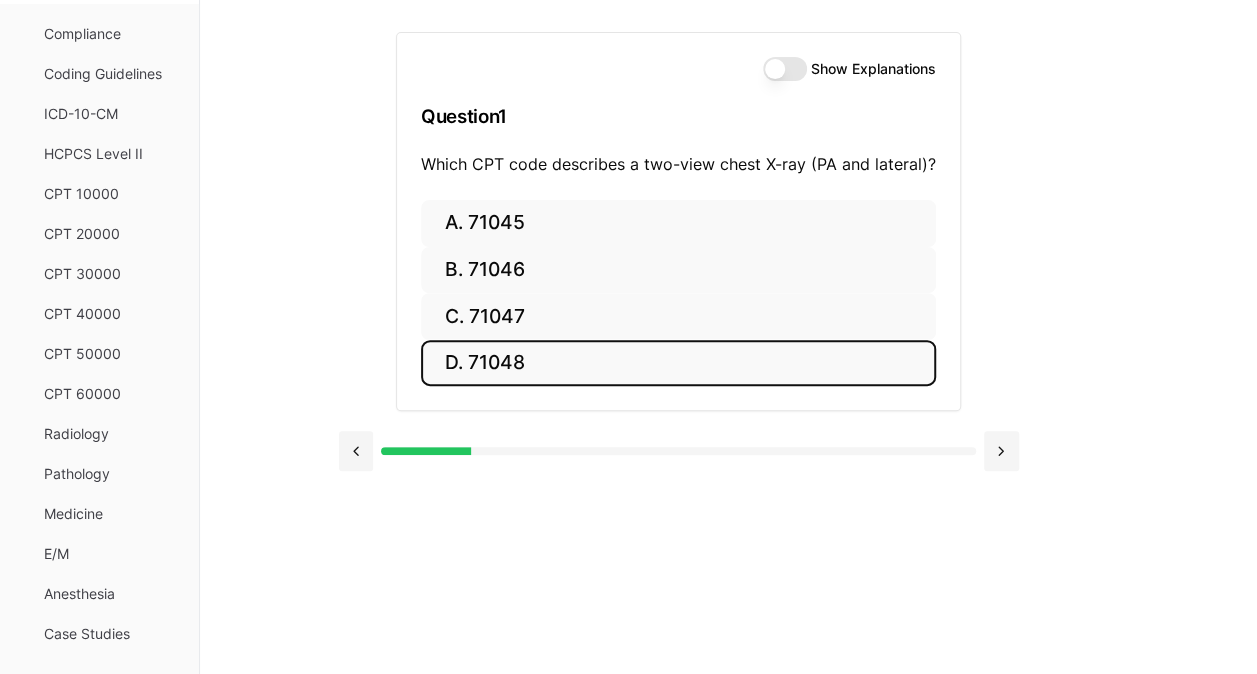 click on "Show Explanations Question  1 Which CPT code describes a two-view chest X-ray (PA and lateral)?" at bounding box center [678, 116] 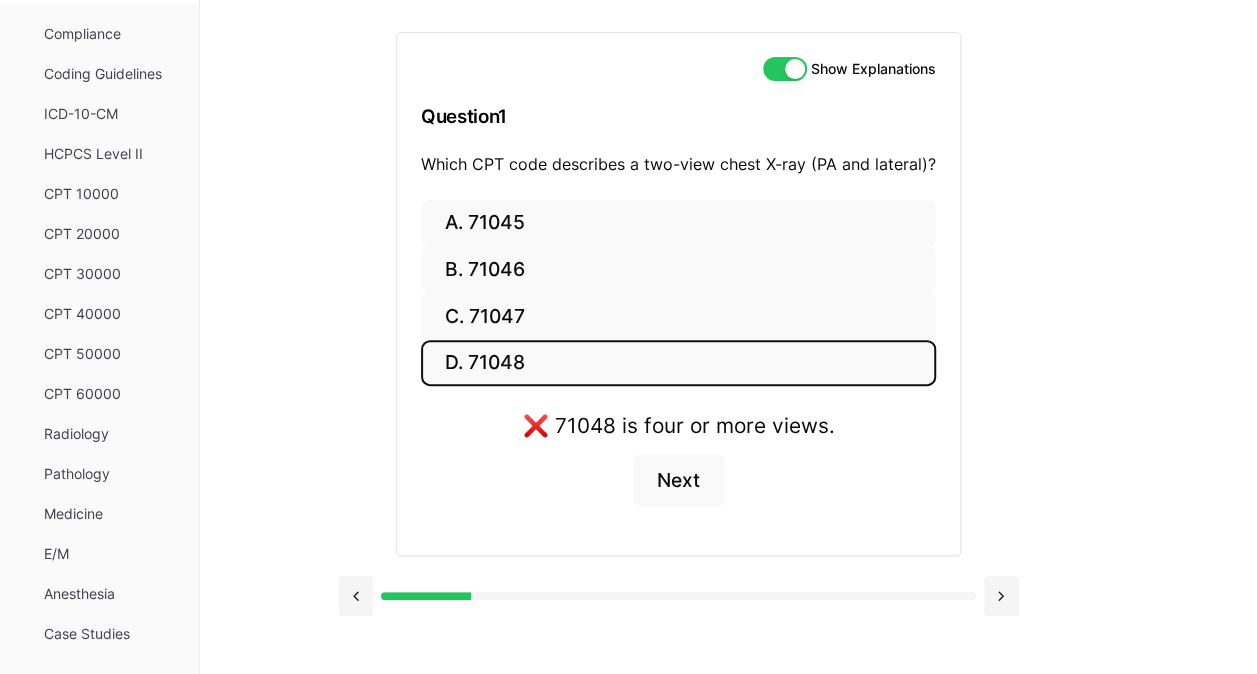 click on "Show Explanations" at bounding box center [785, 69] 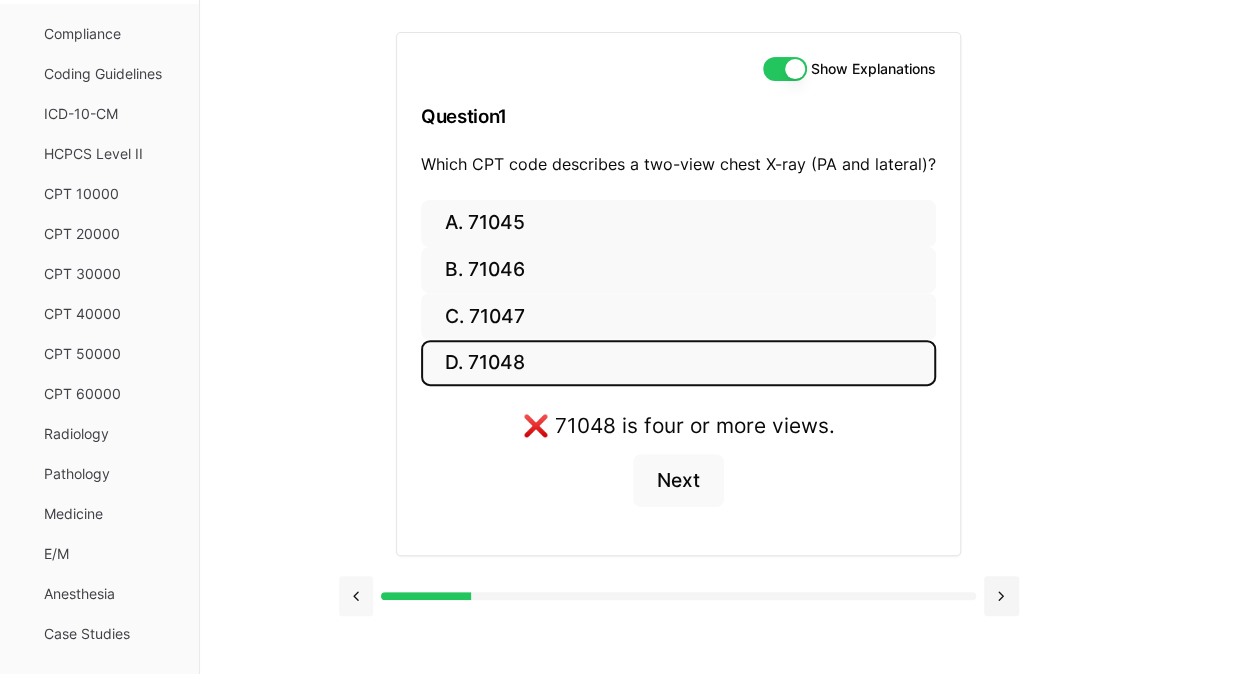 click at bounding box center [356, 596] 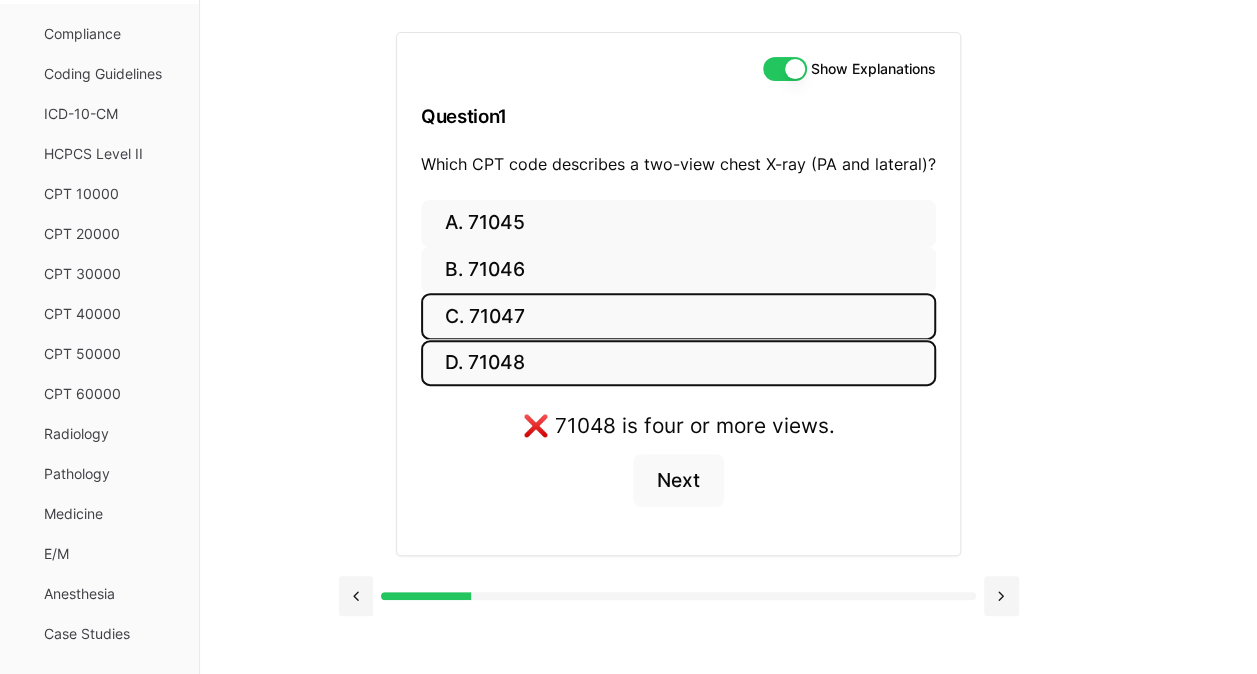 click on "C. 71047" at bounding box center (678, 316) 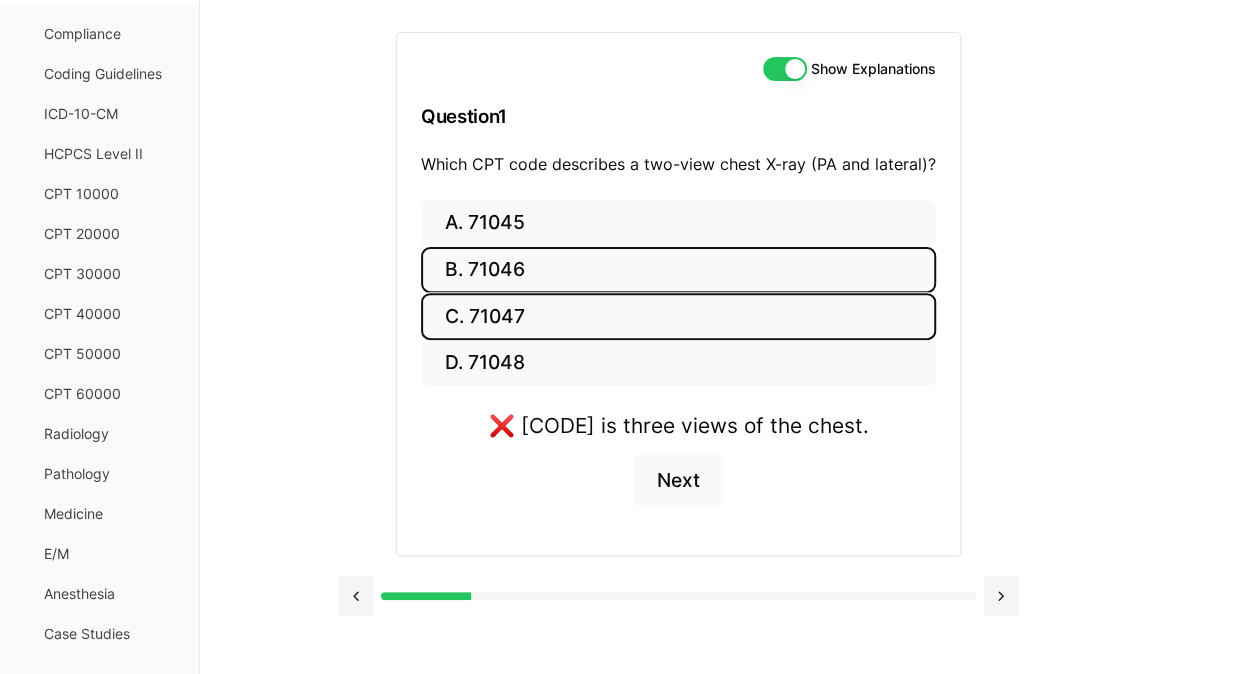 click on "B. 71046" at bounding box center (678, 270) 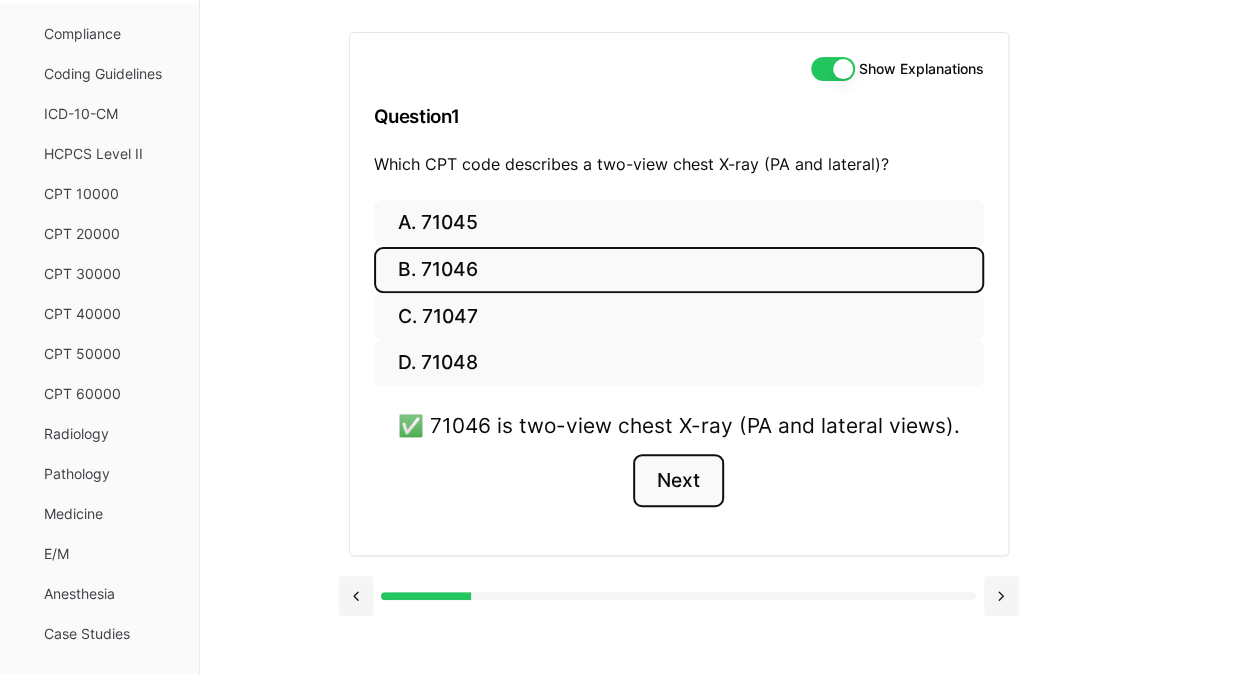 click on "Next" at bounding box center [678, 481] 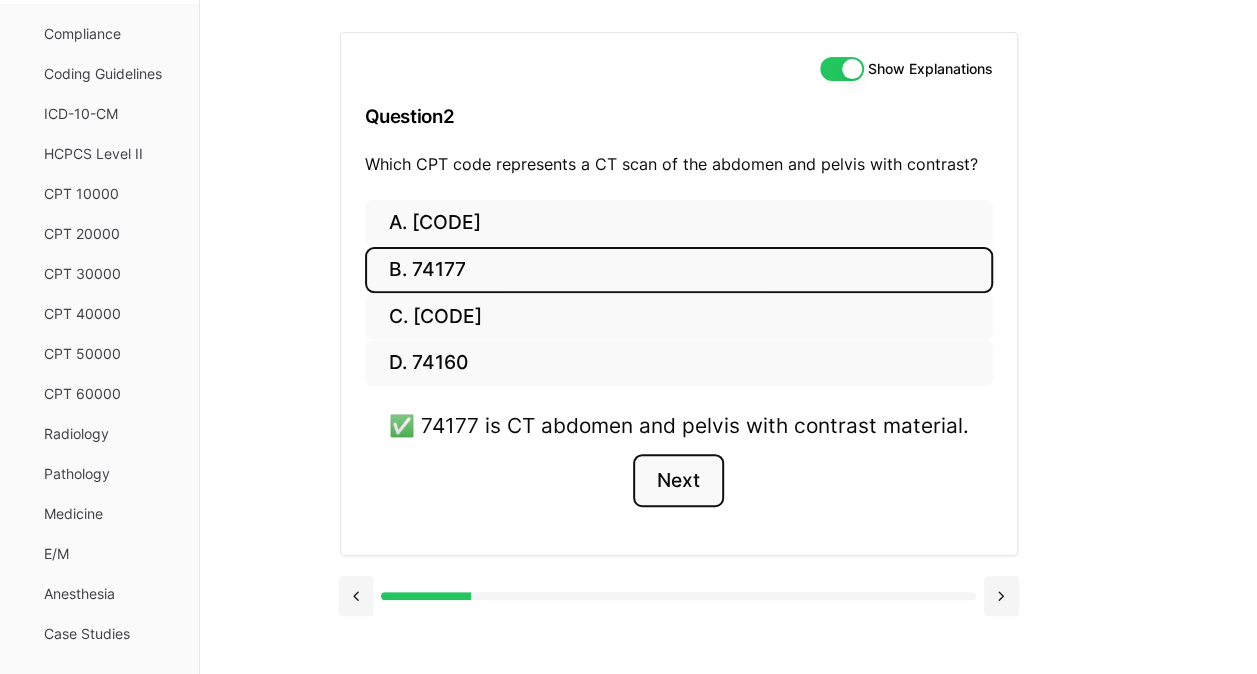 click on "Next" at bounding box center (678, 481) 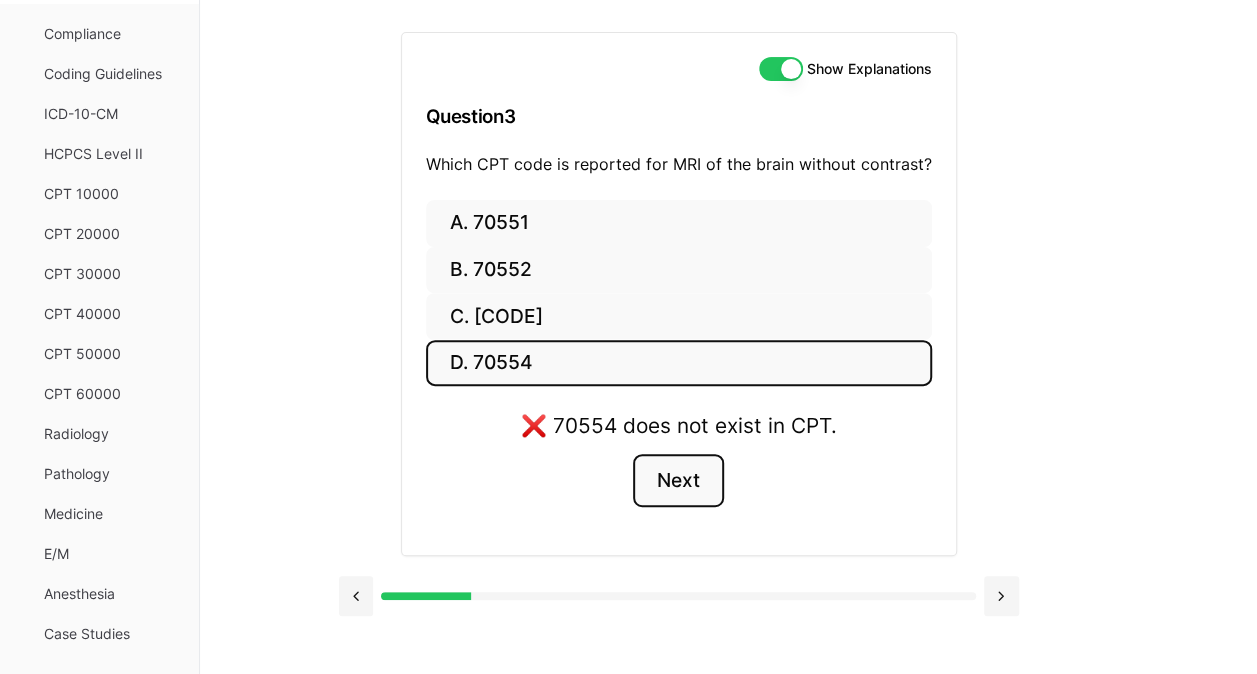click on "Next" at bounding box center [678, 481] 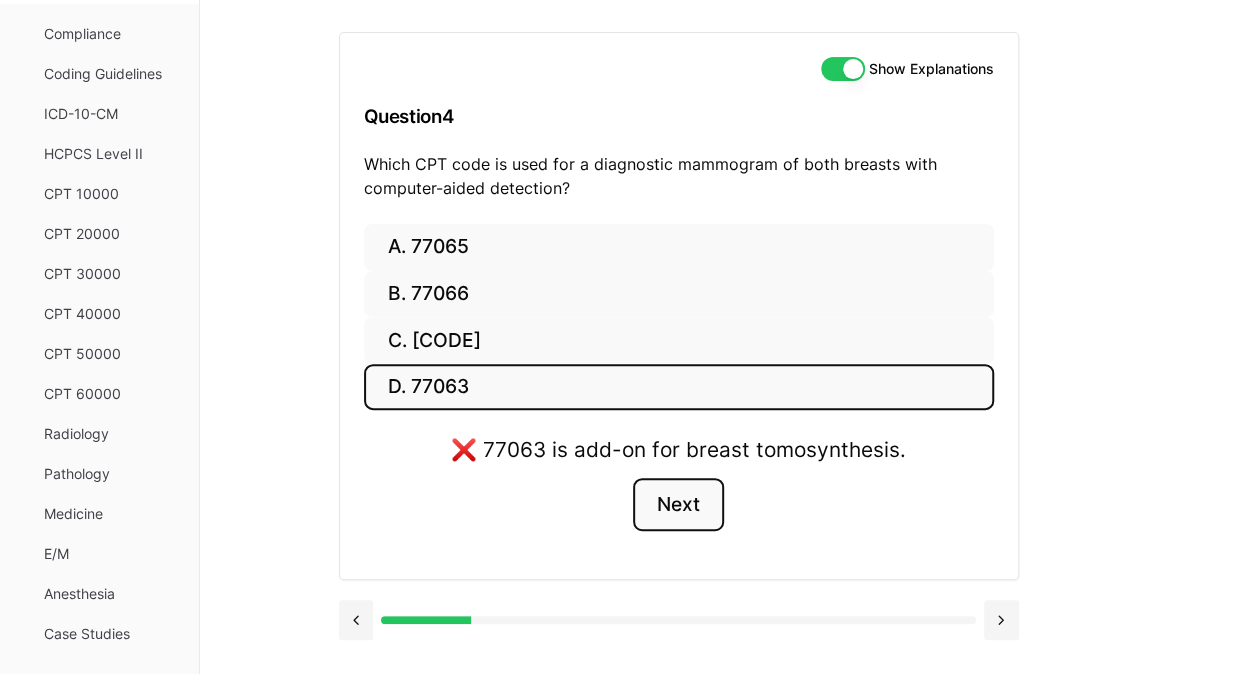 click on "Next" at bounding box center (678, 505) 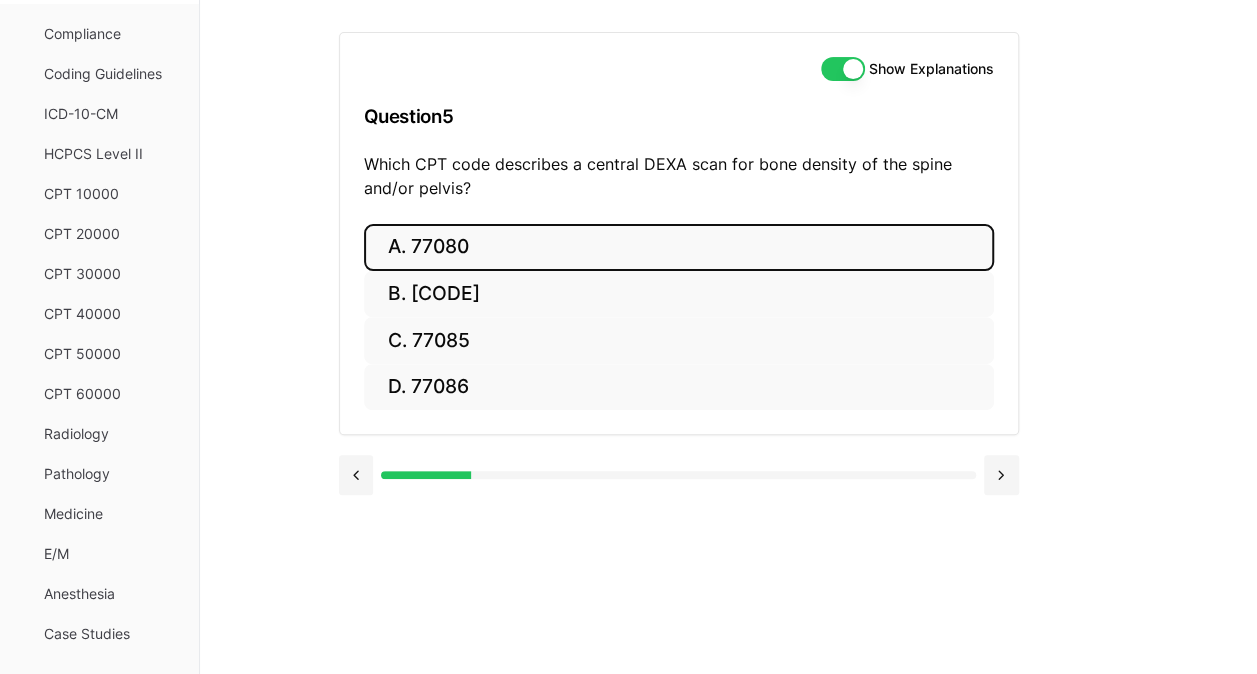click on "A. 77080" at bounding box center [679, 247] 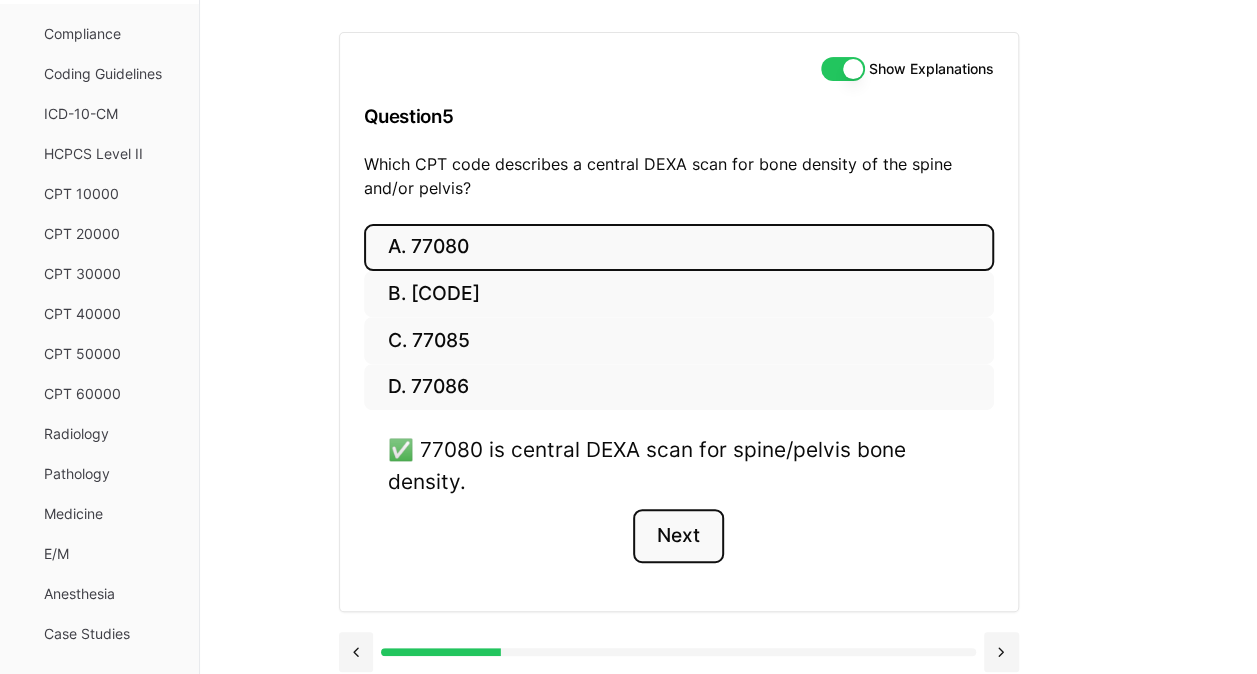 click on "Next" at bounding box center [678, 536] 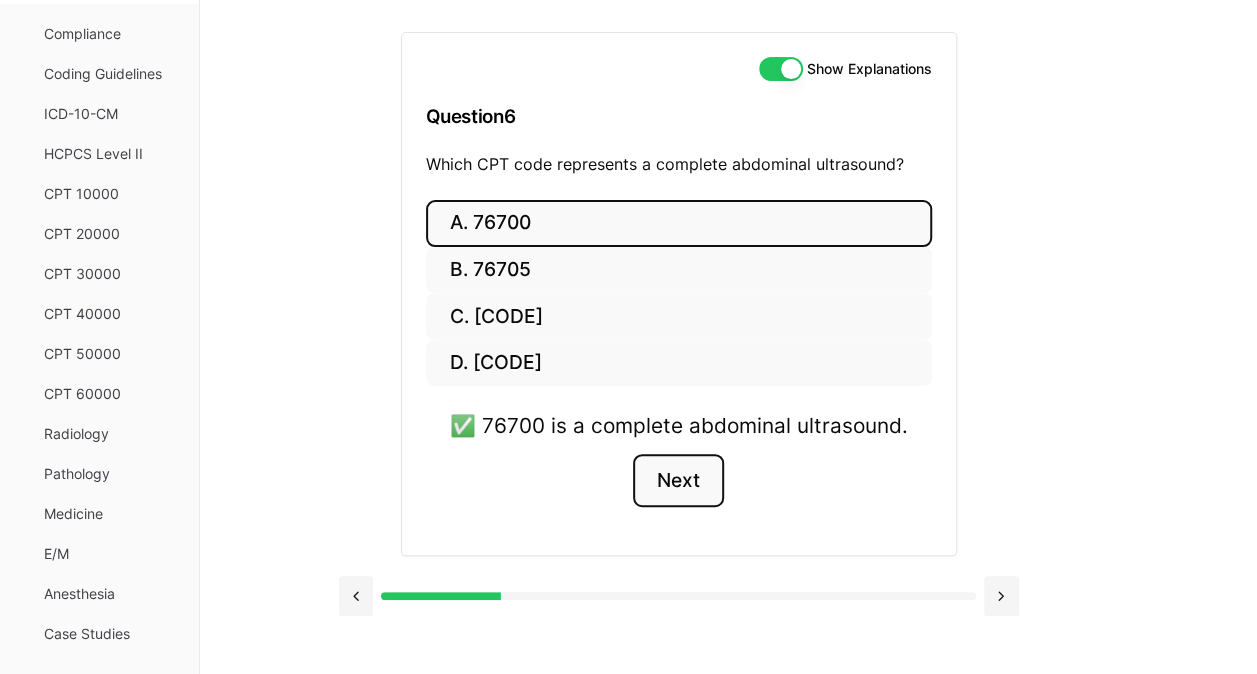 click on "Next" at bounding box center [678, 481] 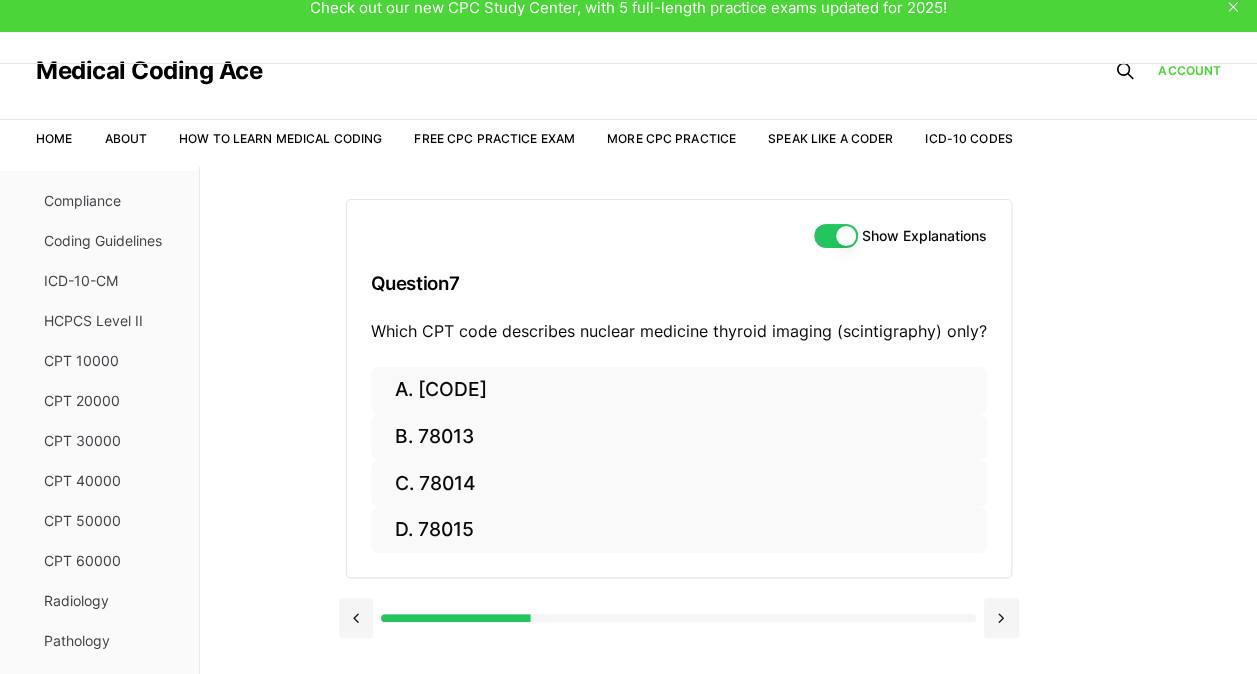 scroll, scrollTop: 0, scrollLeft: 0, axis: both 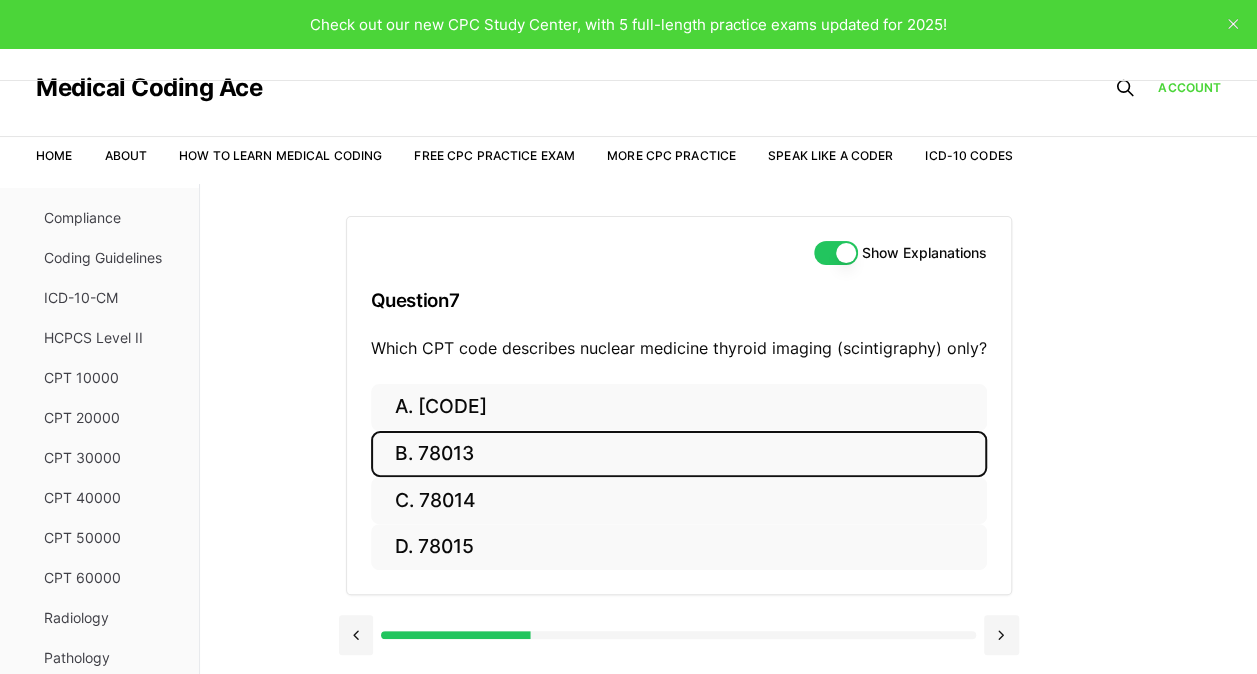 click on "B. 78013" at bounding box center (679, 454) 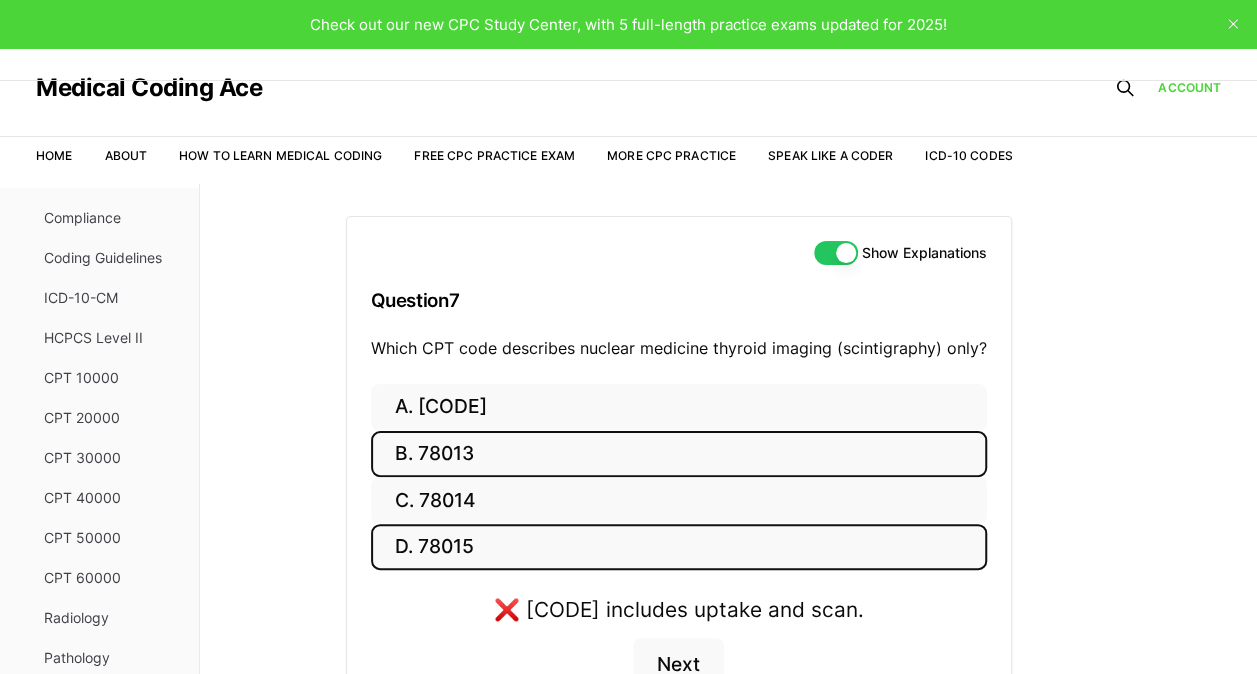 click on "D. 78015" at bounding box center [679, 547] 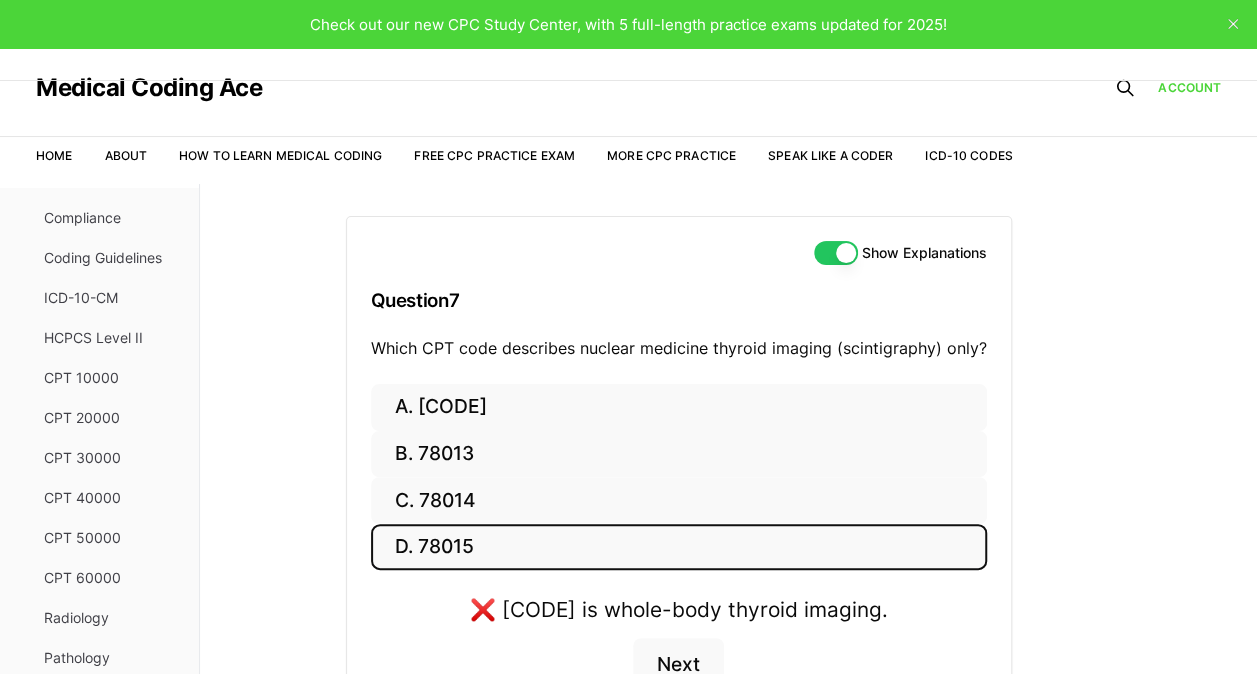 click on "D. 78015" at bounding box center [679, 547] 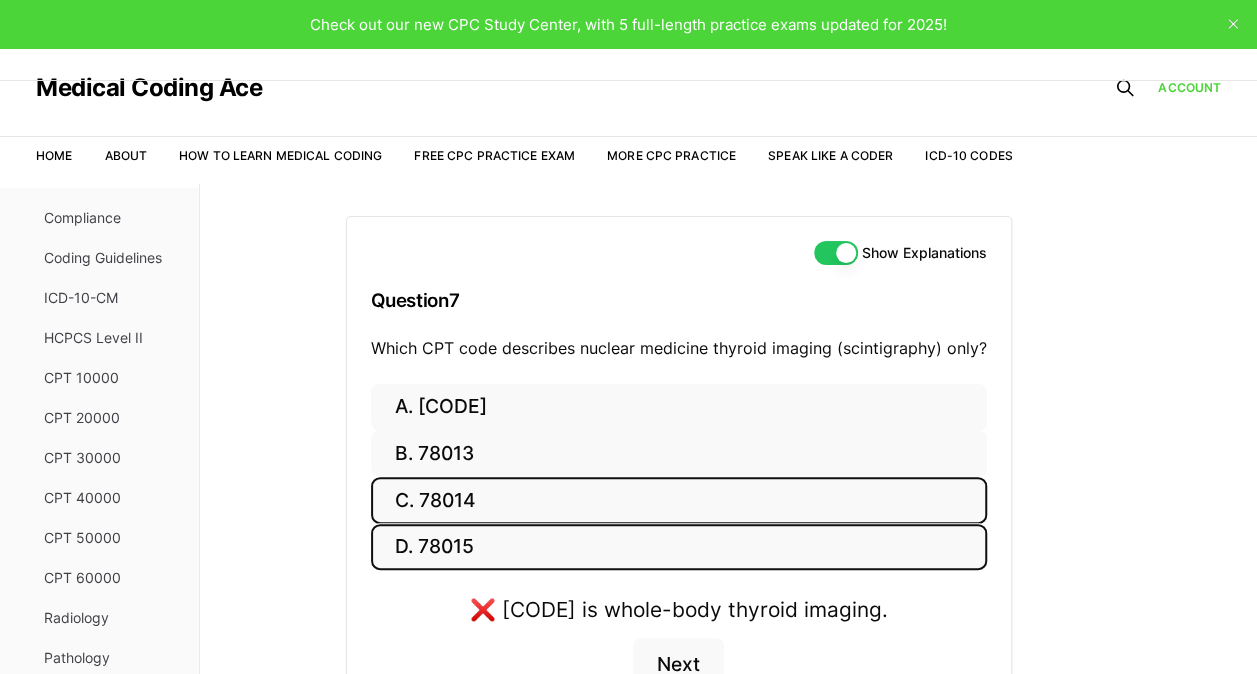 click on "C. 78014" at bounding box center [679, 500] 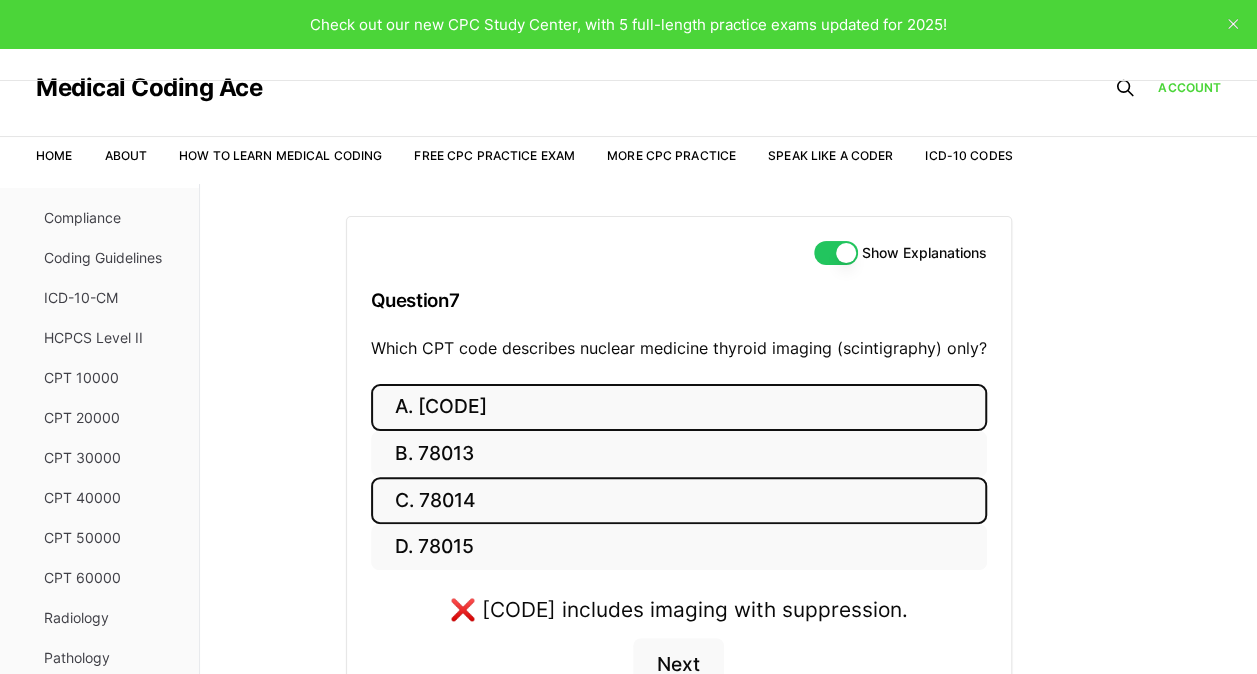click on "A. [CODE]" at bounding box center (679, 407) 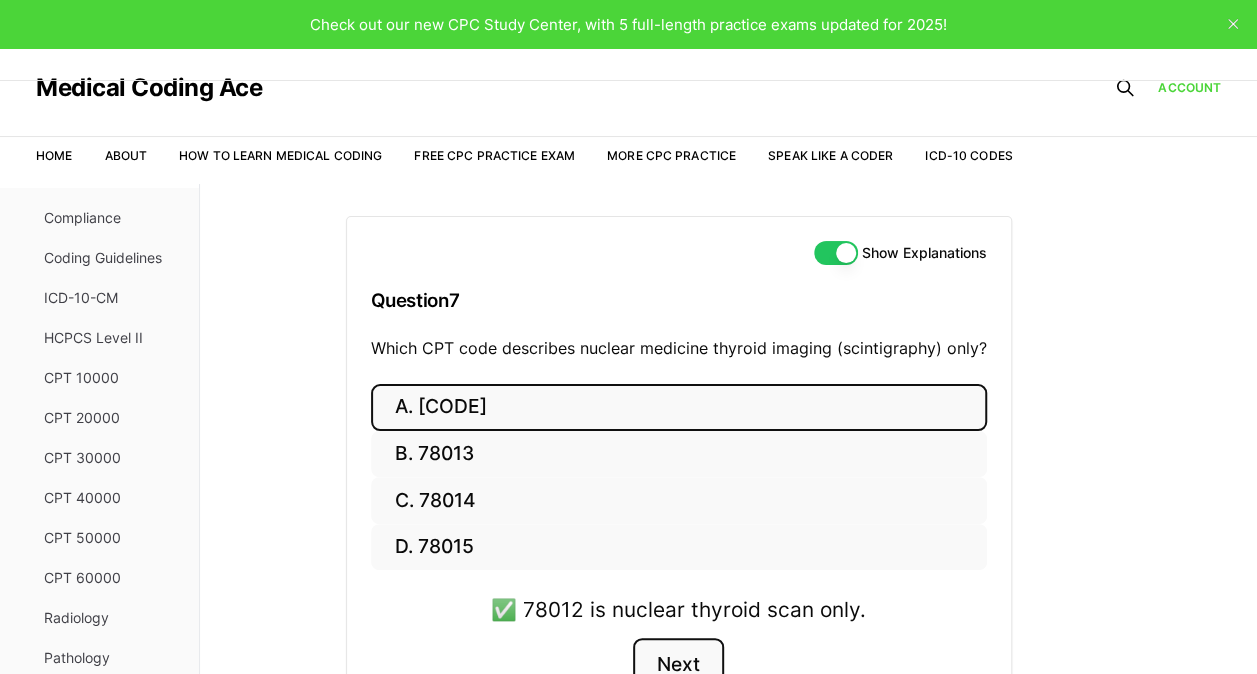 click on "Next" at bounding box center (678, 665) 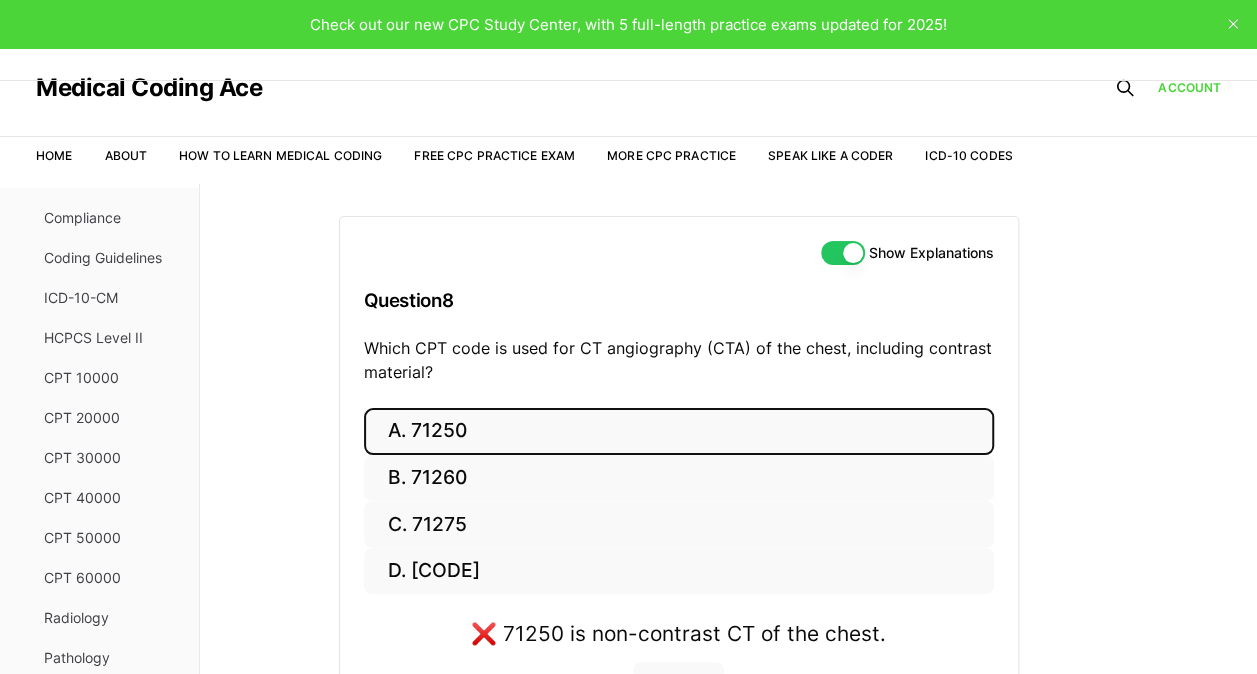 scroll, scrollTop: 88, scrollLeft: 0, axis: vertical 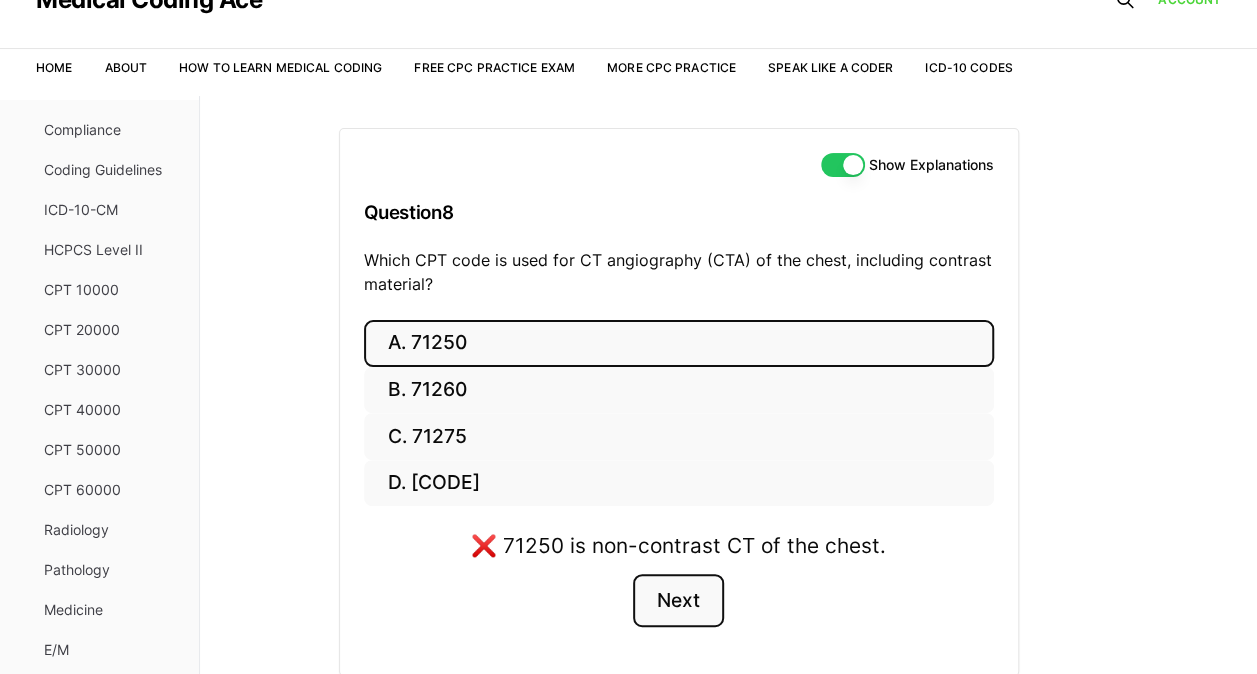 click on "Next" at bounding box center (678, 601) 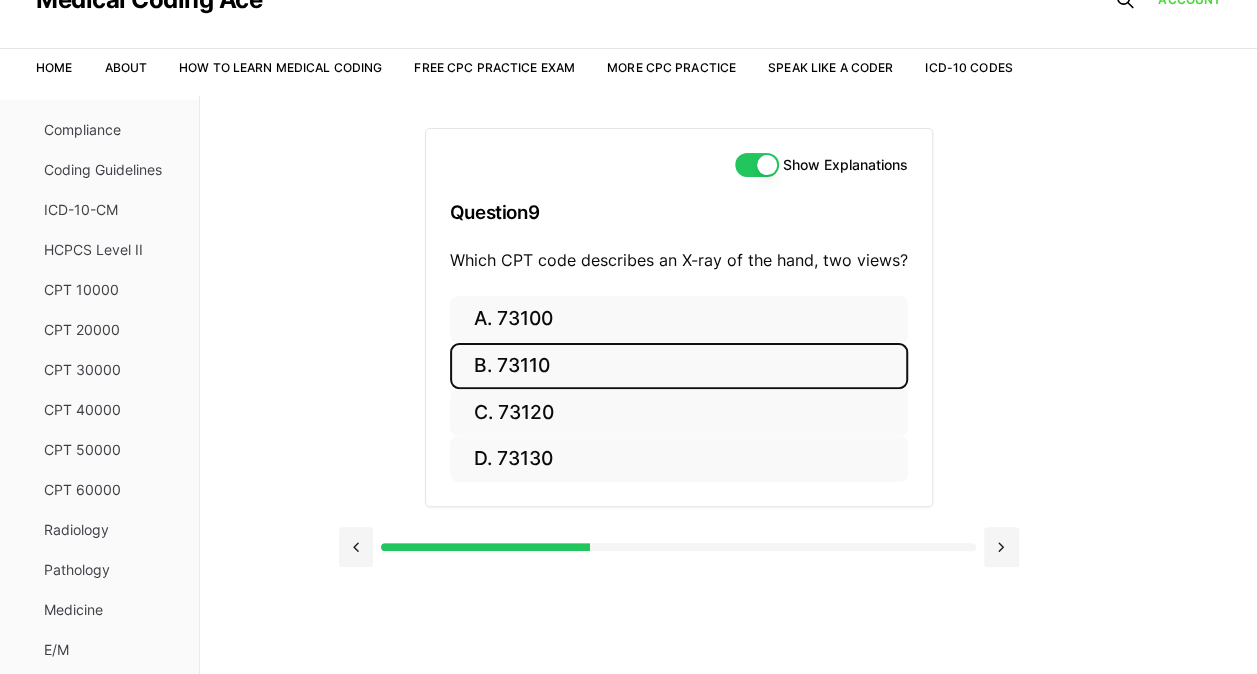 click on "B. 73110" at bounding box center (679, 366) 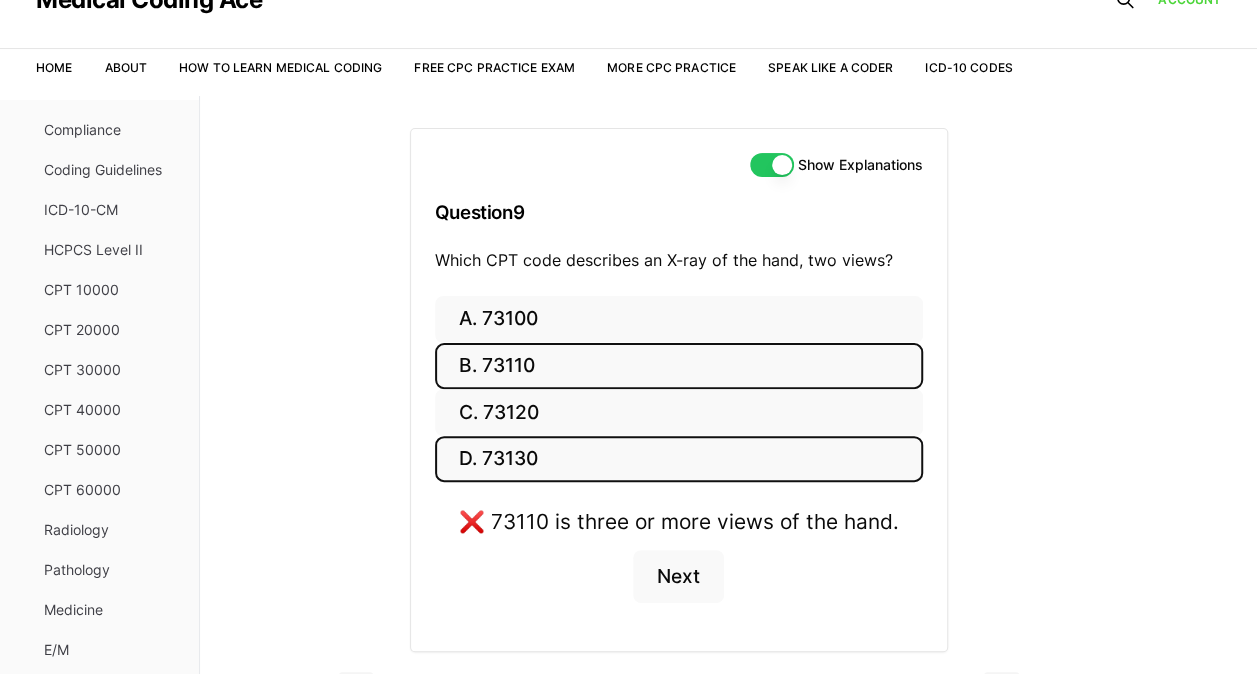 click on "D. 73130" at bounding box center [679, 459] 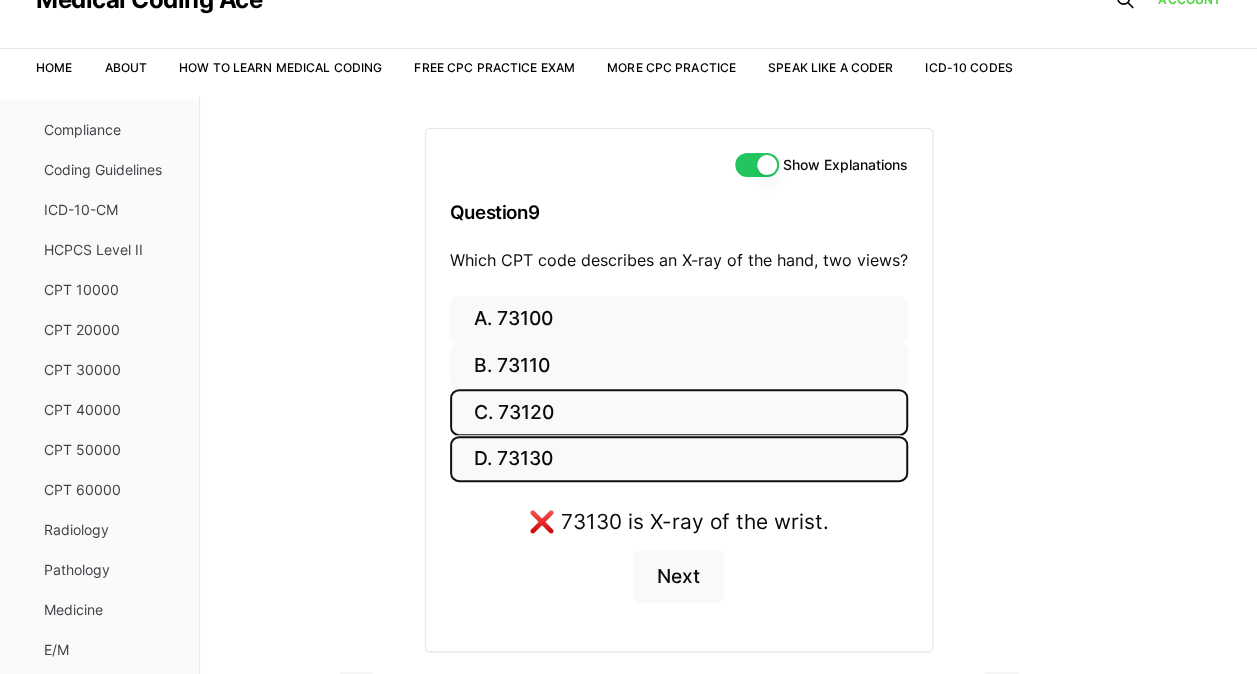 click on "C. 73120" at bounding box center (679, 412) 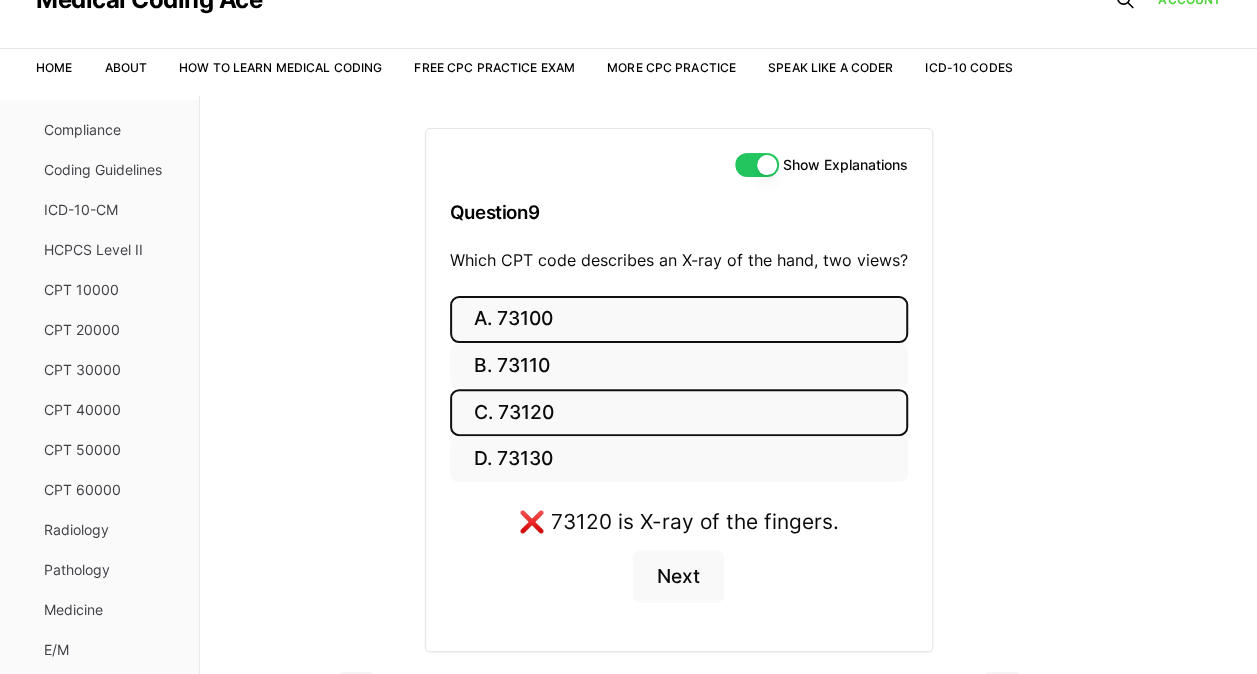 click on "A. 73100" at bounding box center [679, 319] 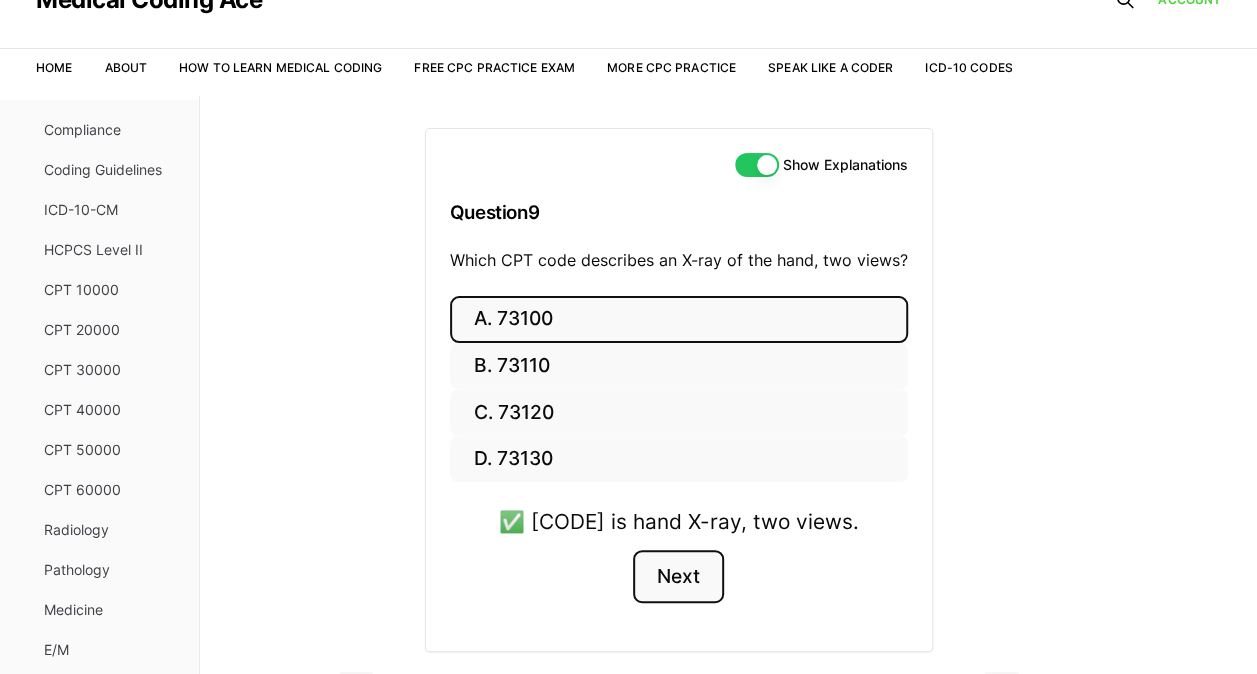 click on "Next" at bounding box center (678, 577) 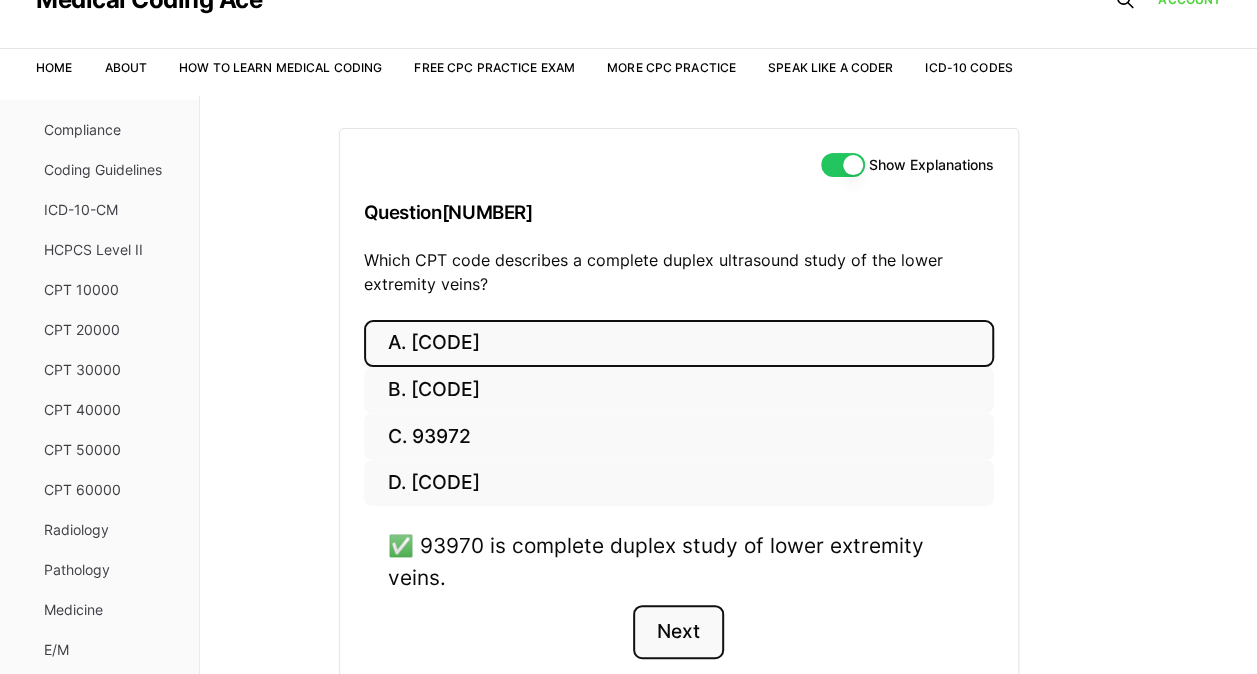 click on "Next" at bounding box center [678, 632] 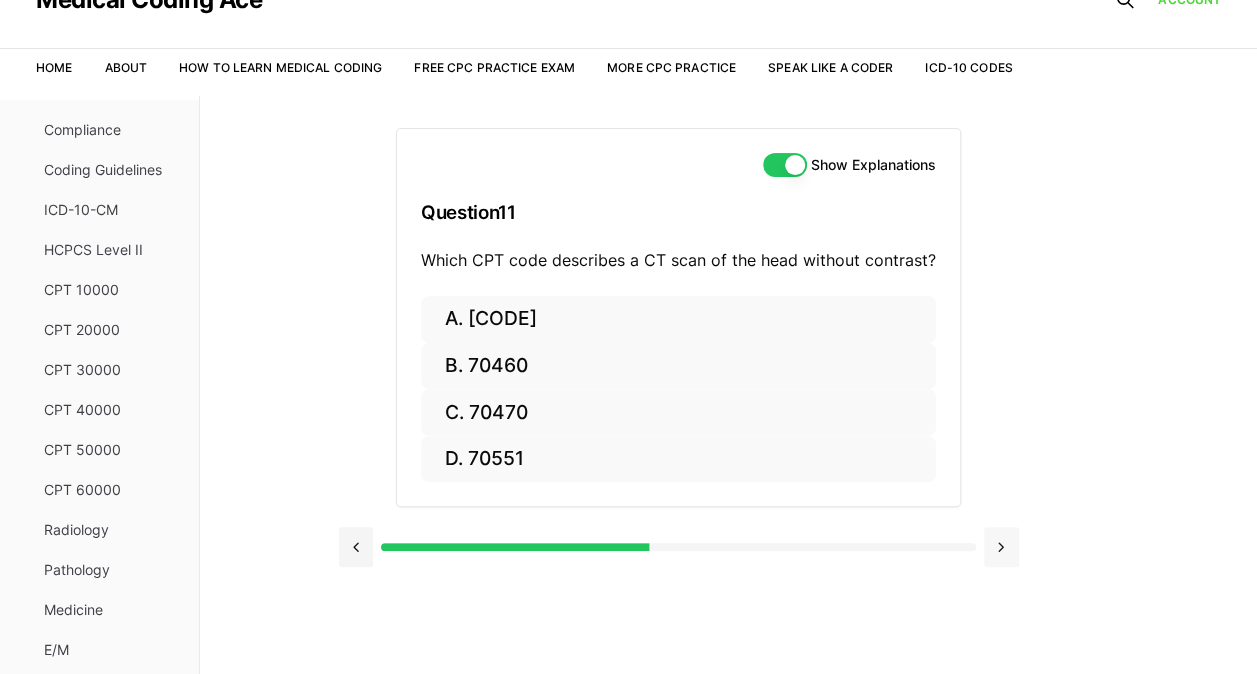 click at bounding box center (1001, 547) 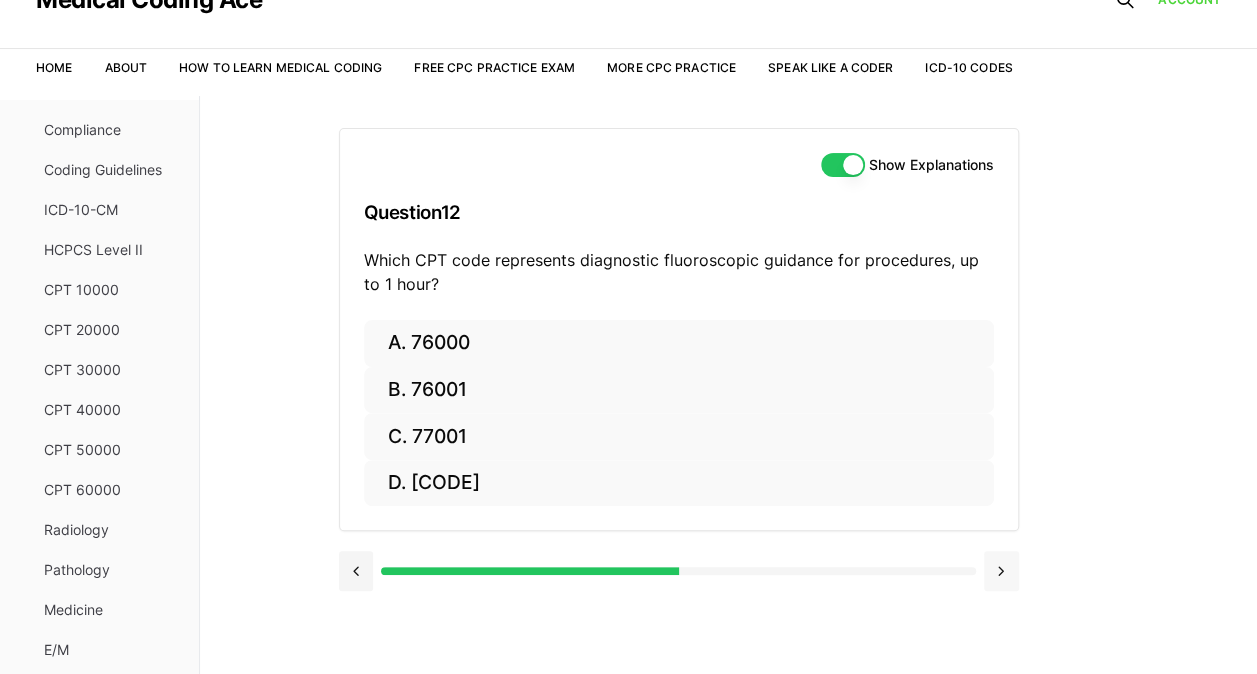 click at bounding box center (679, 569) 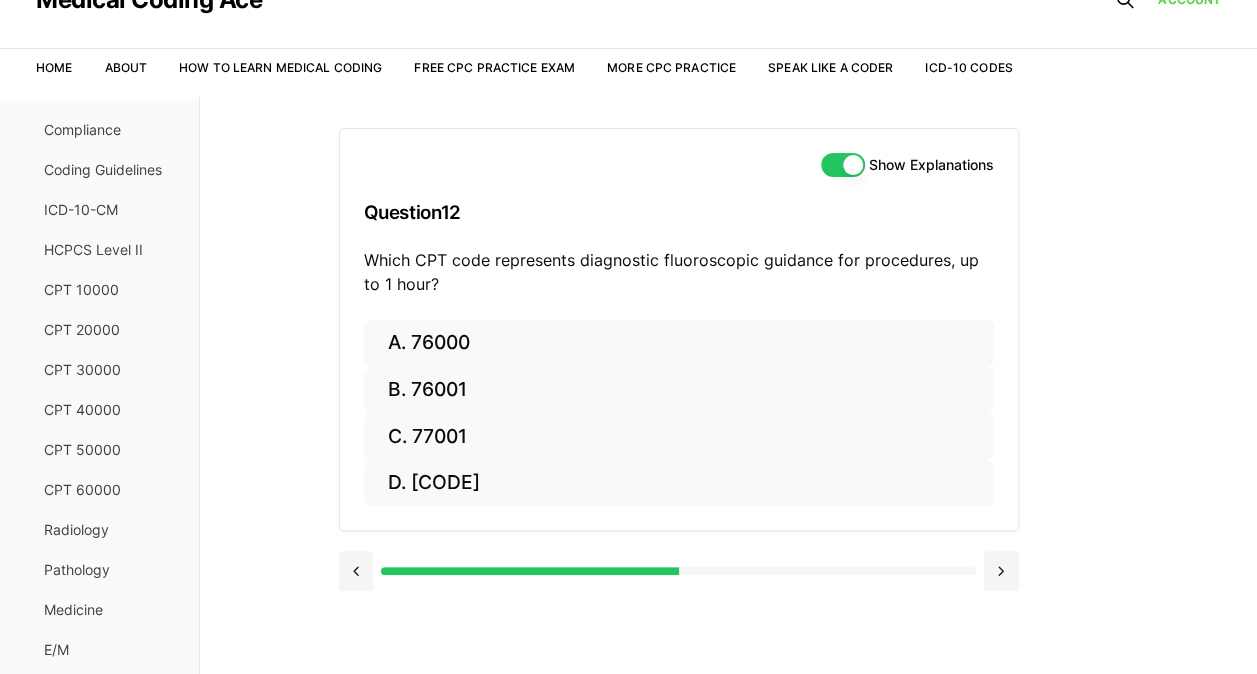 click at bounding box center (679, 569) 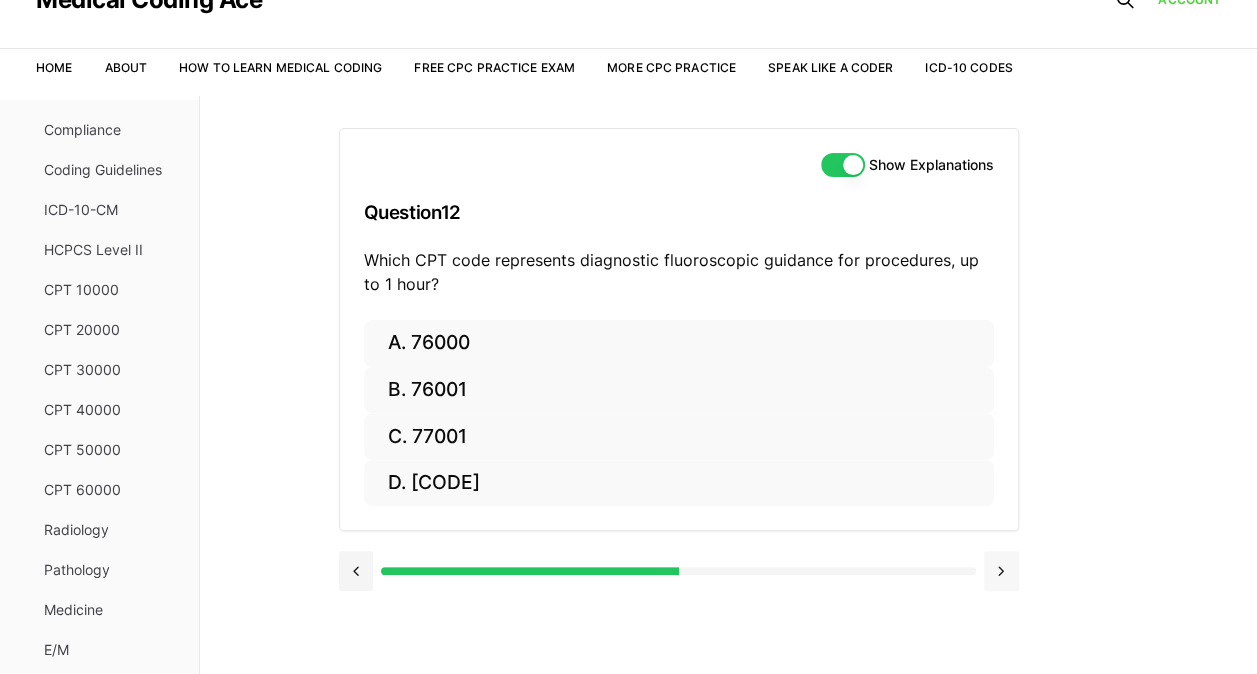 drag, startPoint x: 1006, startPoint y: 544, endPoint x: 1002, endPoint y: 564, distance: 20.396078 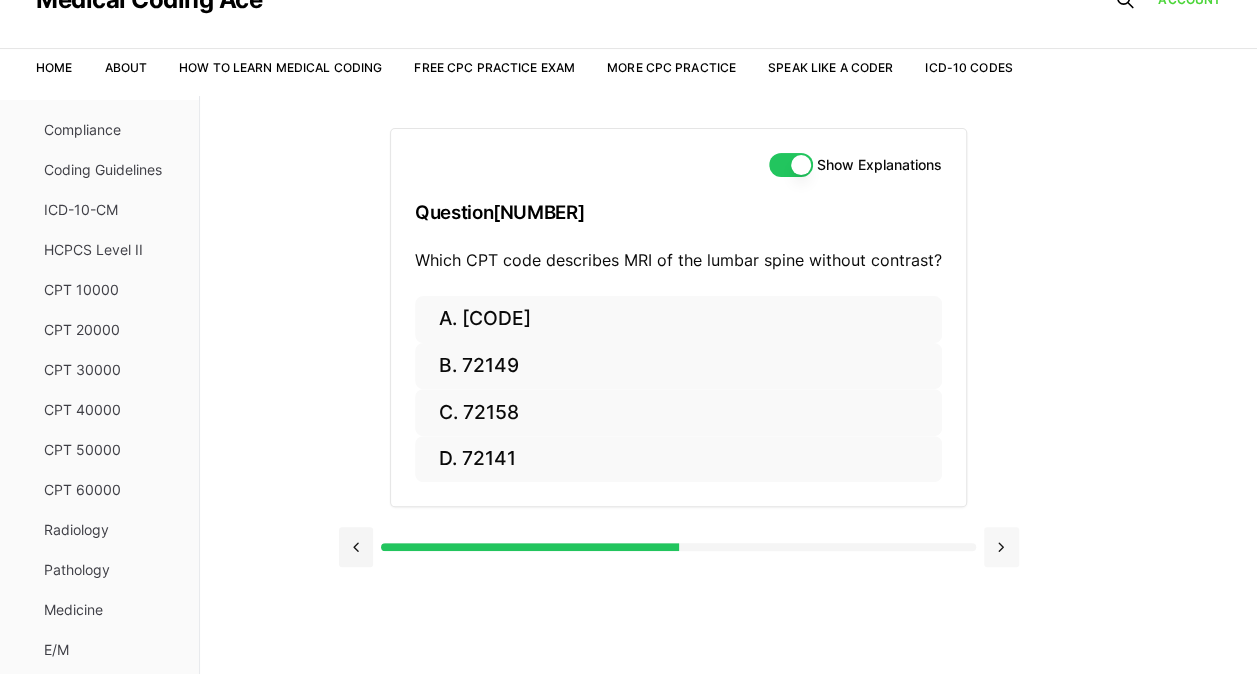 click at bounding box center [1001, 547] 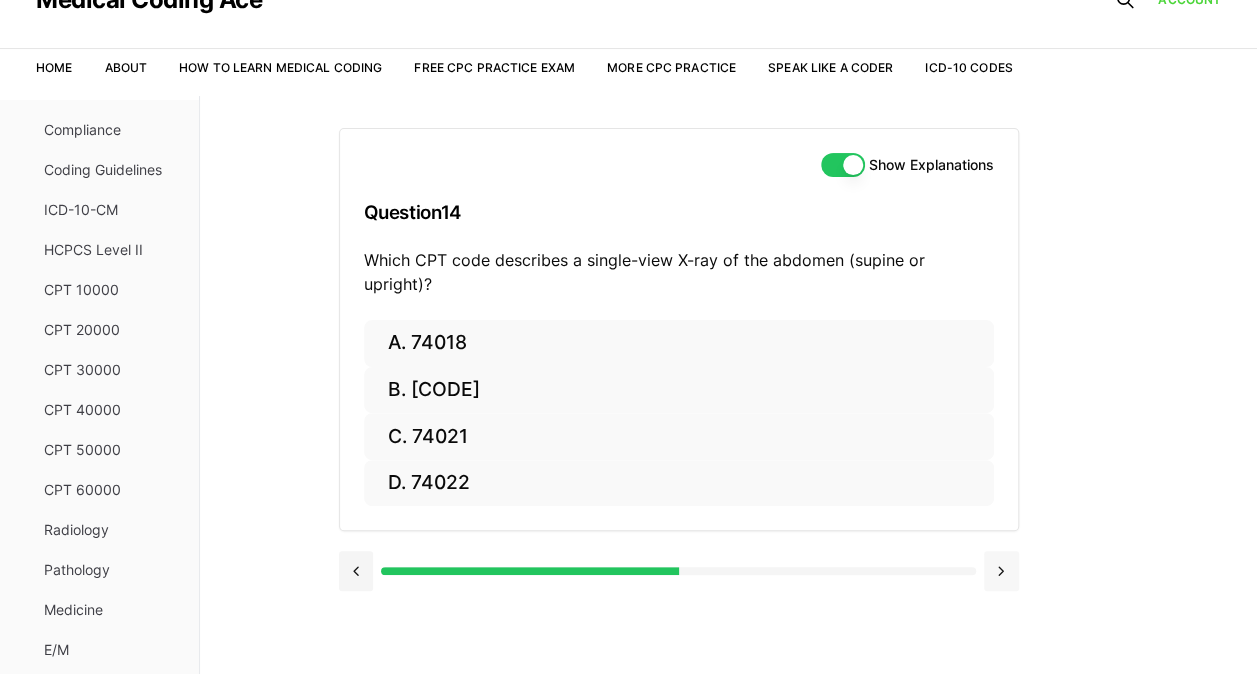 click at bounding box center [1001, 571] 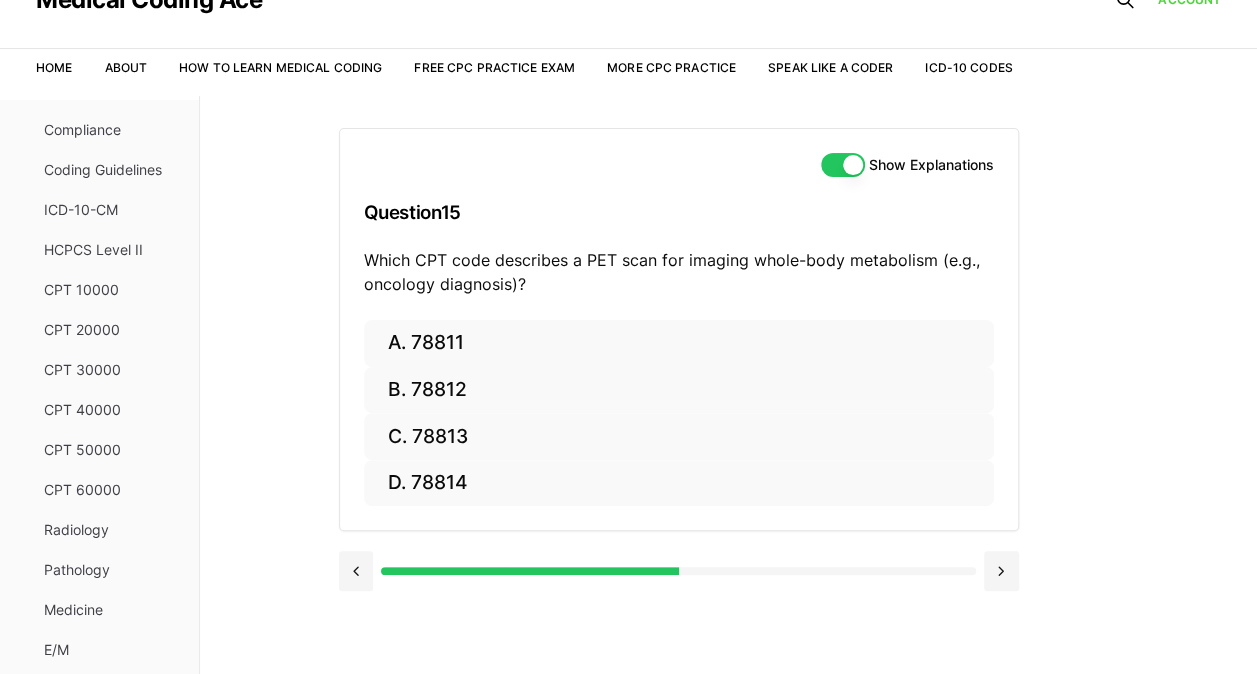 scroll, scrollTop: 184, scrollLeft: 0, axis: vertical 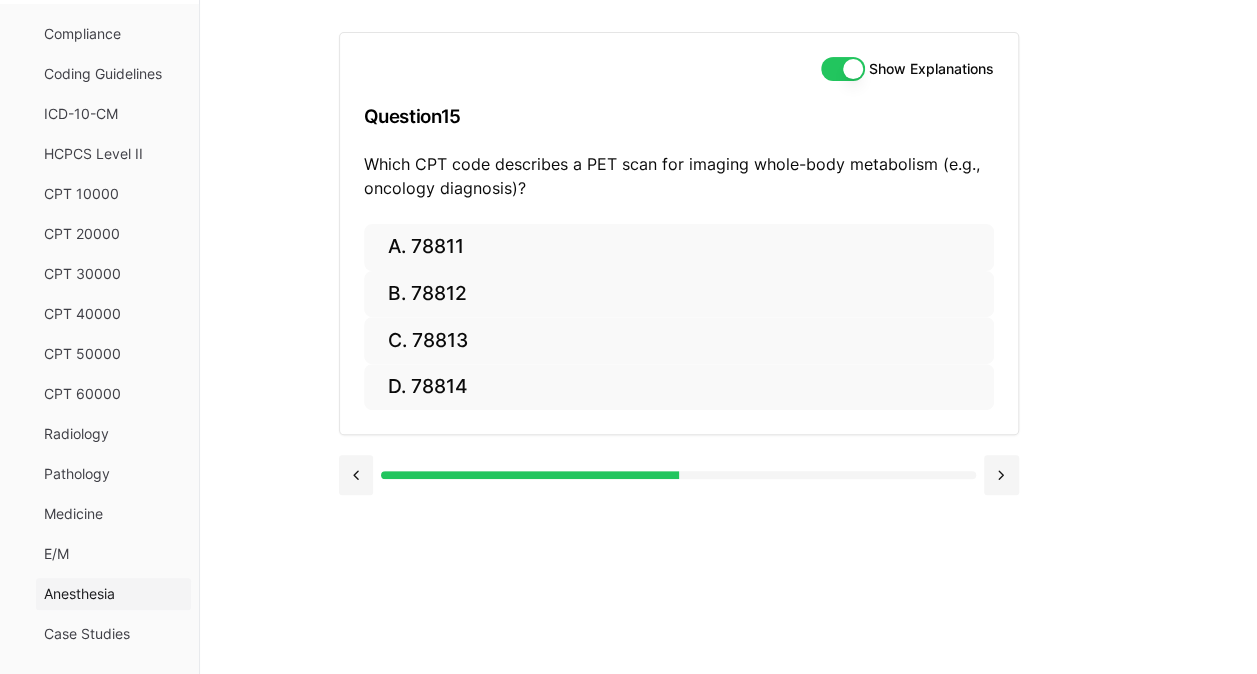 click on "Anesthesia" at bounding box center [113, 594] 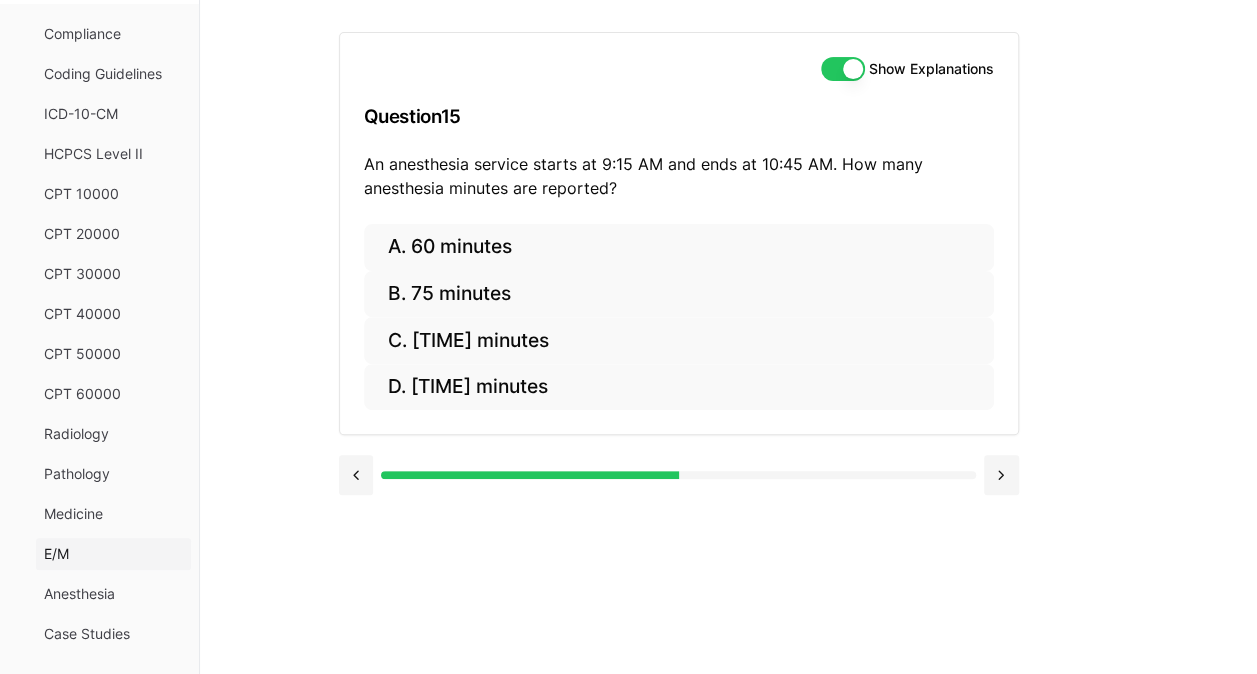 click on "E/M" at bounding box center (113, 554) 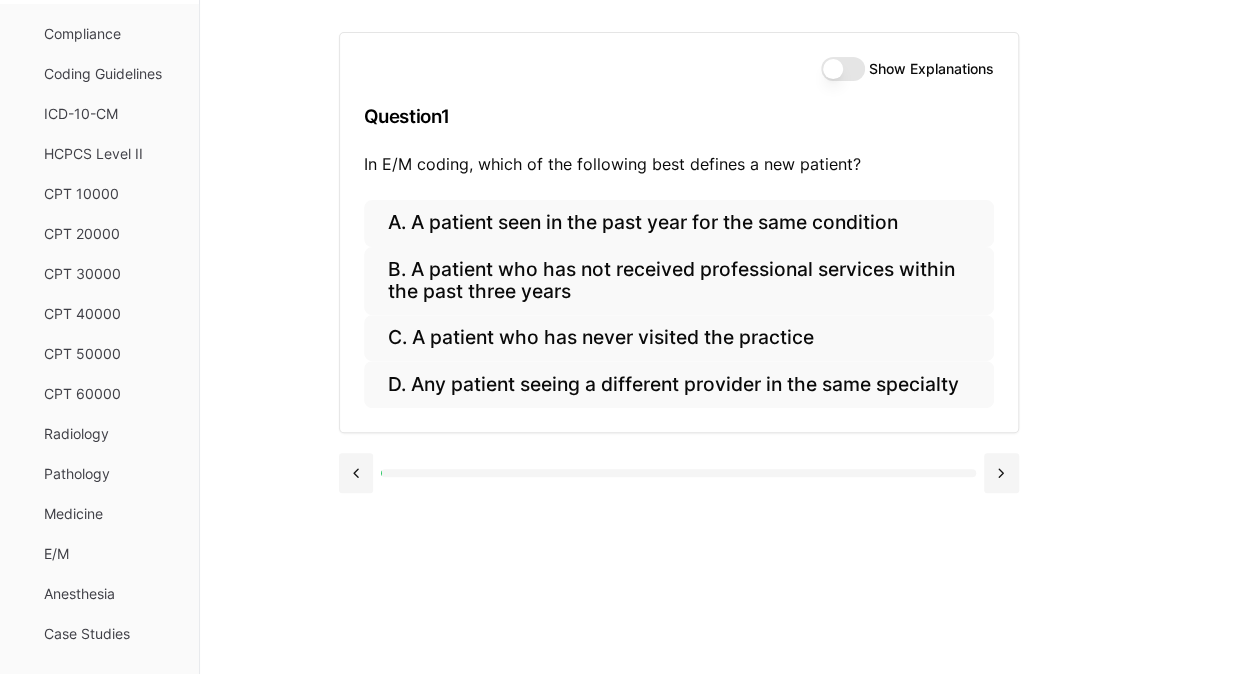 click on "Show Explanations" at bounding box center (843, 69) 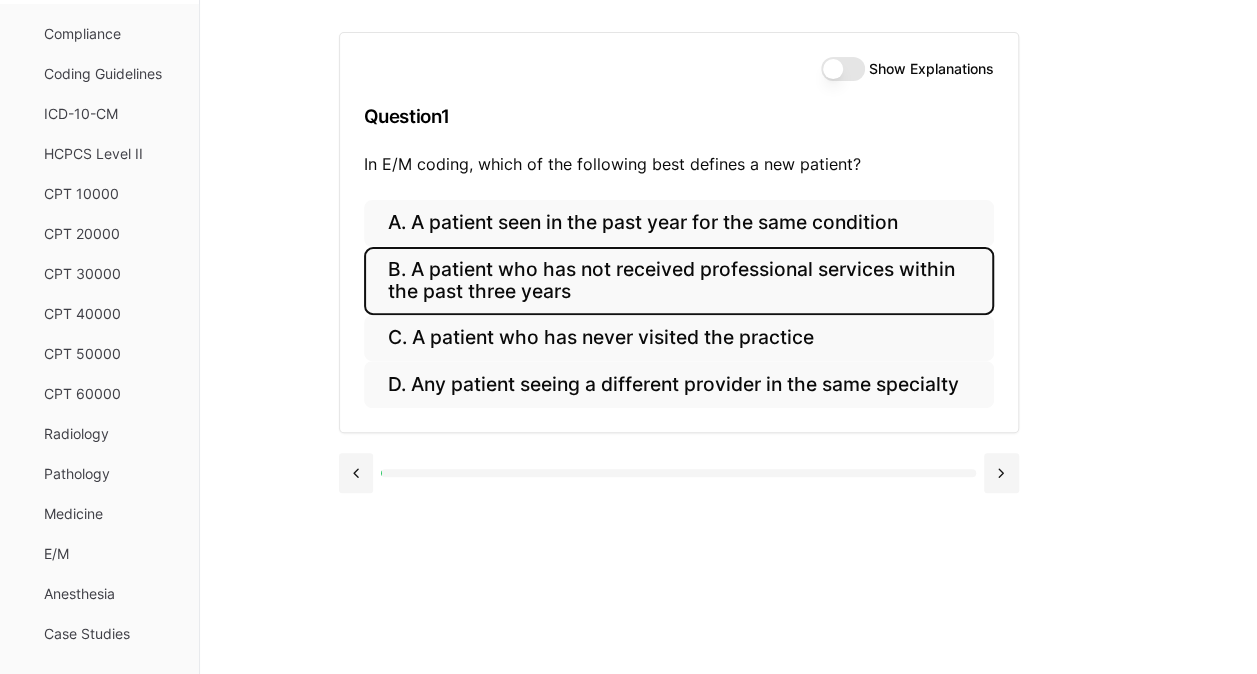 click on "B. A patient who has not received professional services within the past three years" at bounding box center (679, 281) 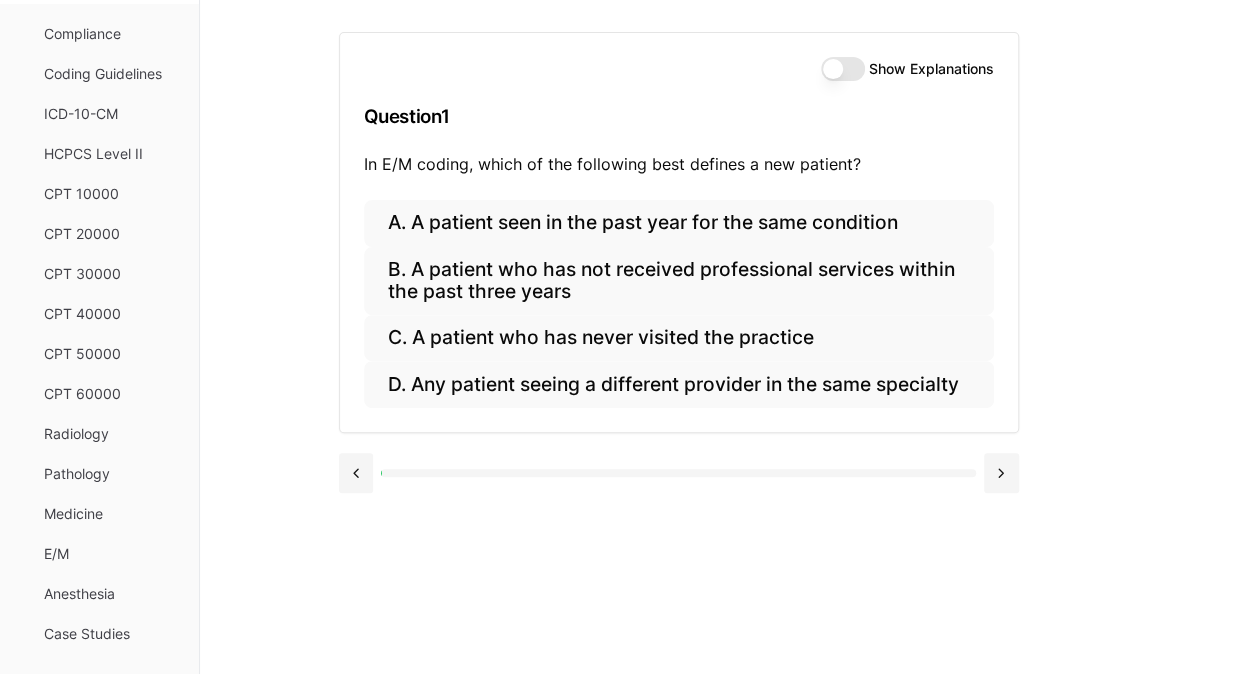 click on "Show Explanations" at bounding box center [843, 69] 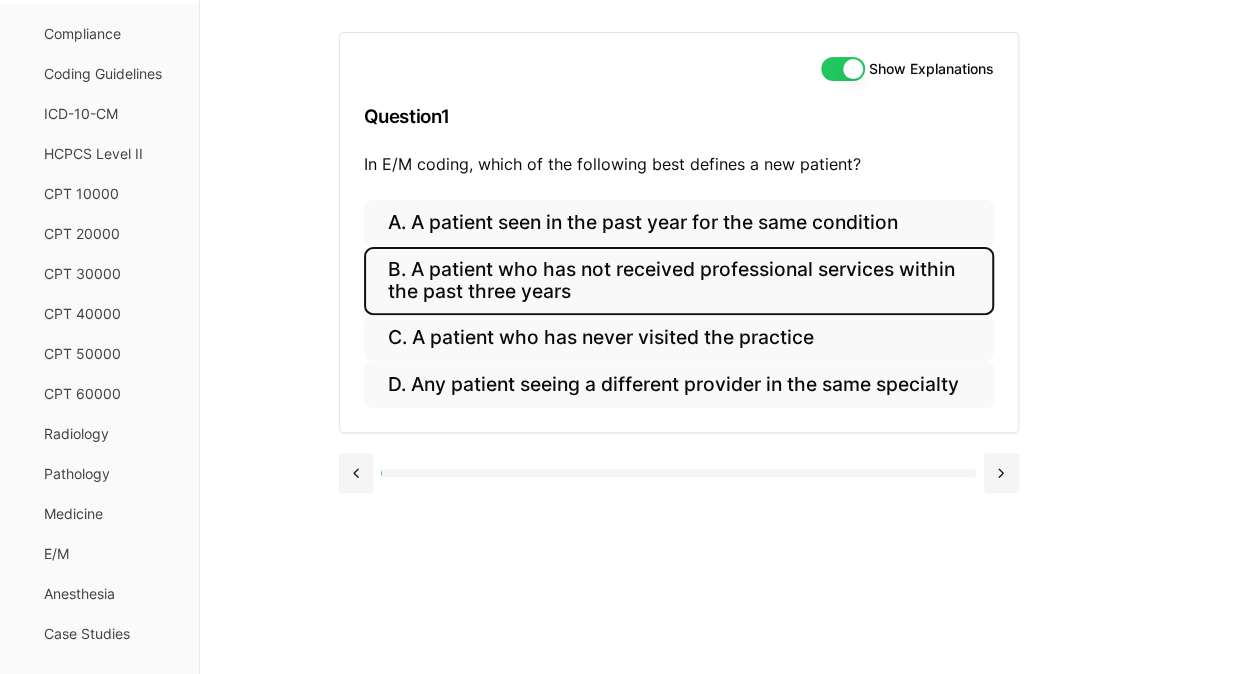 click on "B. A patient who has not received professional services within the past three years" at bounding box center [679, 281] 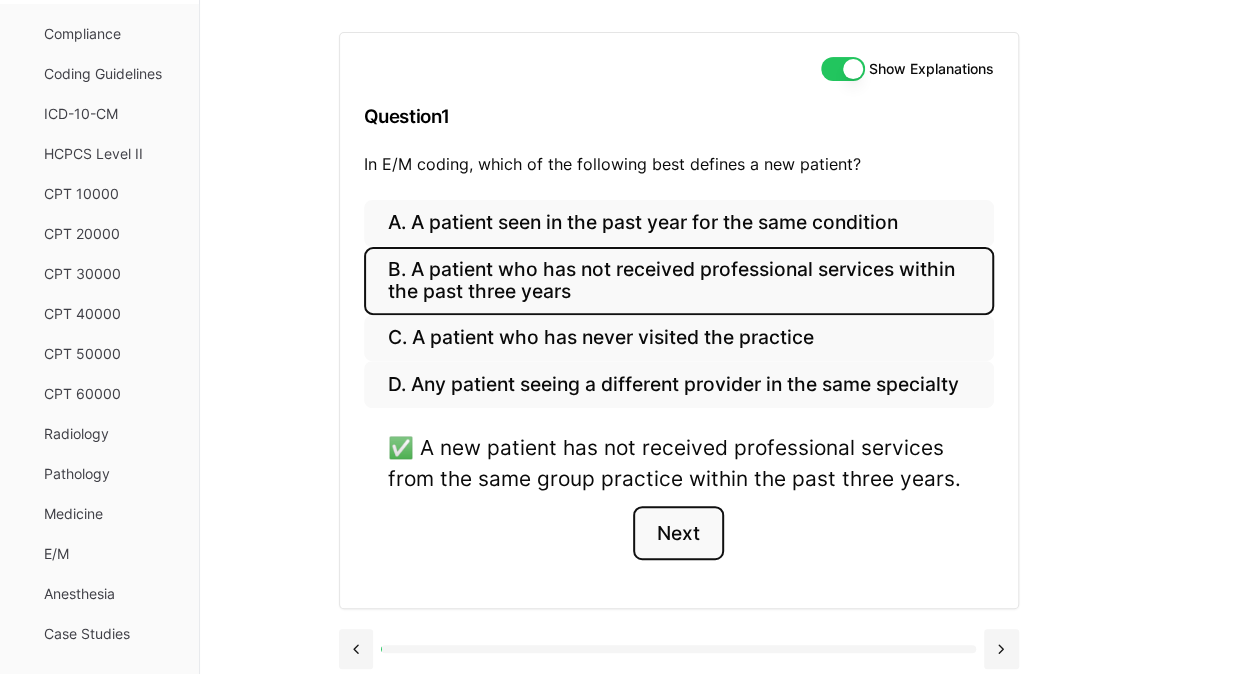click on "Next" at bounding box center [678, 533] 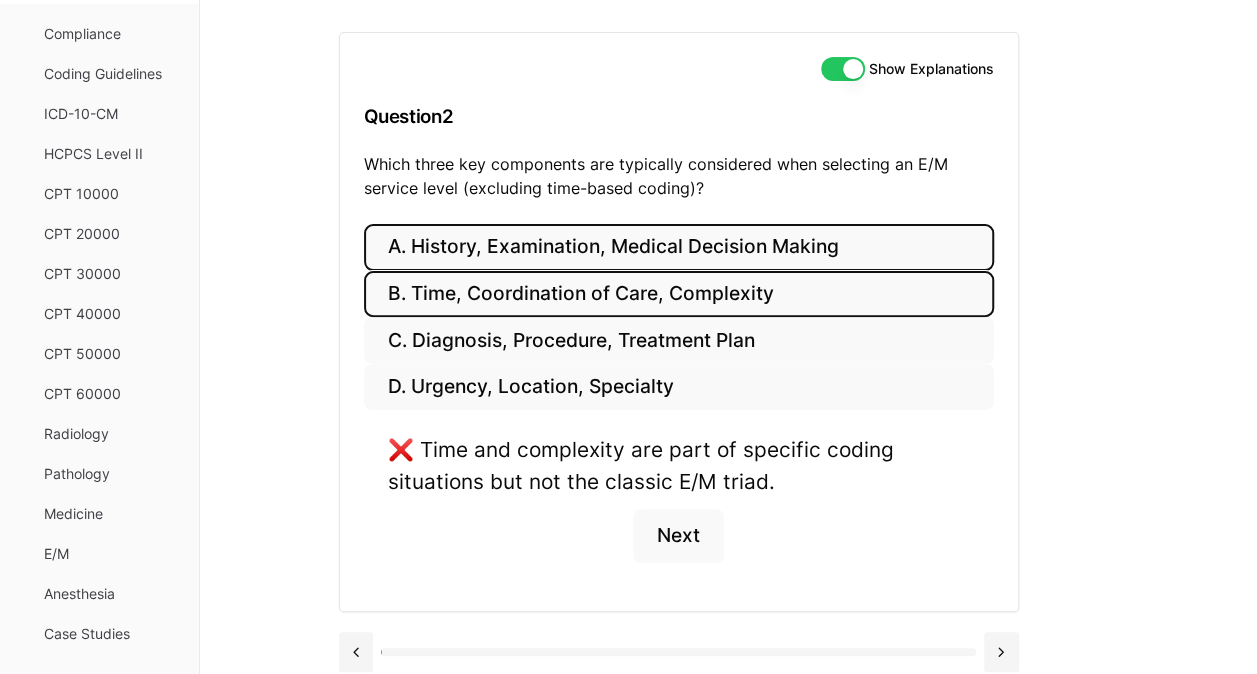 click on "A. History, Examination, Medical Decision Making" at bounding box center [679, 247] 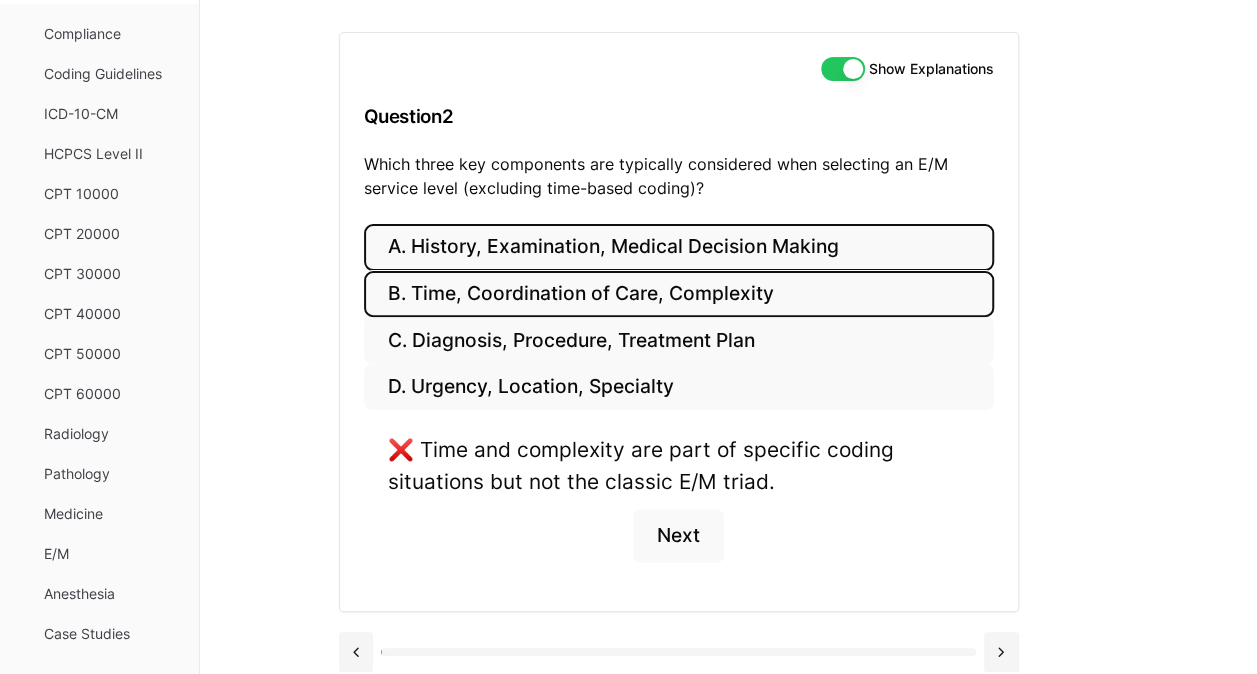 click on "A. History, Examination, Medical Decision Making" at bounding box center (679, 247) 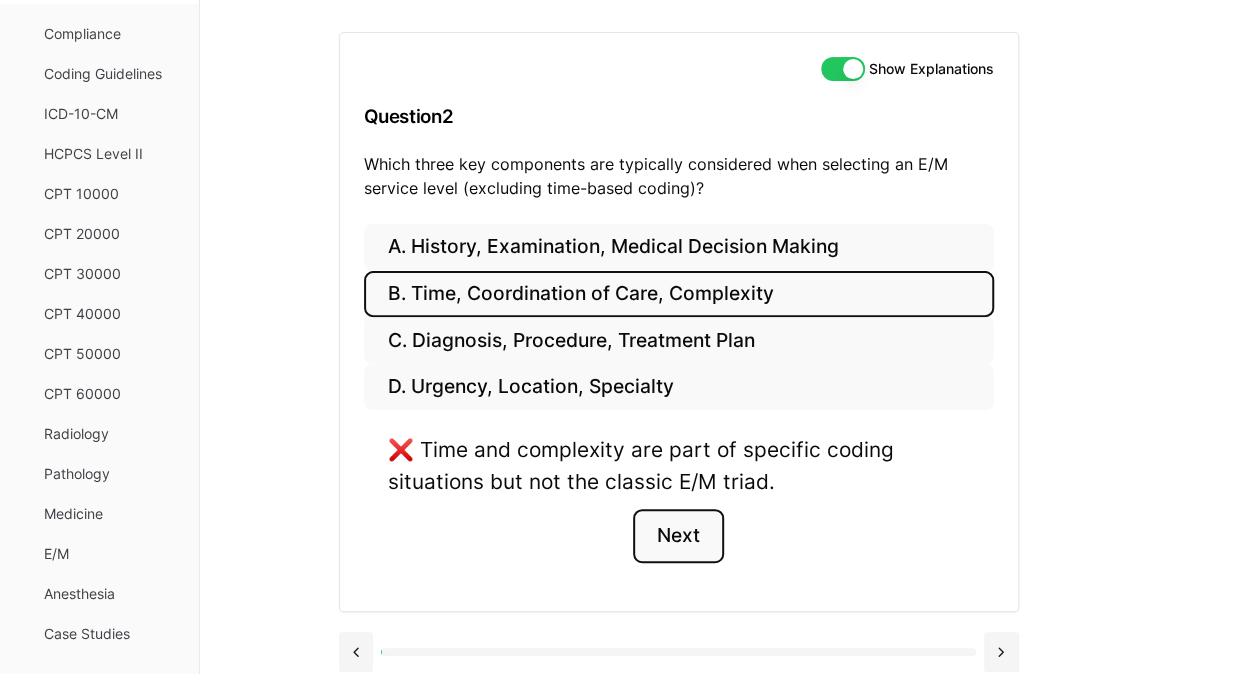 click on "Next" at bounding box center [678, 536] 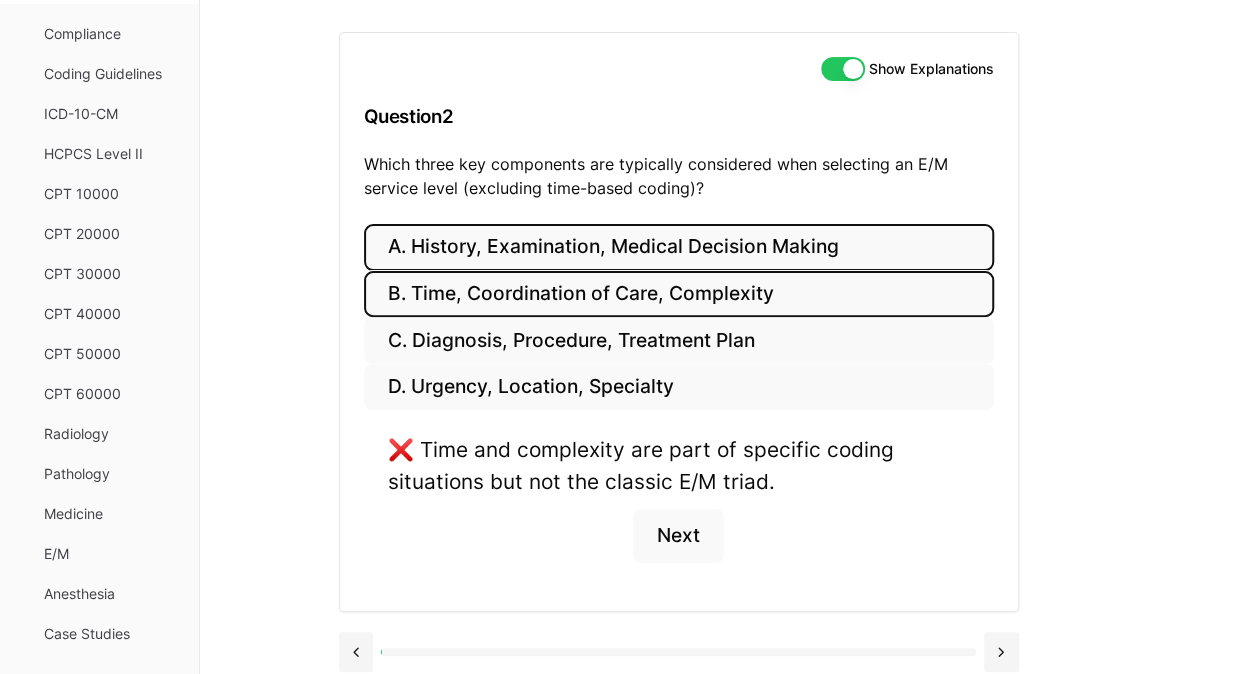 click on "A. History, Examination, Medical Decision Making" at bounding box center (679, 247) 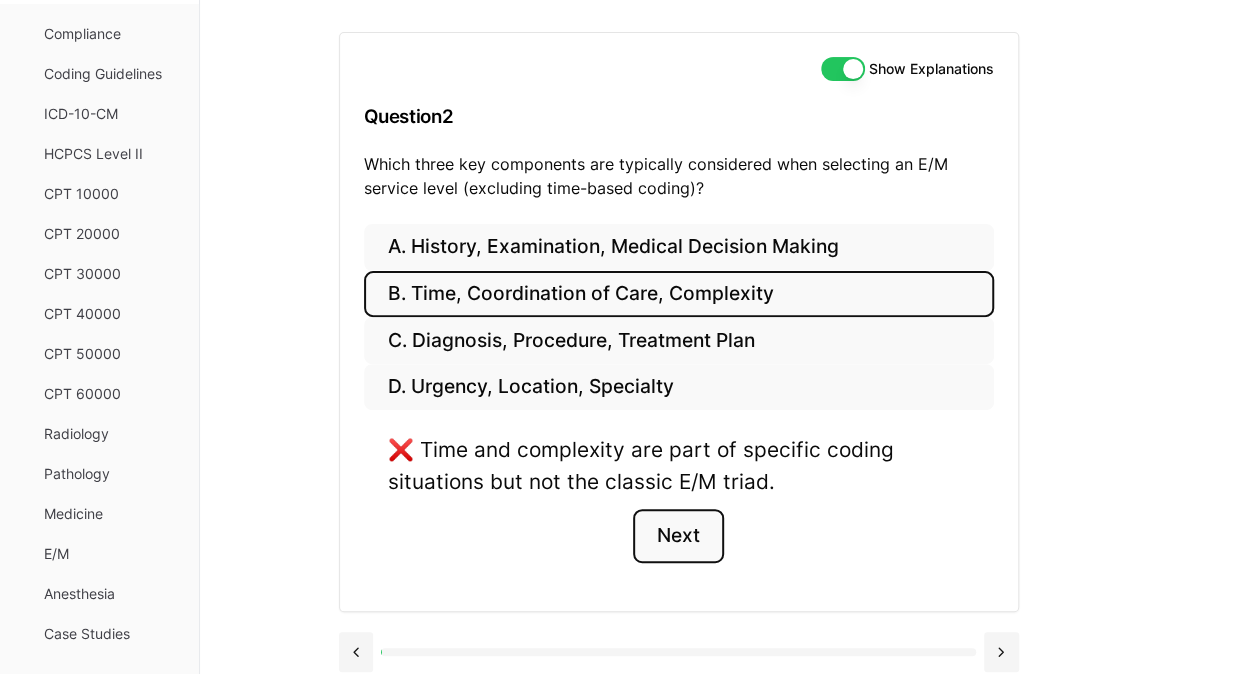 click on "Next" at bounding box center (678, 536) 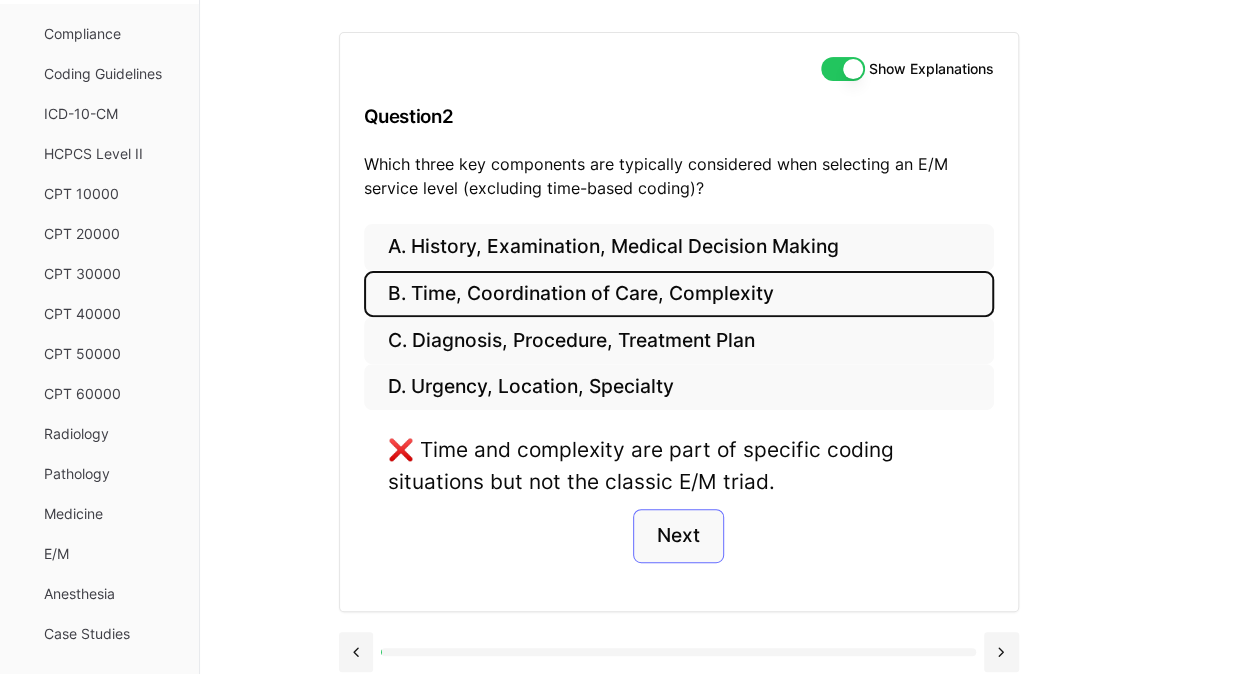 scroll, scrollTop: 193, scrollLeft: 0, axis: vertical 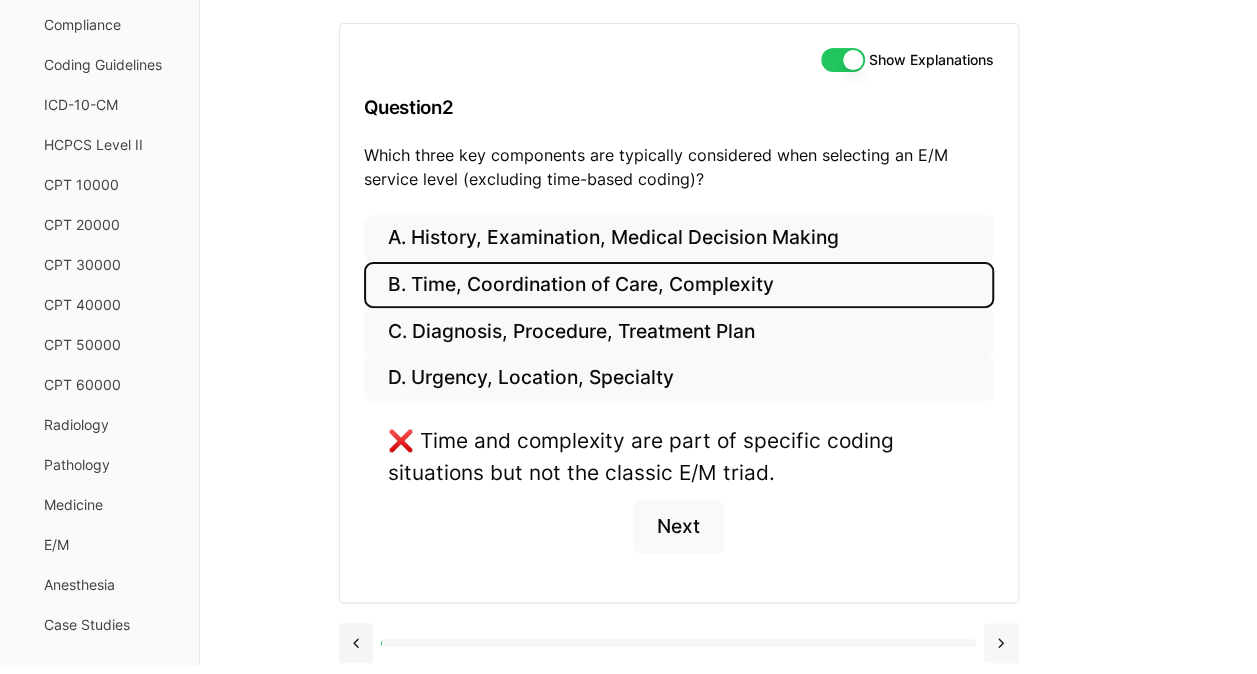 click at bounding box center [1001, 643] 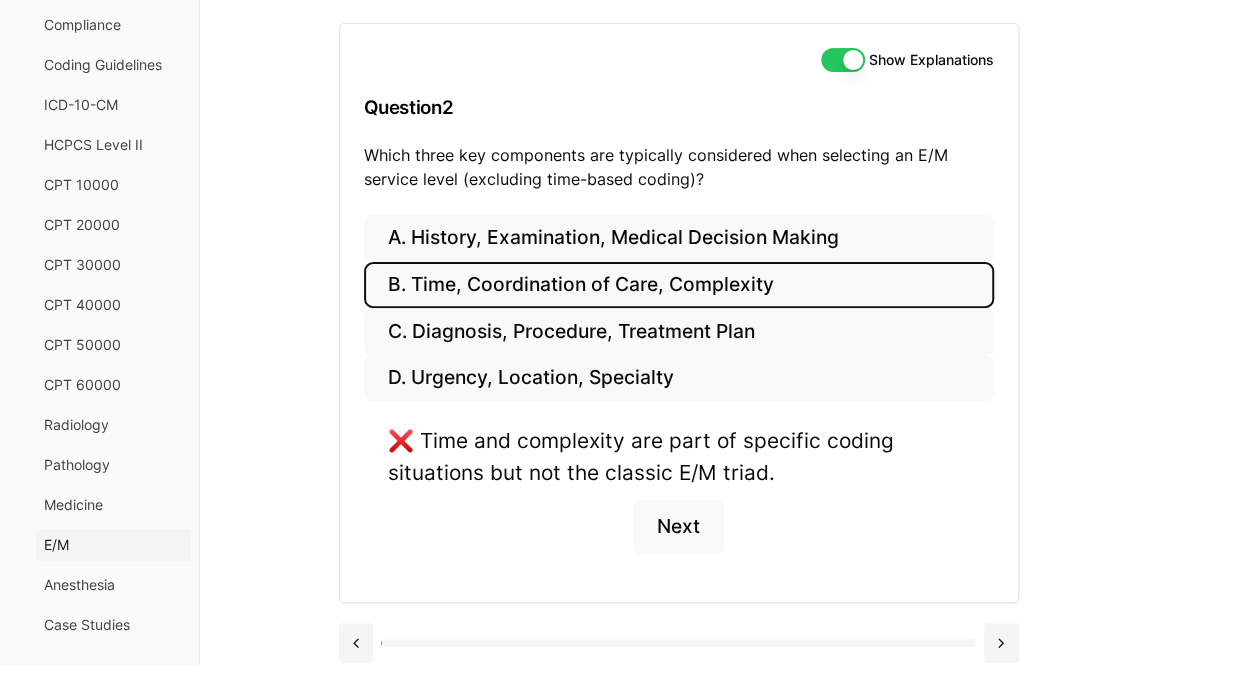 click on "E/M" at bounding box center [113, 545] 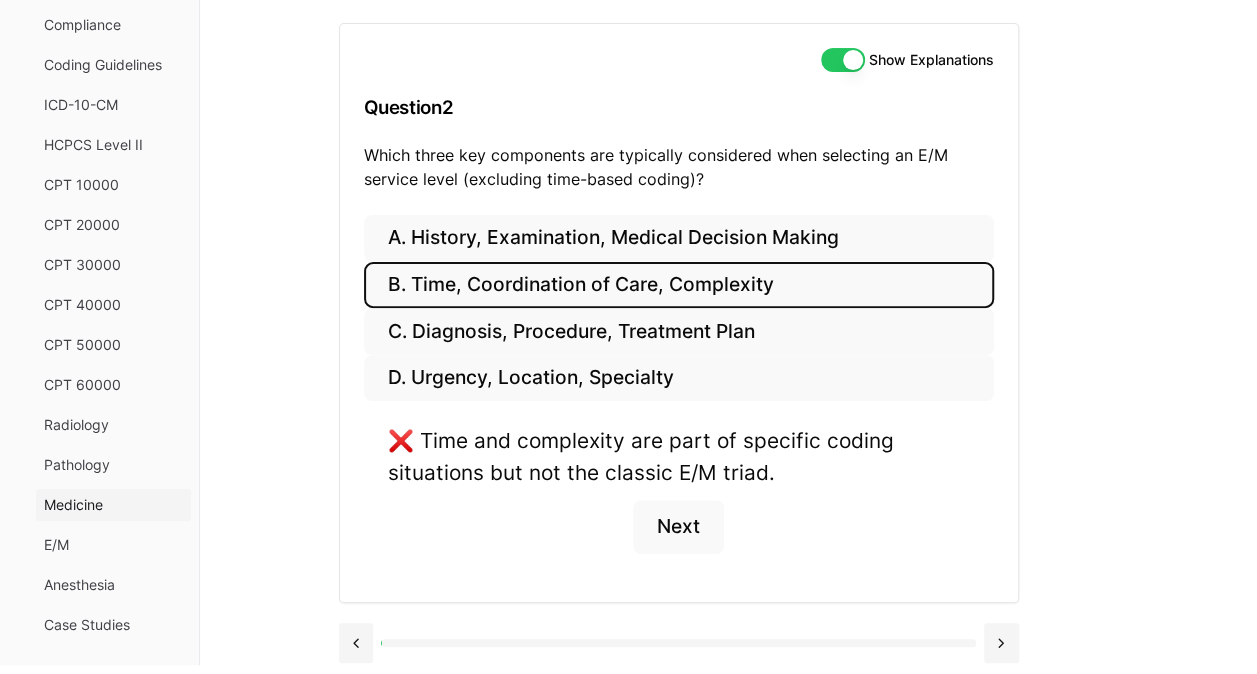 drag, startPoint x: 92, startPoint y: 540, endPoint x: 84, endPoint y: 506, distance: 34.928497 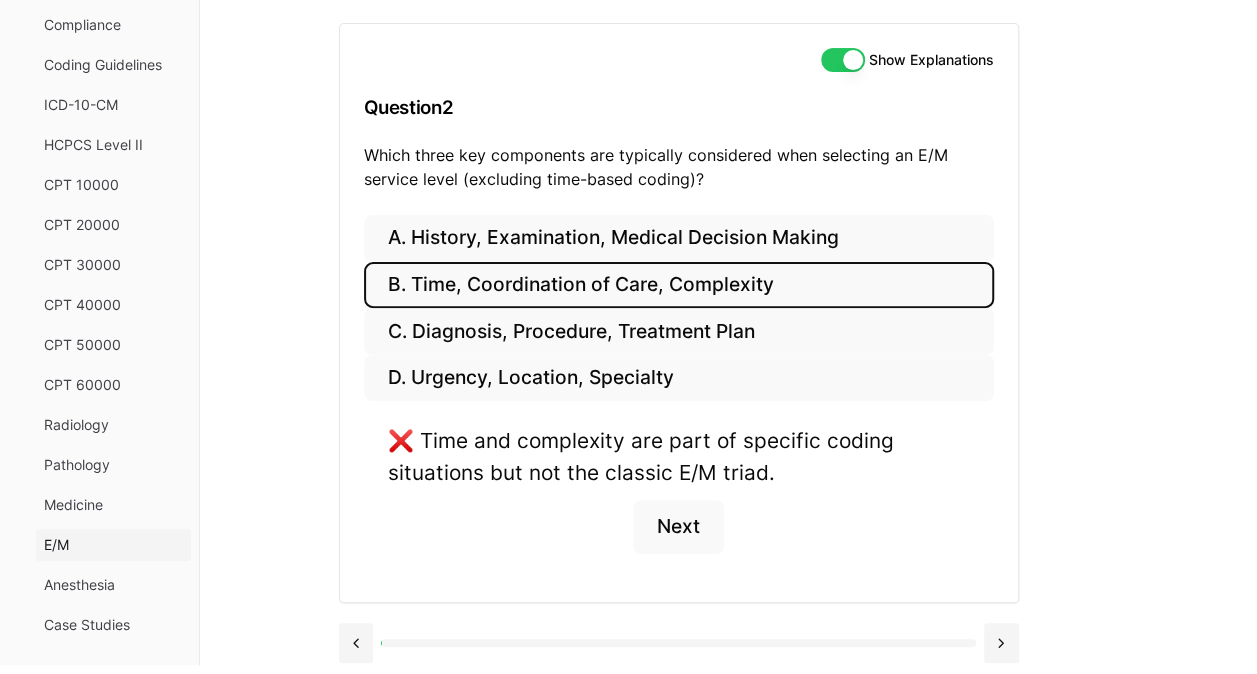 drag, startPoint x: 84, startPoint y: 506, endPoint x: 72, endPoint y: 540, distance: 36.05551 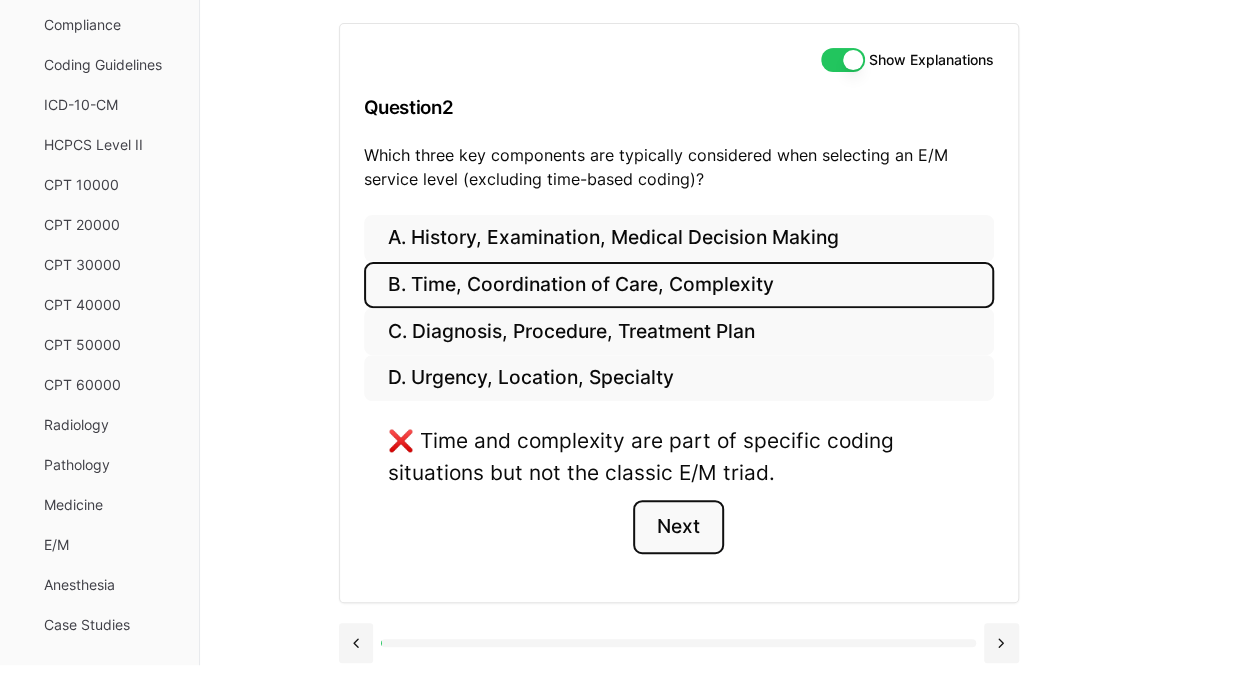 click on "Next" at bounding box center (678, 527) 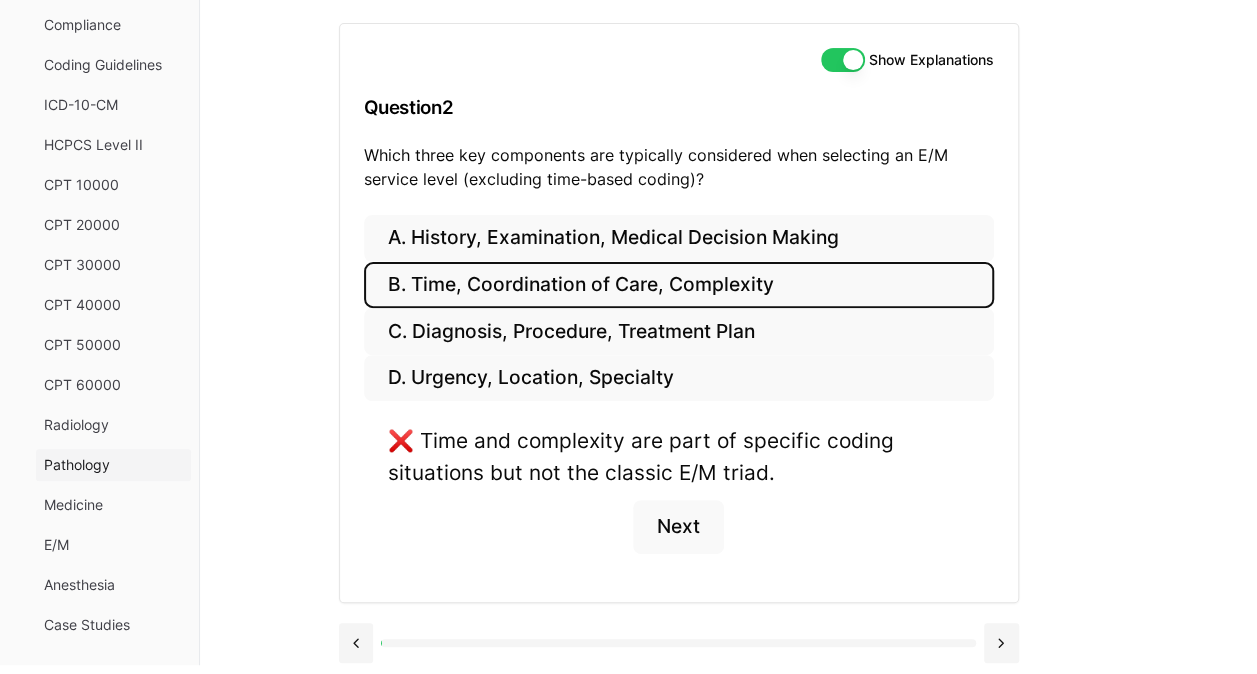 click on "Pathology" at bounding box center (113, 465) 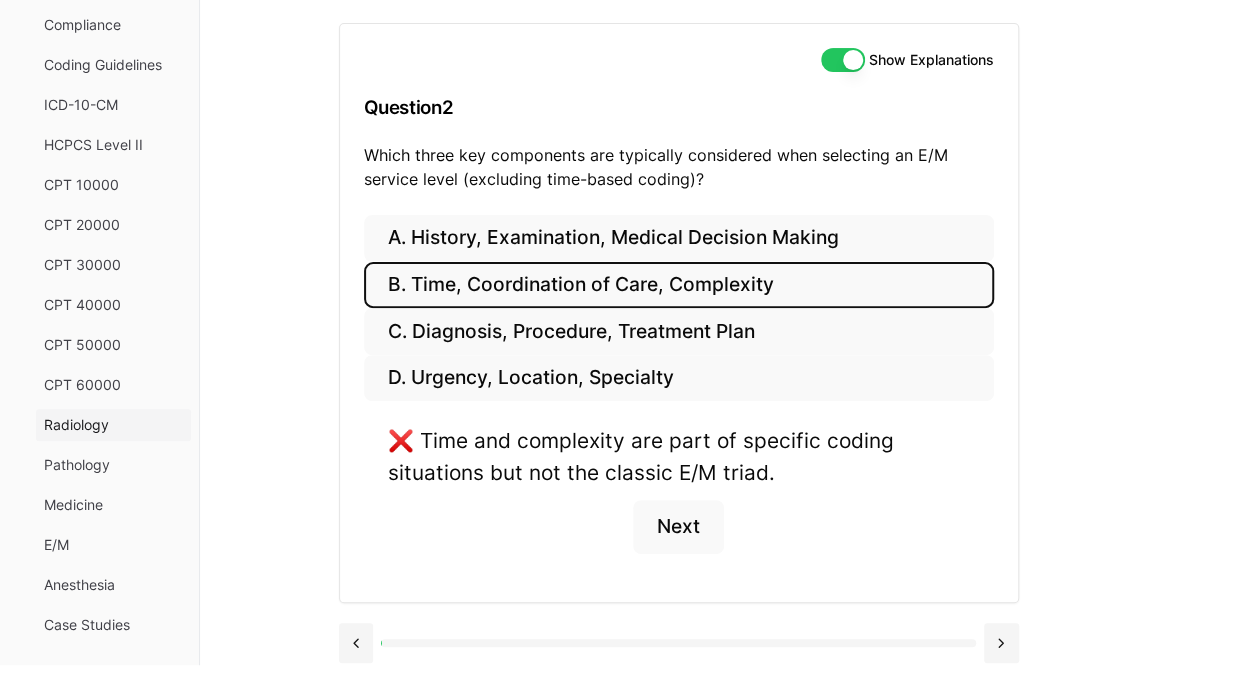 drag, startPoint x: 80, startPoint y: 472, endPoint x: 56, endPoint y: 430, distance: 48.373547 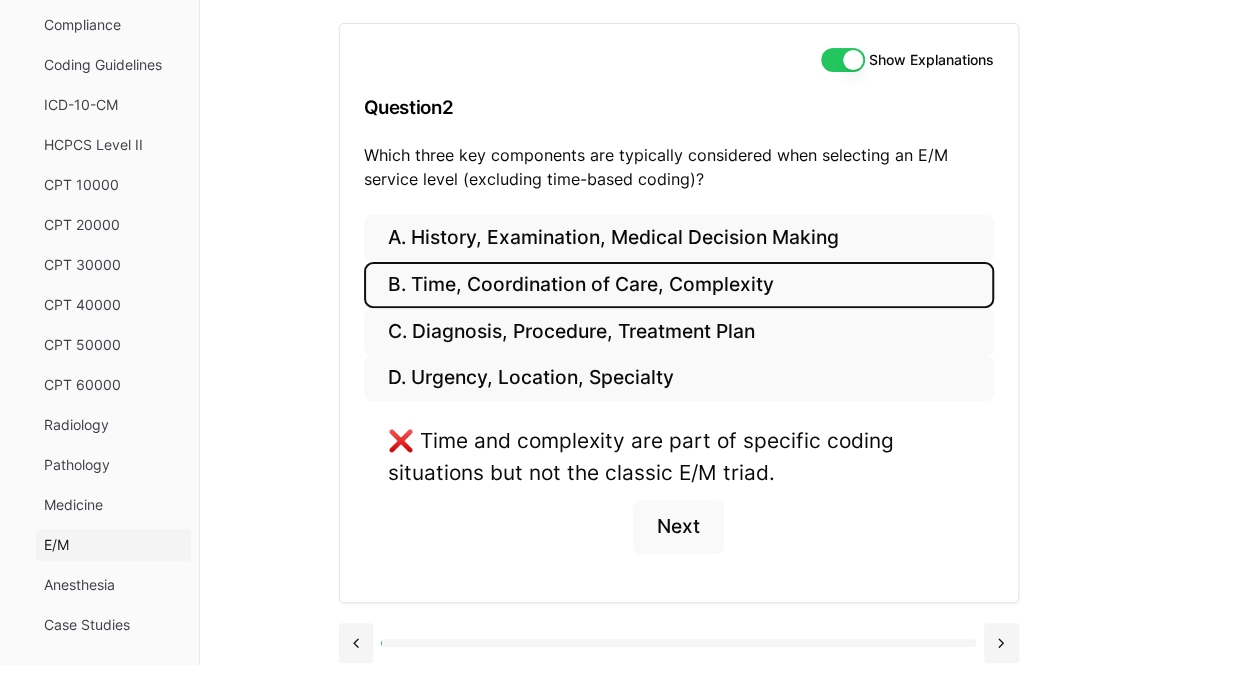 click on "E/M" at bounding box center (113, 545) 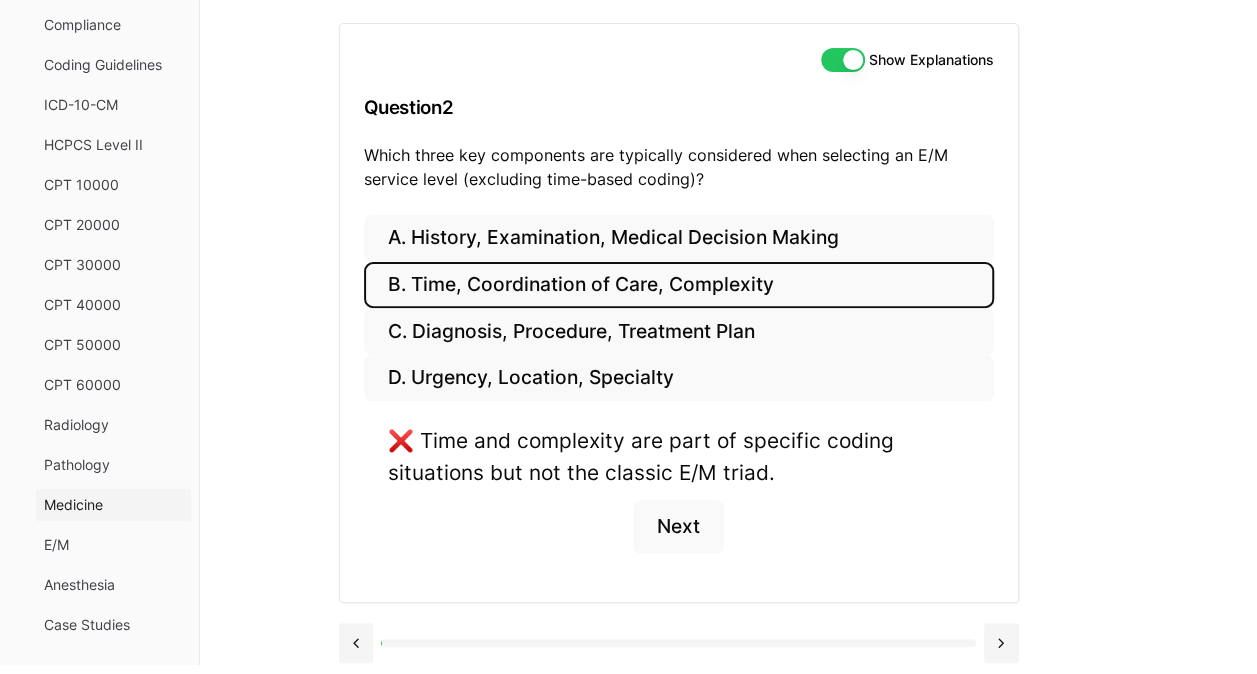 click on "Medicine" at bounding box center [113, 505] 